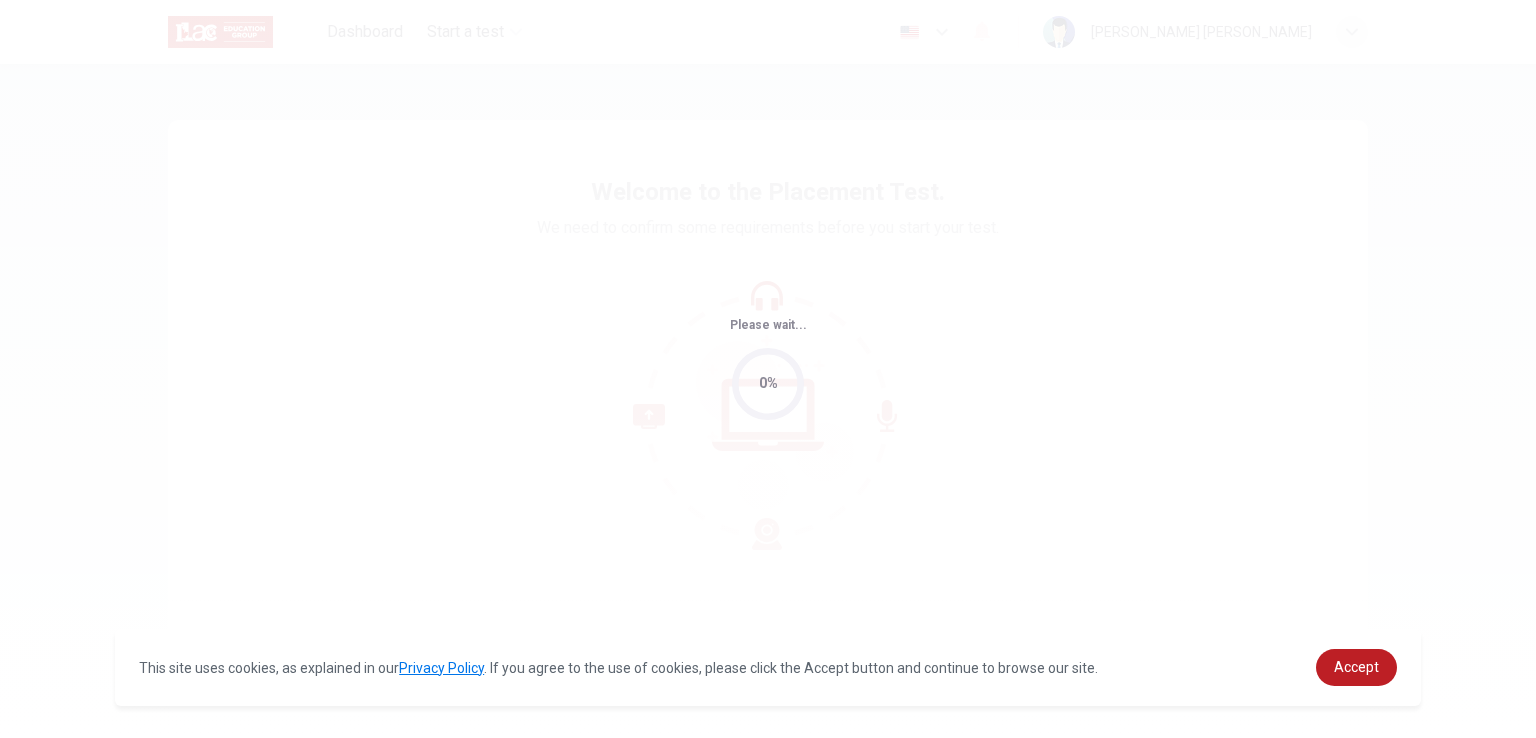 scroll, scrollTop: 0, scrollLeft: 0, axis: both 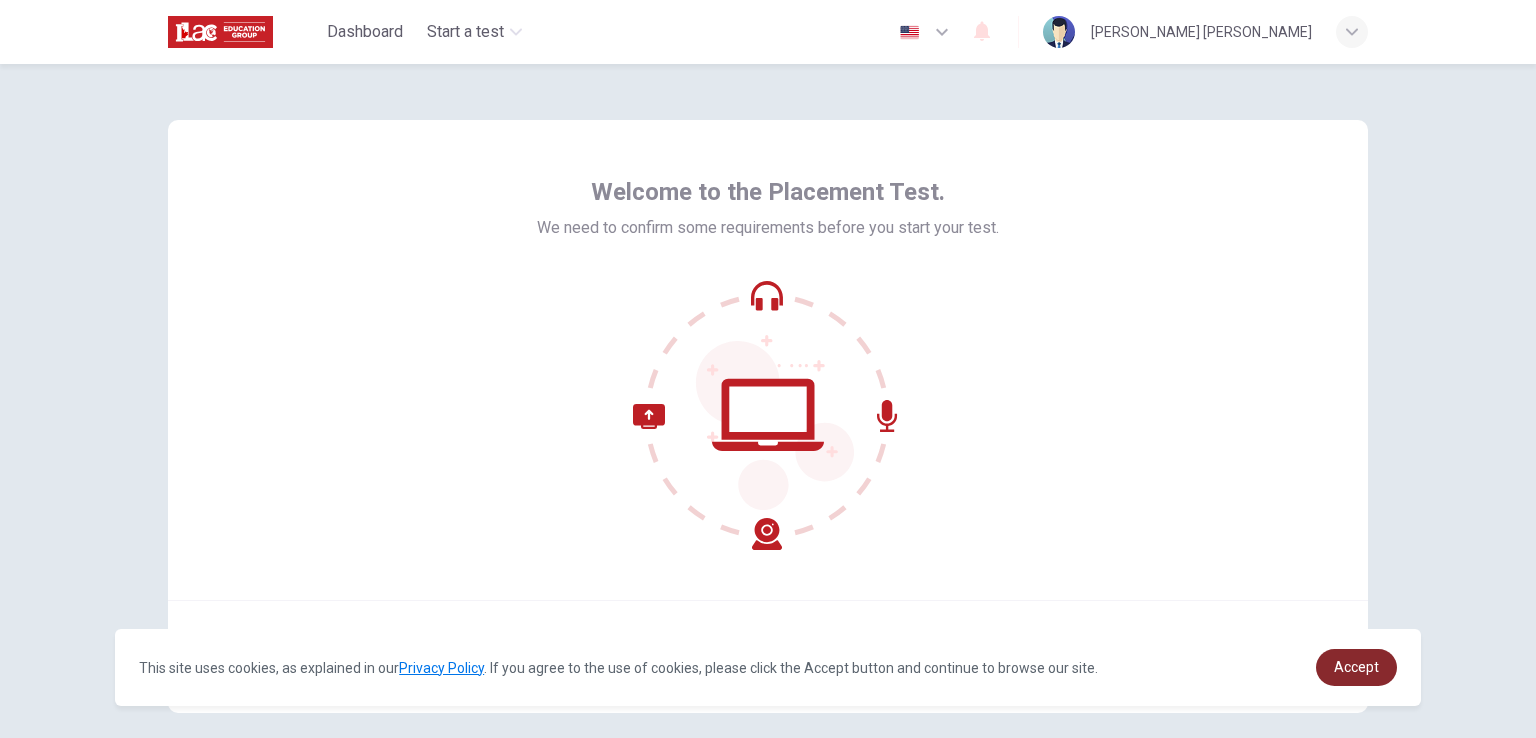 click on "Accept" at bounding box center (1356, 667) 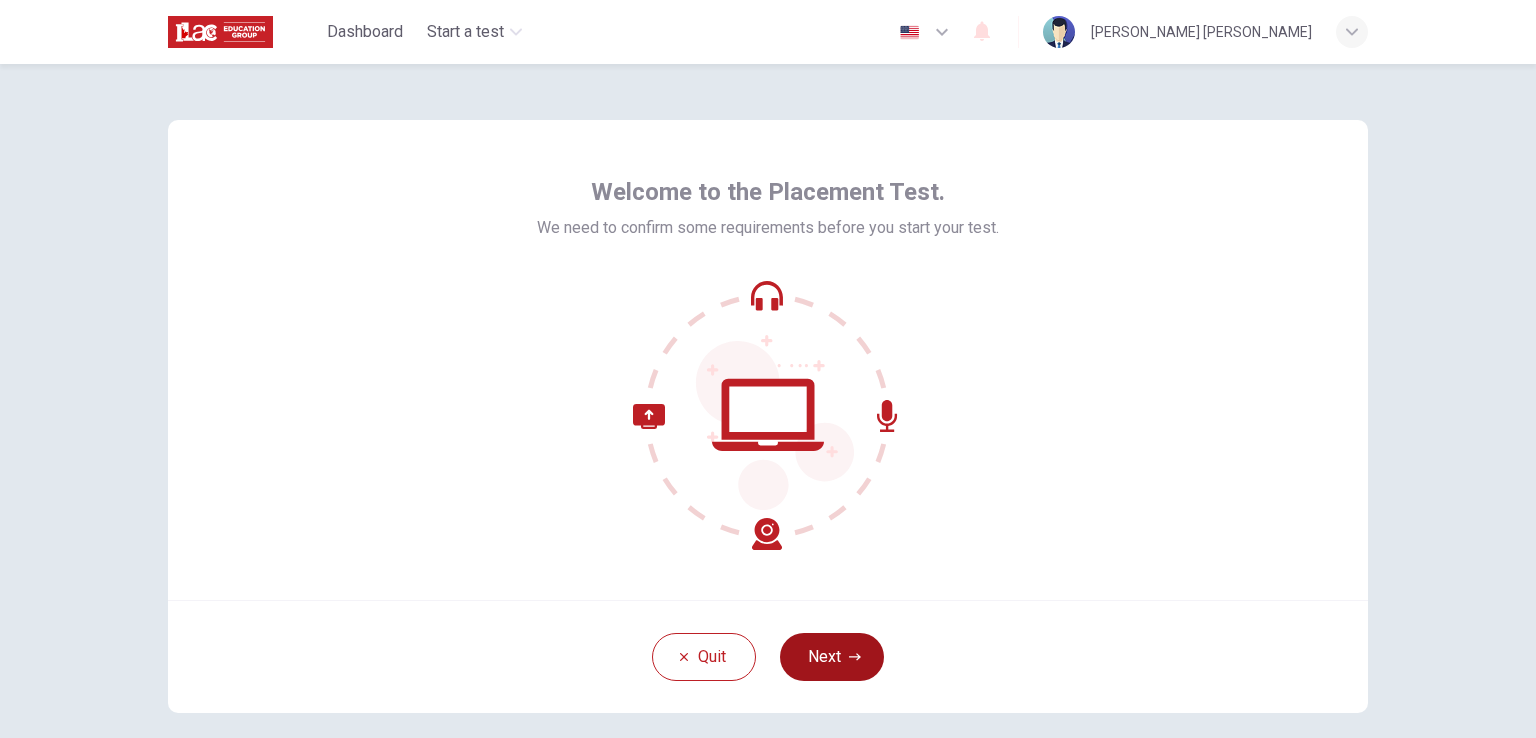 click on "Next" at bounding box center [832, 657] 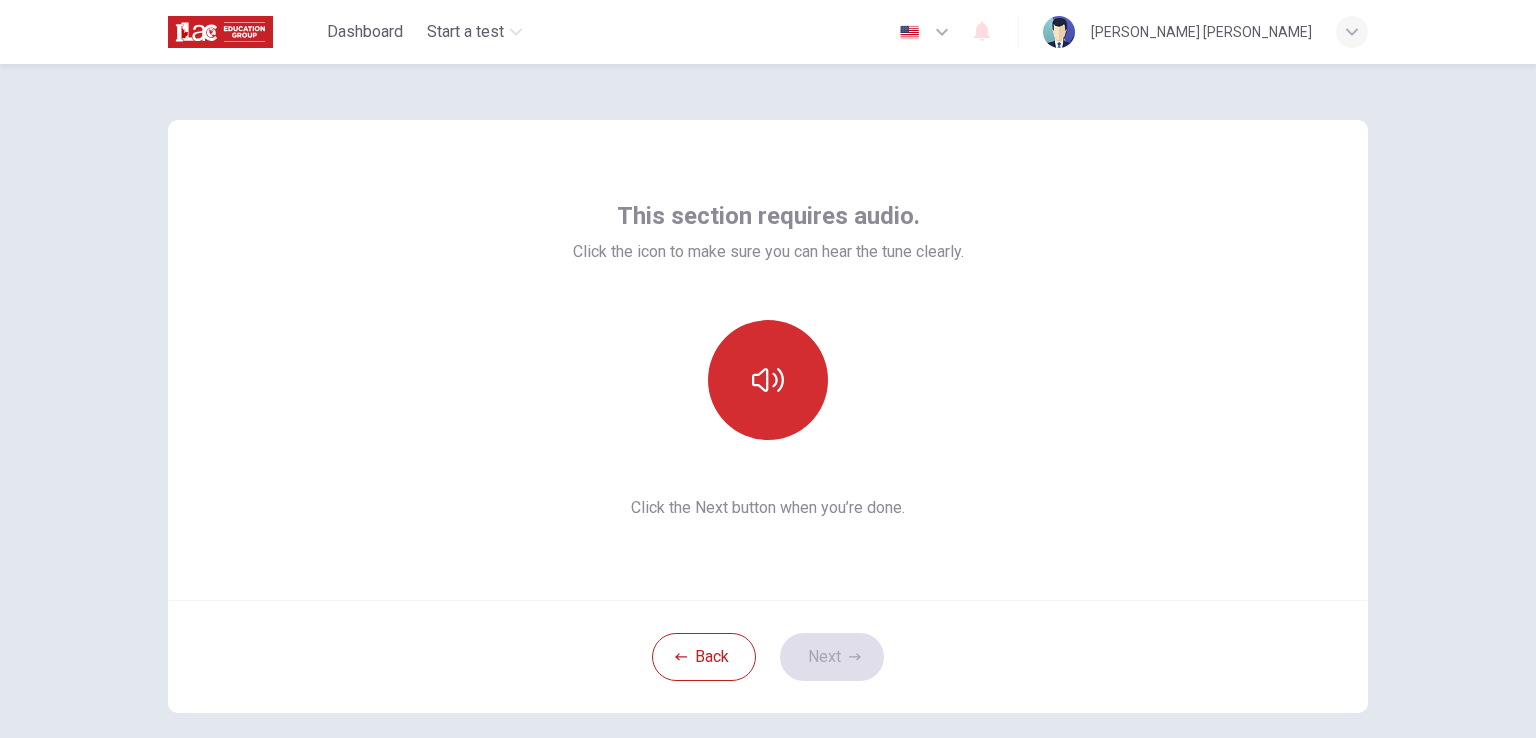 click at bounding box center (768, 380) 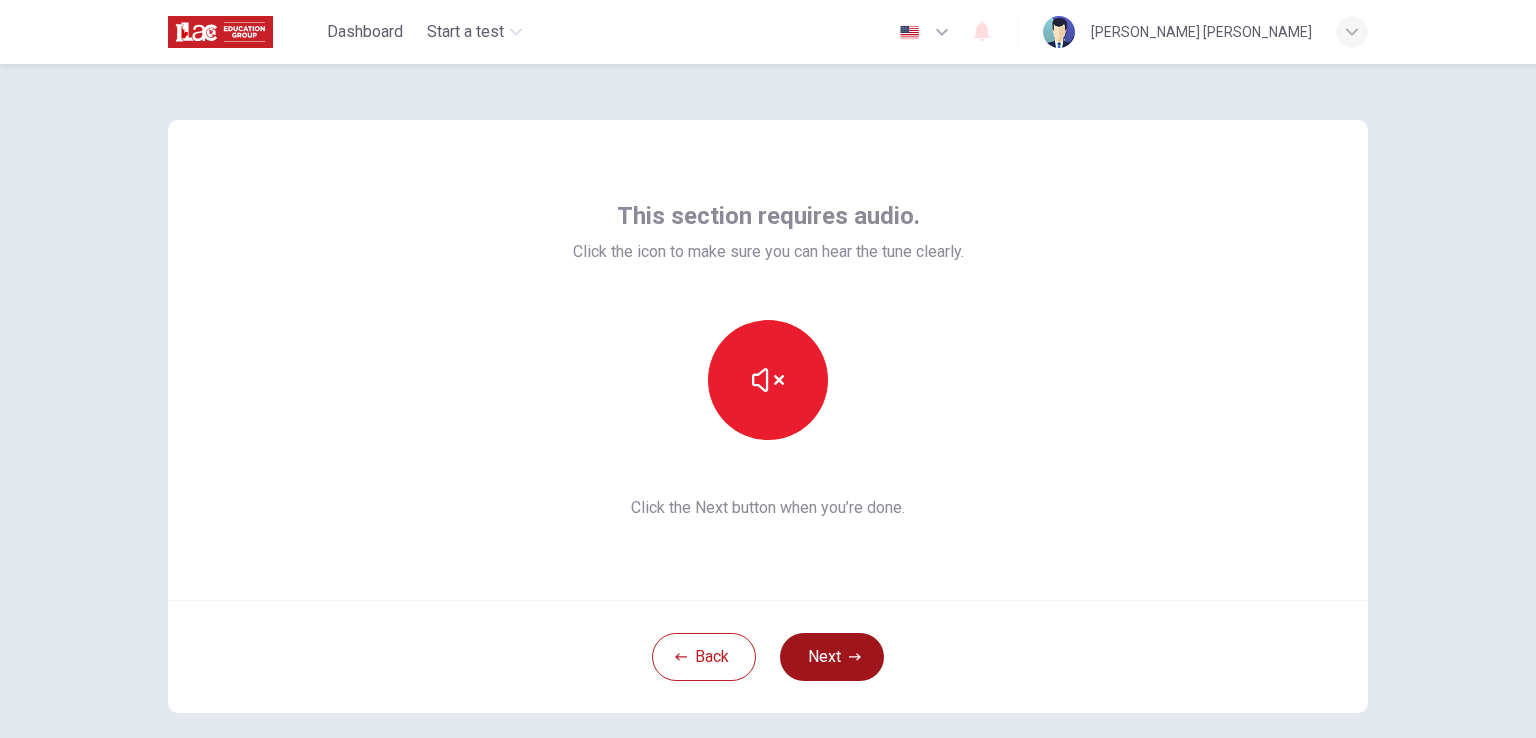 click on "Next" at bounding box center (832, 657) 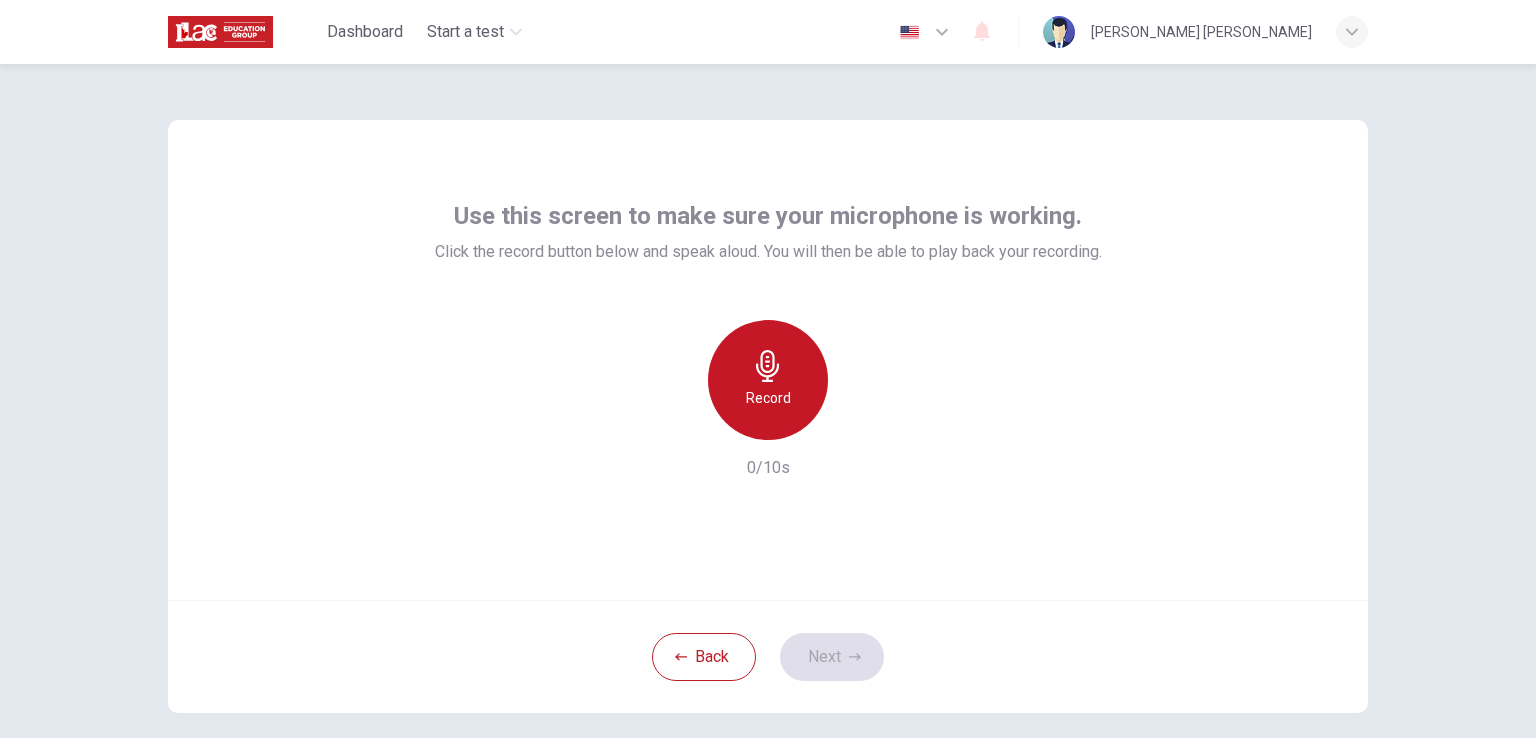 click on "Record" at bounding box center (768, 380) 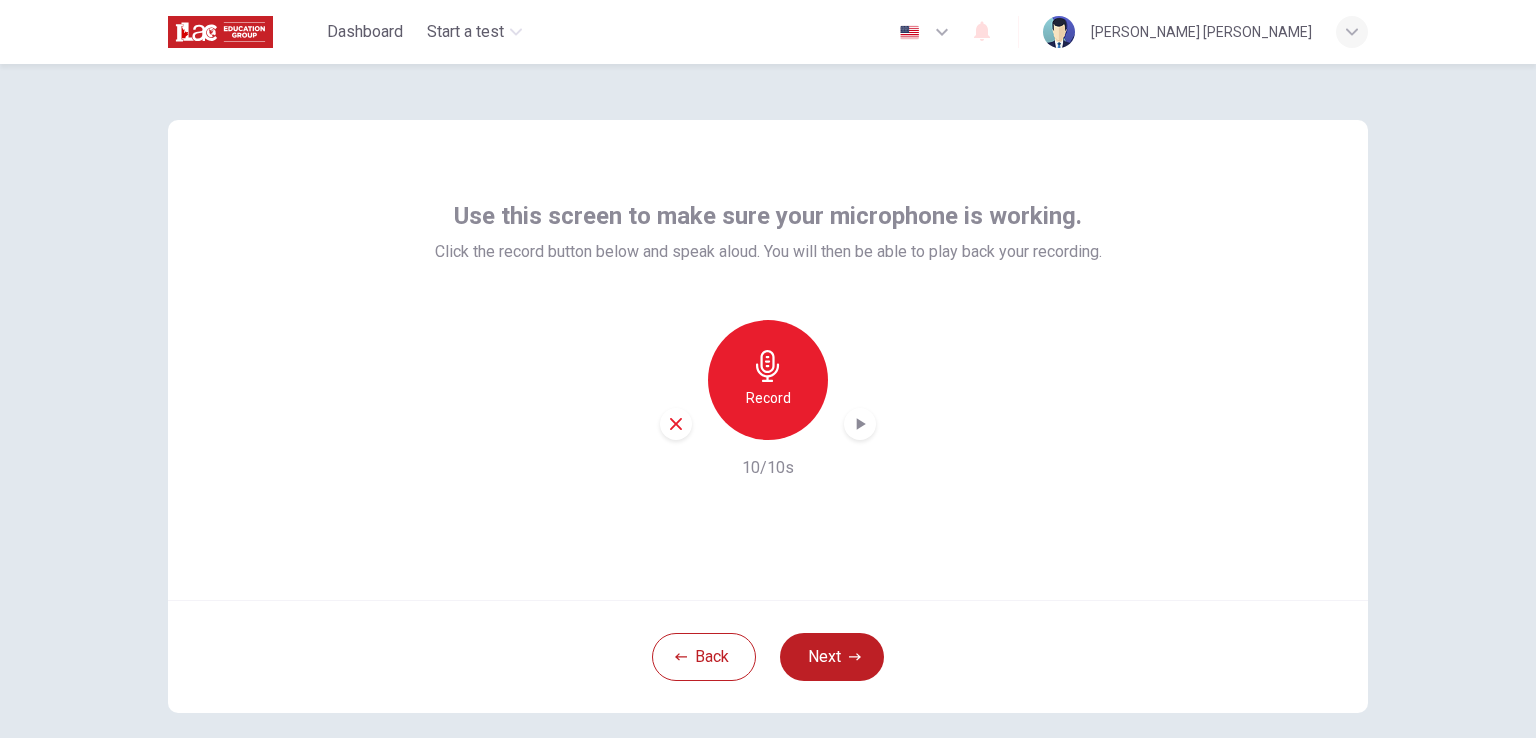 click 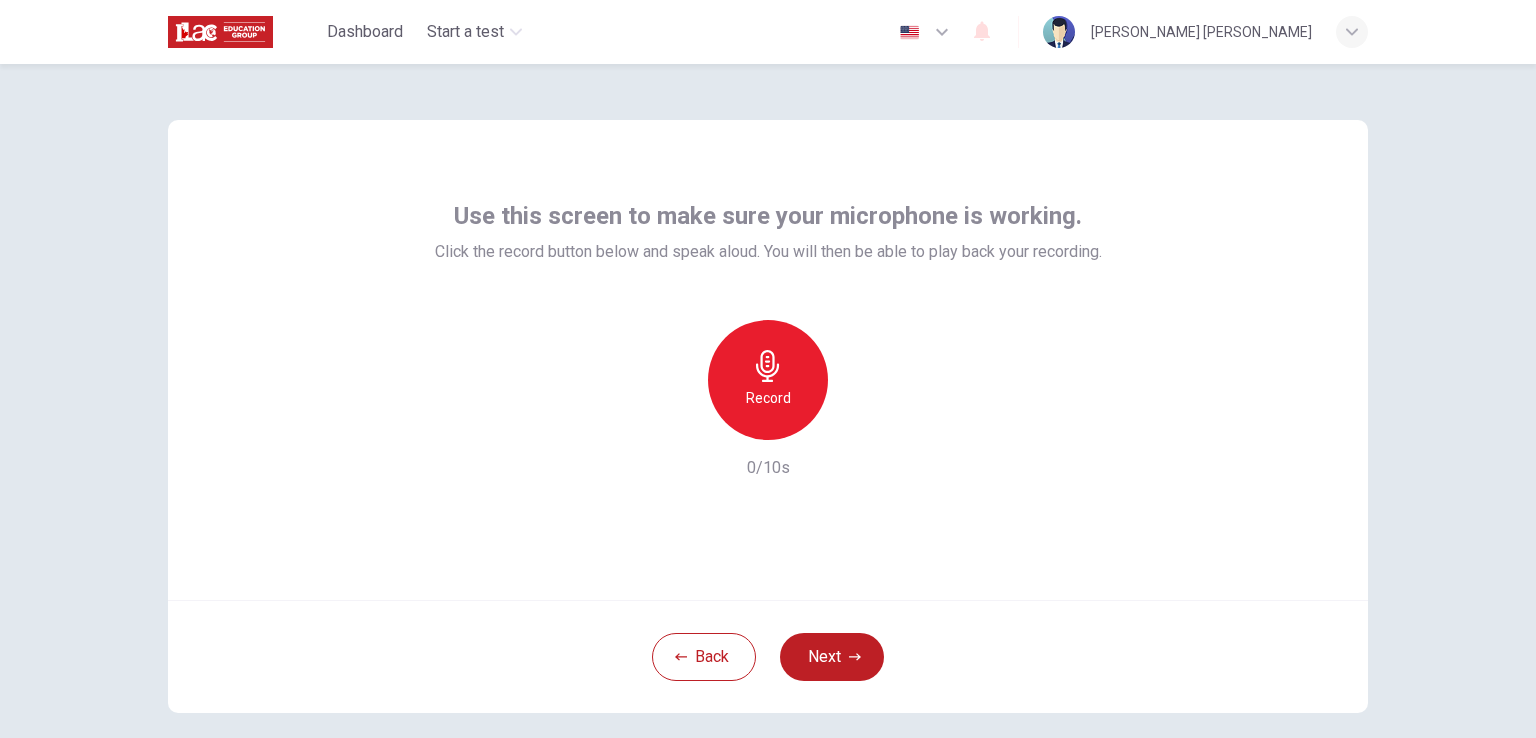click on "Record" at bounding box center [768, 380] 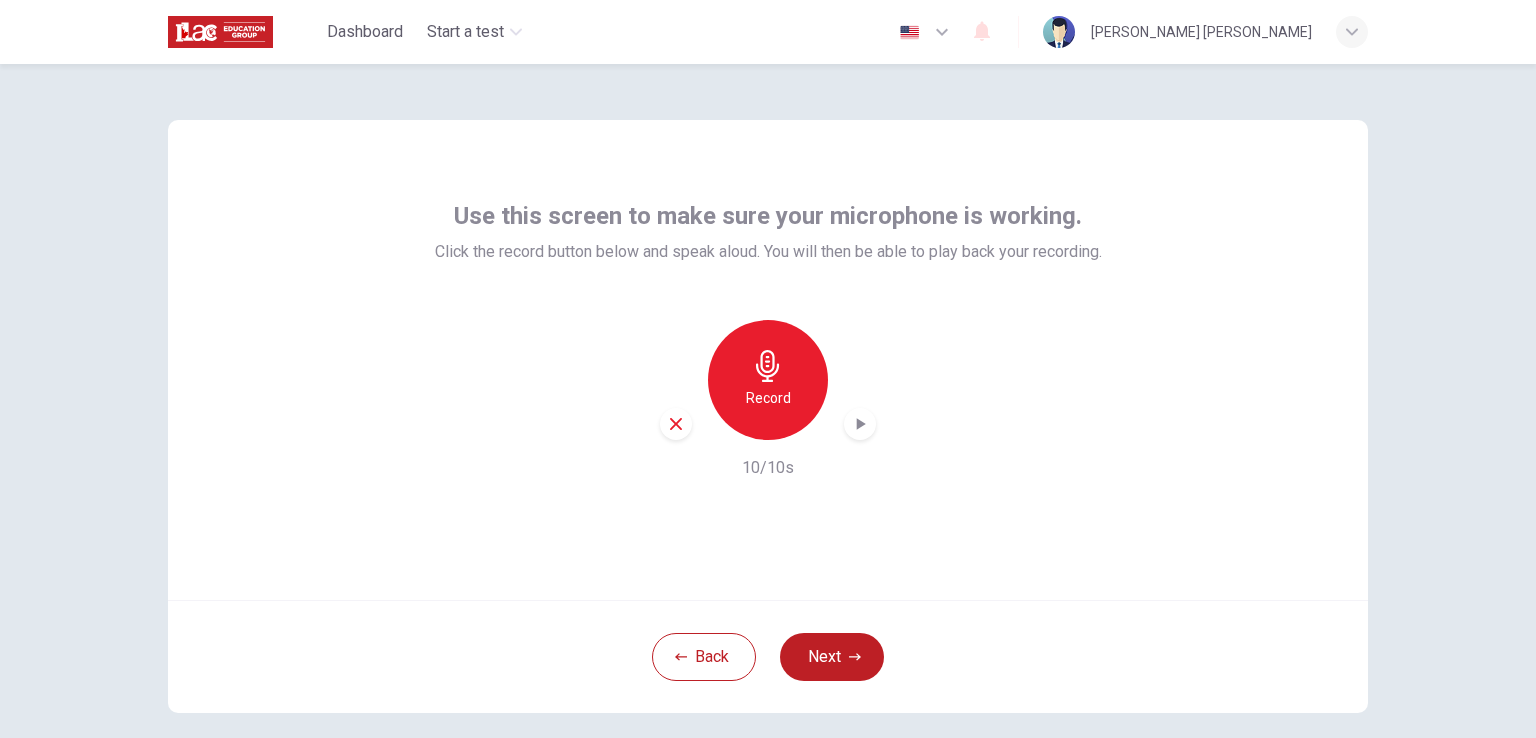 click 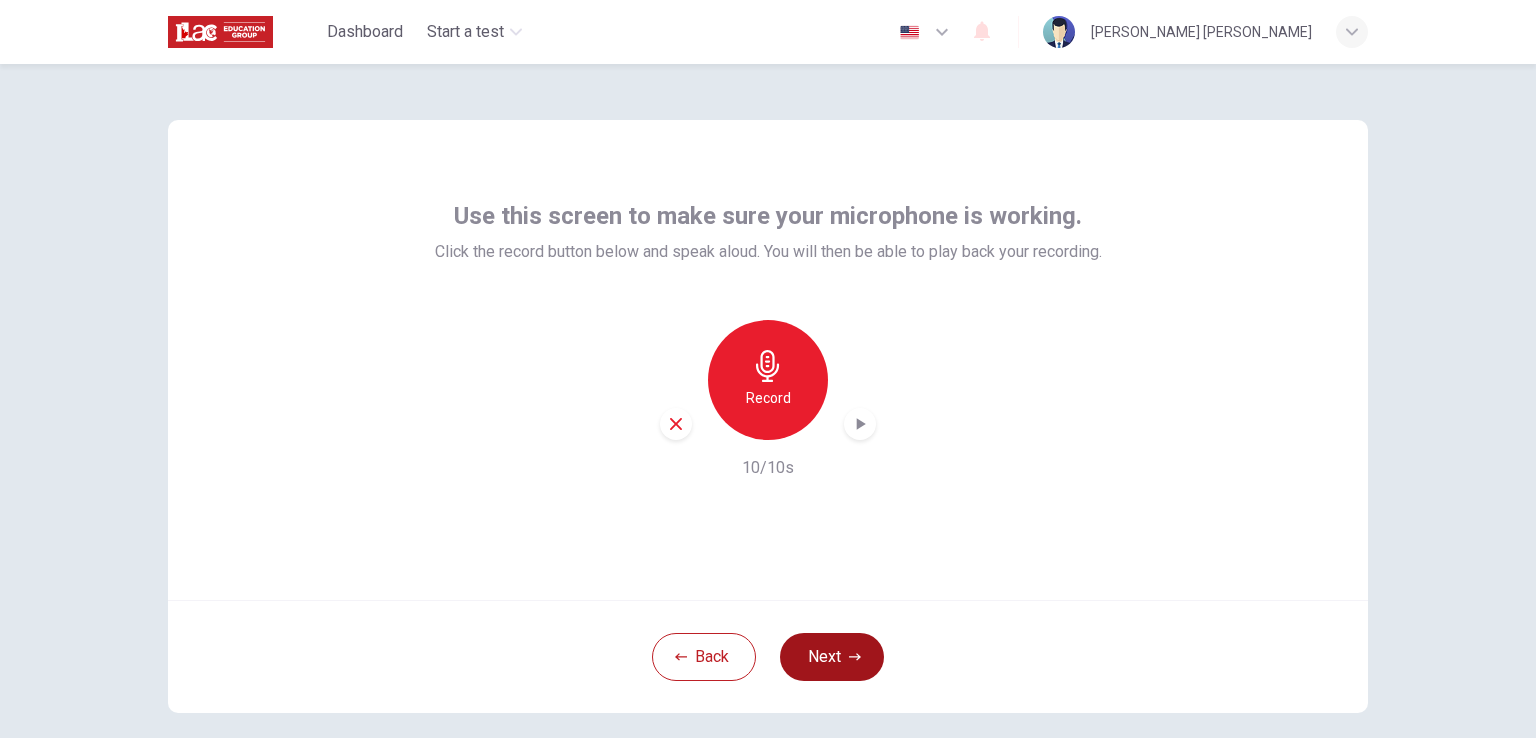 click on "Next" at bounding box center (832, 657) 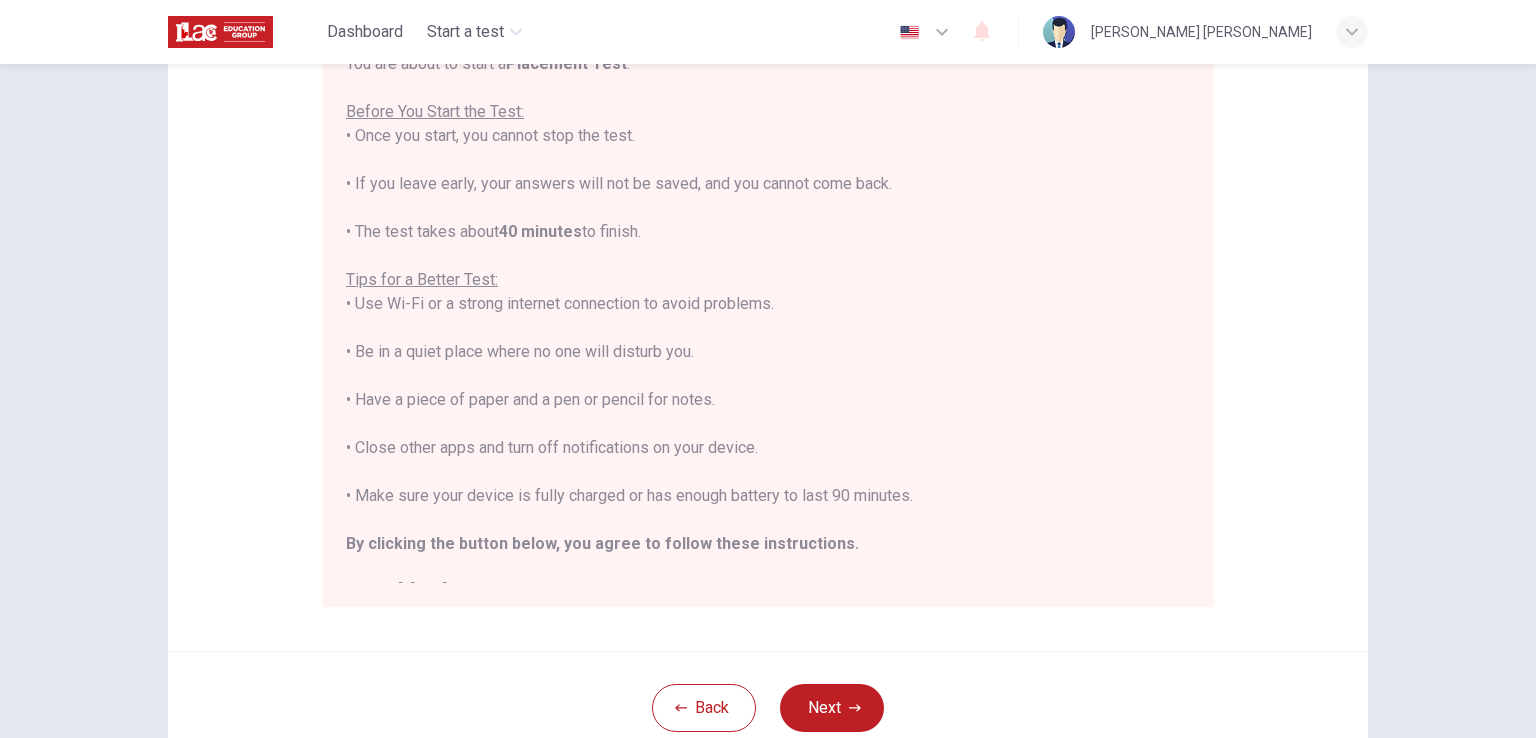 scroll, scrollTop: 257, scrollLeft: 0, axis: vertical 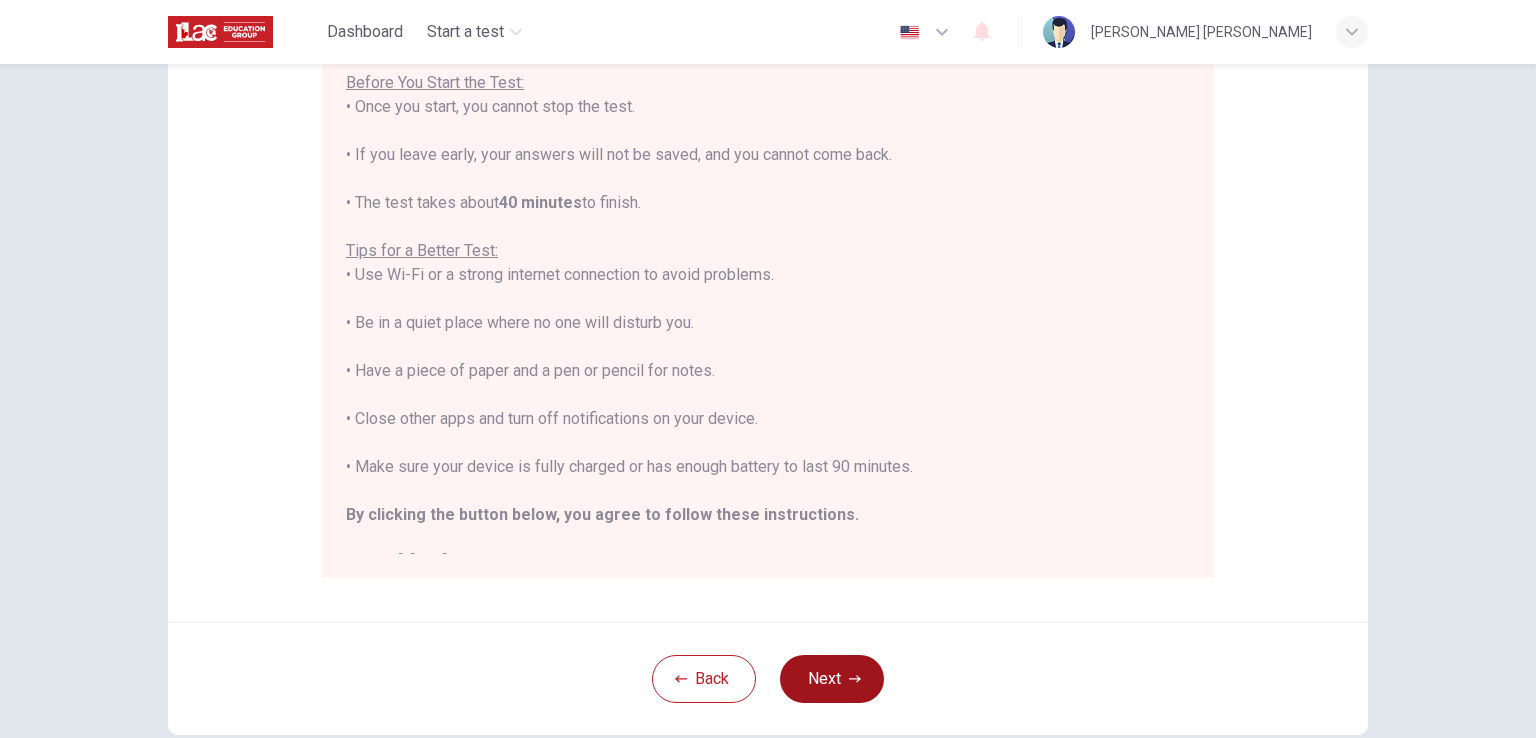 click on "Next" at bounding box center (832, 679) 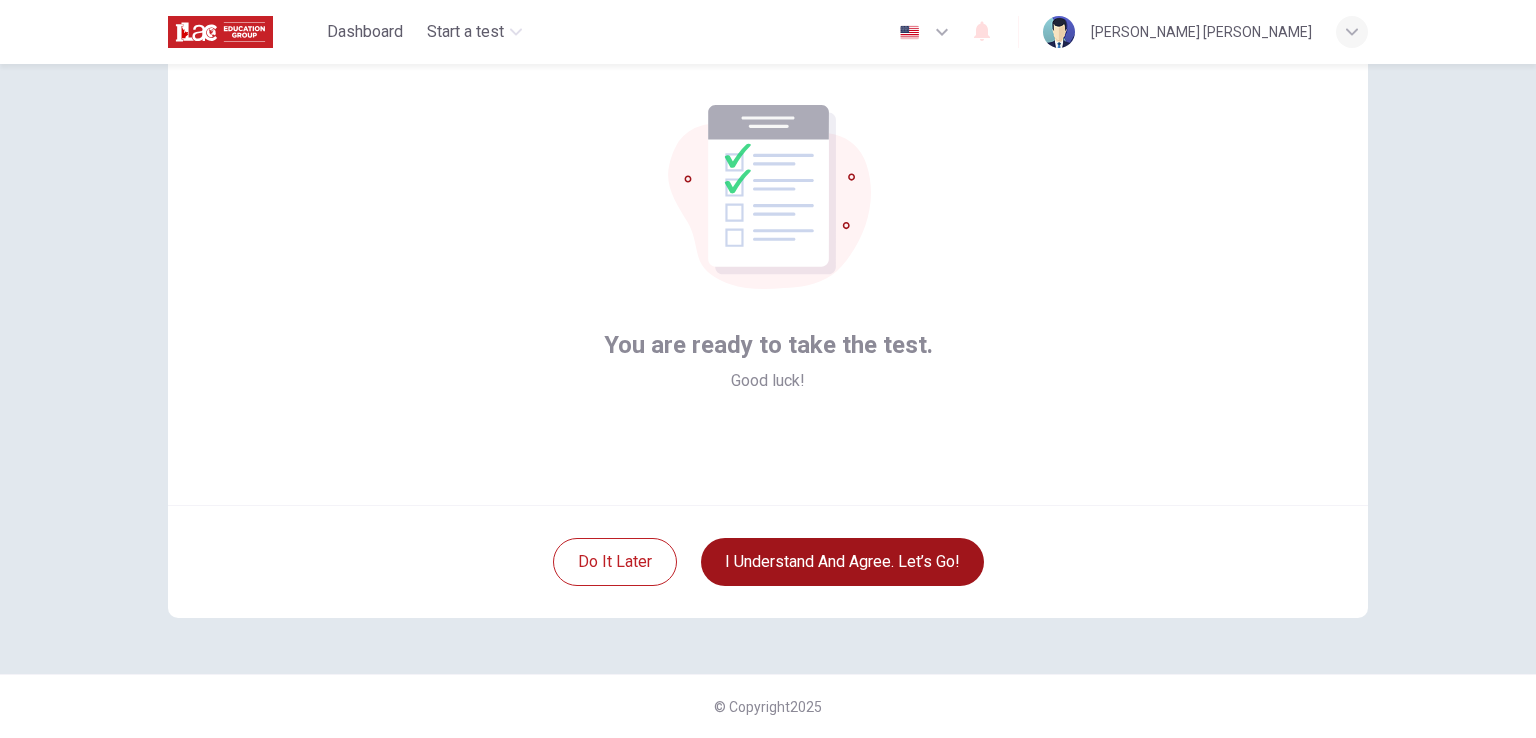 scroll, scrollTop: 95, scrollLeft: 0, axis: vertical 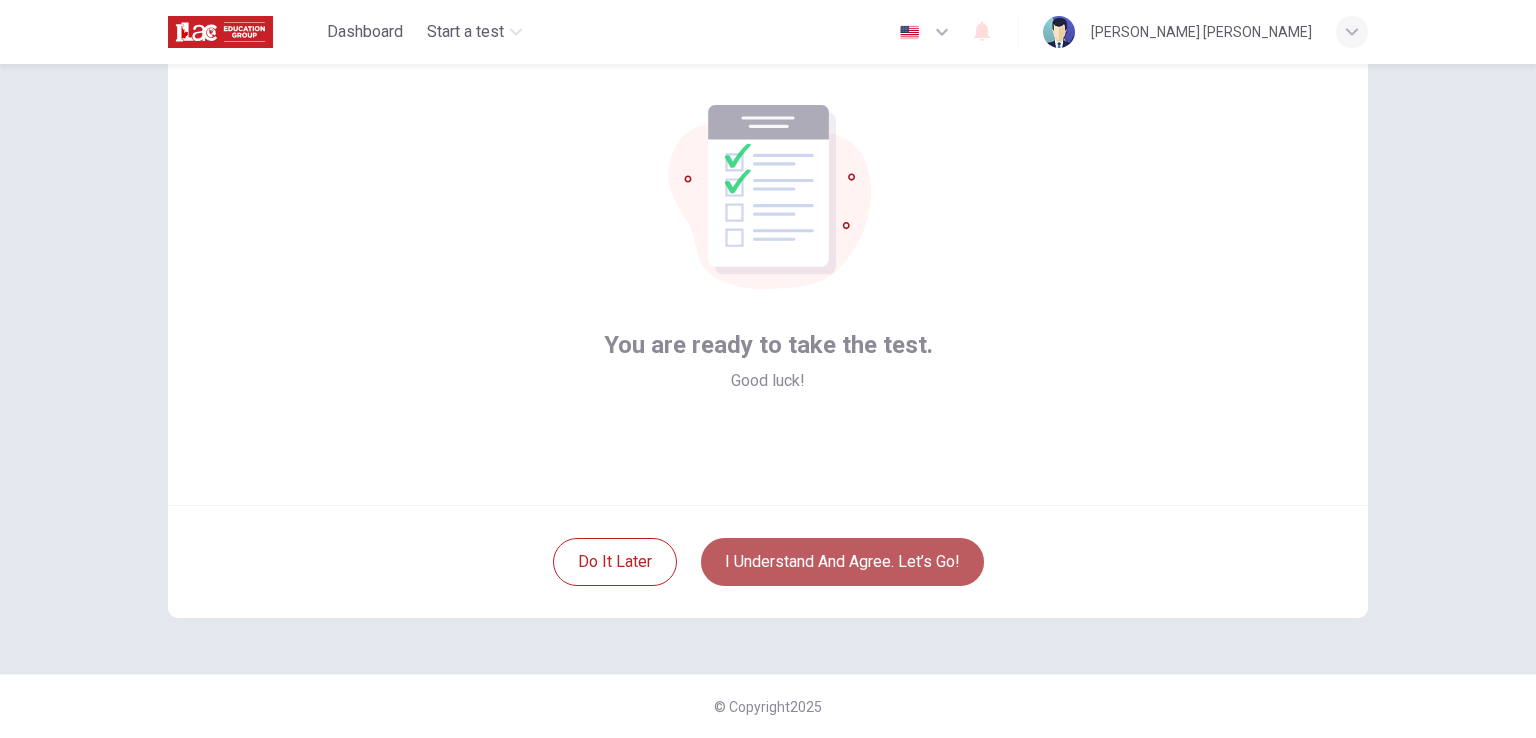 click on "I understand and agree. Let’s go!" at bounding box center [842, 562] 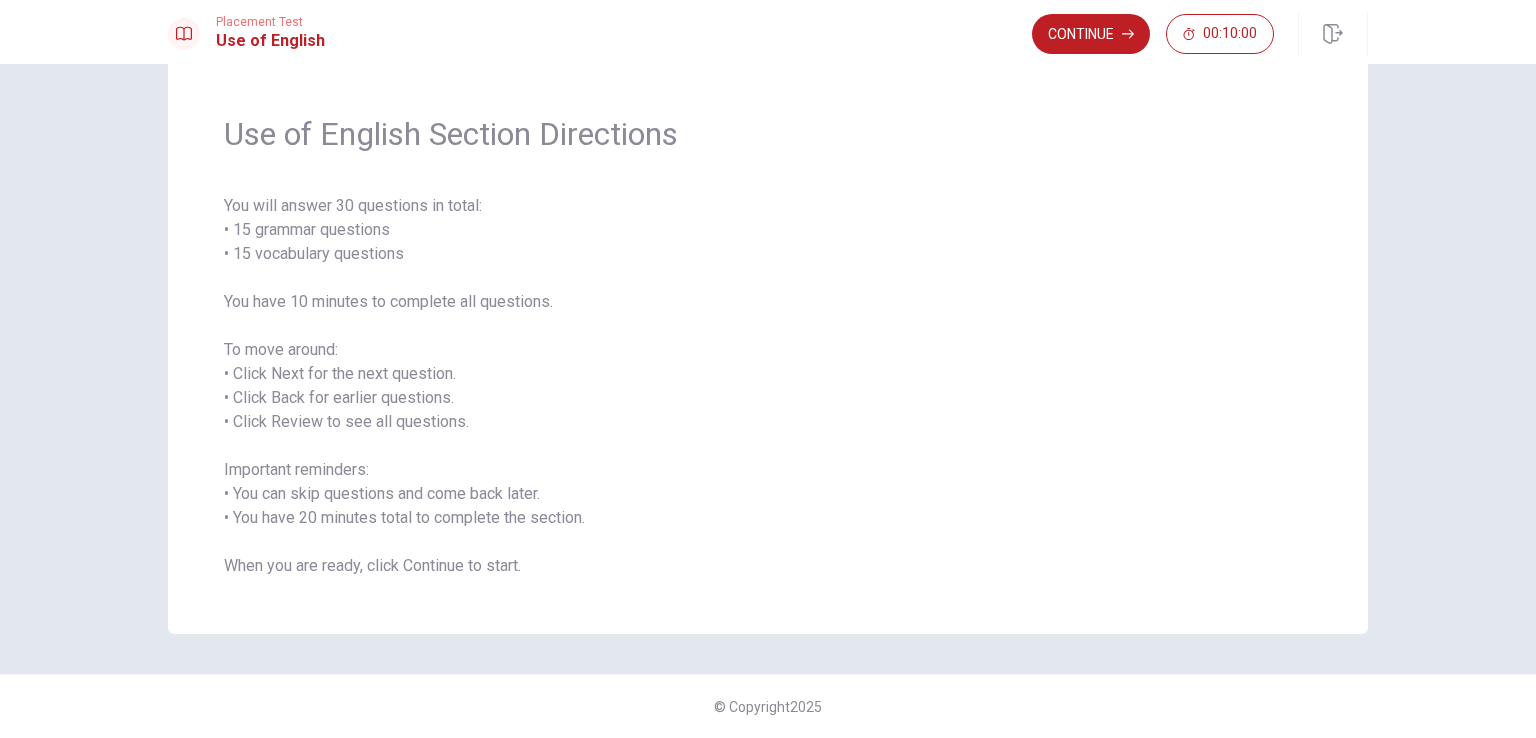 scroll, scrollTop: 0, scrollLeft: 0, axis: both 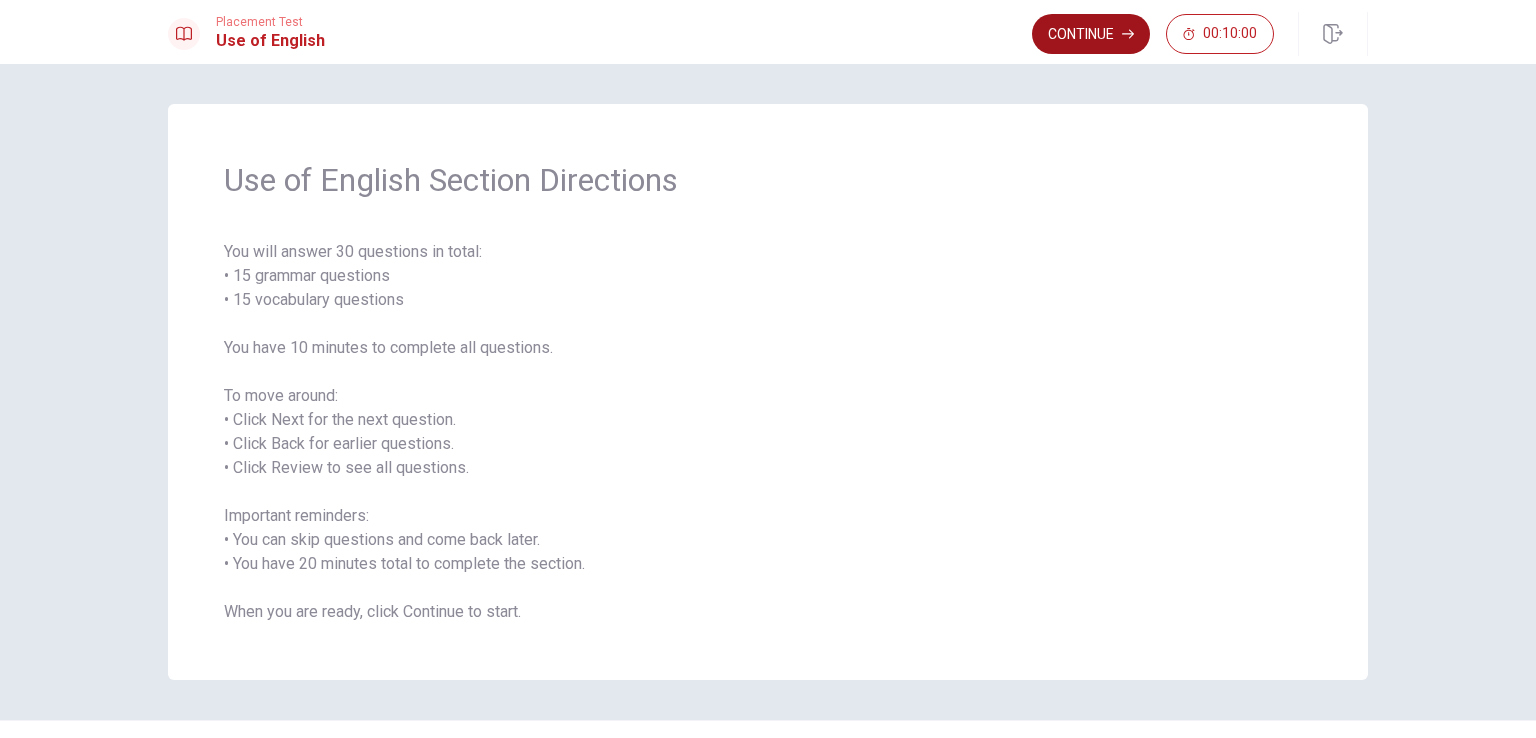 click on "Continue" at bounding box center [1091, 34] 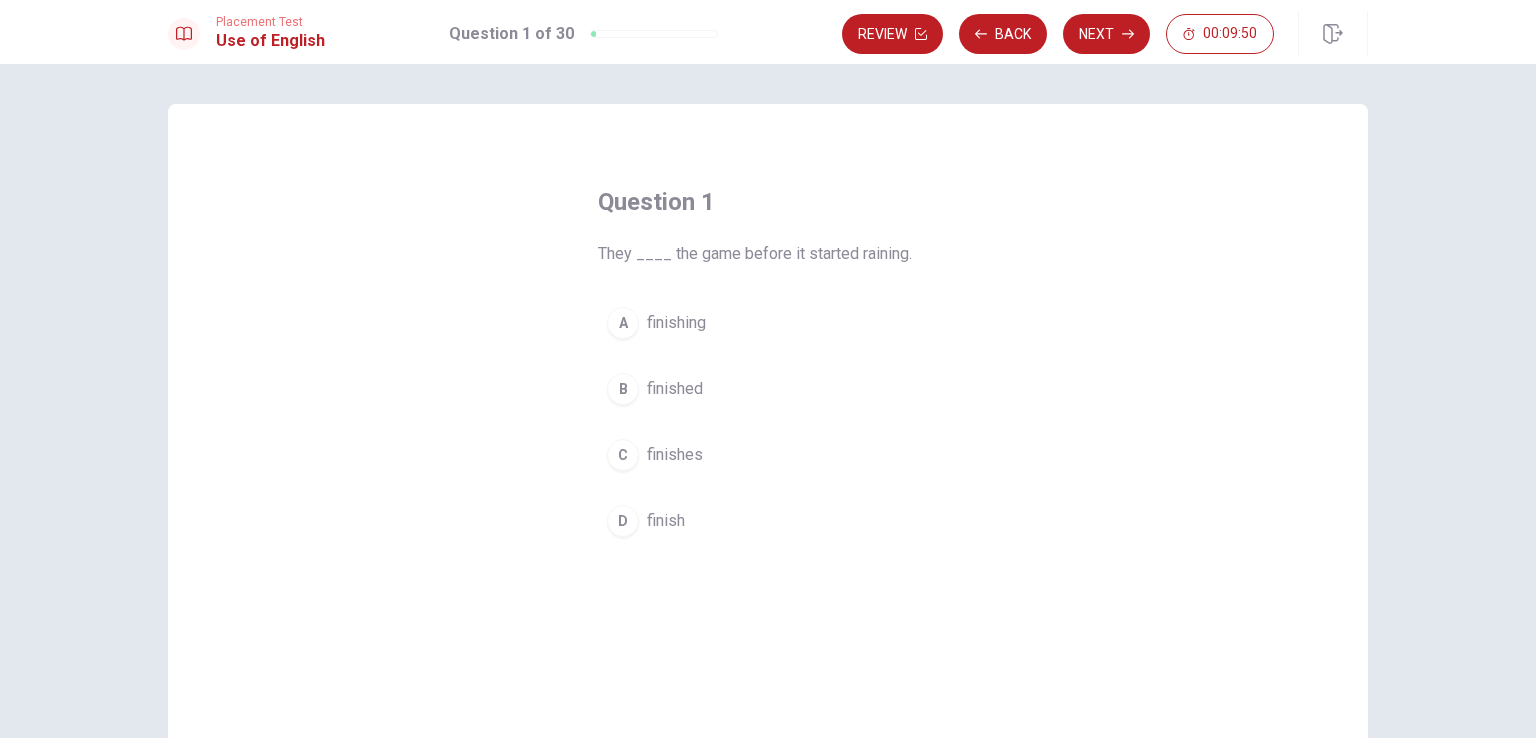 click on "B" at bounding box center (623, 389) 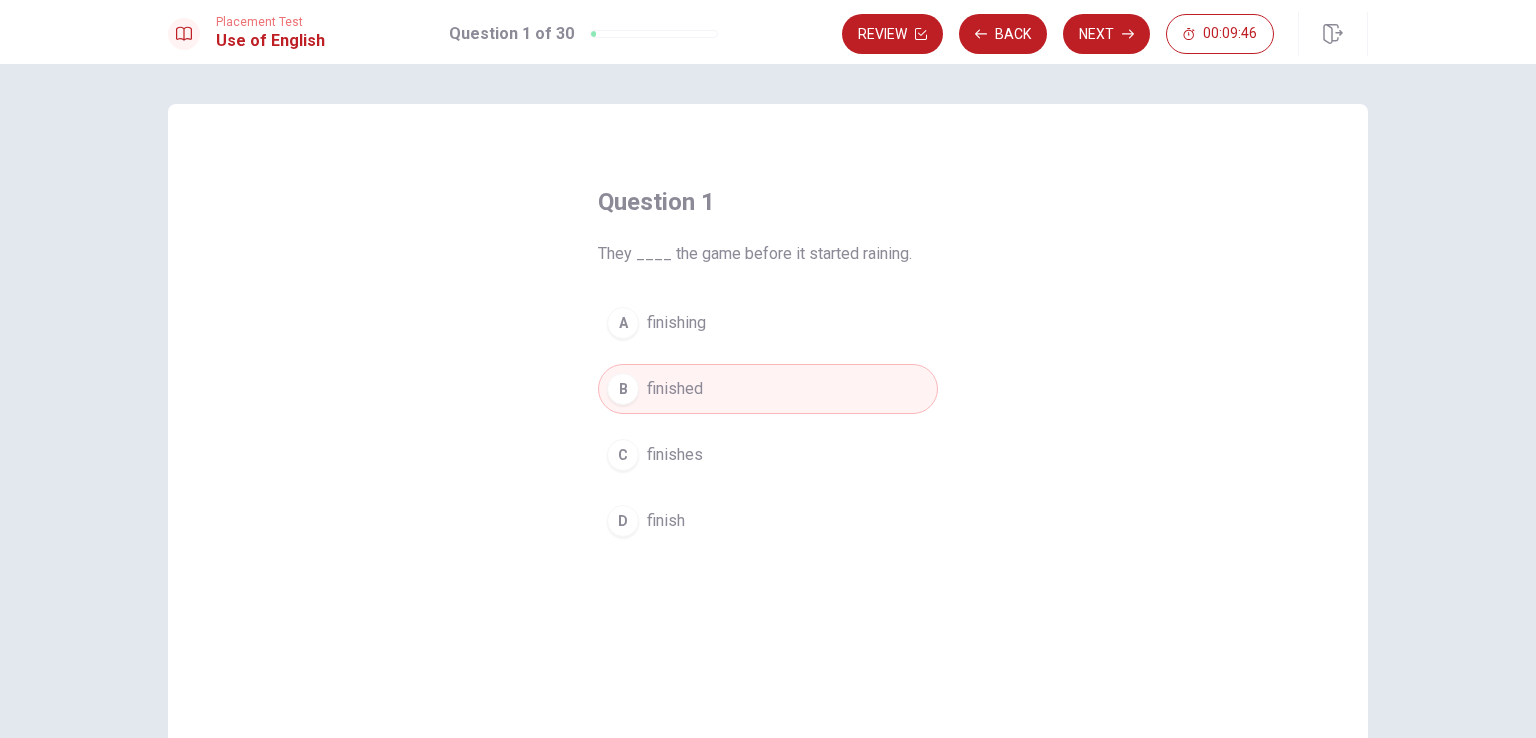 click on "B" at bounding box center (623, 389) 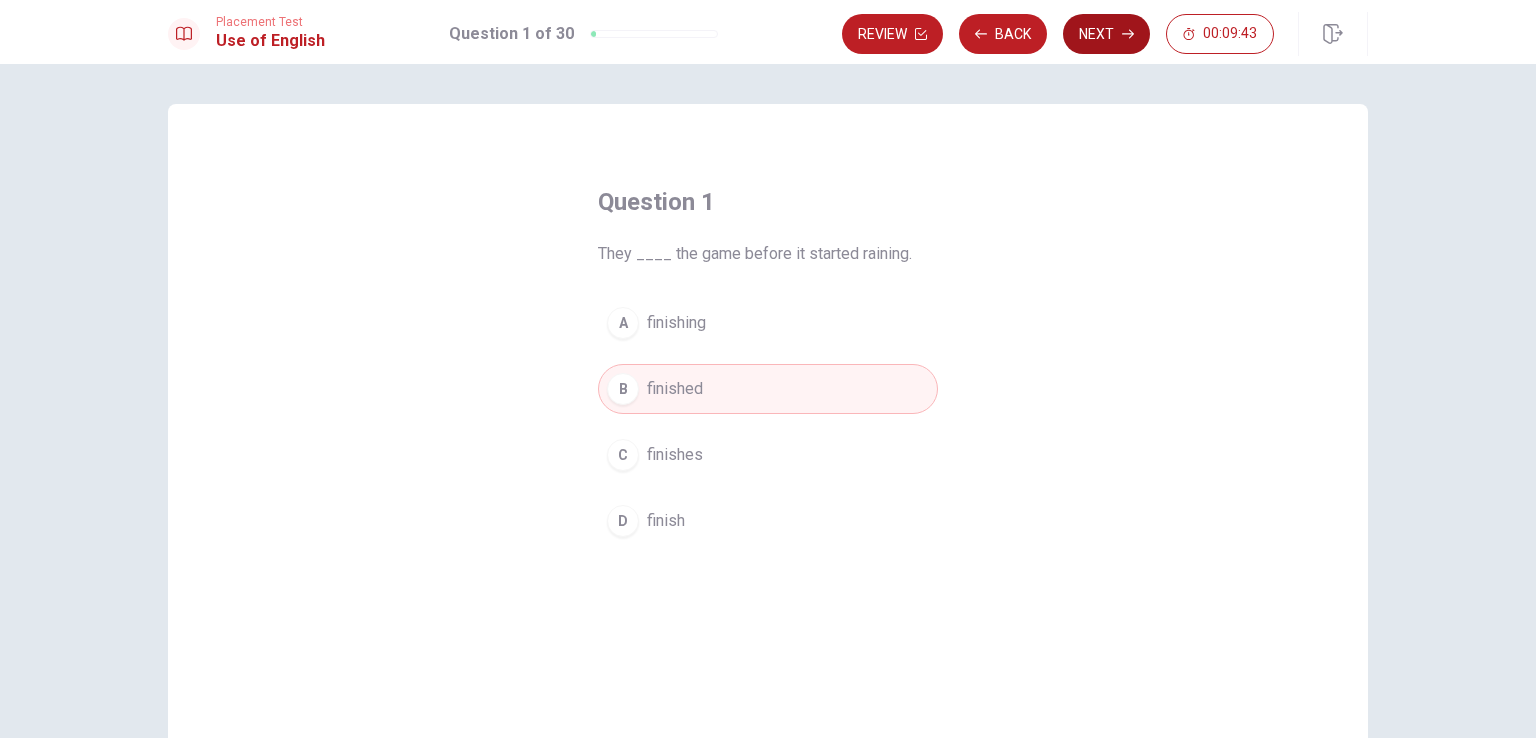 click on "Next" at bounding box center [1106, 34] 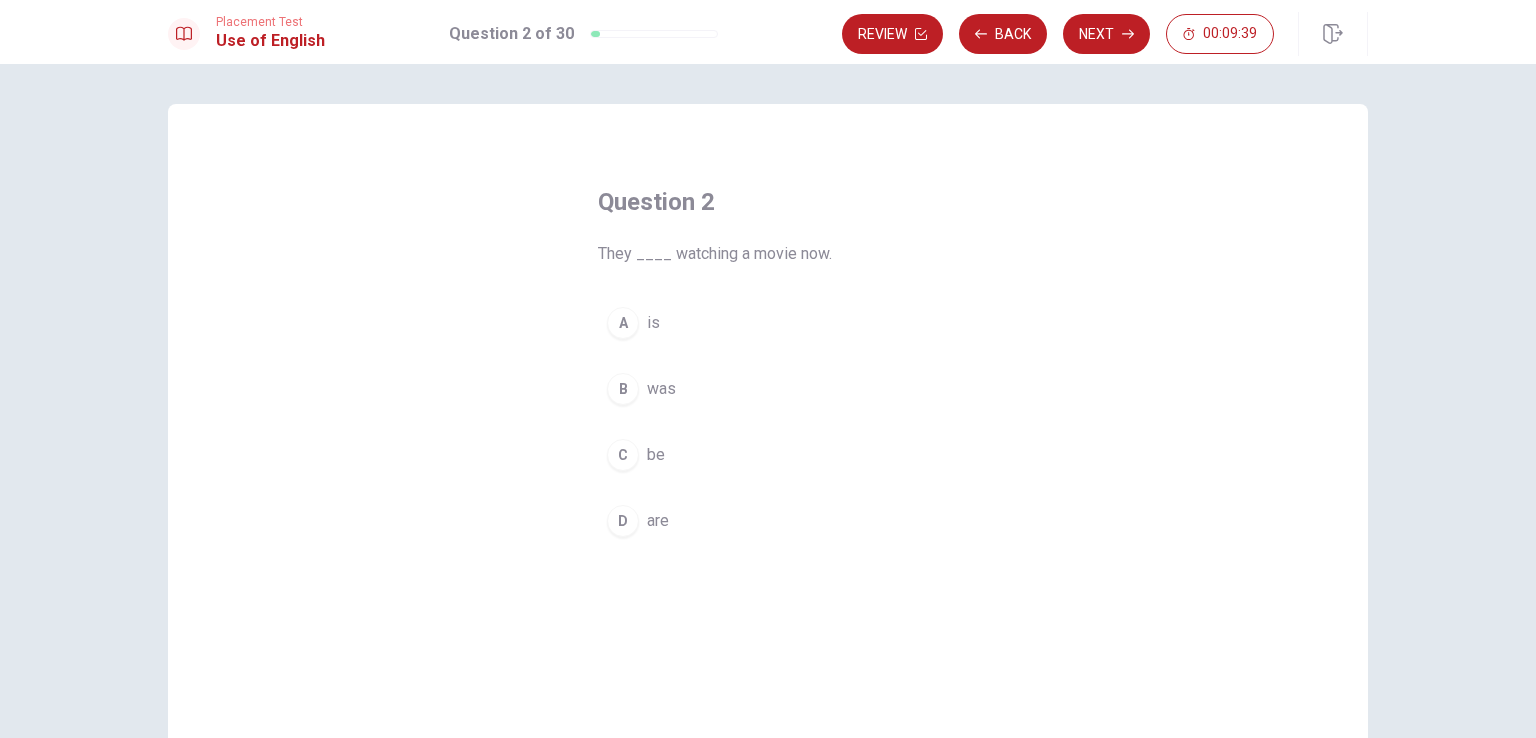 click on "D" at bounding box center (623, 521) 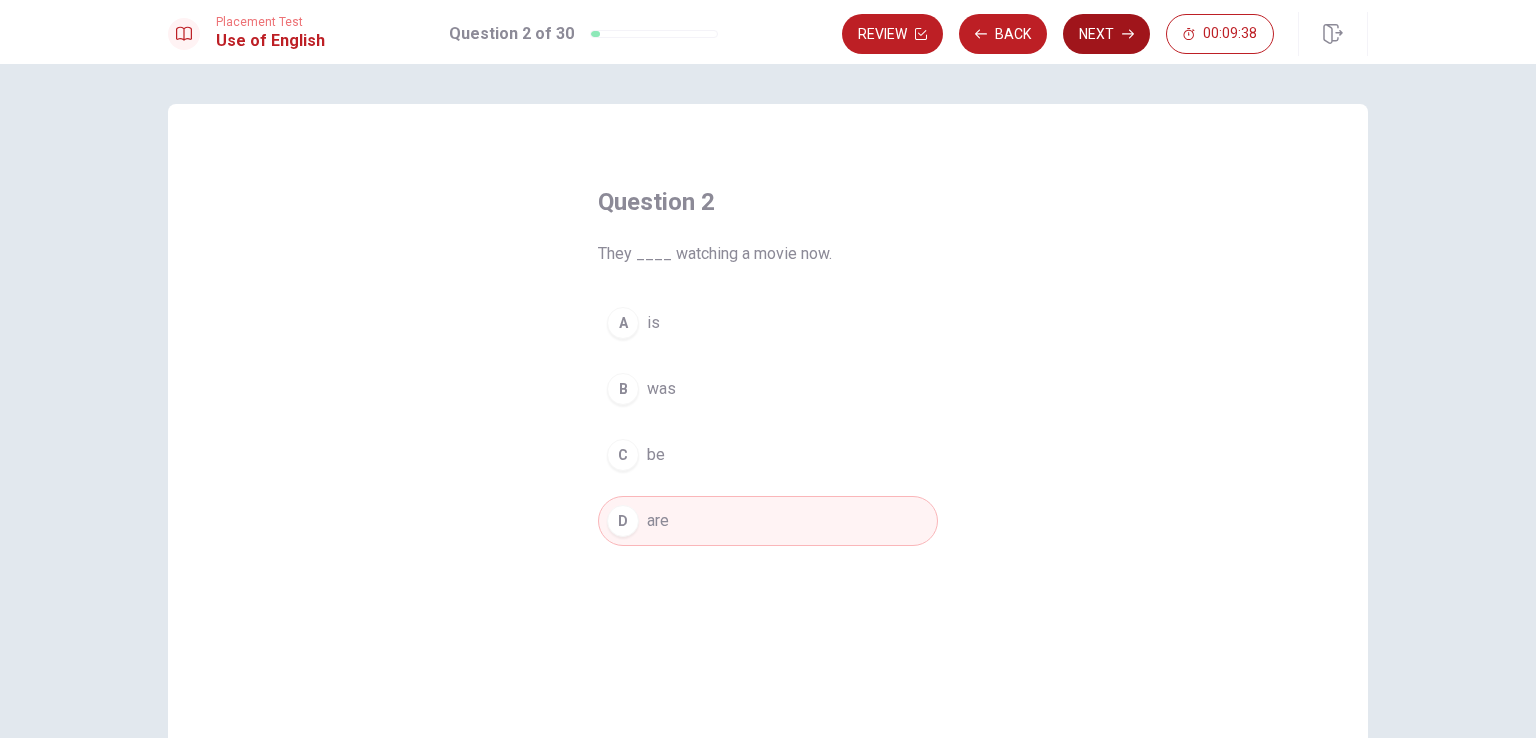 click on "Next" at bounding box center (1106, 34) 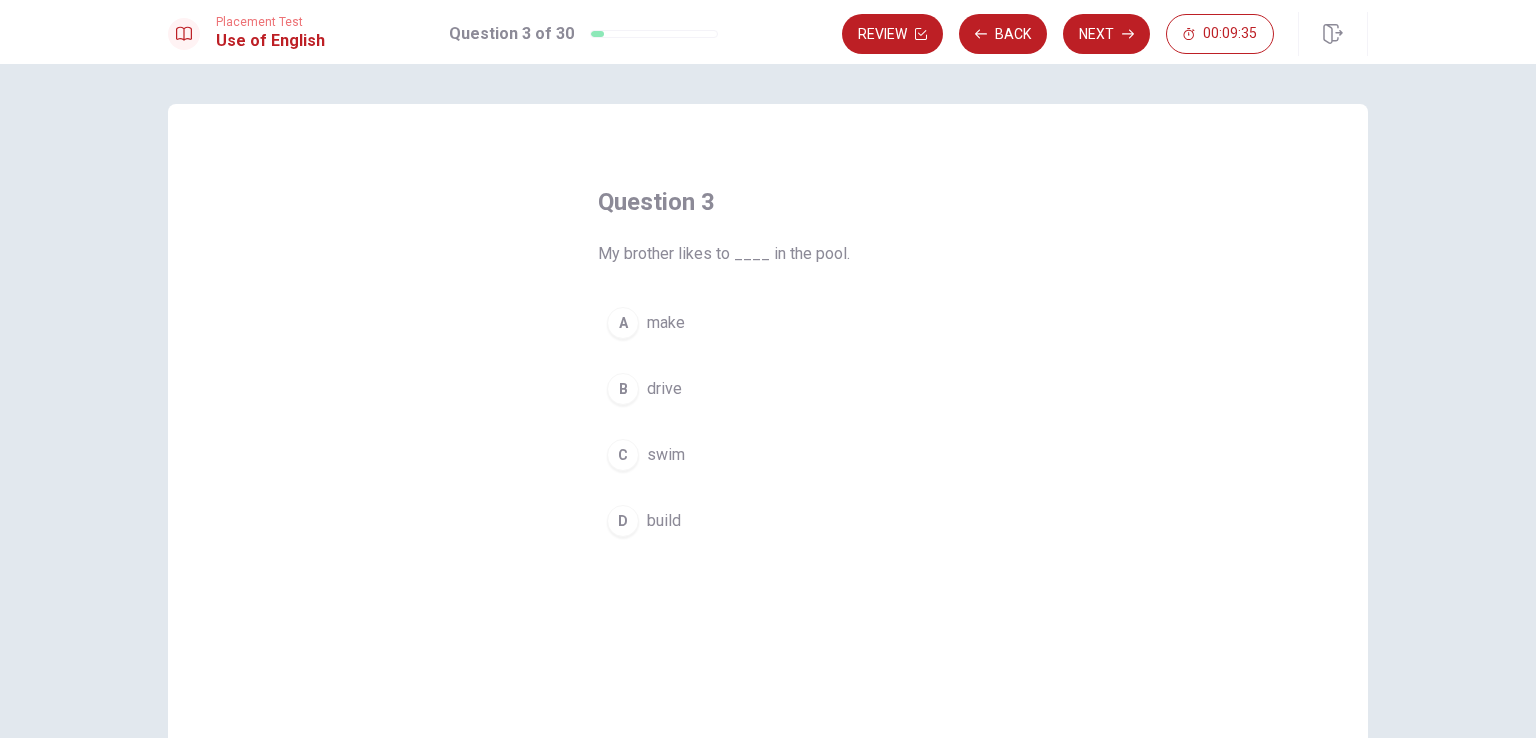 click on "C" at bounding box center [623, 455] 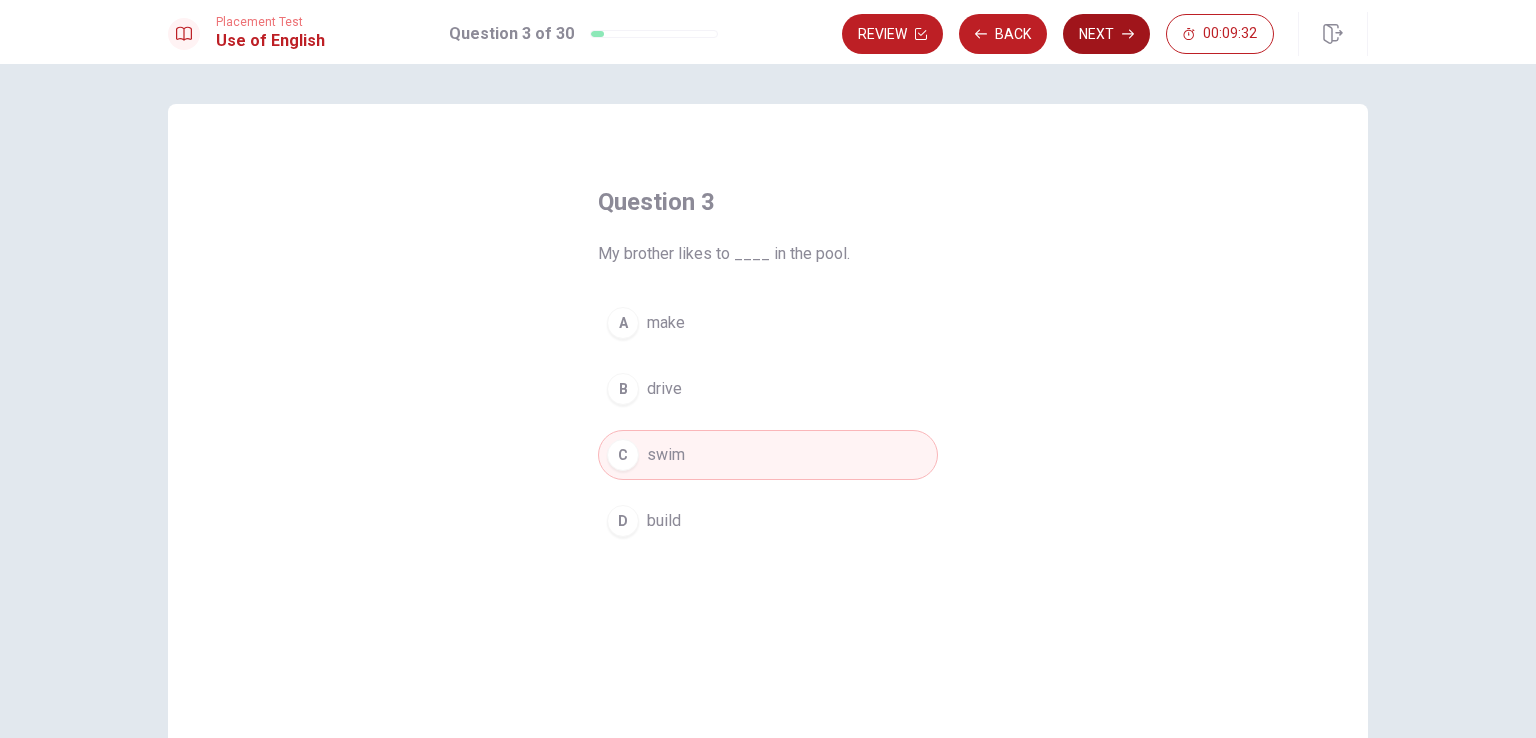 click on "Next" at bounding box center (1106, 34) 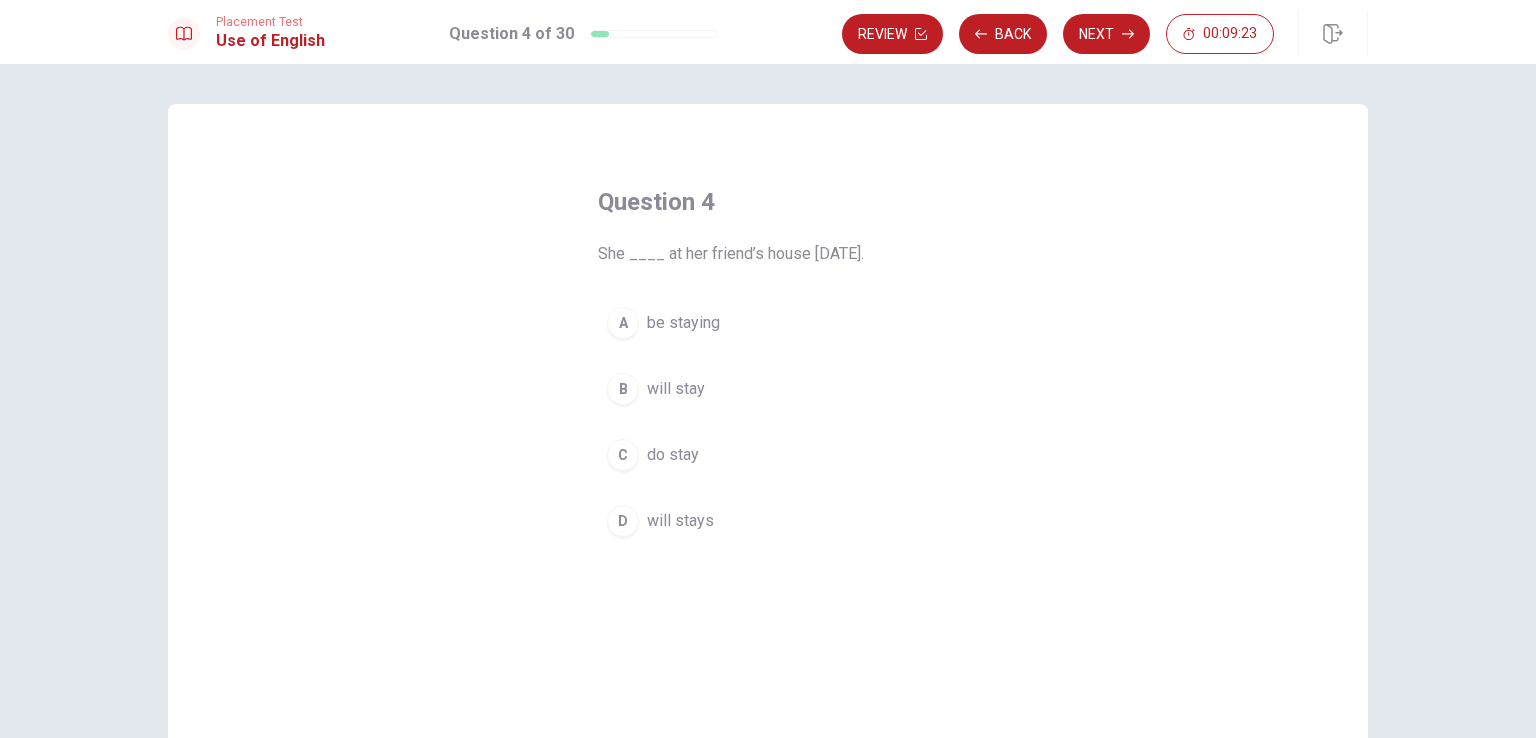 click on "B" at bounding box center (623, 389) 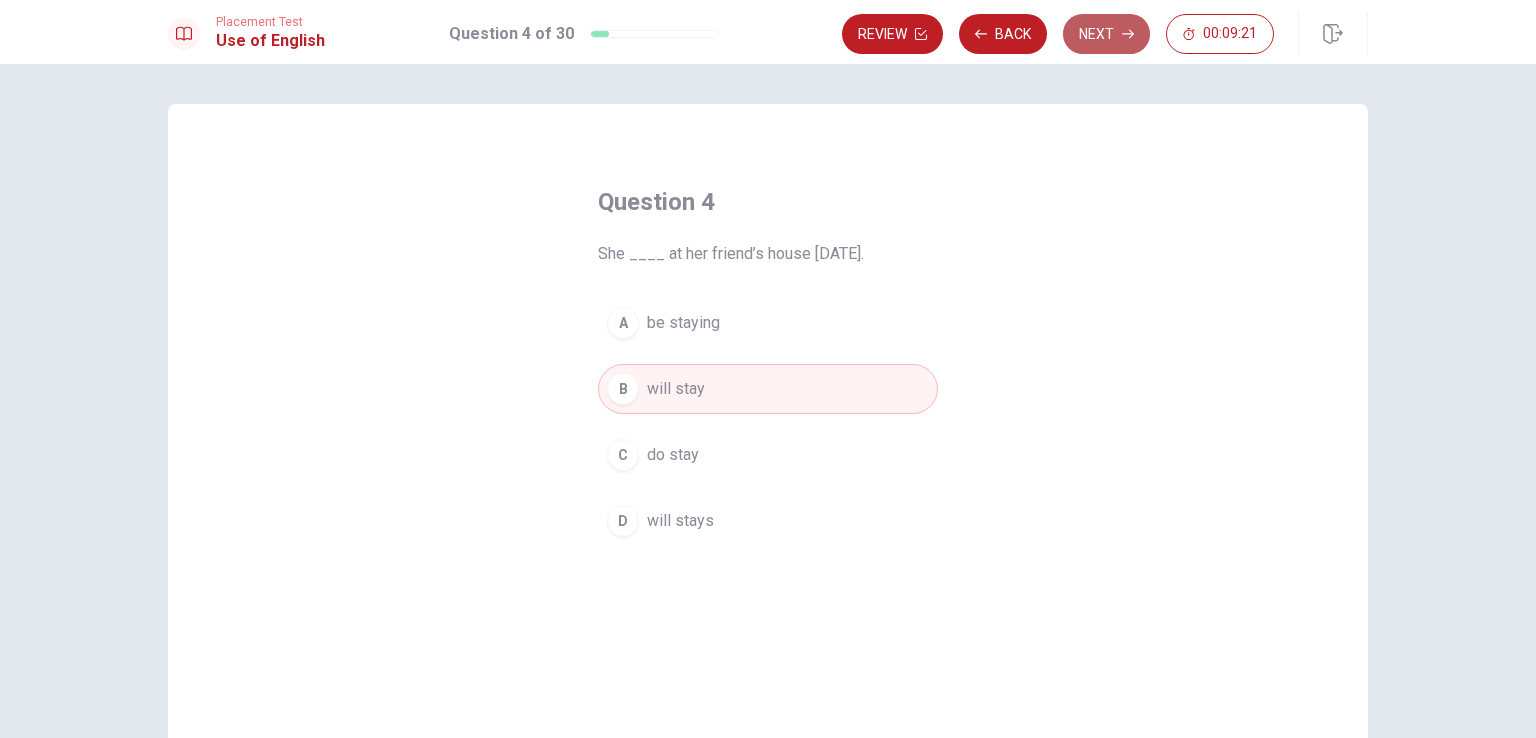 click on "Next" at bounding box center [1106, 34] 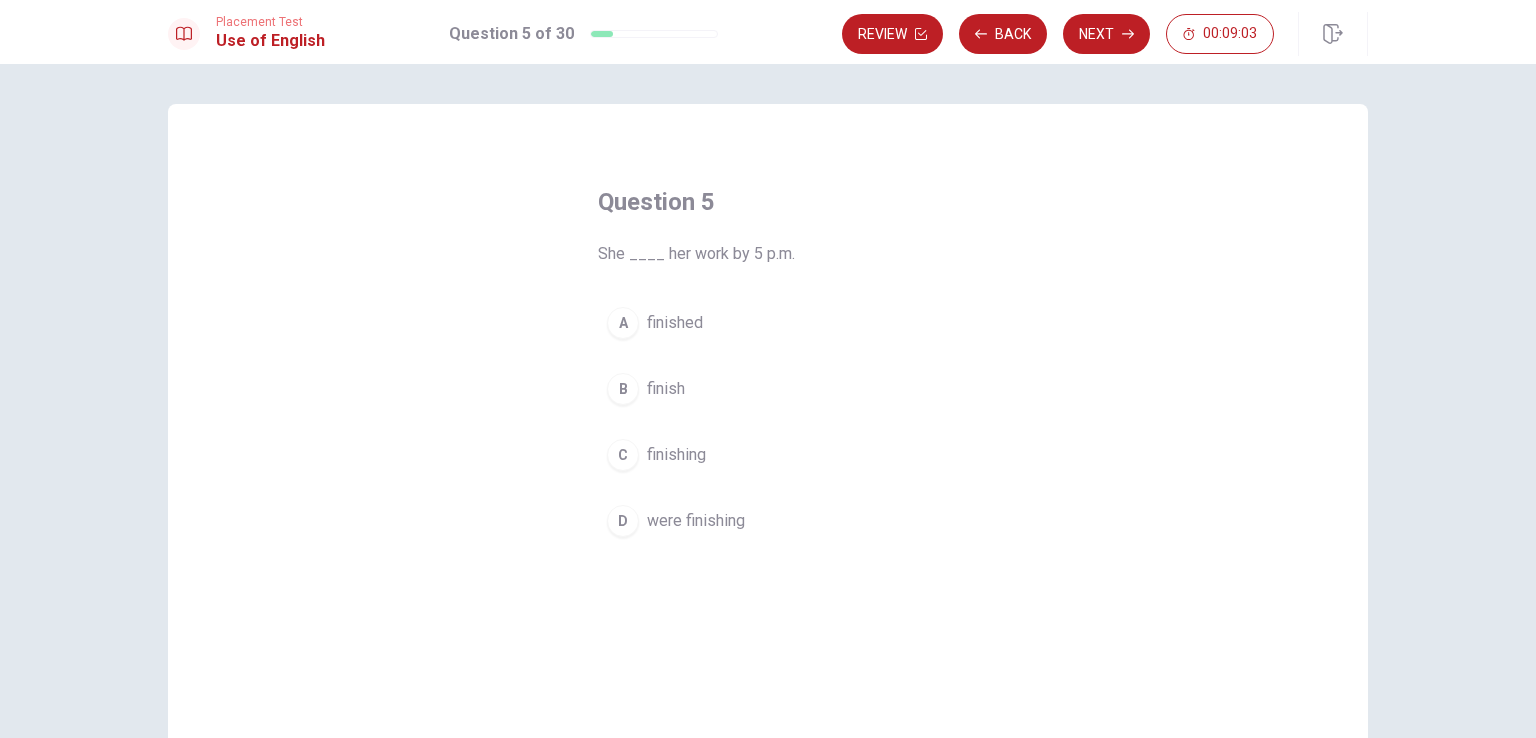 click on "B" at bounding box center [623, 389] 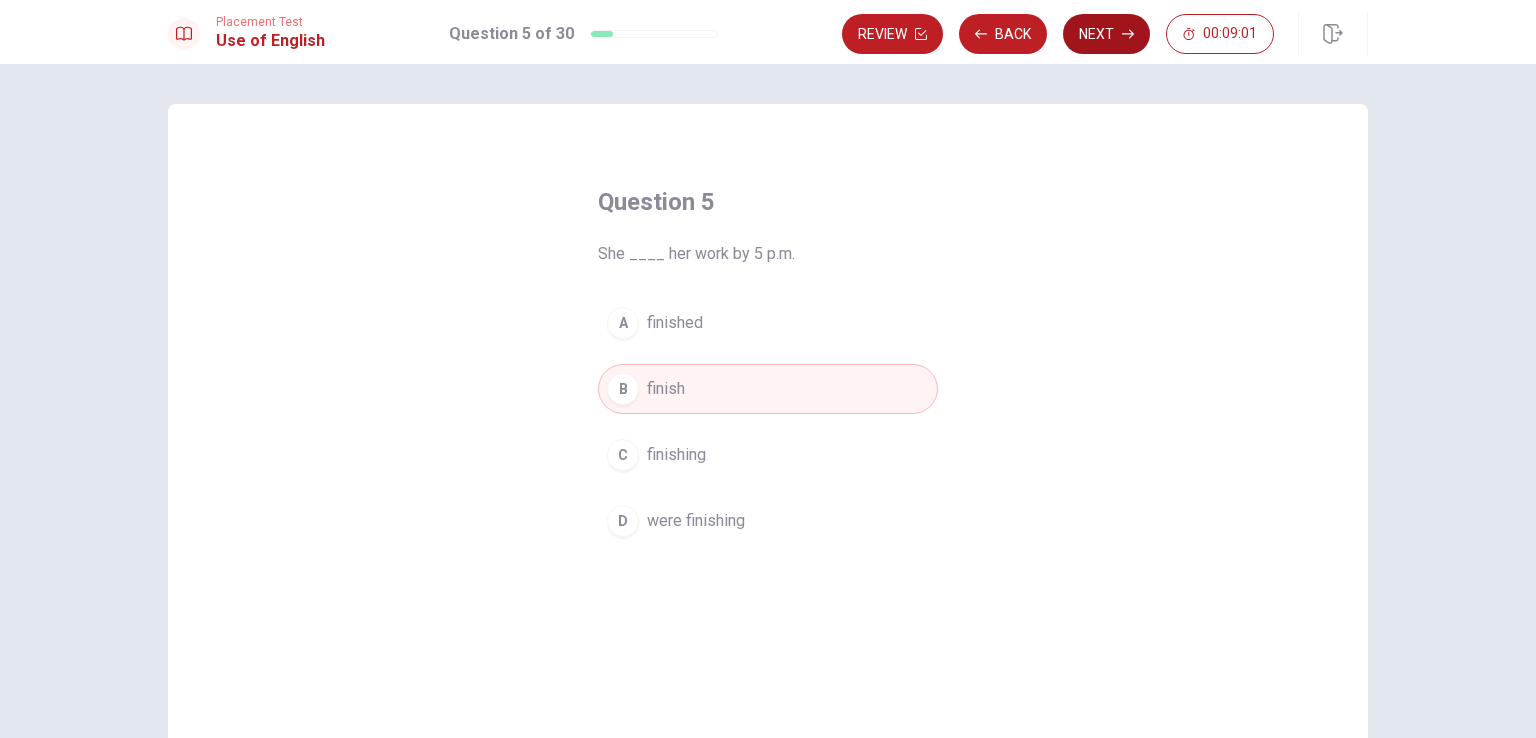 click on "Next" at bounding box center [1106, 34] 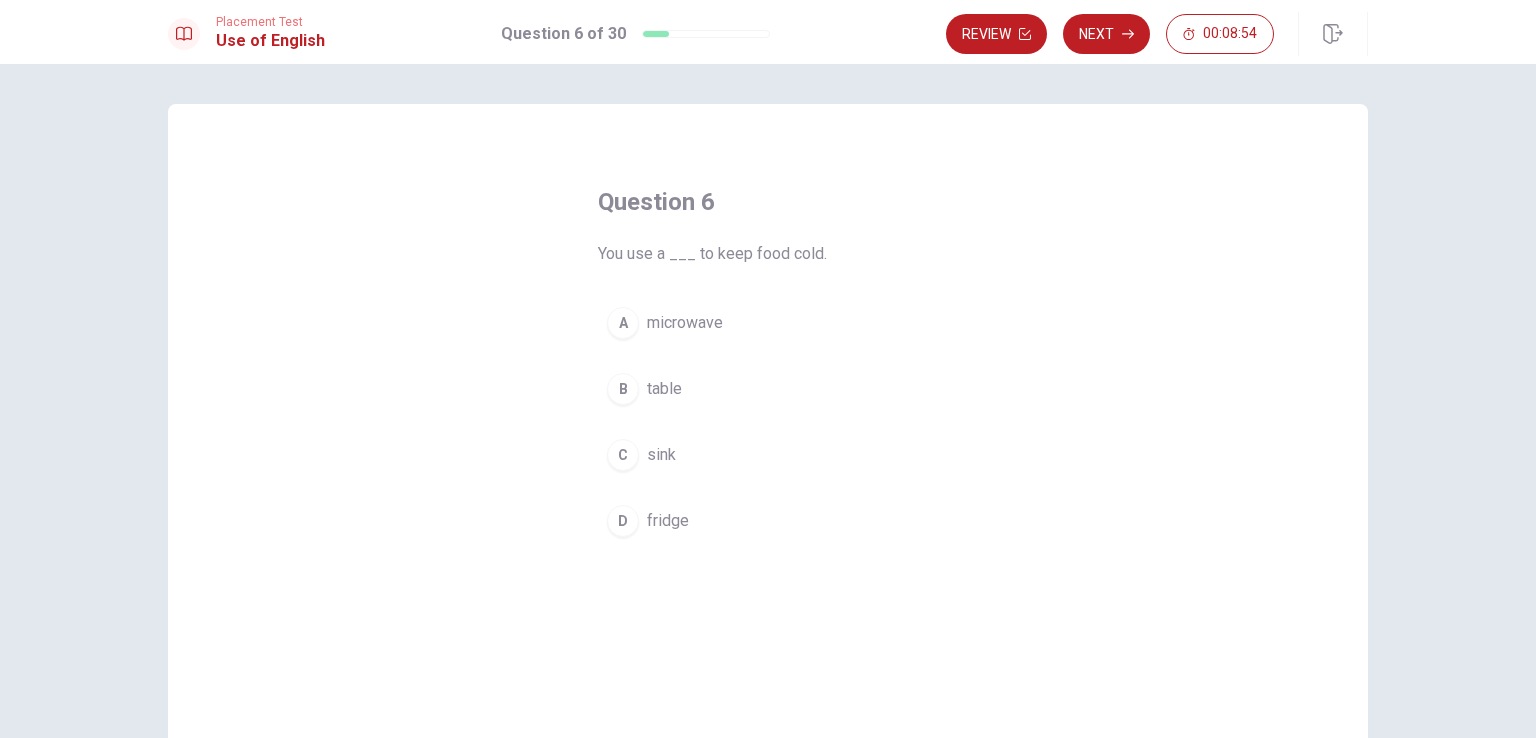click on "D" at bounding box center (623, 521) 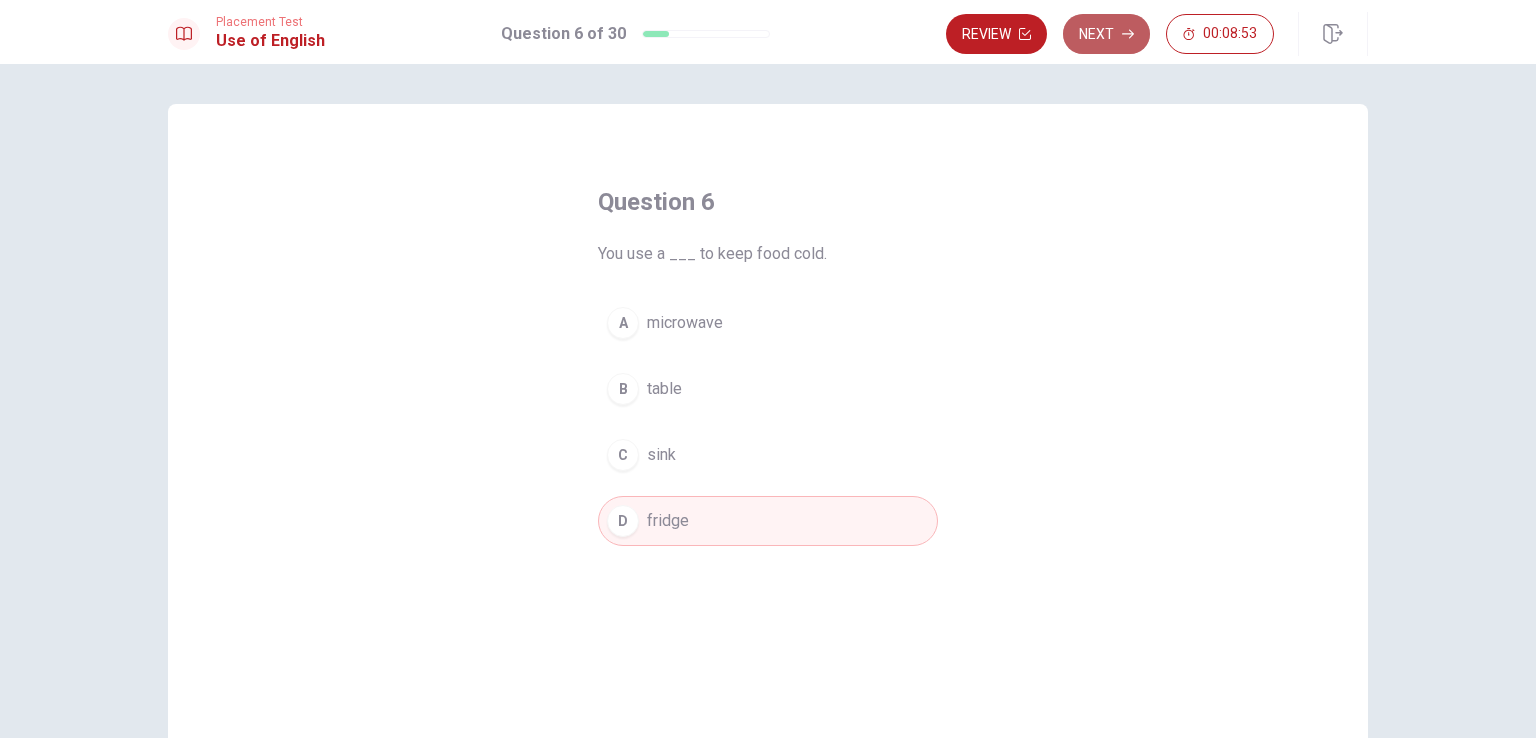 click on "Next" at bounding box center (1106, 34) 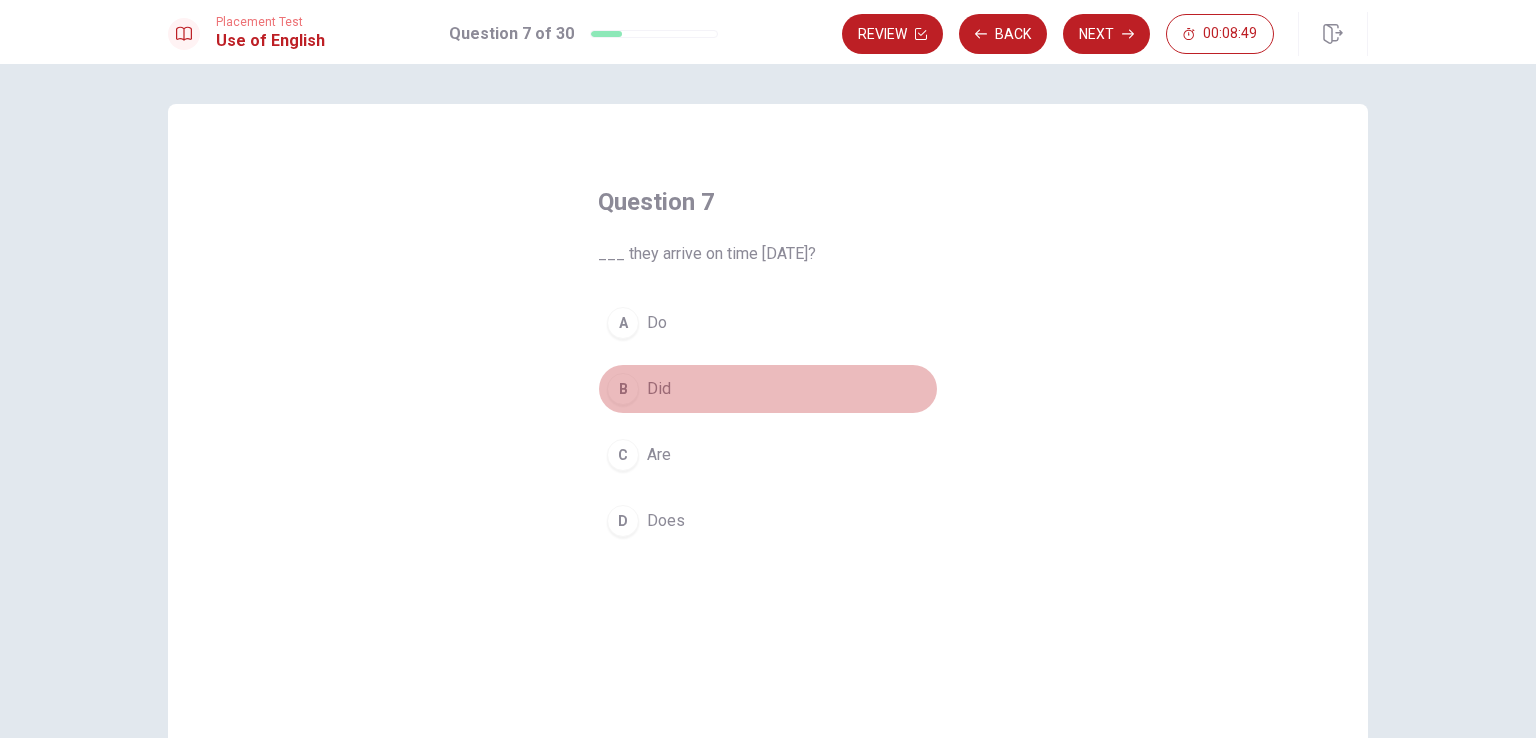 click on "B" at bounding box center [623, 389] 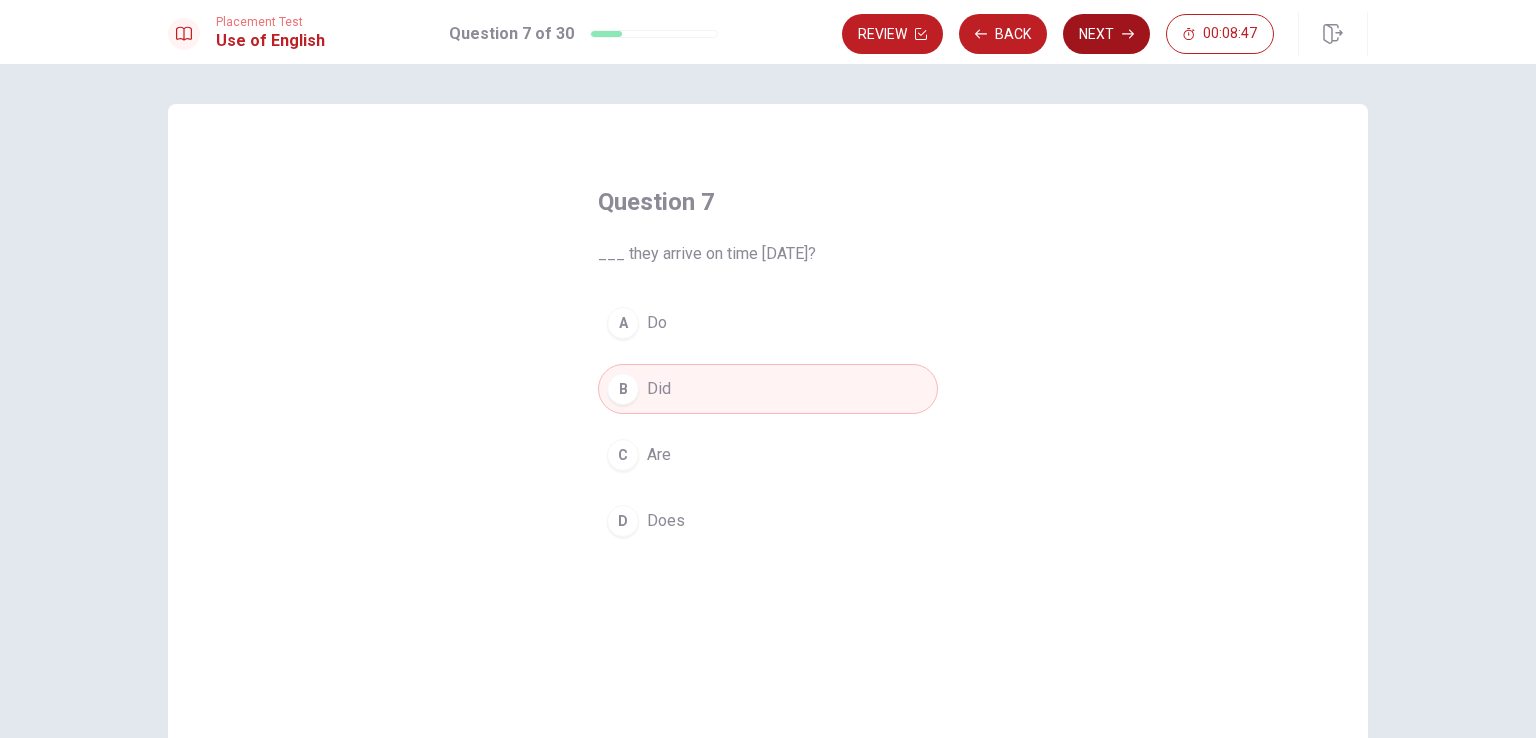 click on "Next" at bounding box center (1106, 34) 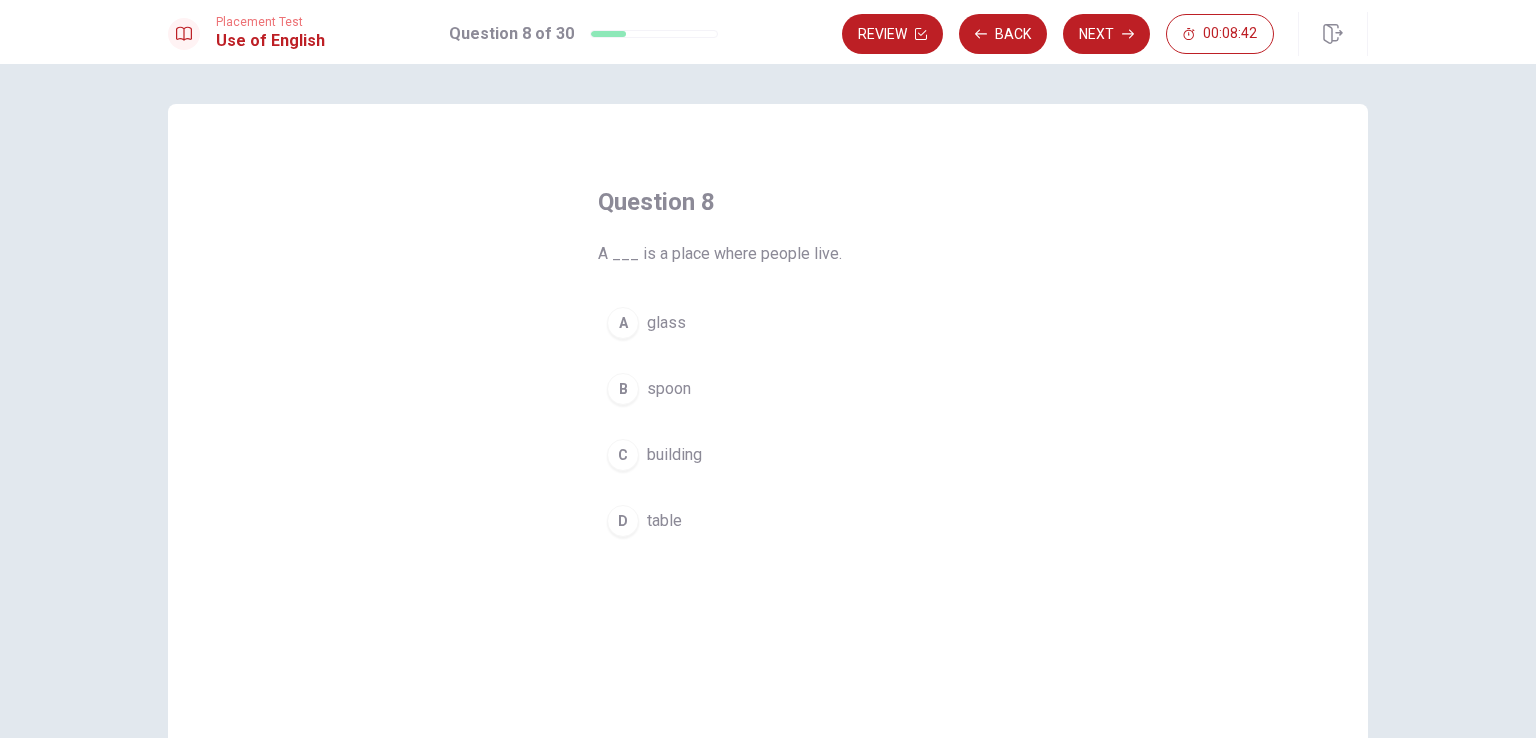 click on "C" at bounding box center [623, 455] 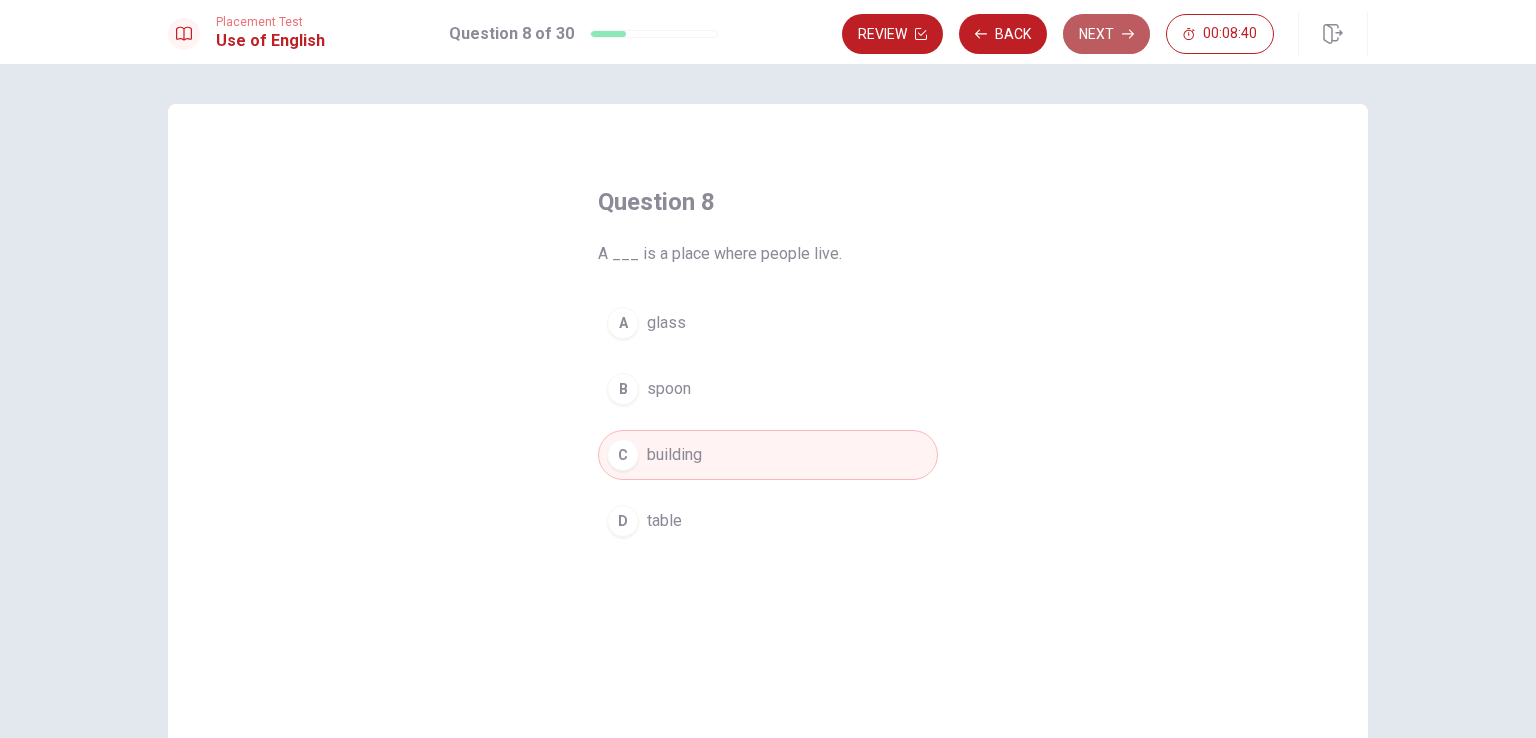 click 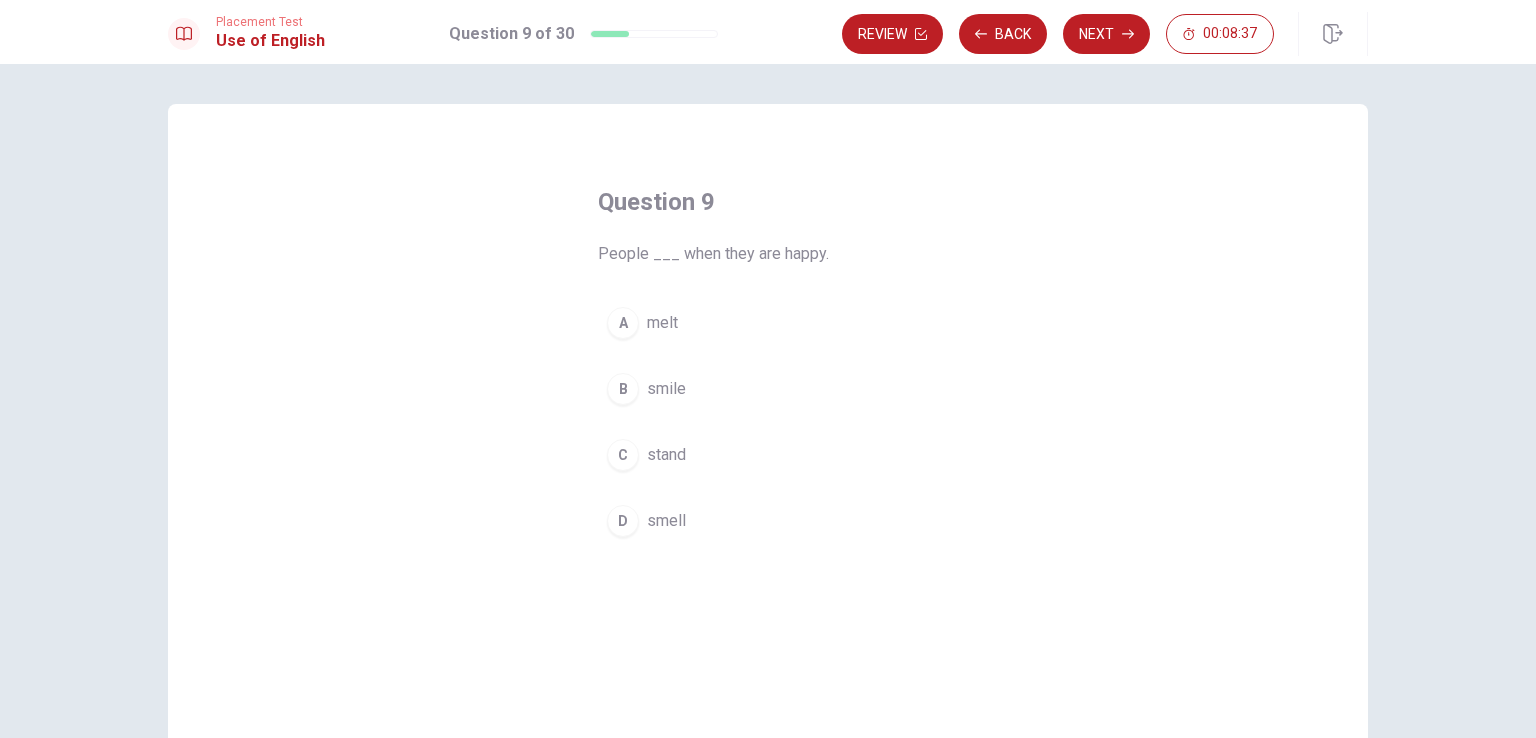 click on "B" at bounding box center (623, 389) 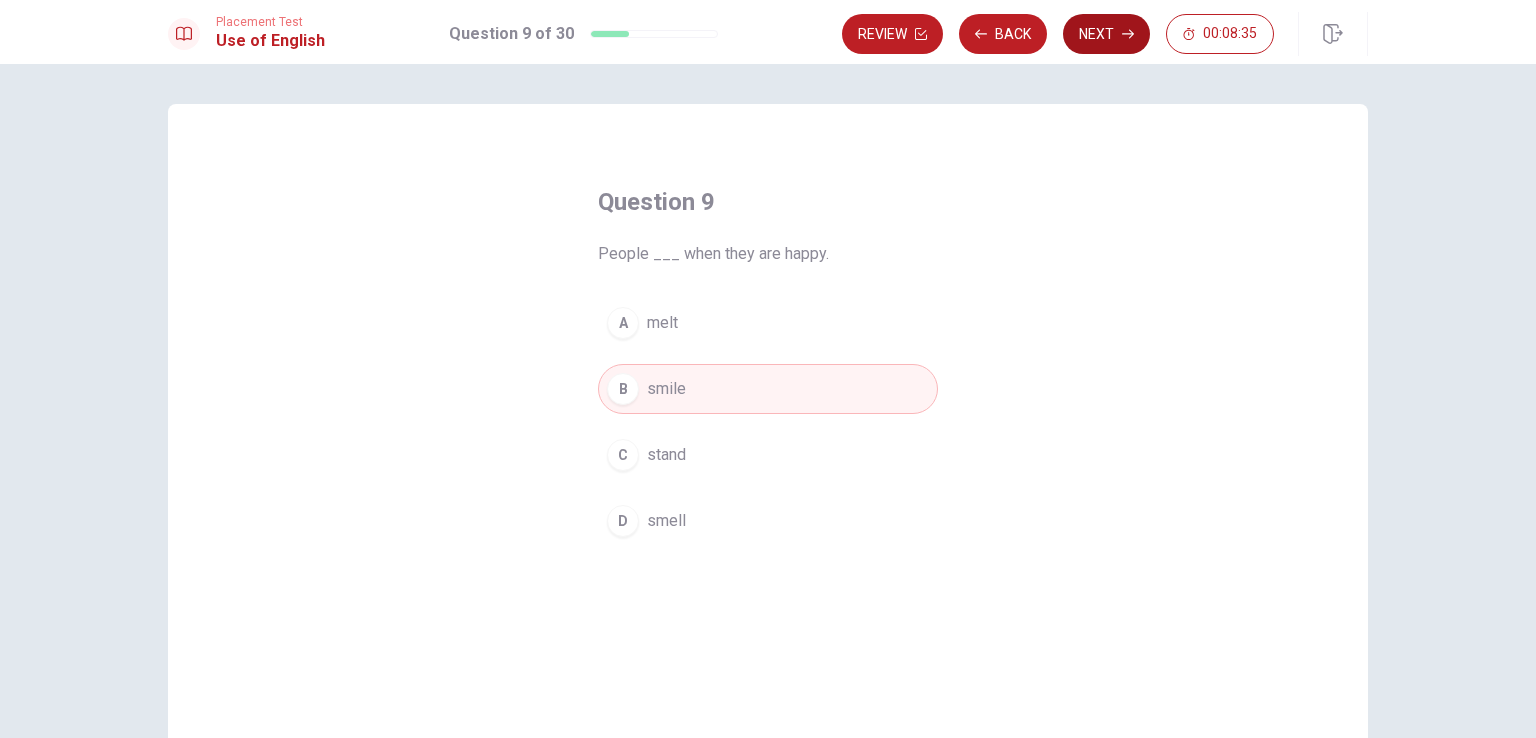 click on "Next" at bounding box center (1106, 34) 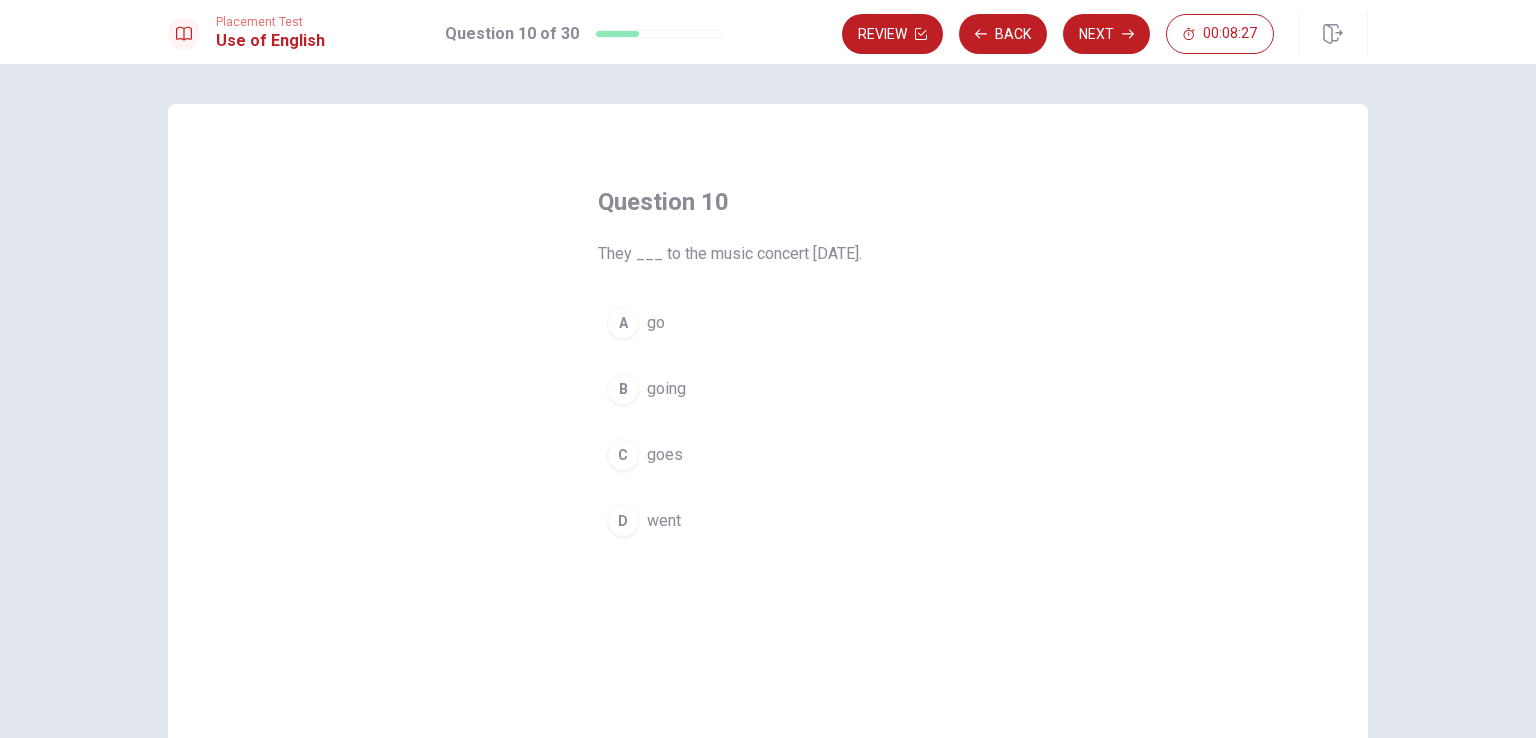click on "D" at bounding box center (623, 521) 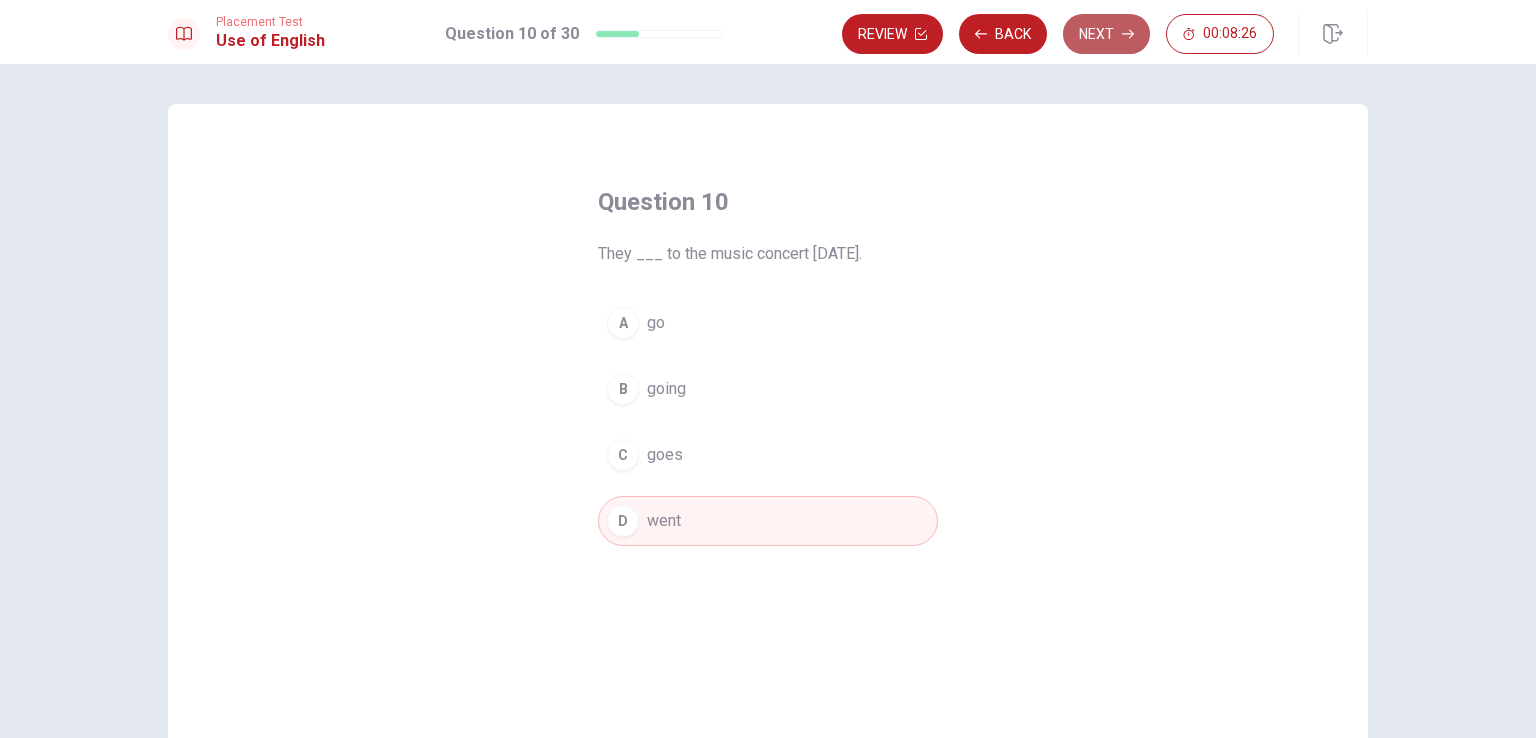 click on "Next" at bounding box center [1106, 34] 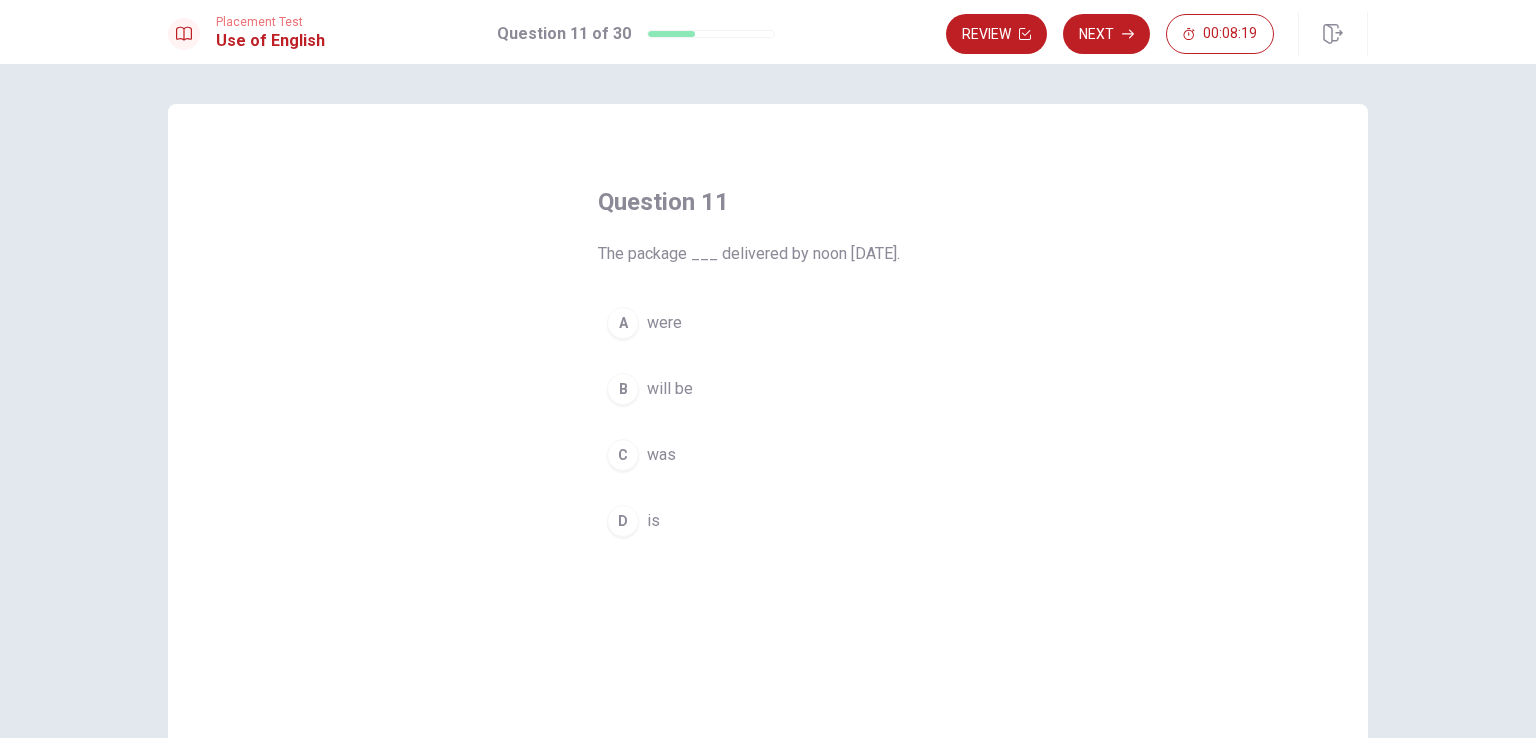 click on "B" at bounding box center (623, 389) 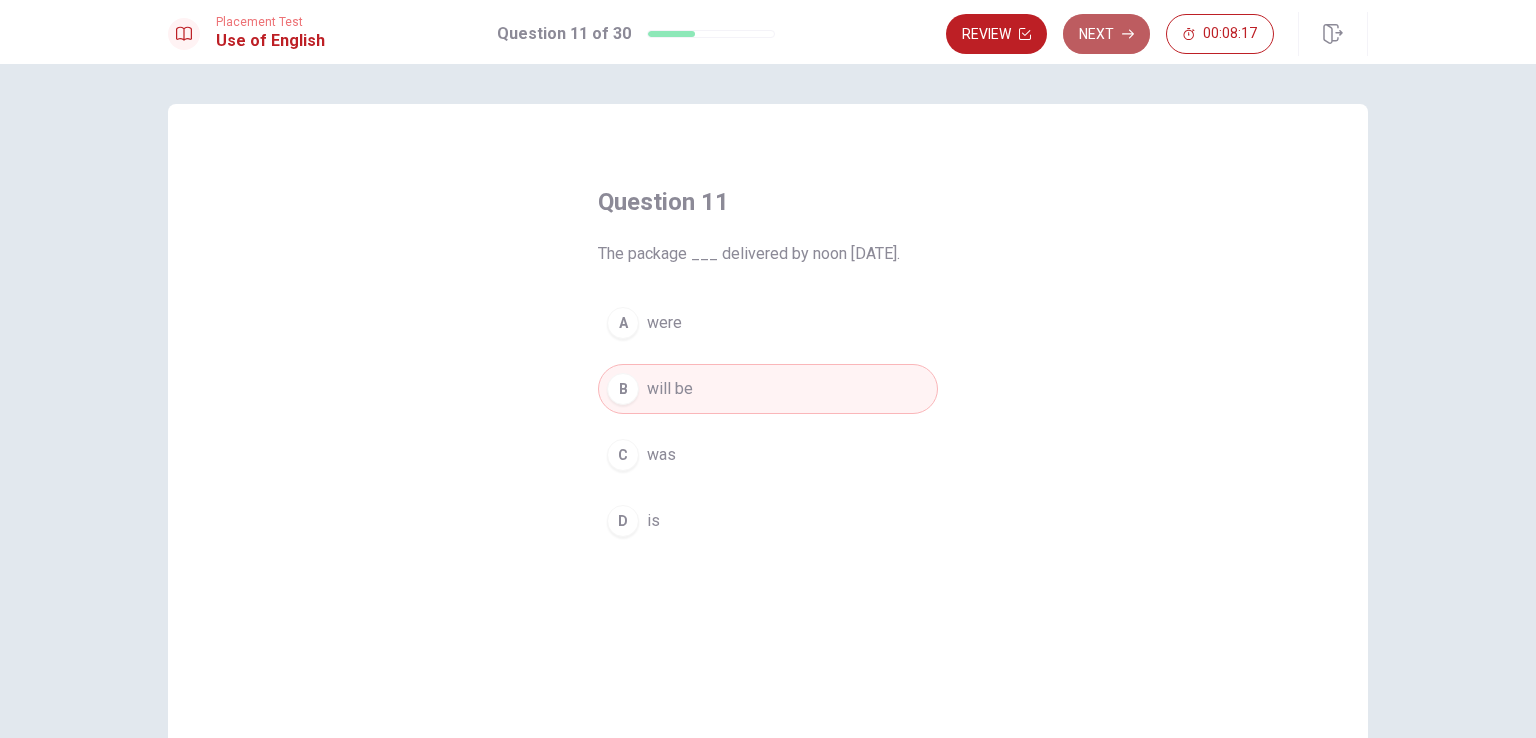 click 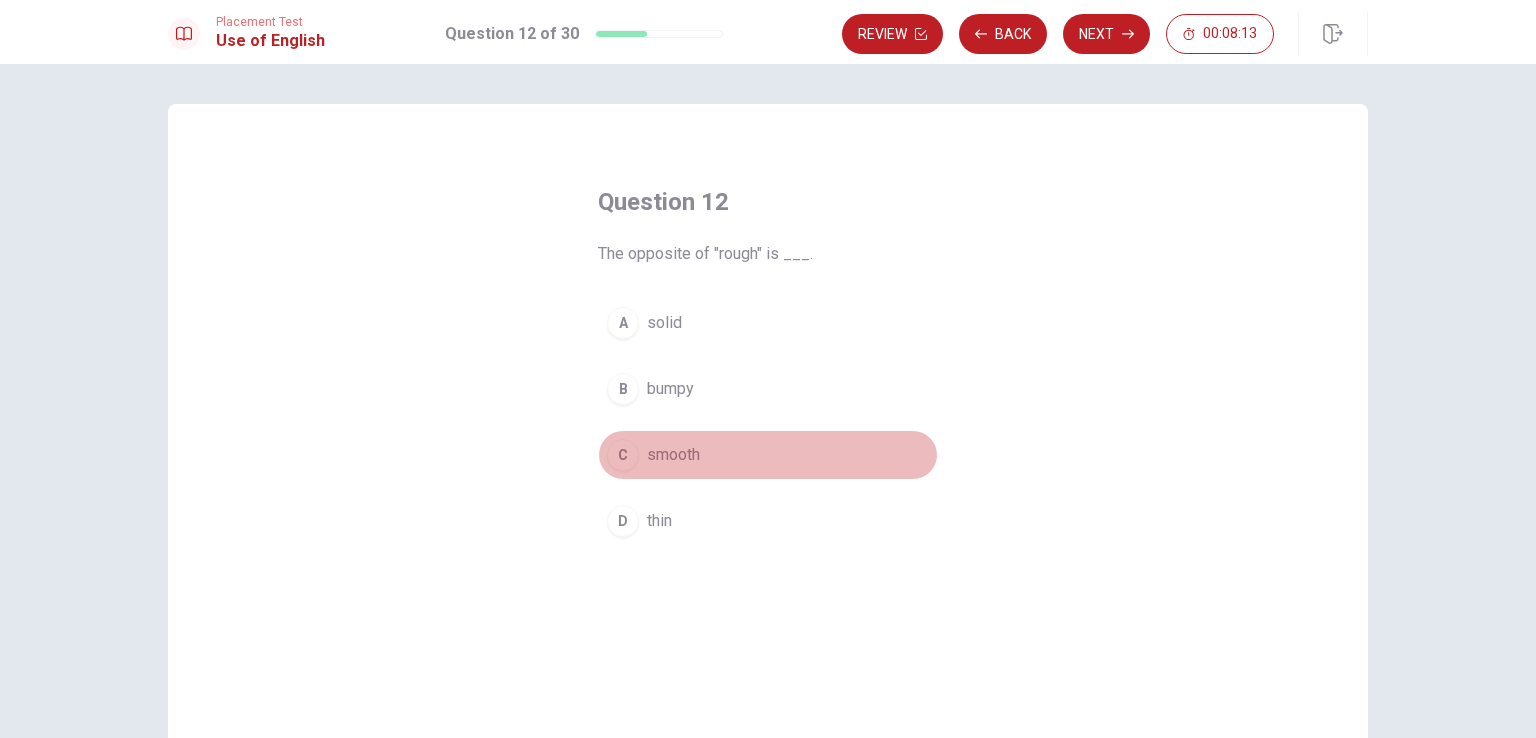click on "C" at bounding box center [623, 455] 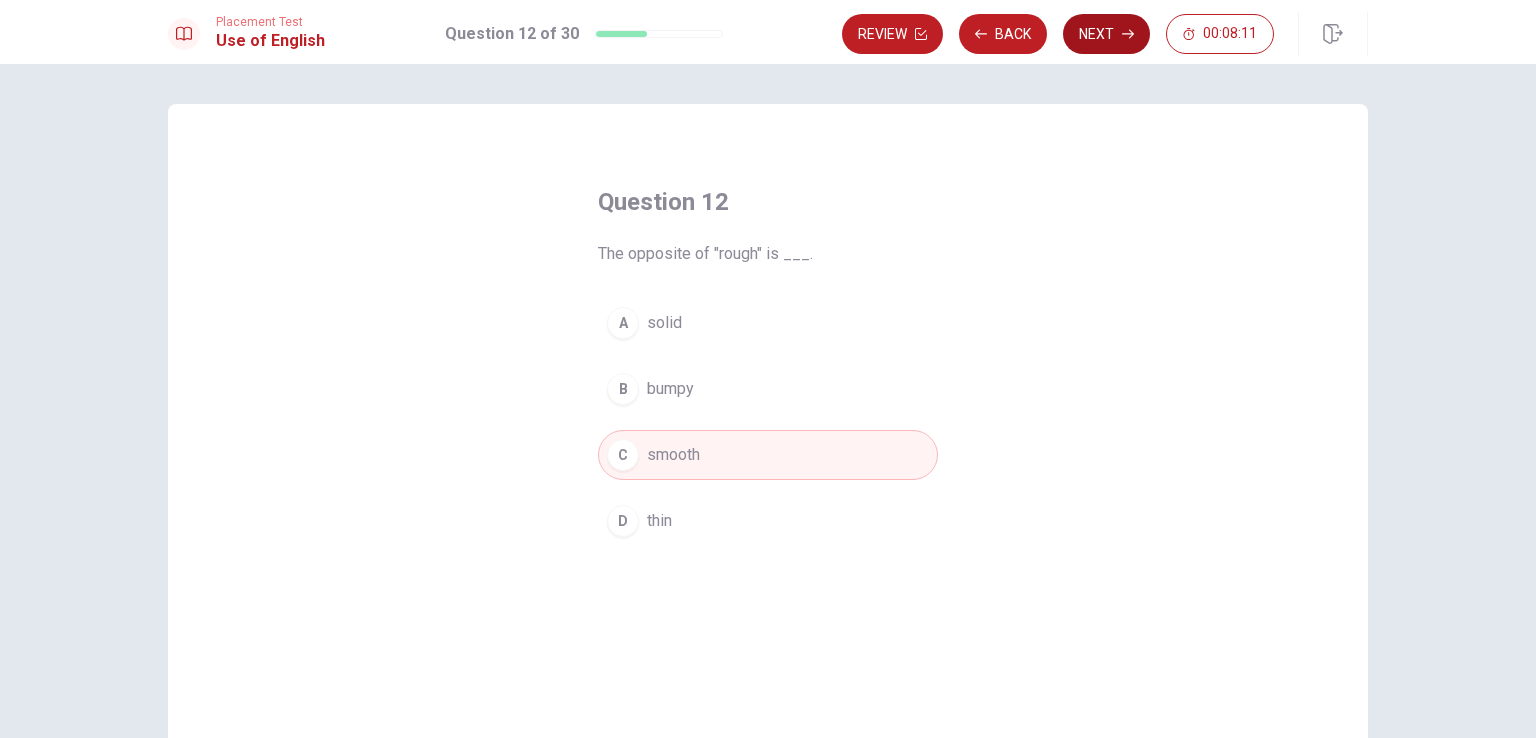 click on "Next" at bounding box center [1106, 34] 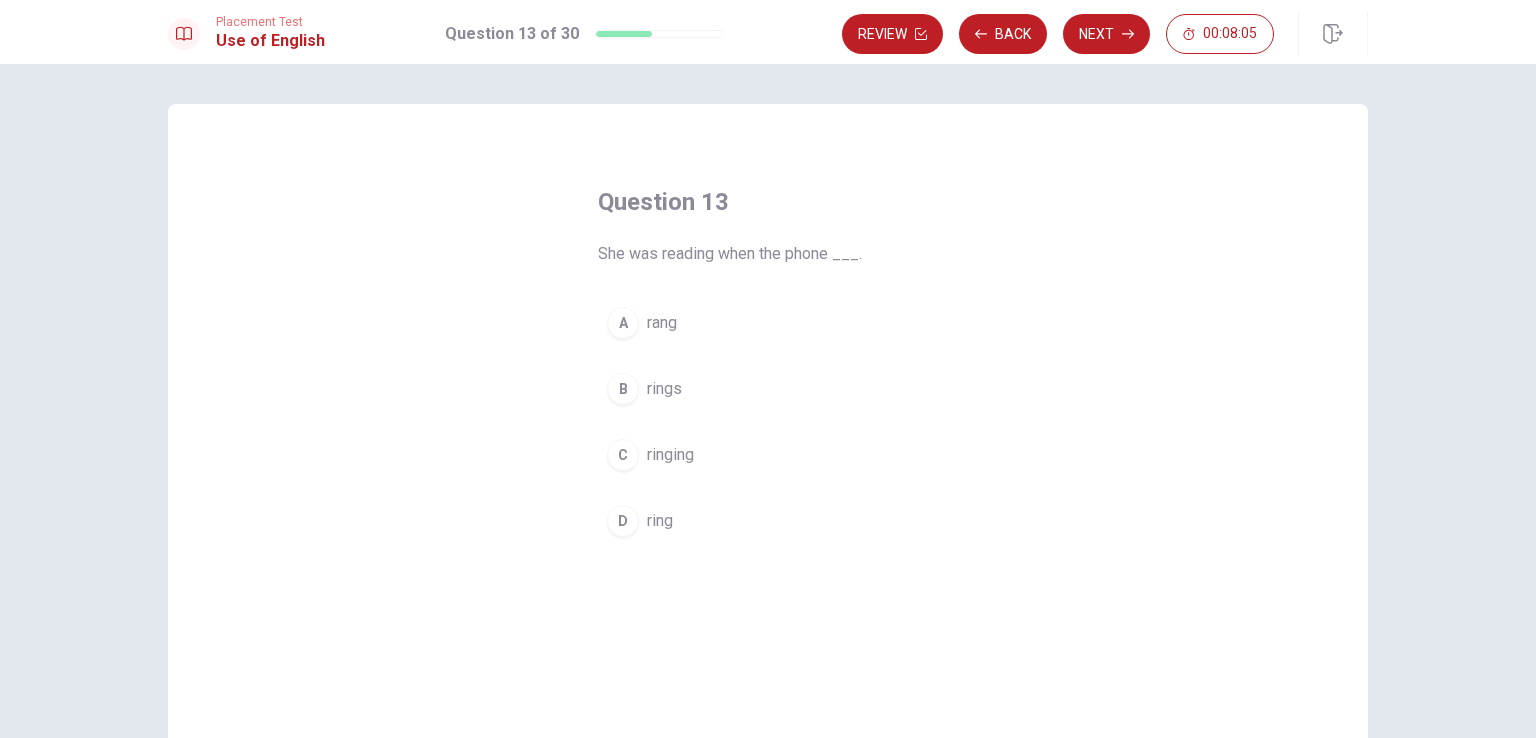 click on "A" at bounding box center (623, 323) 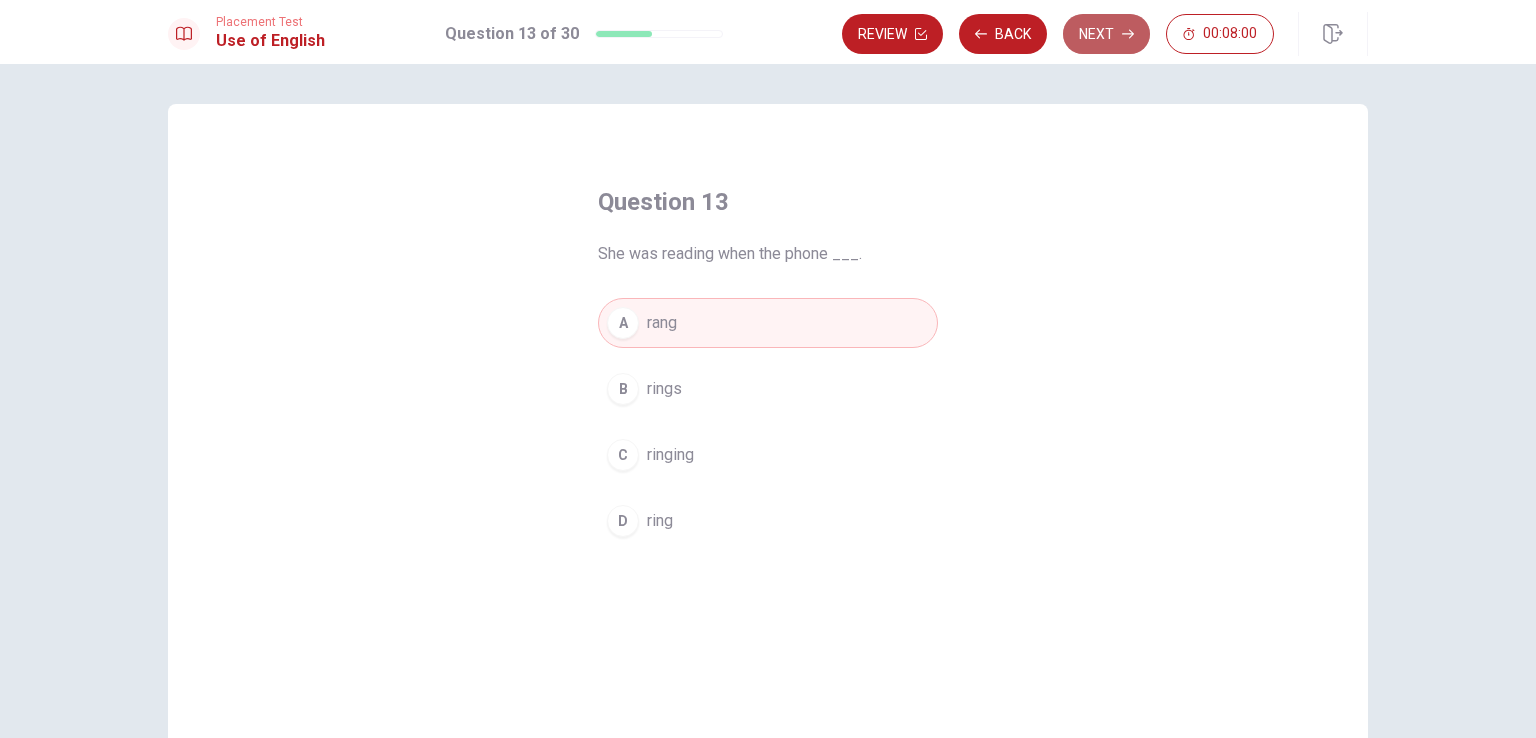 click on "Next" at bounding box center (1106, 34) 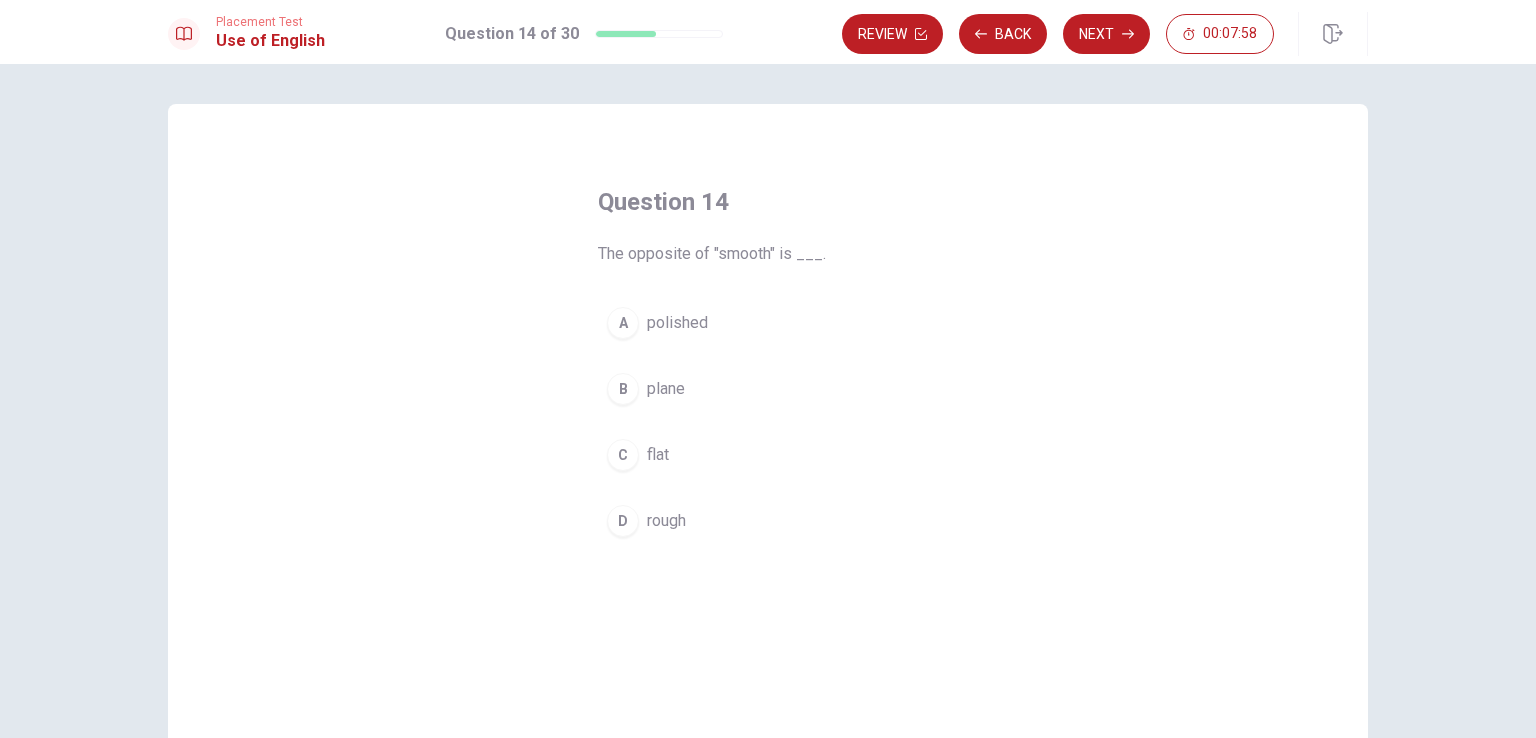 click on "D rough" at bounding box center [768, 521] 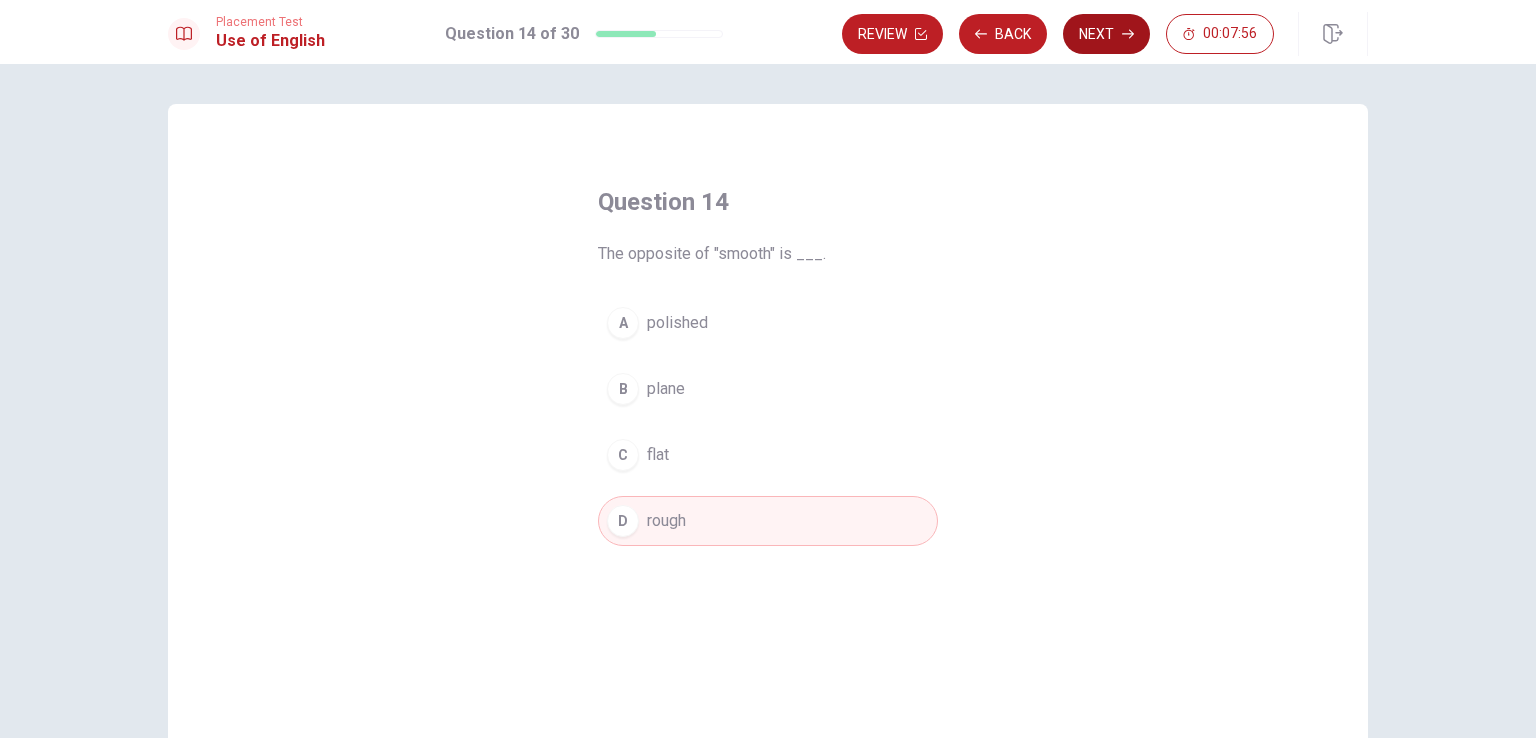 click on "Next" at bounding box center [1106, 34] 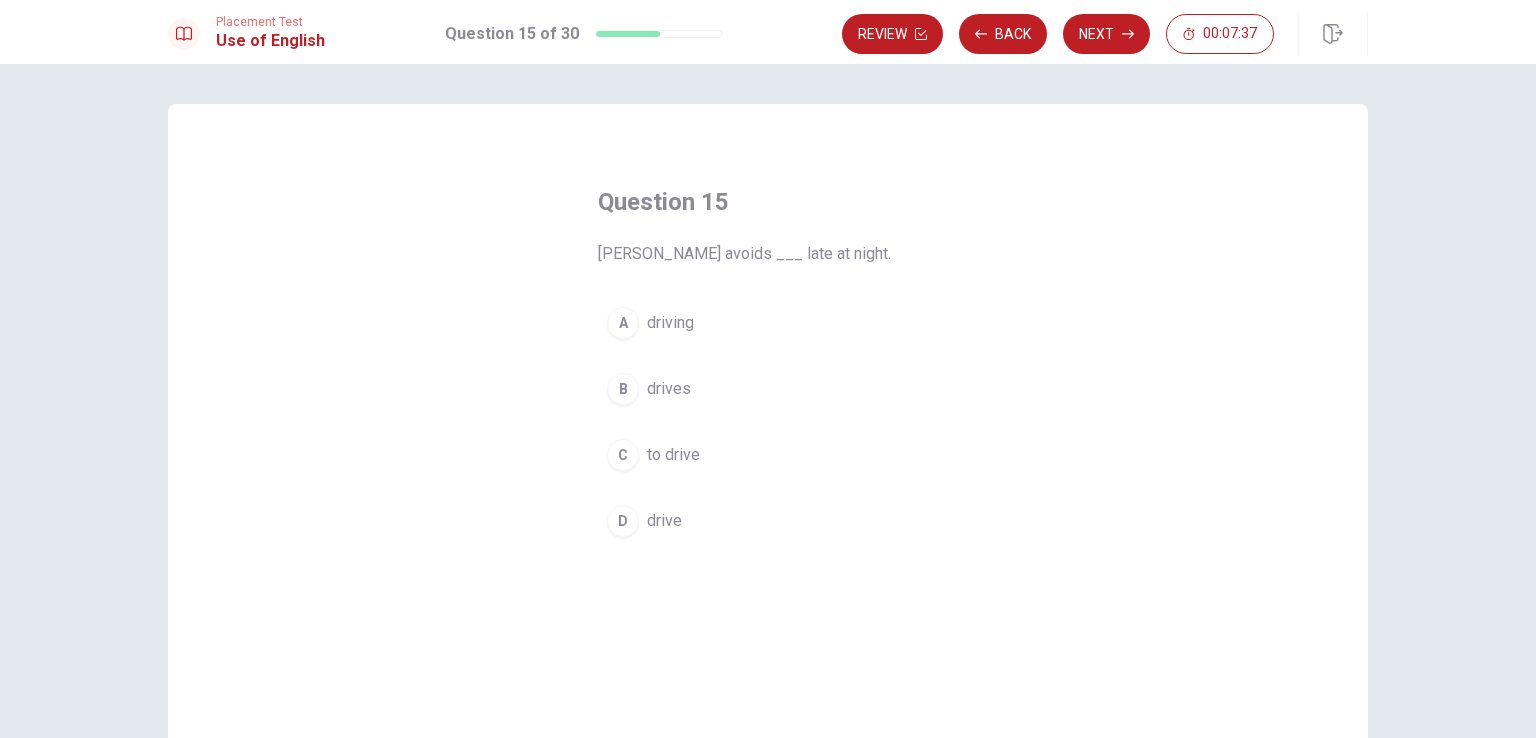 click on "C" at bounding box center [623, 455] 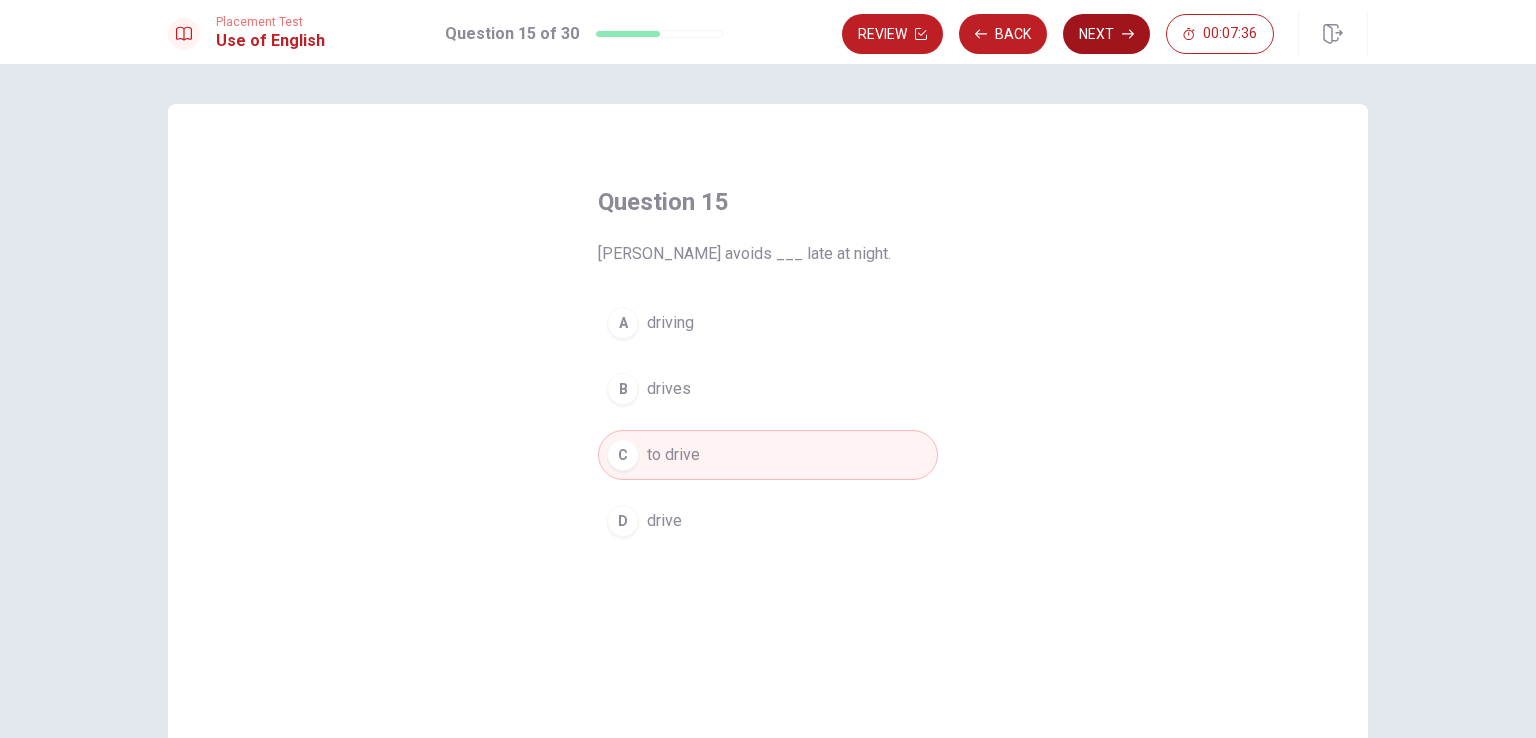 click on "Next" at bounding box center (1106, 34) 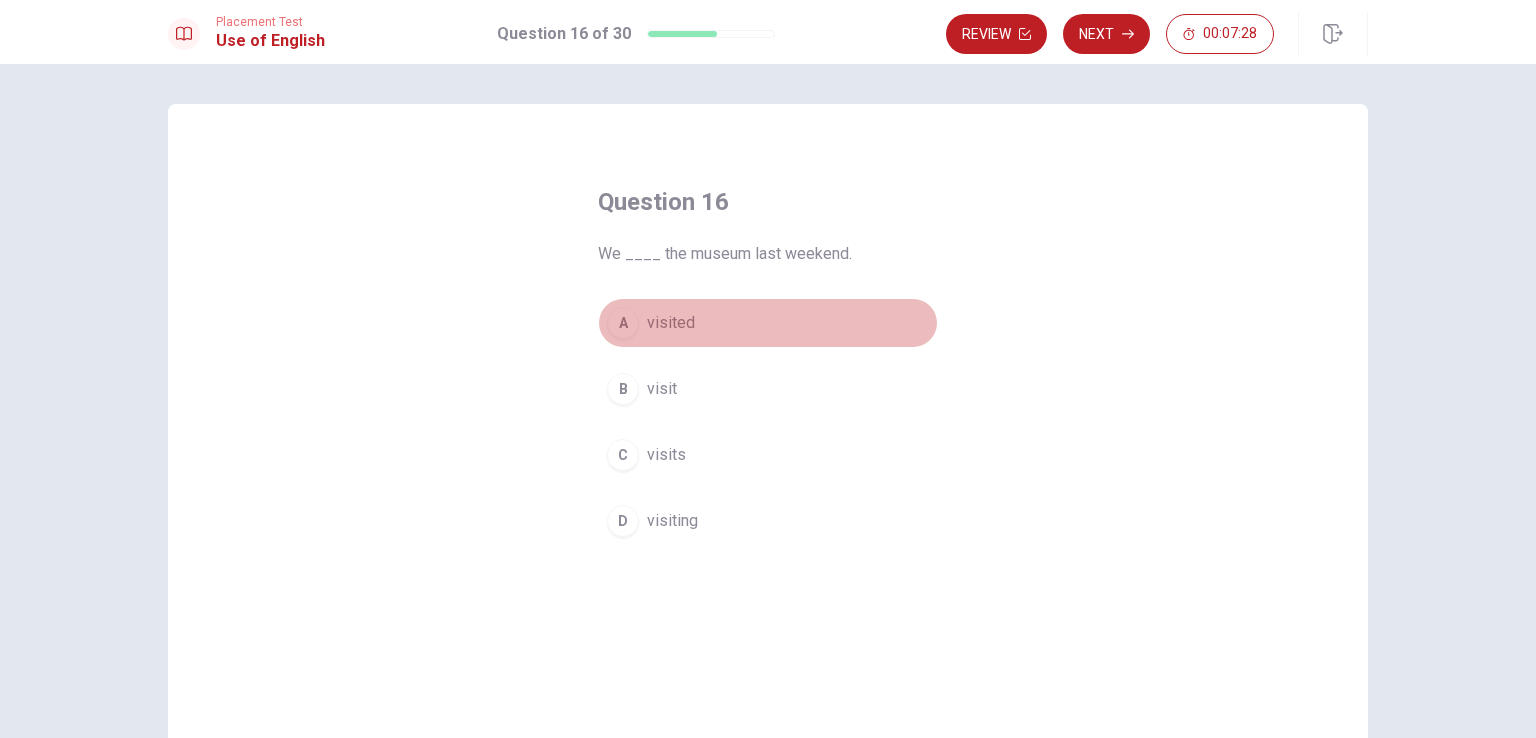 click on "A" at bounding box center [623, 323] 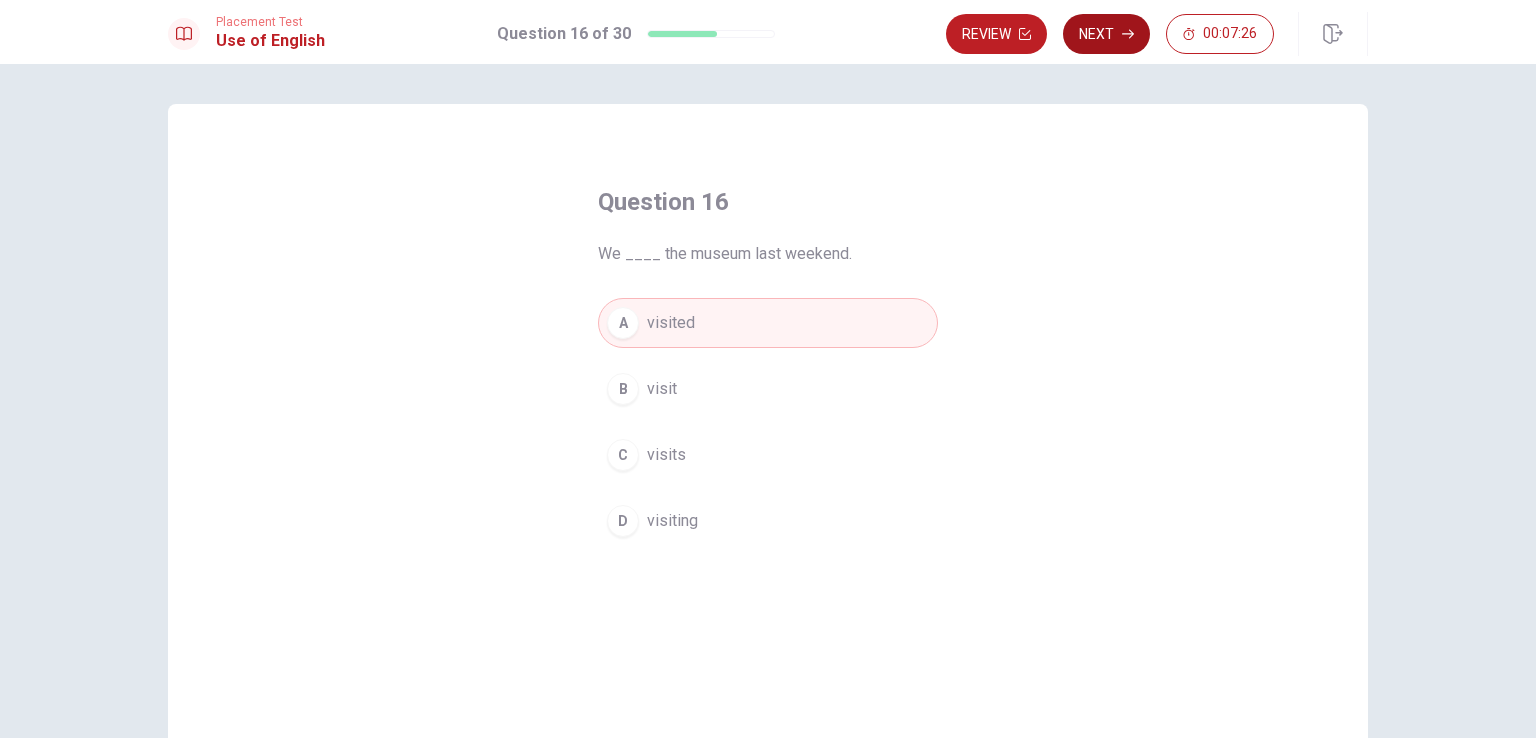 click on "Next" at bounding box center (1106, 34) 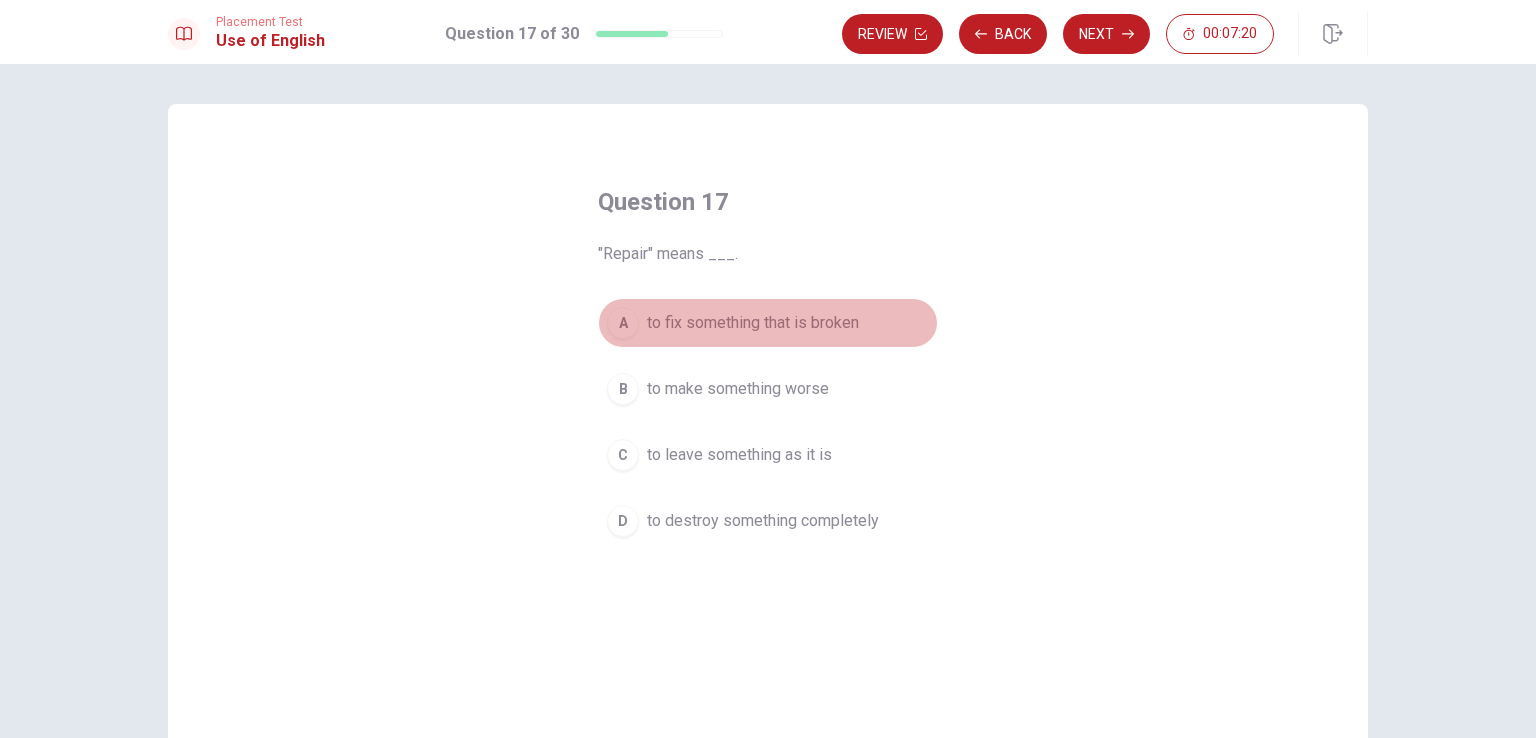 click on "A" at bounding box center (623, 323) 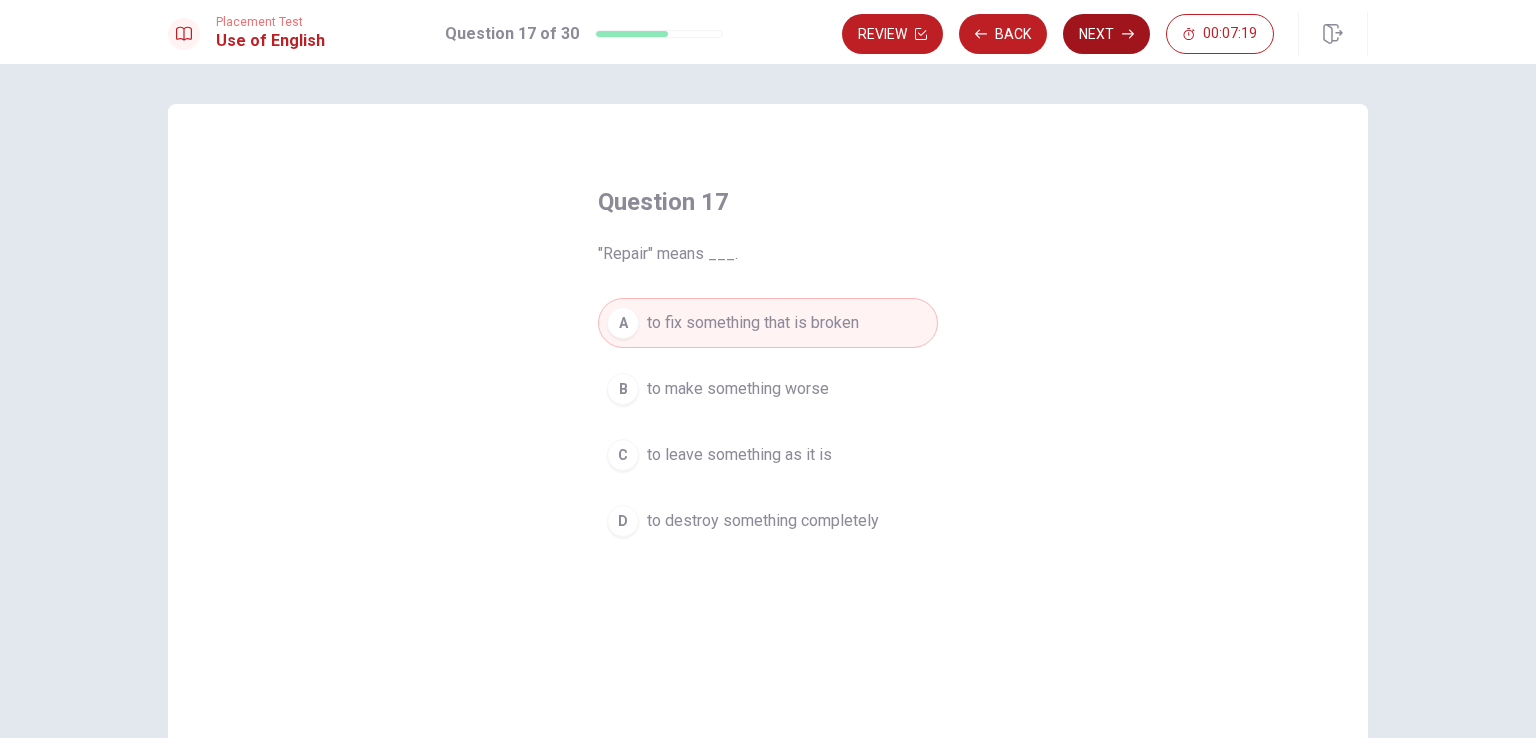 click on "Next" at bounding box center (1106, 34) 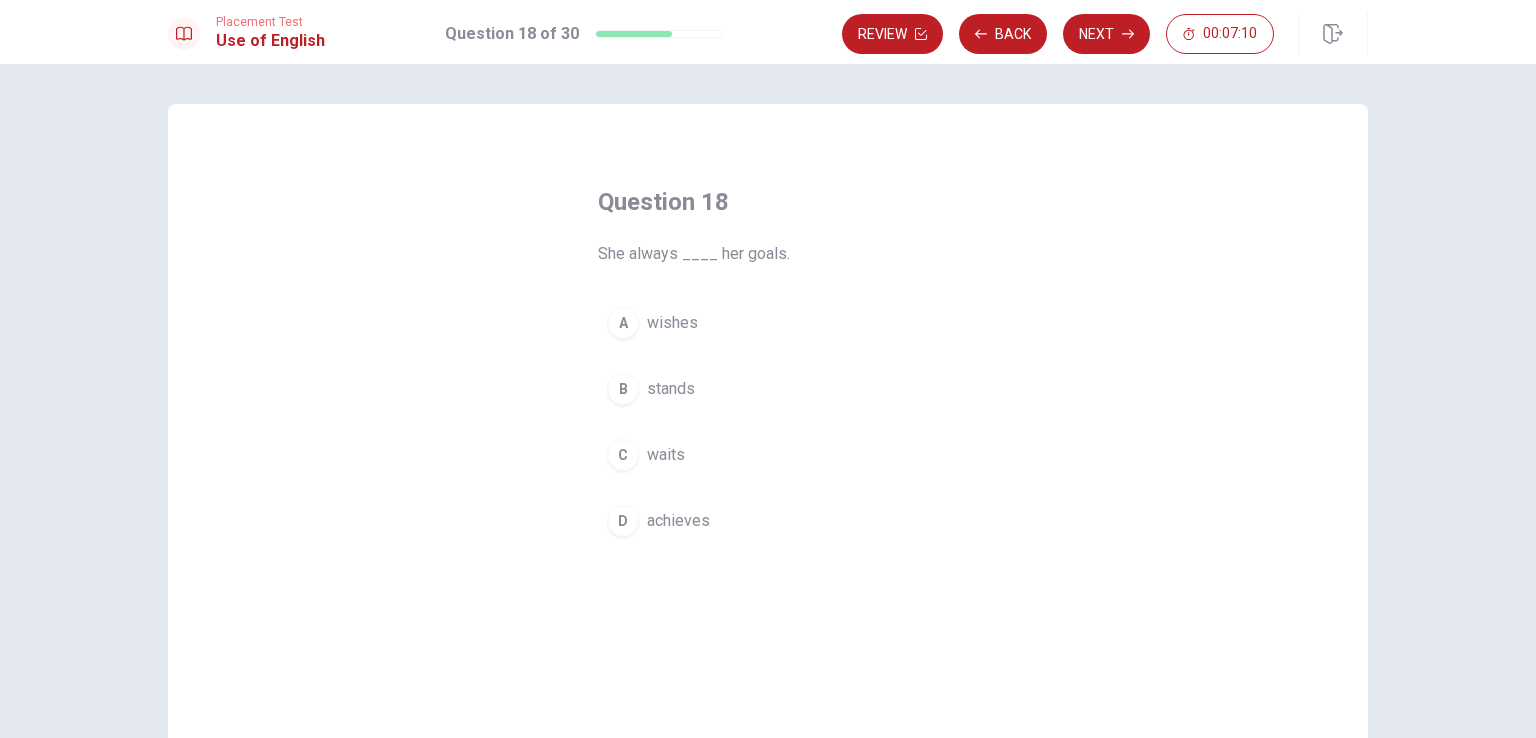 click on "B" at bounding box center [623, 389] 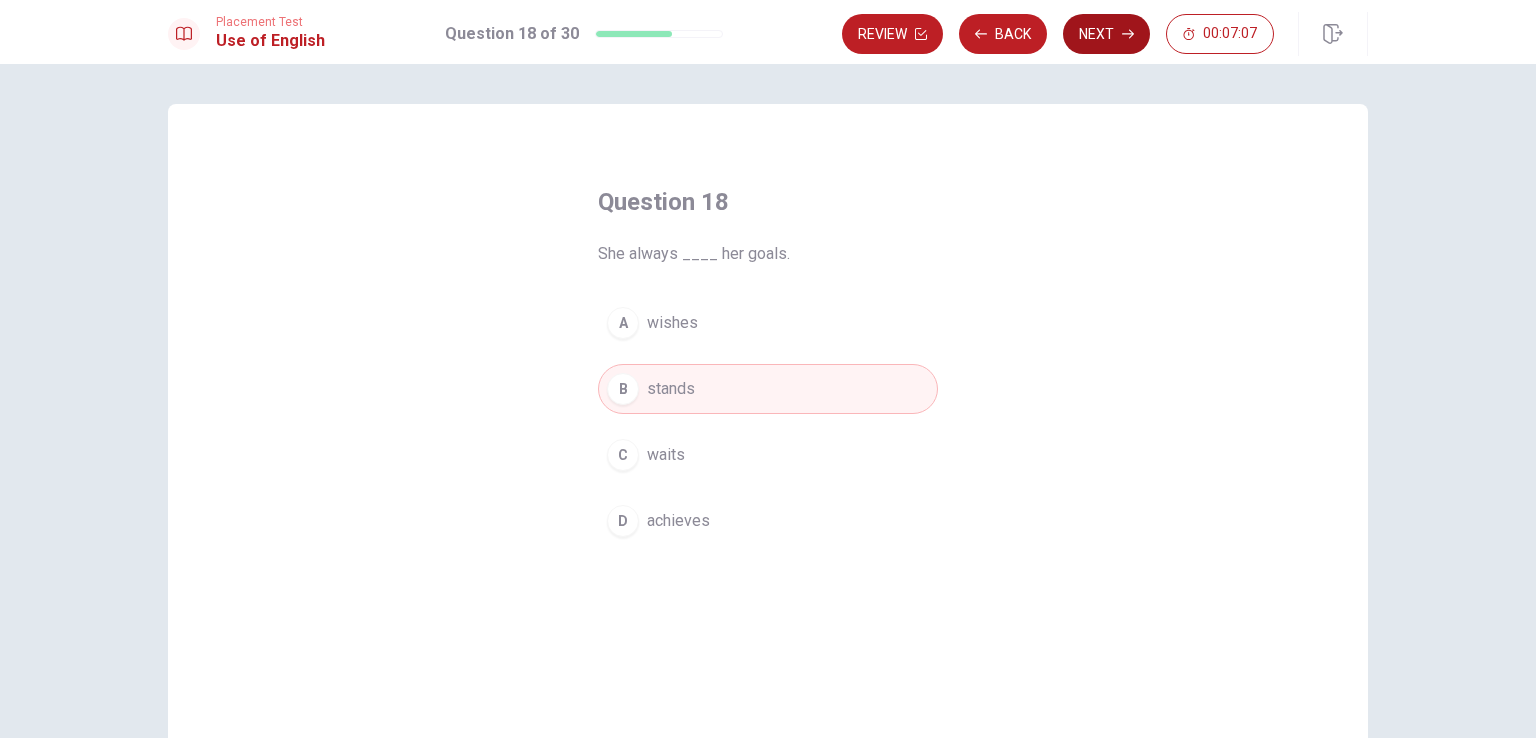 click on "Next" at bounding box center (1106, 34) 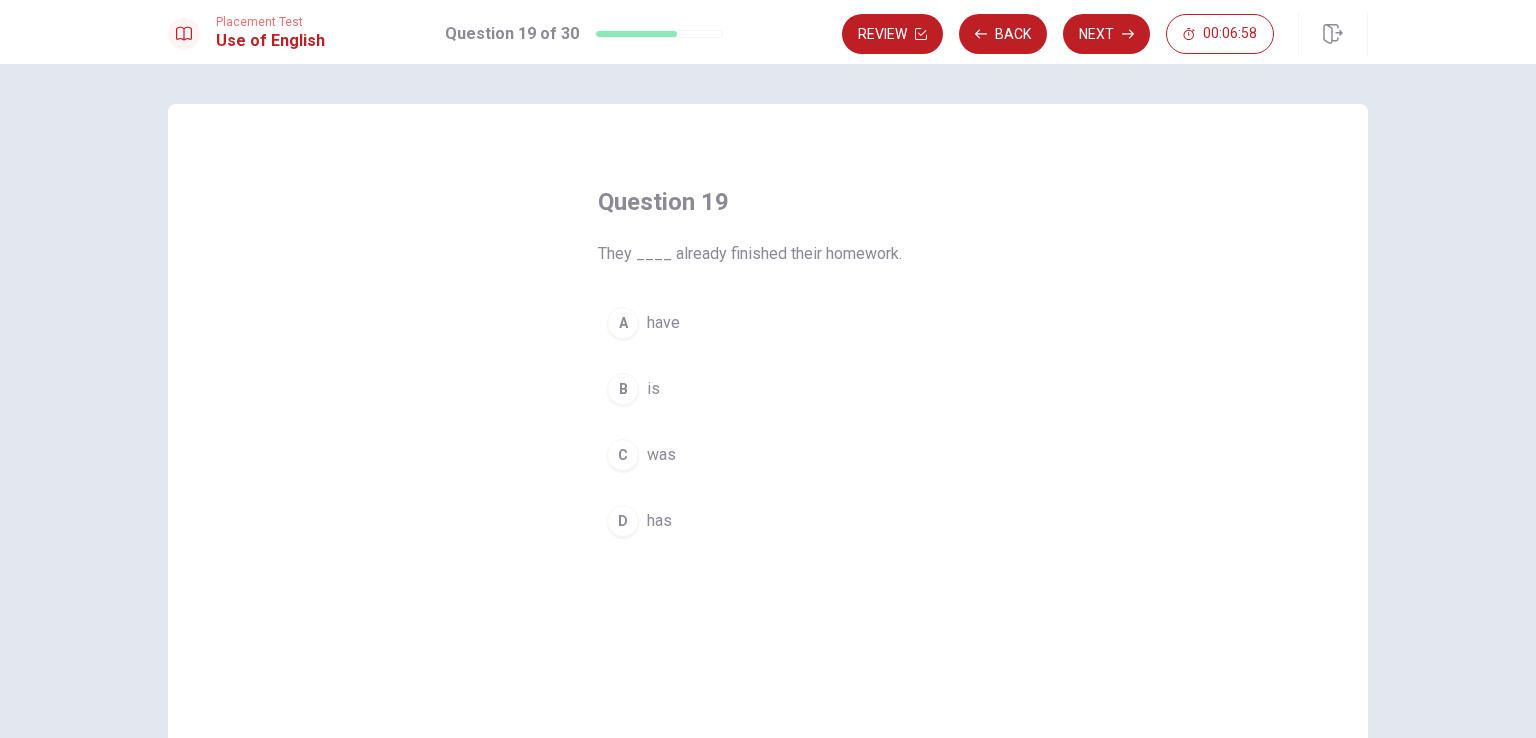 click on "A" at bounding box center (623, 323) 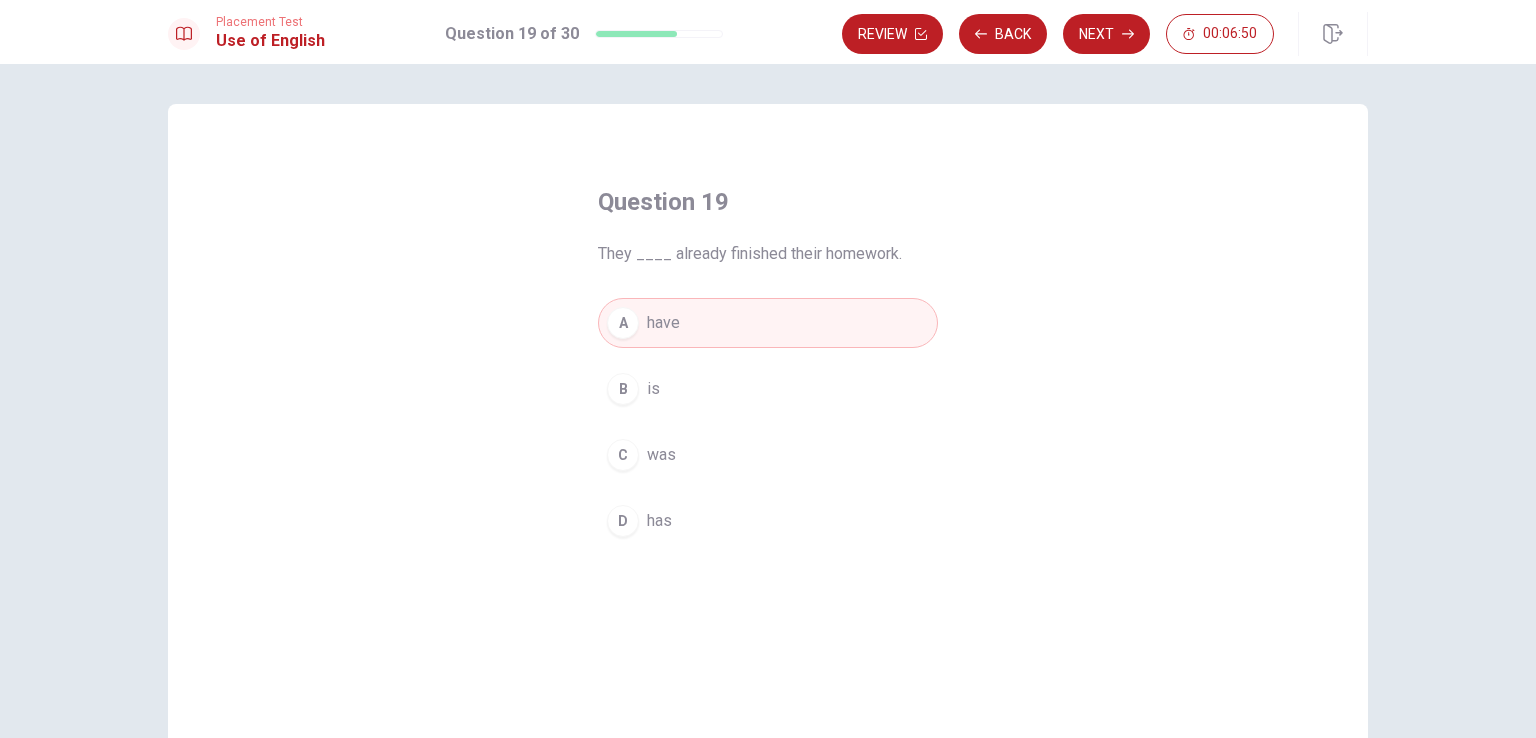 click on "was" at bounding box center [661, 455] 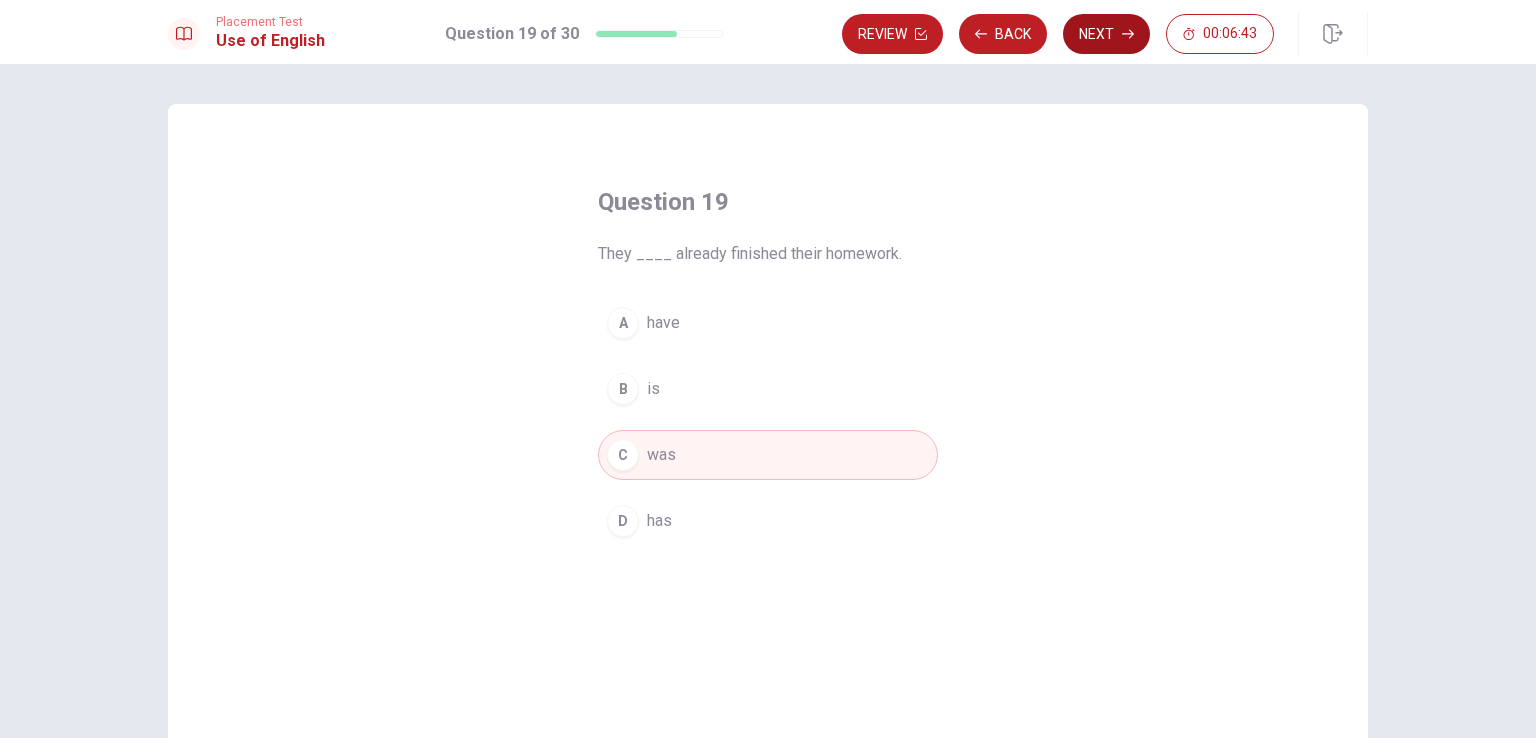 click on "Next" at bounding box center (1106, 34) 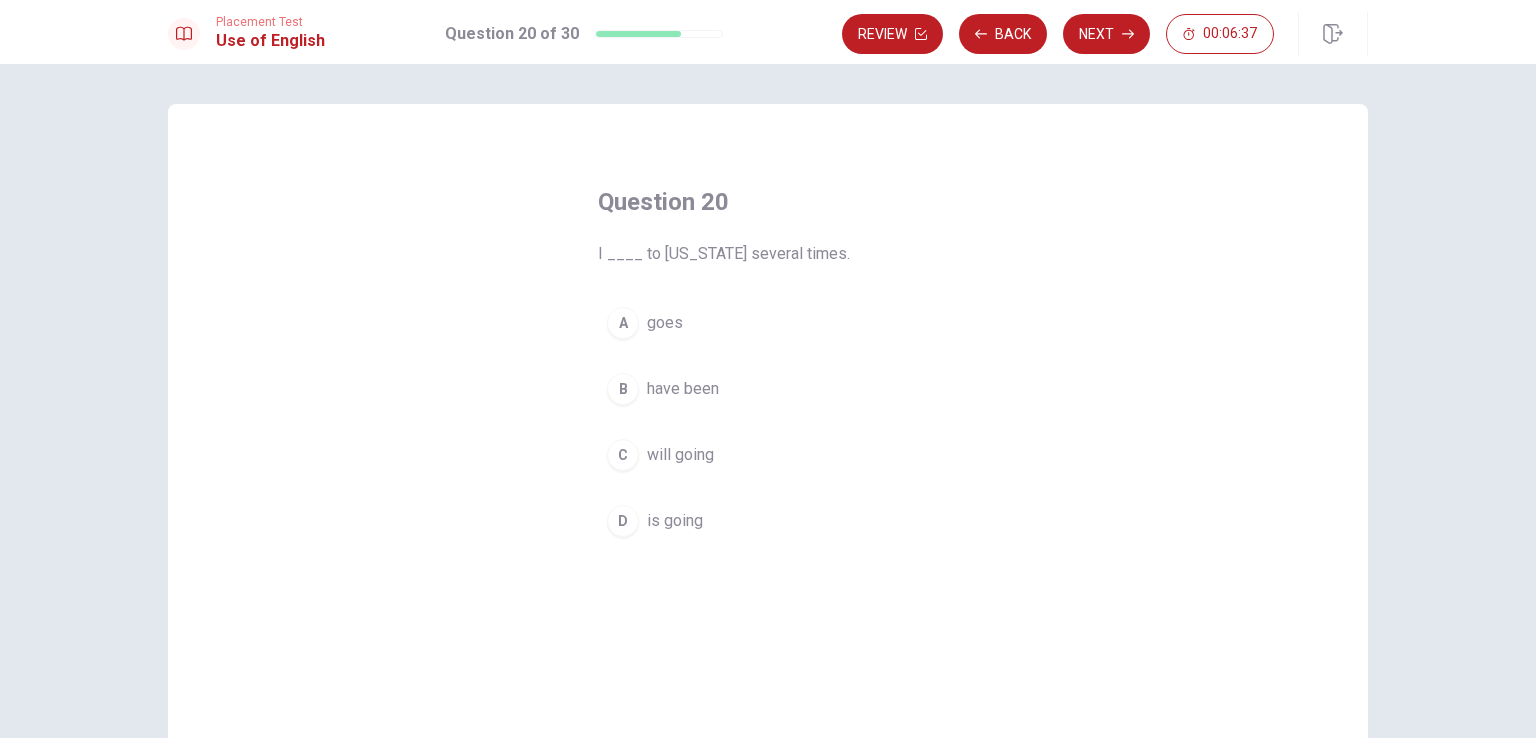 click on "B have been" at bounding box center (768, 389) 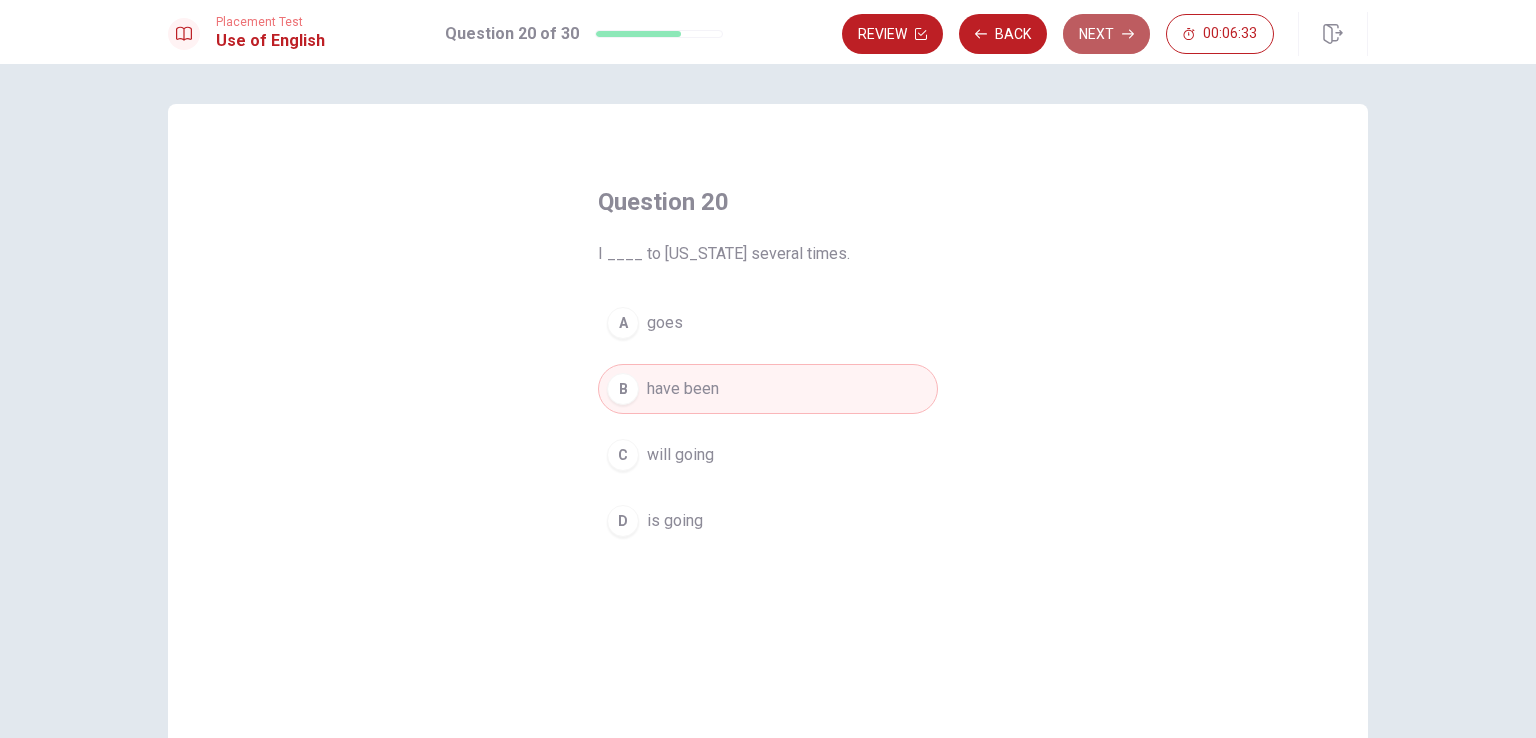 click on "Next" at bounding box center (1106, 34) 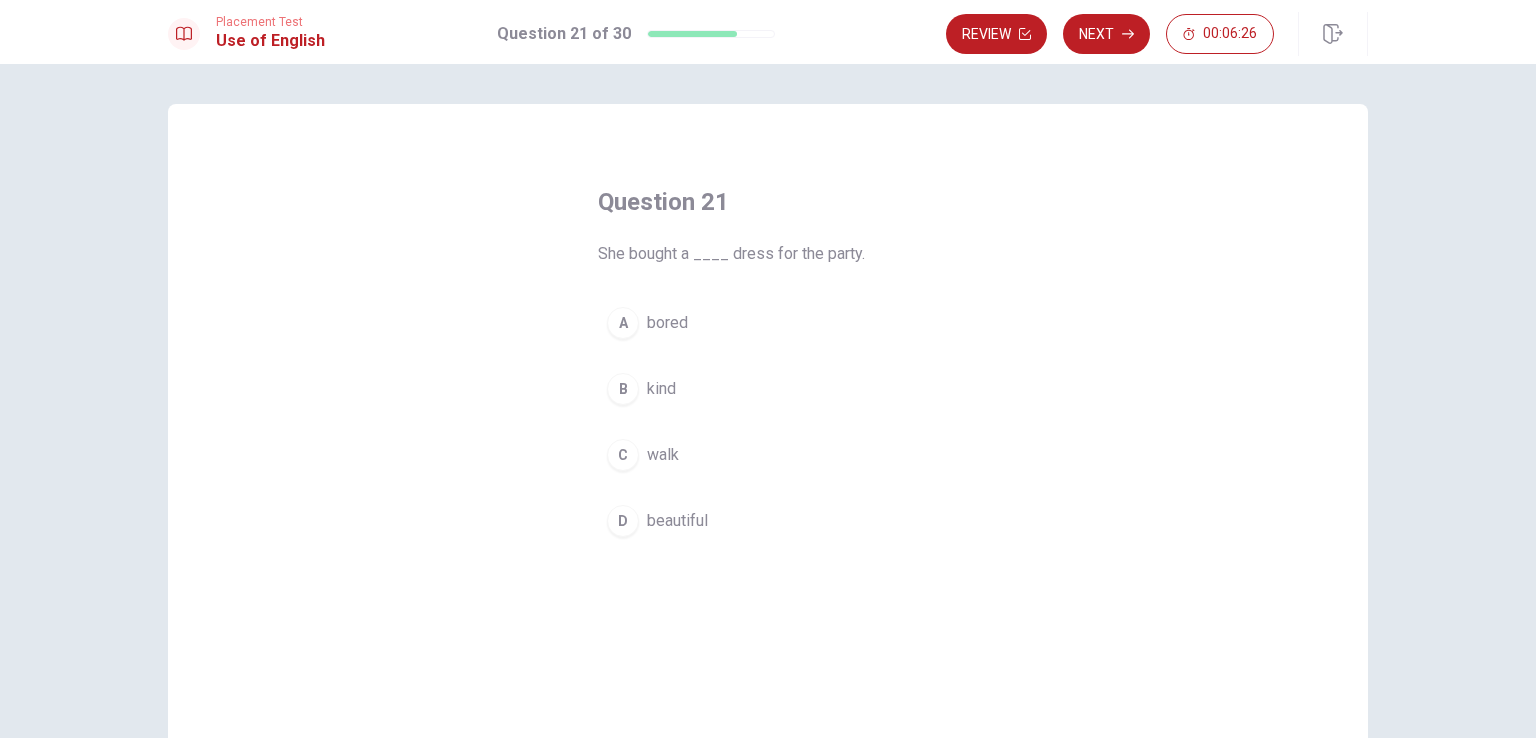 click on "D" at bounding box center [623, 521] 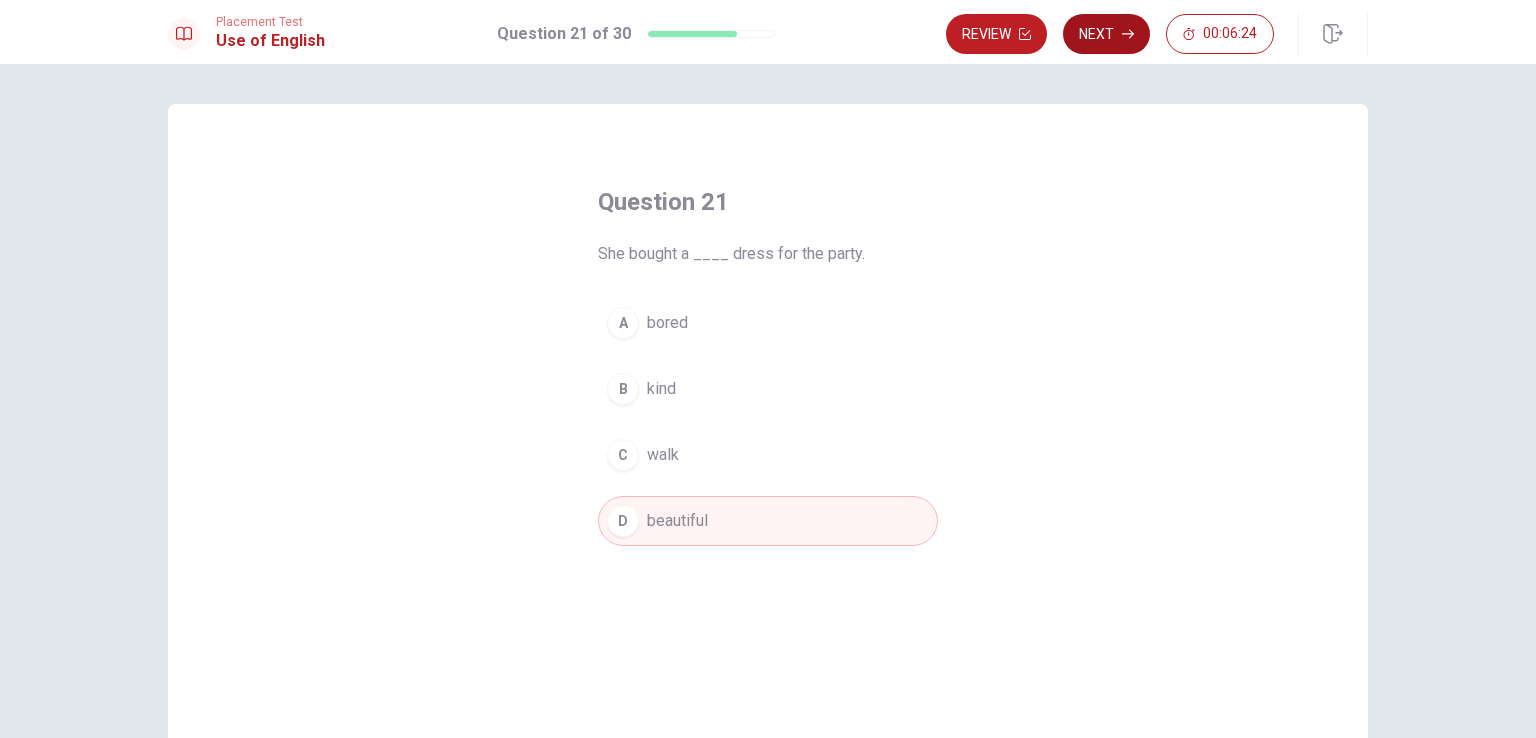 click 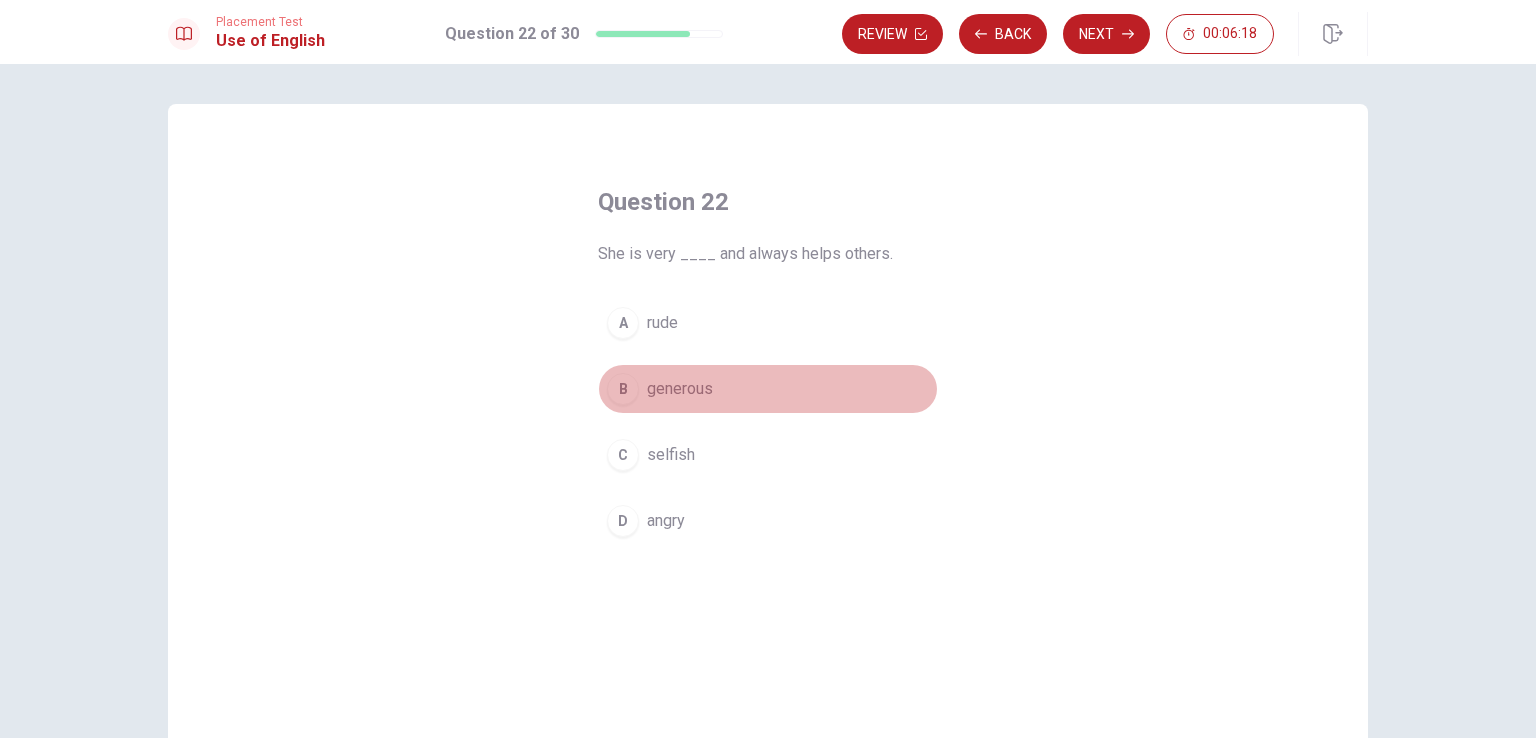 click on "B" at bounding box center (623, 389) 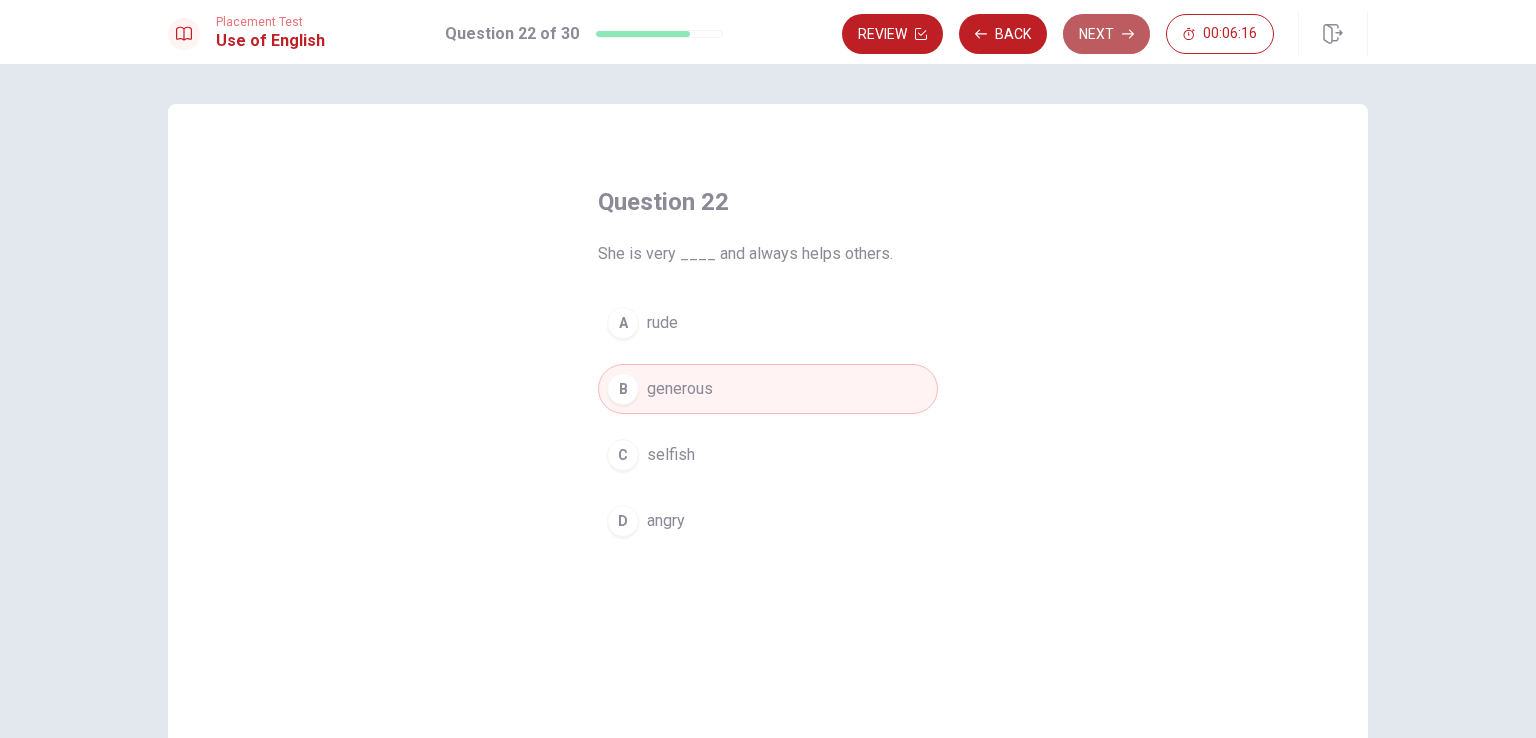 click on "Next" at bounding box center [1106, 34] 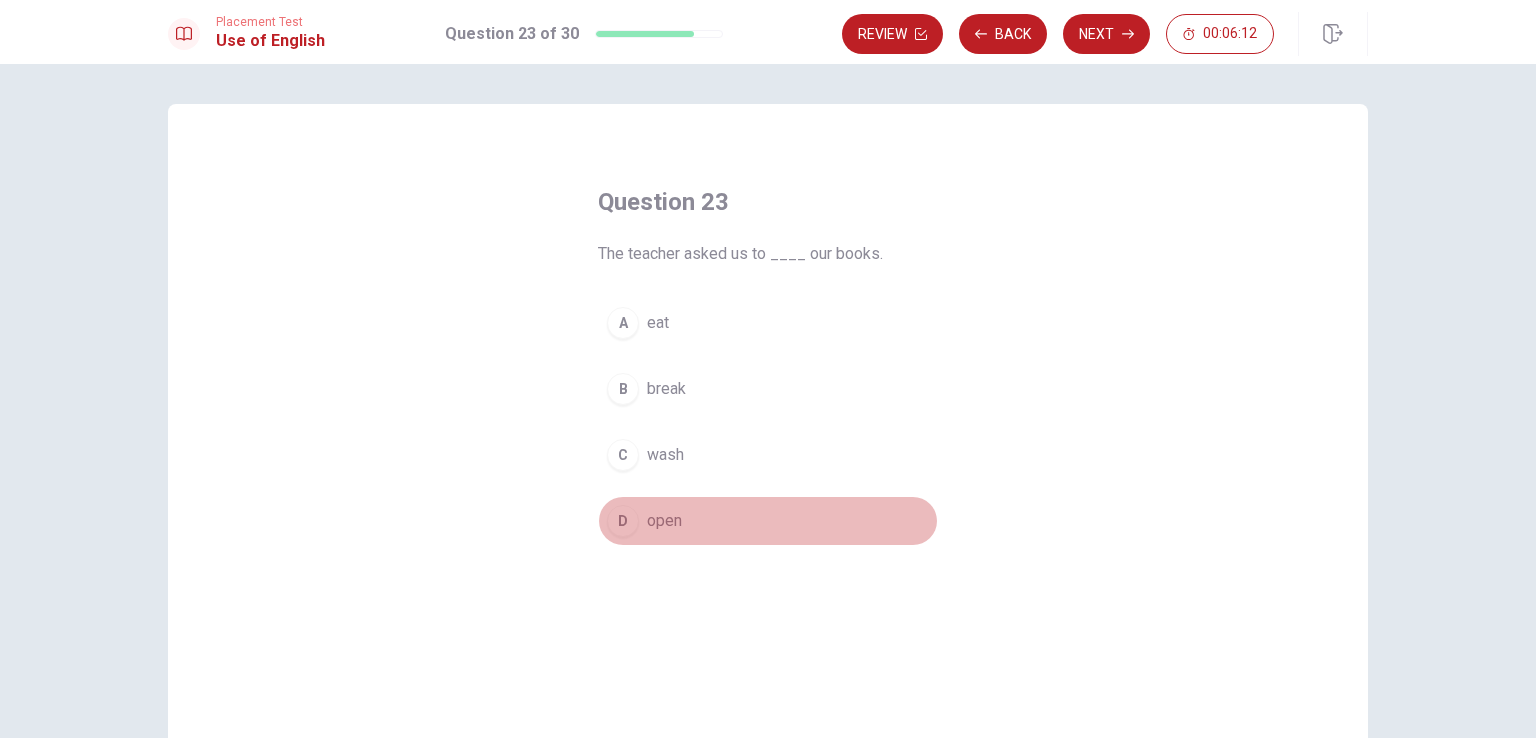 click on "D" at bounding box center [623, 521] 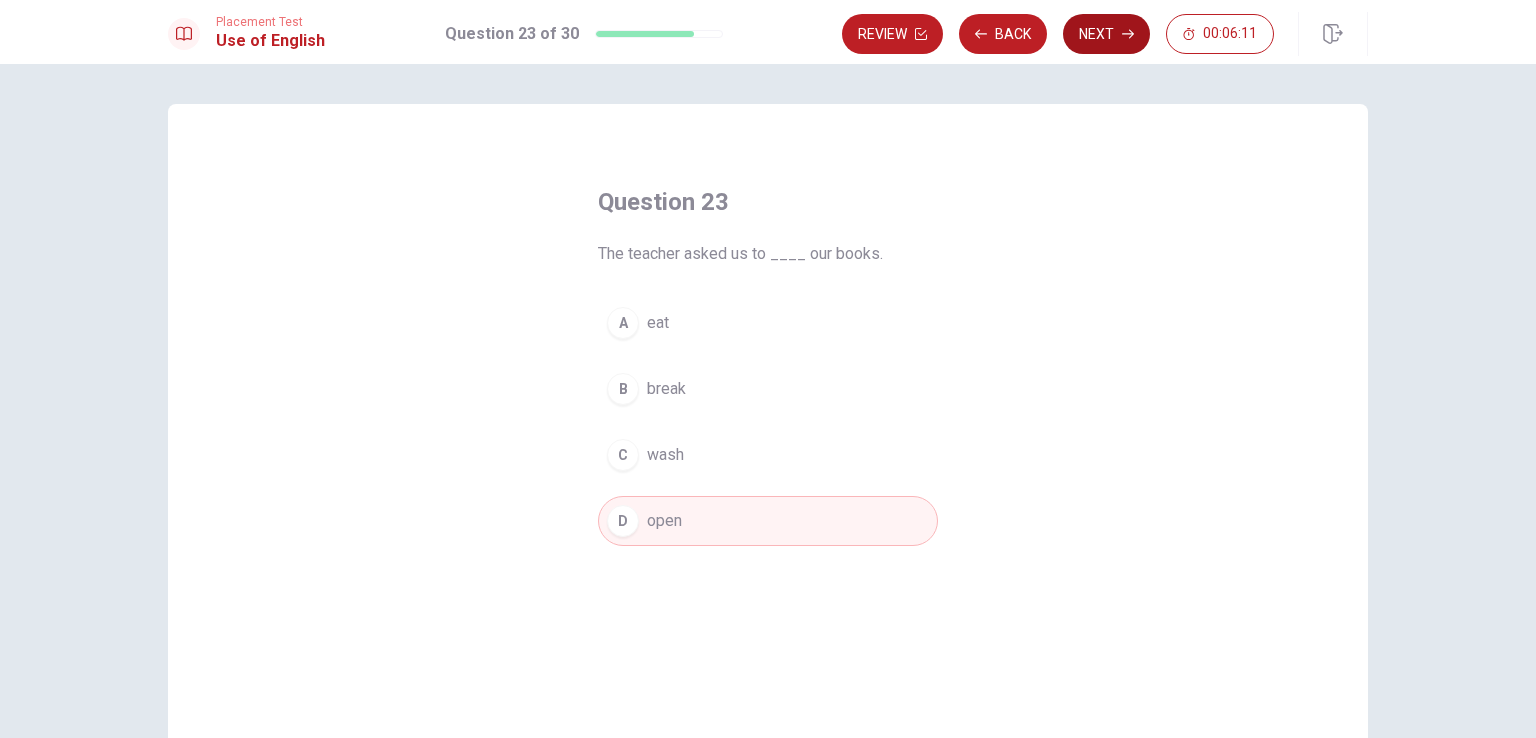 click on "Next" at bounding box center [1106, 34] 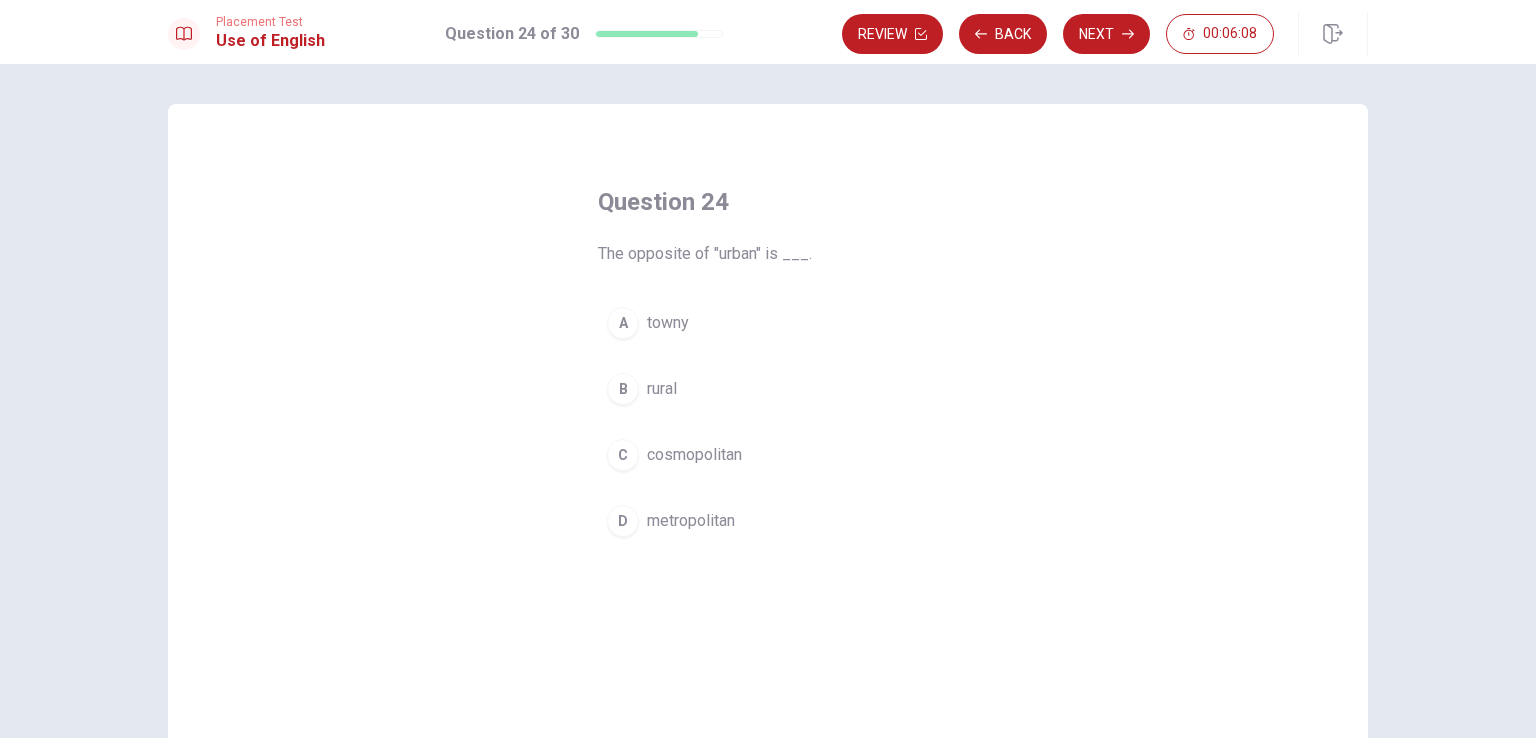 click on "B" at bounding box center [623, 389] 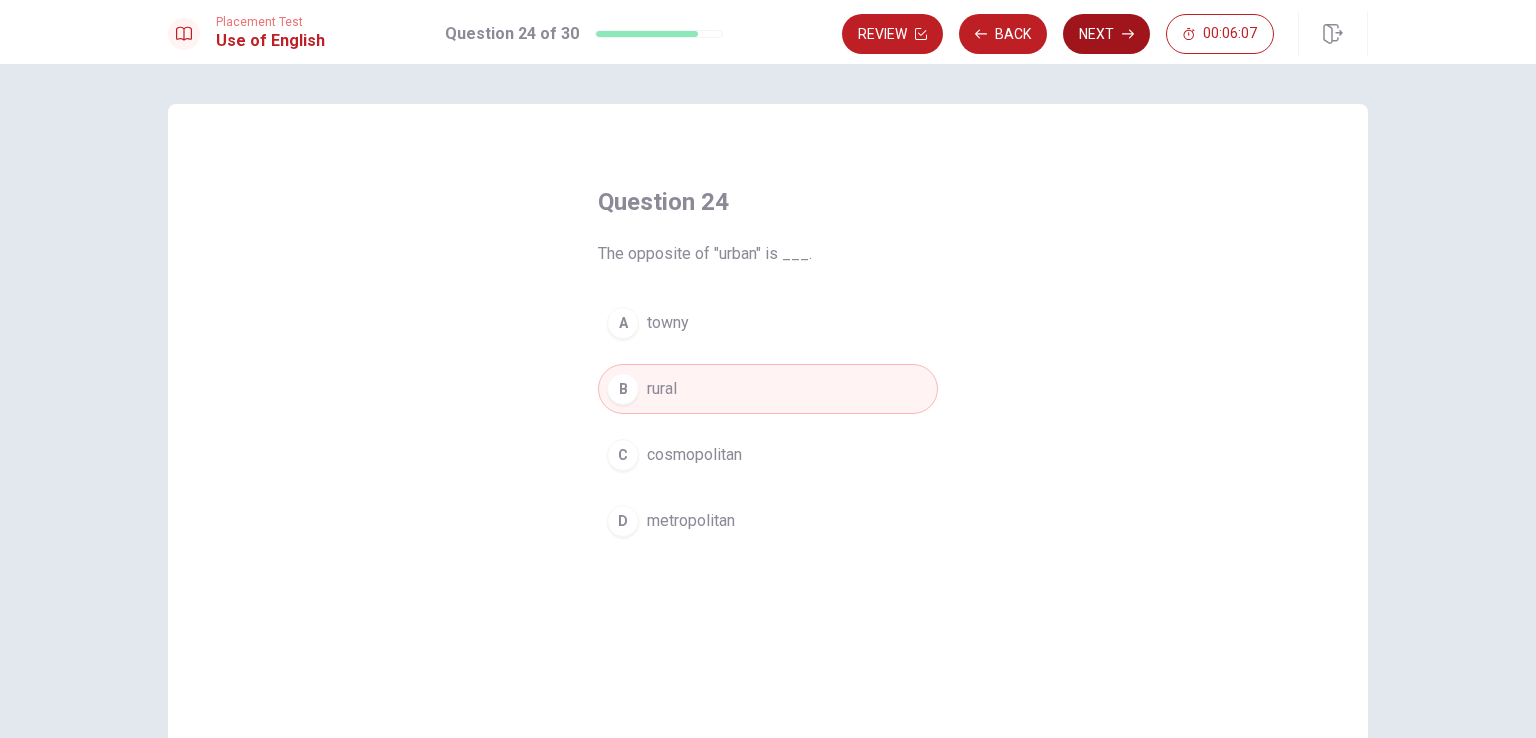 click on "Next" at bounding box center (1106, 34) 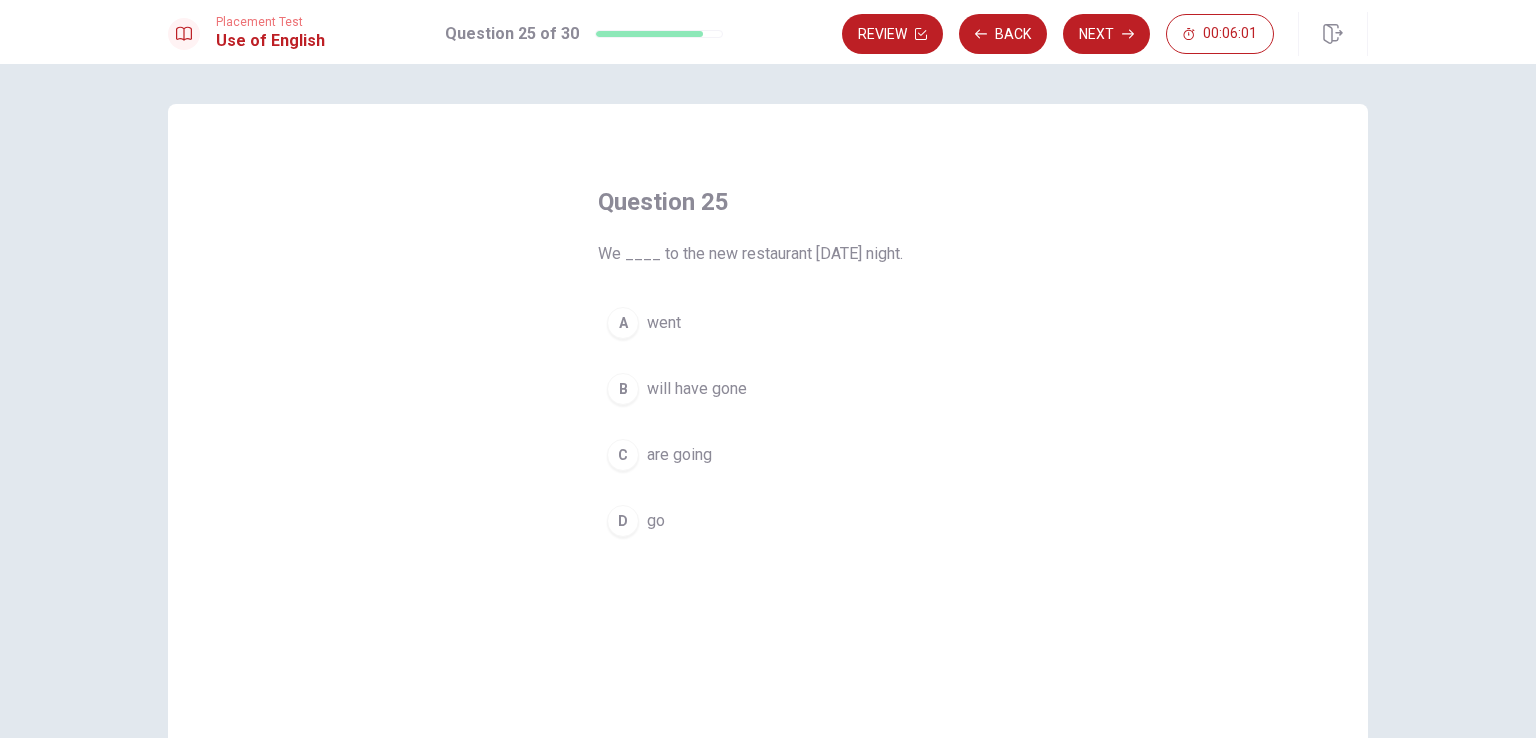 click on "B" at bounding box center (623, 389) 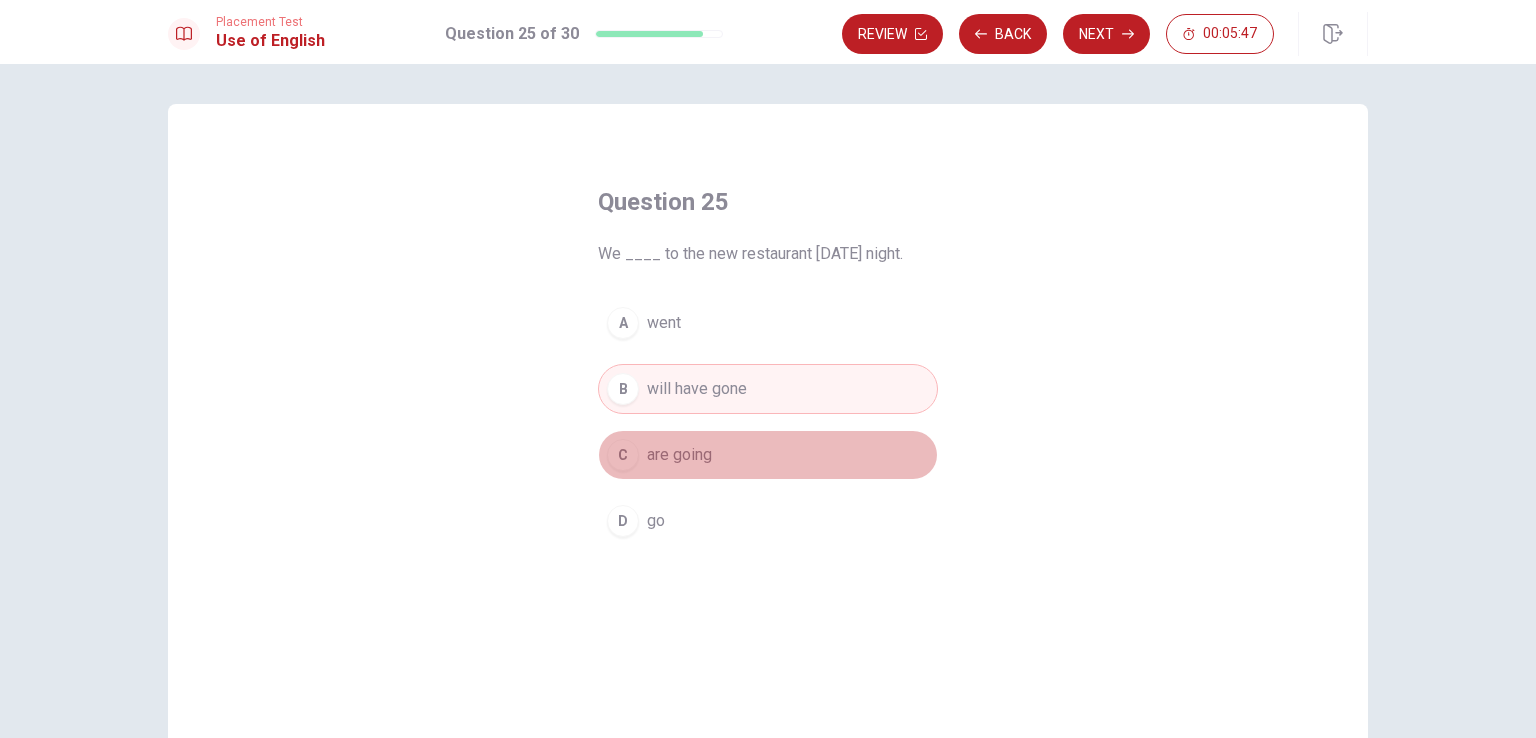 click on "are going" at bounding box center [679, 455] 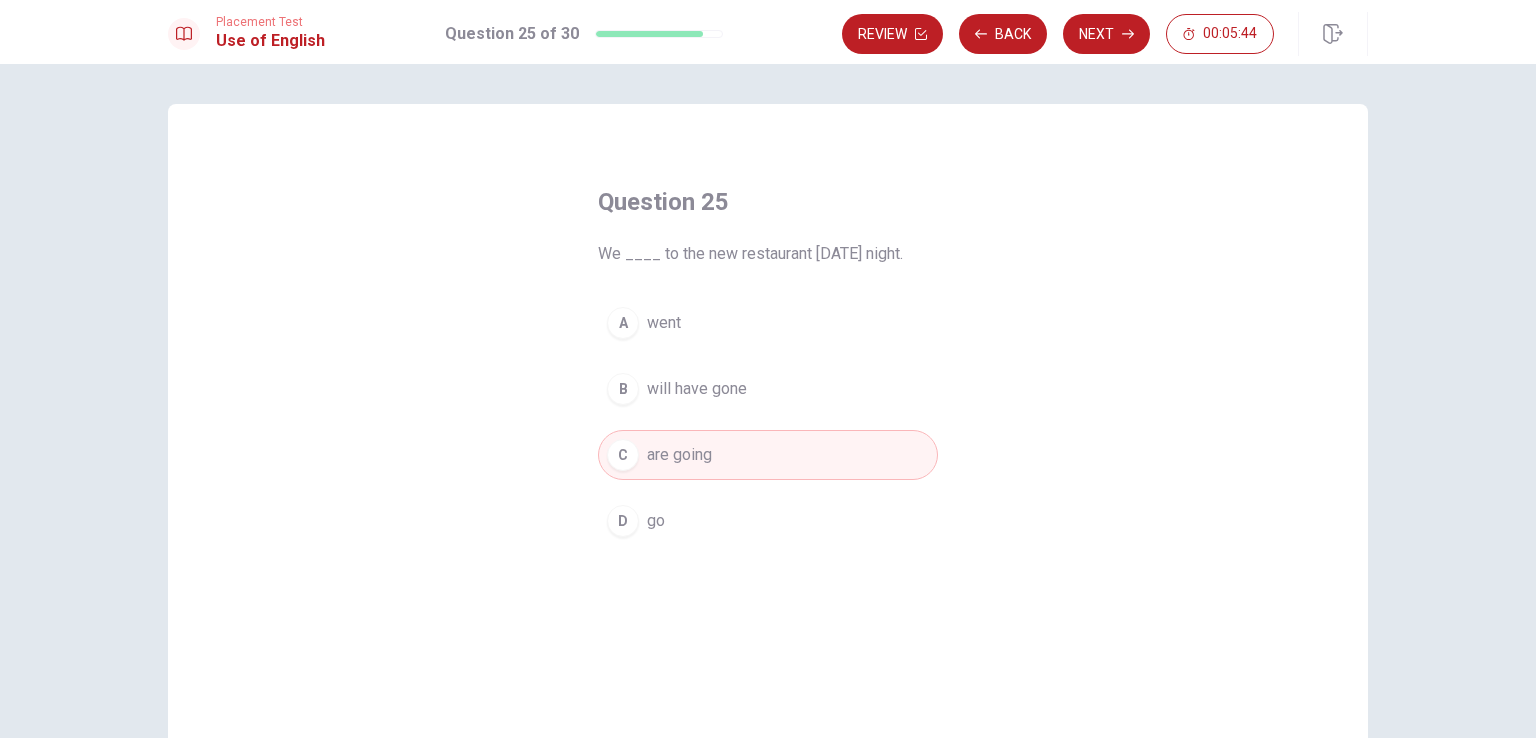click on "will have gone" at bounding box center (697, 389) 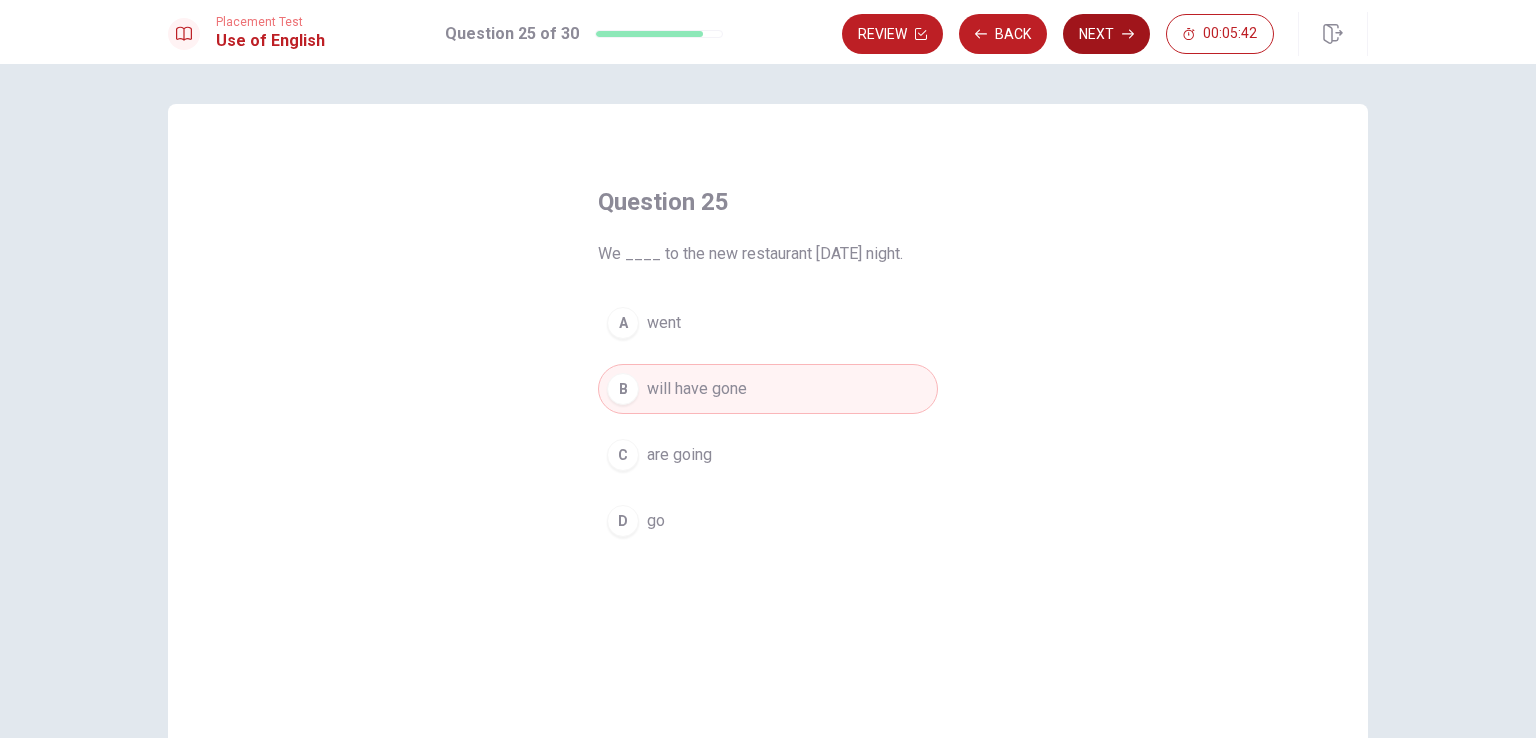 click on "Next" at bounding box center (1106, 34) 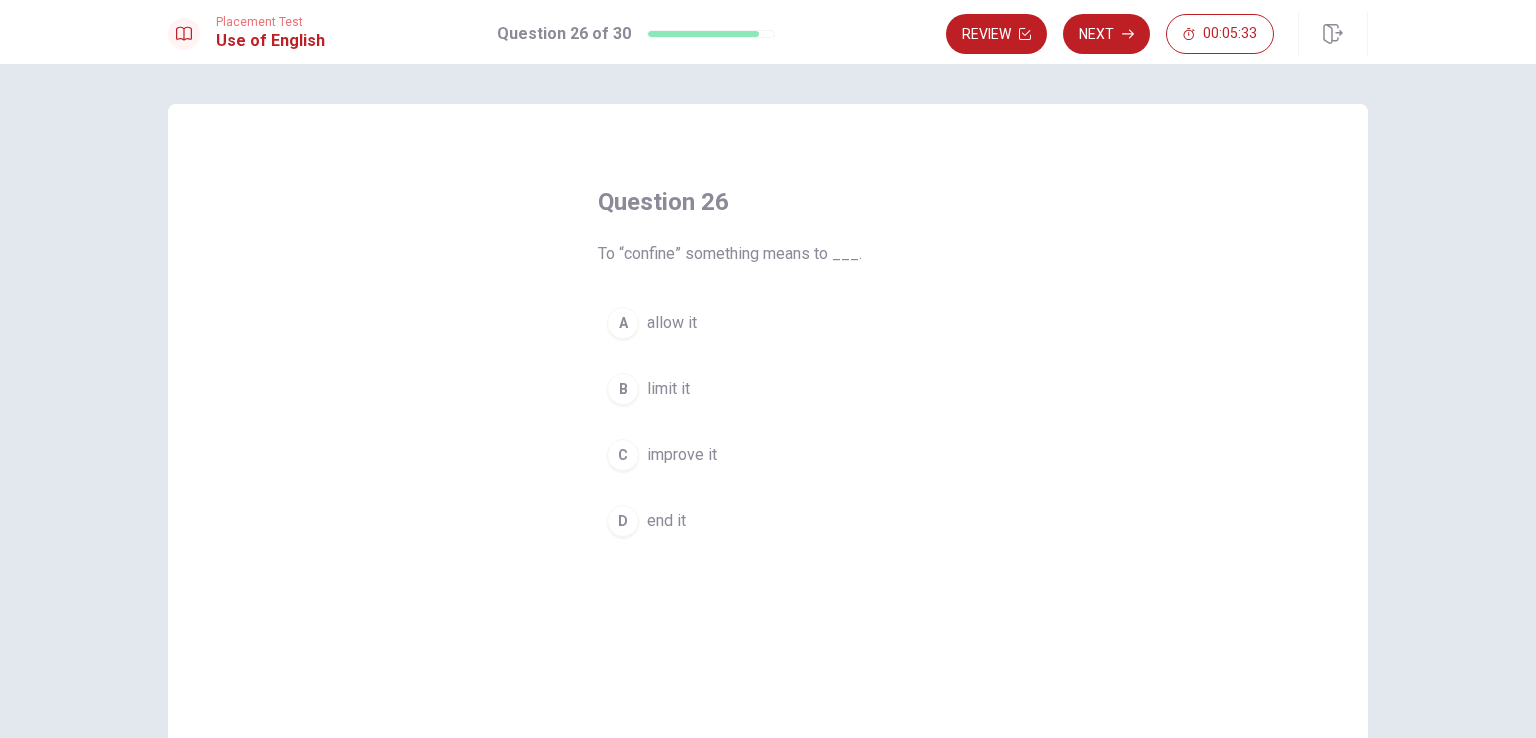 click on "B" at bounding box center [623, 389] 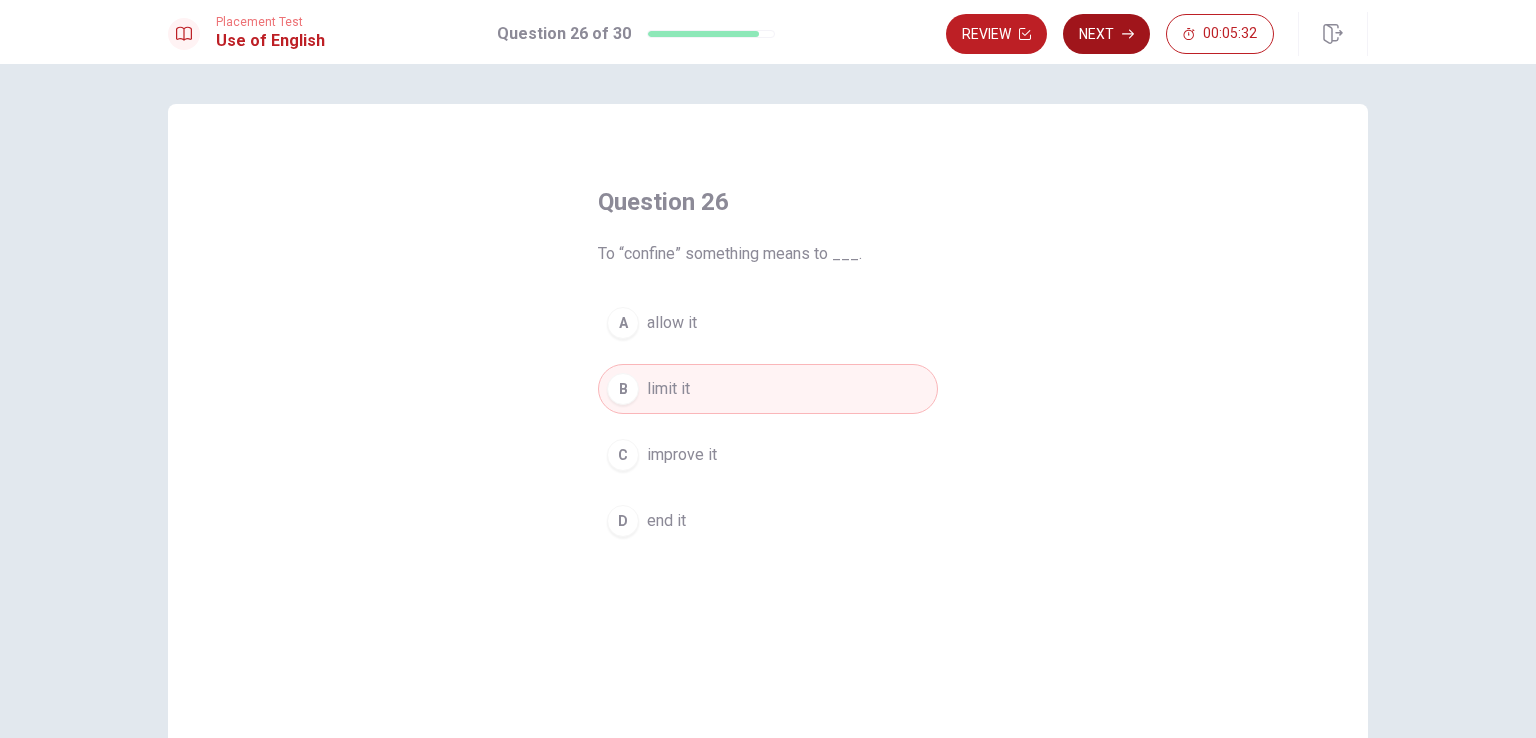 click on "Next" at bounding box center [1106, 34] 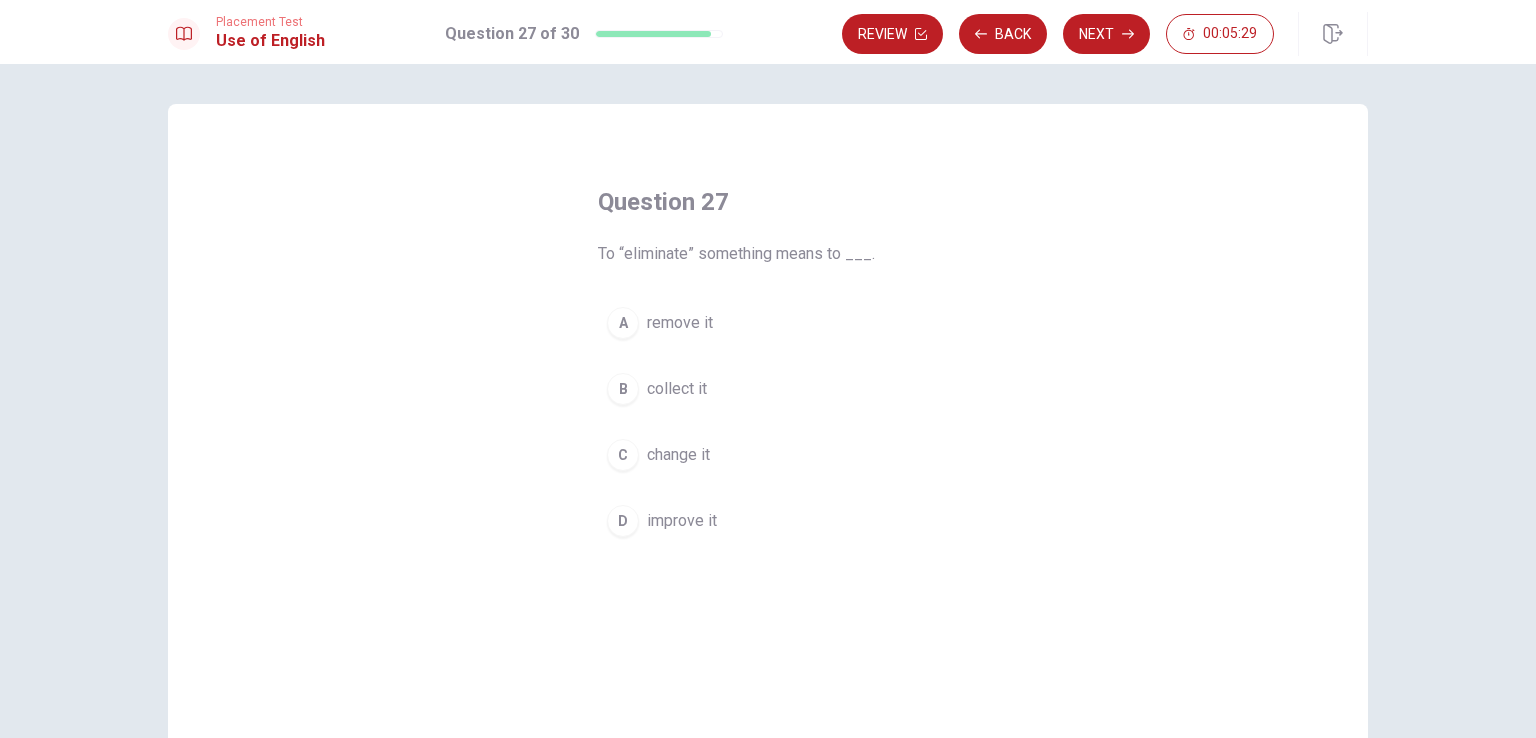 click on "remove it" at bounding box center (680, 323) 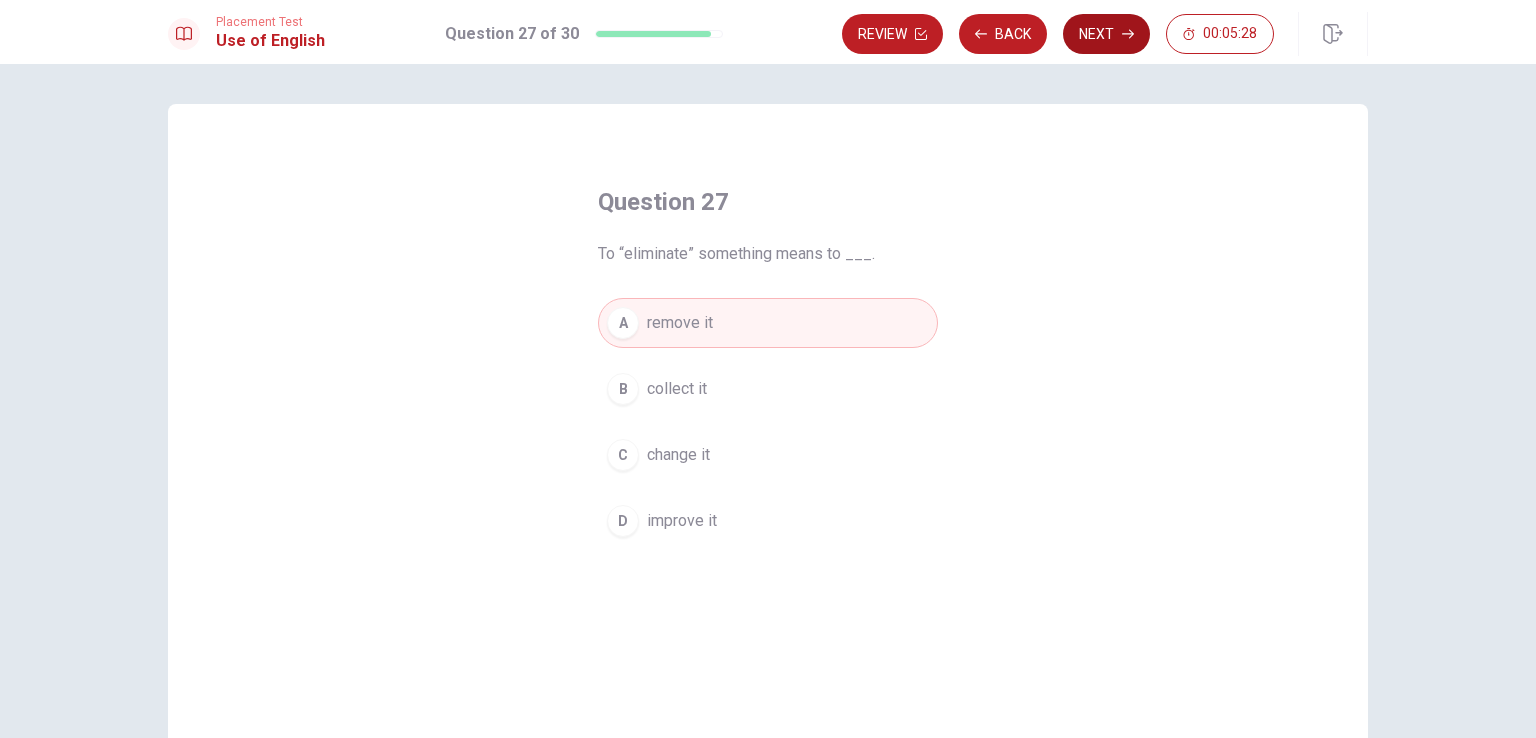 click on "Next" at bounding box center (1106, 34) 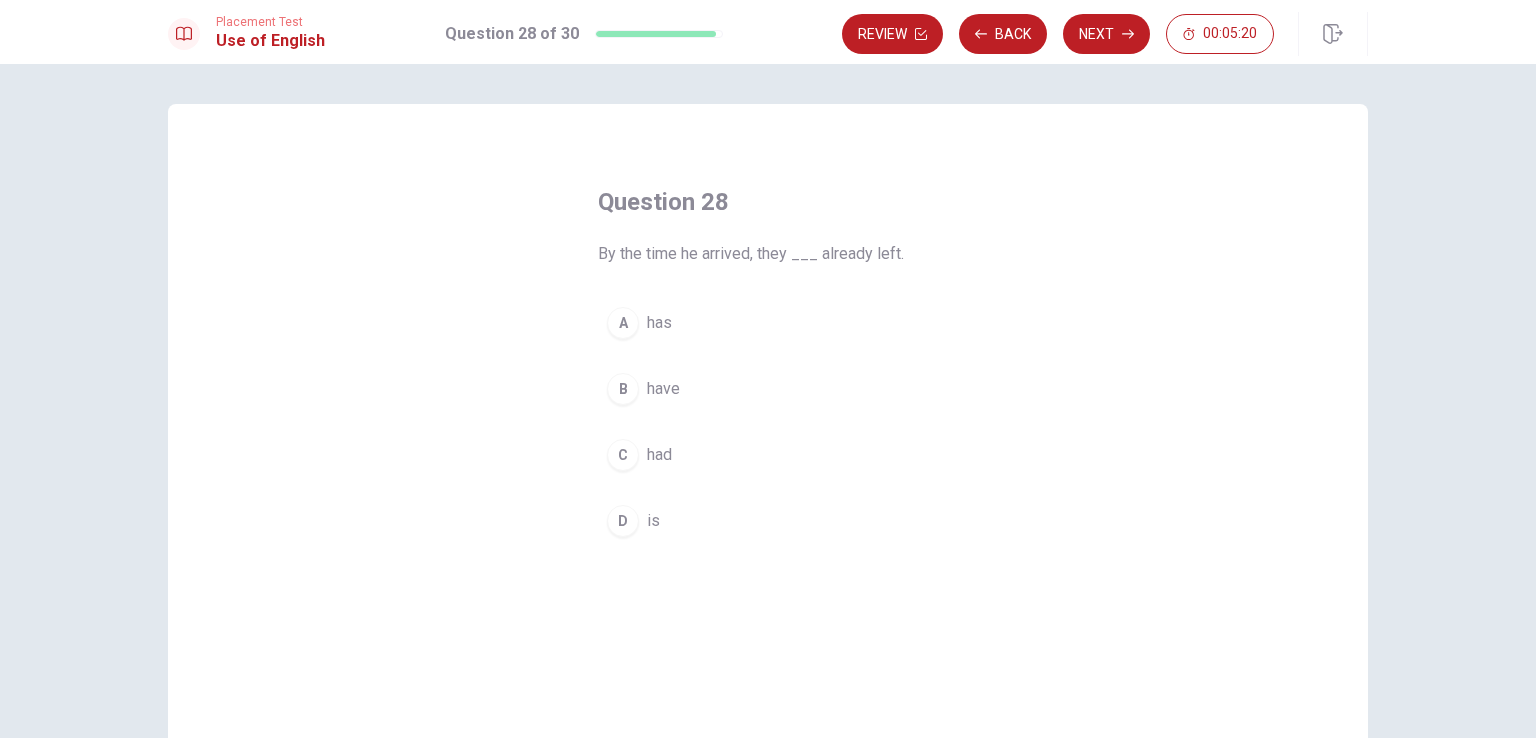 click on "C" at bounding box center [623, 455] 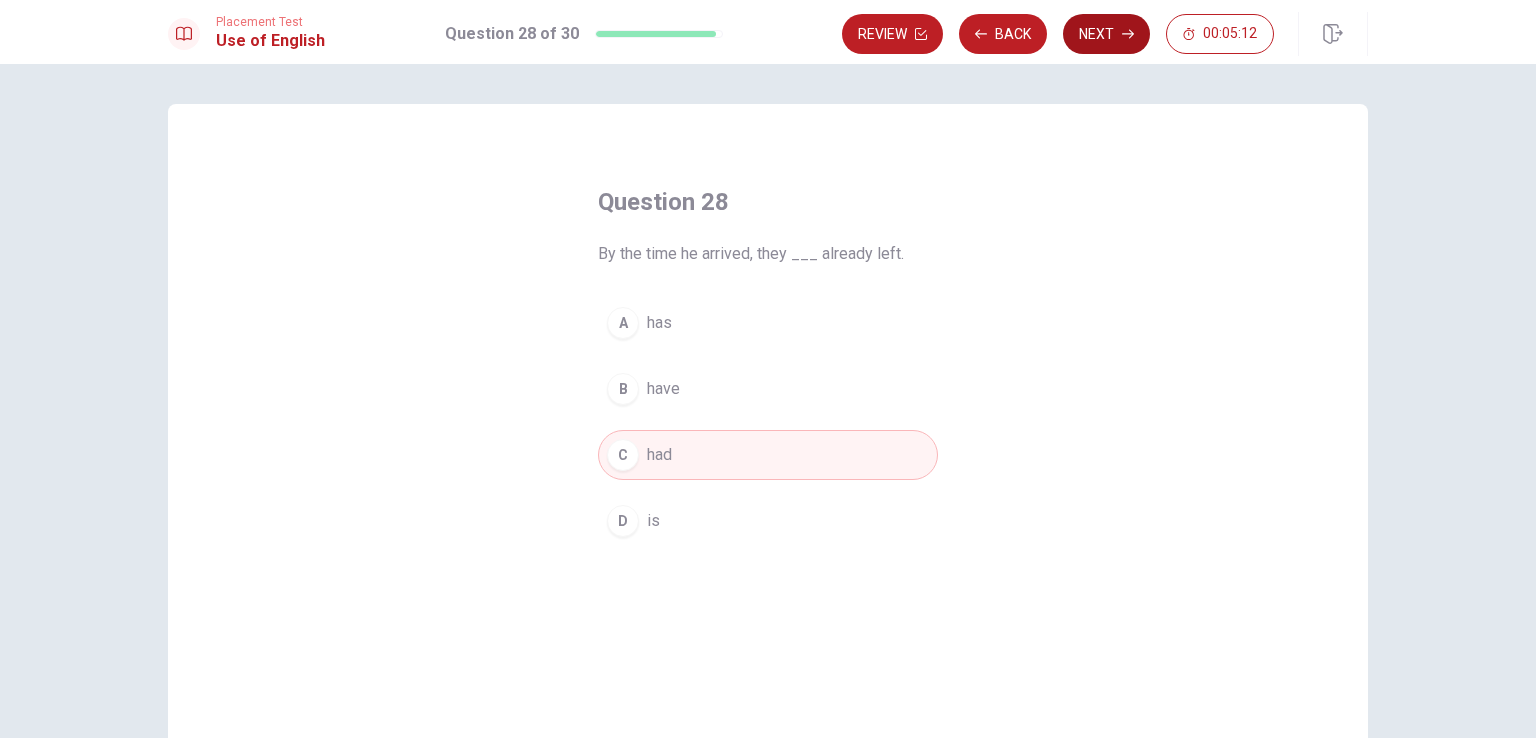 click on "Next" at bounding box center [1106, 34] 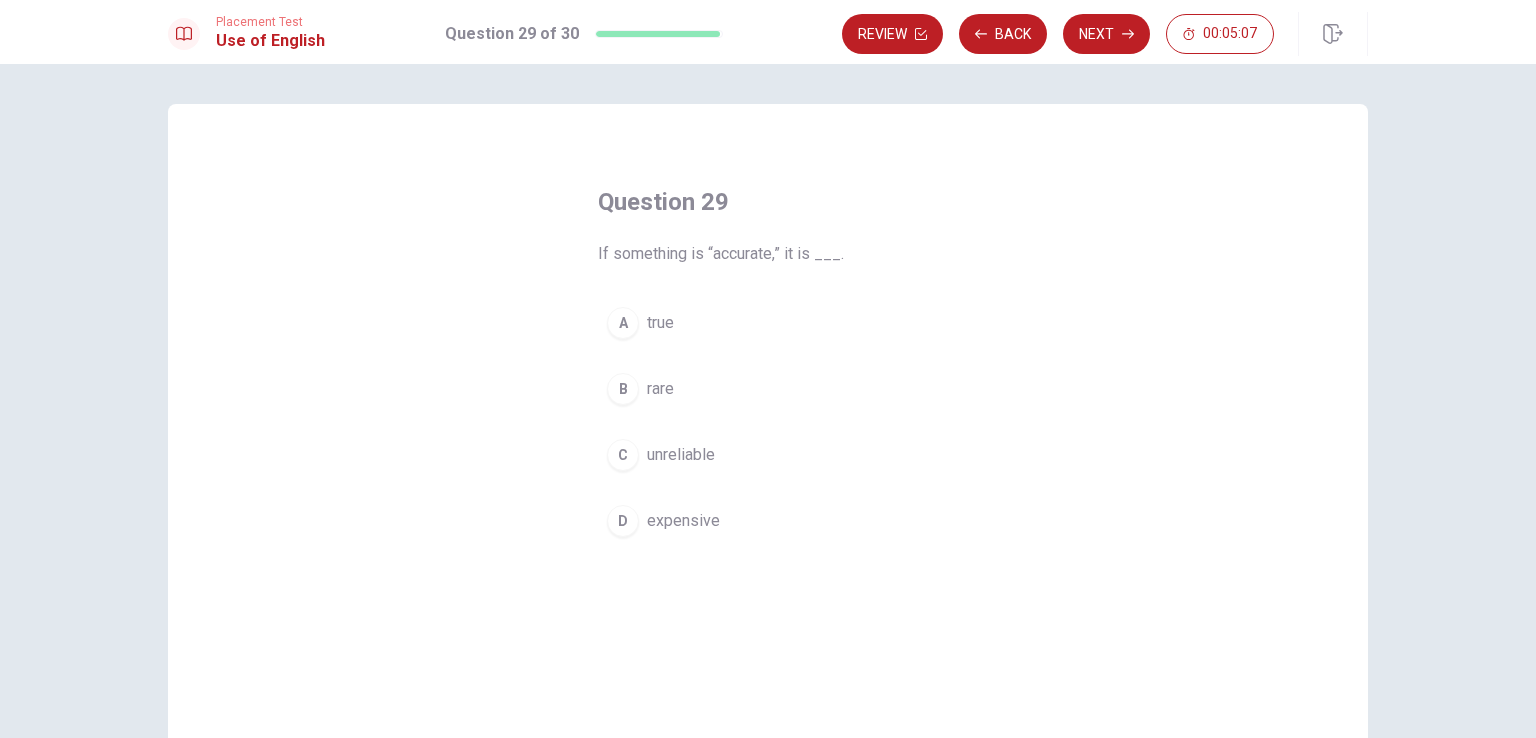 click on "A" at bounding box center [623, 323] 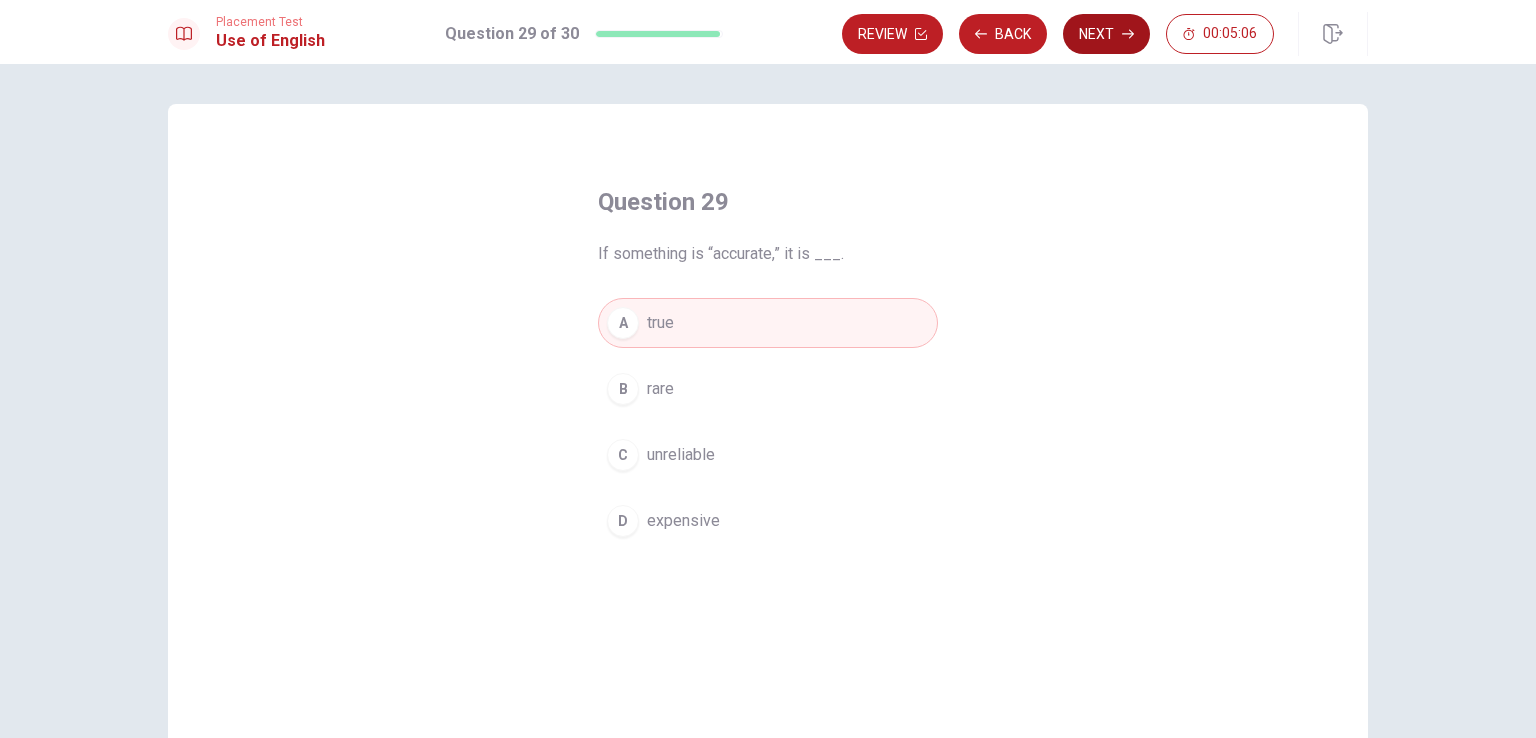 click on "Next" at bounding box center [1106, 34] 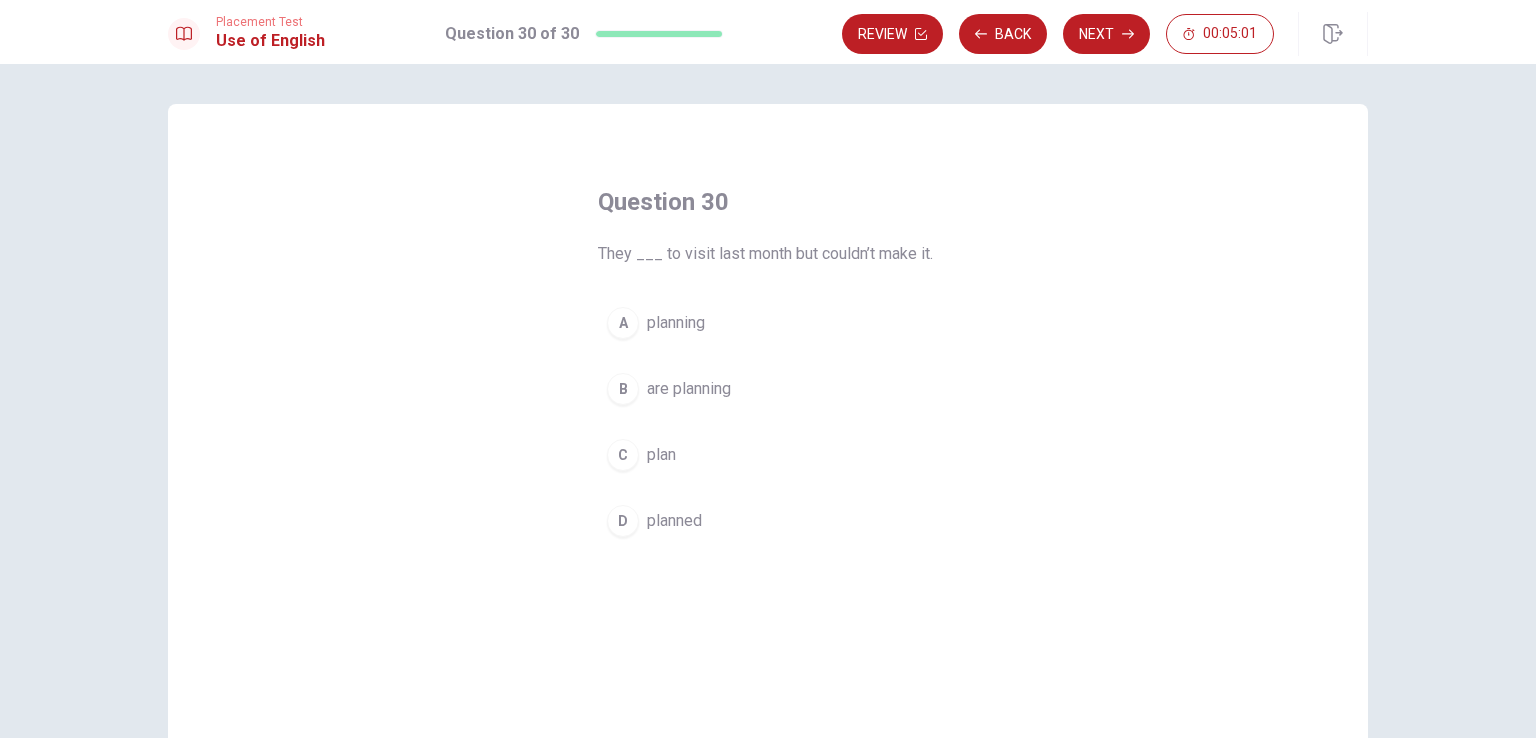 click on "planned" at bounding box center (674, 521) 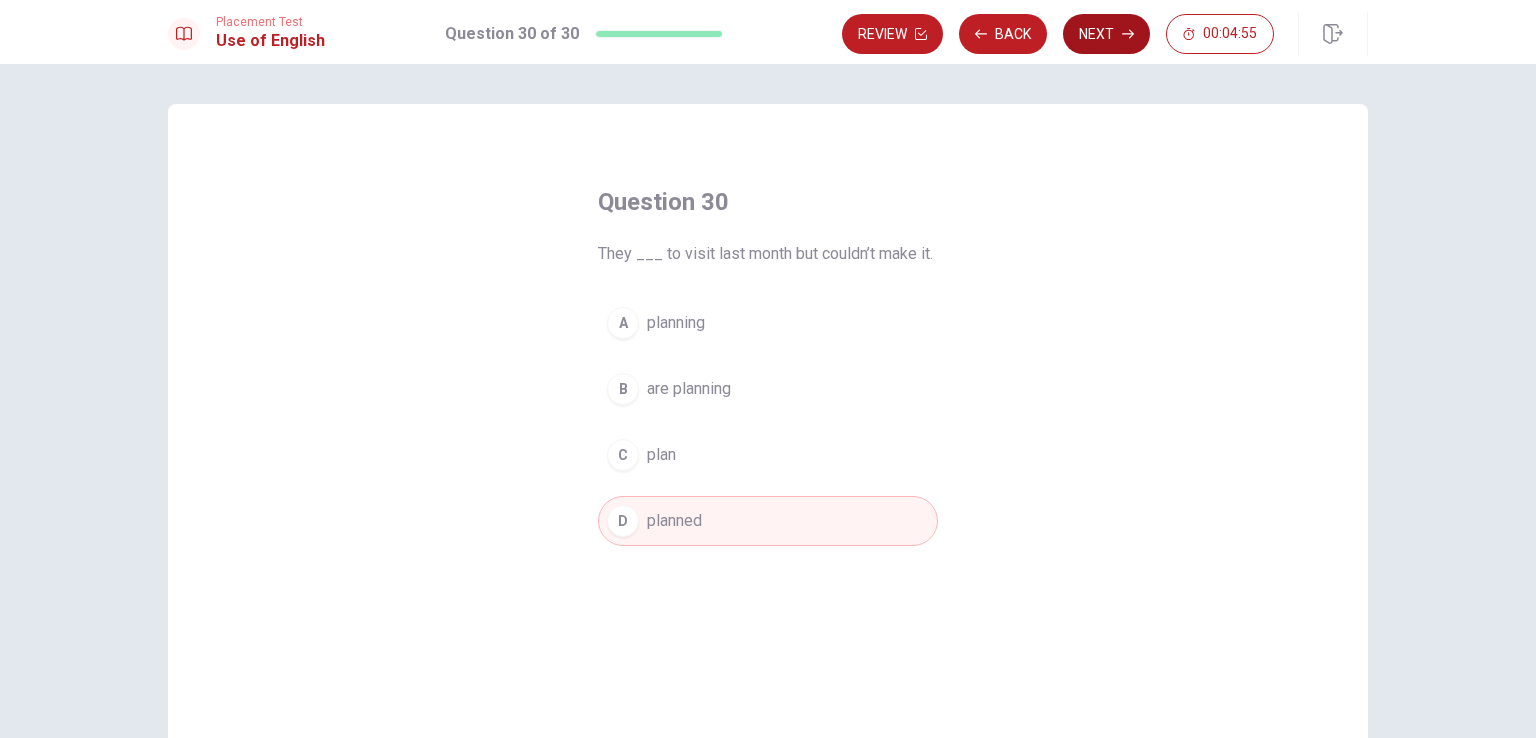 click on "Next" at bounding box center [1106, 34] 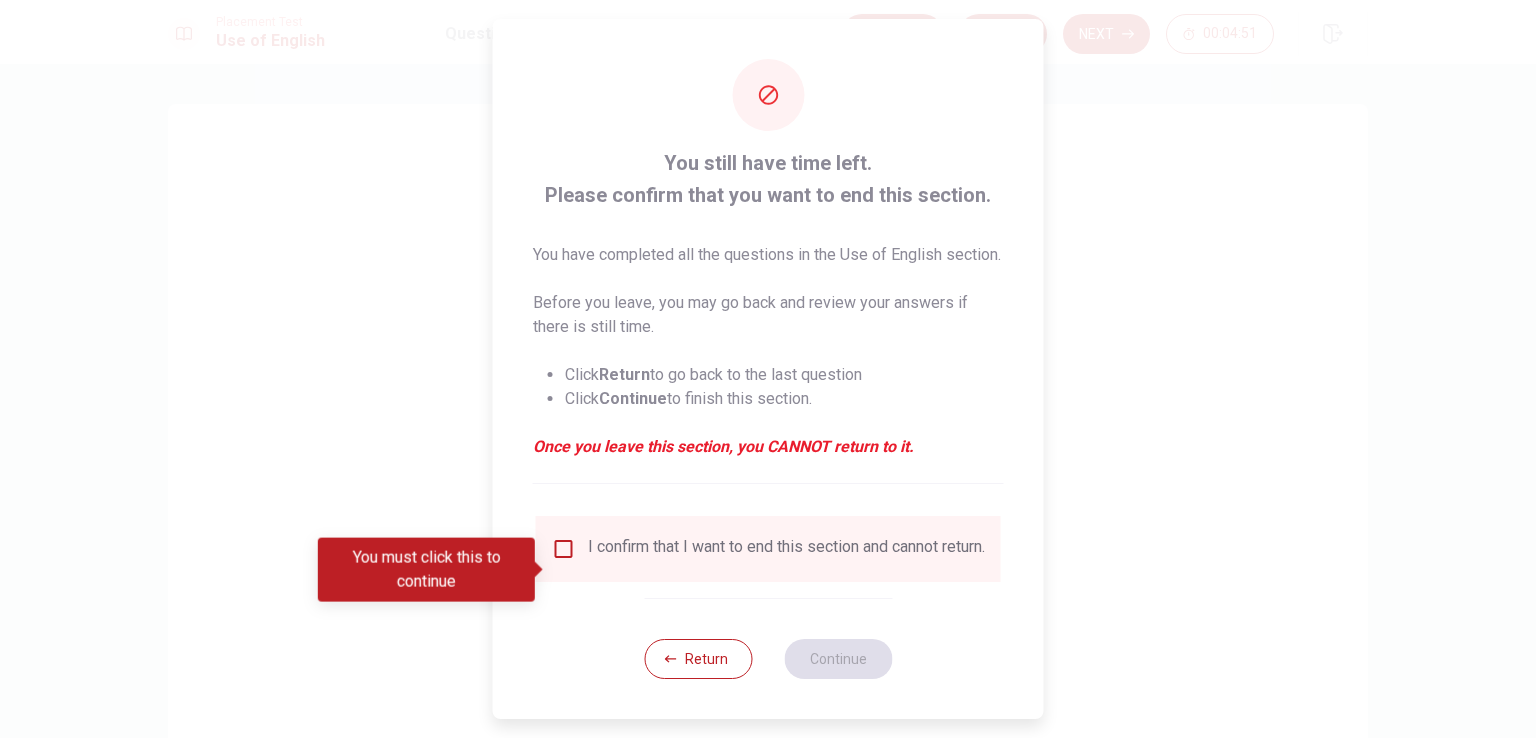 click on "Before you leave, you may go back and review your answers if there is still time." at bounding box center [768, 315] 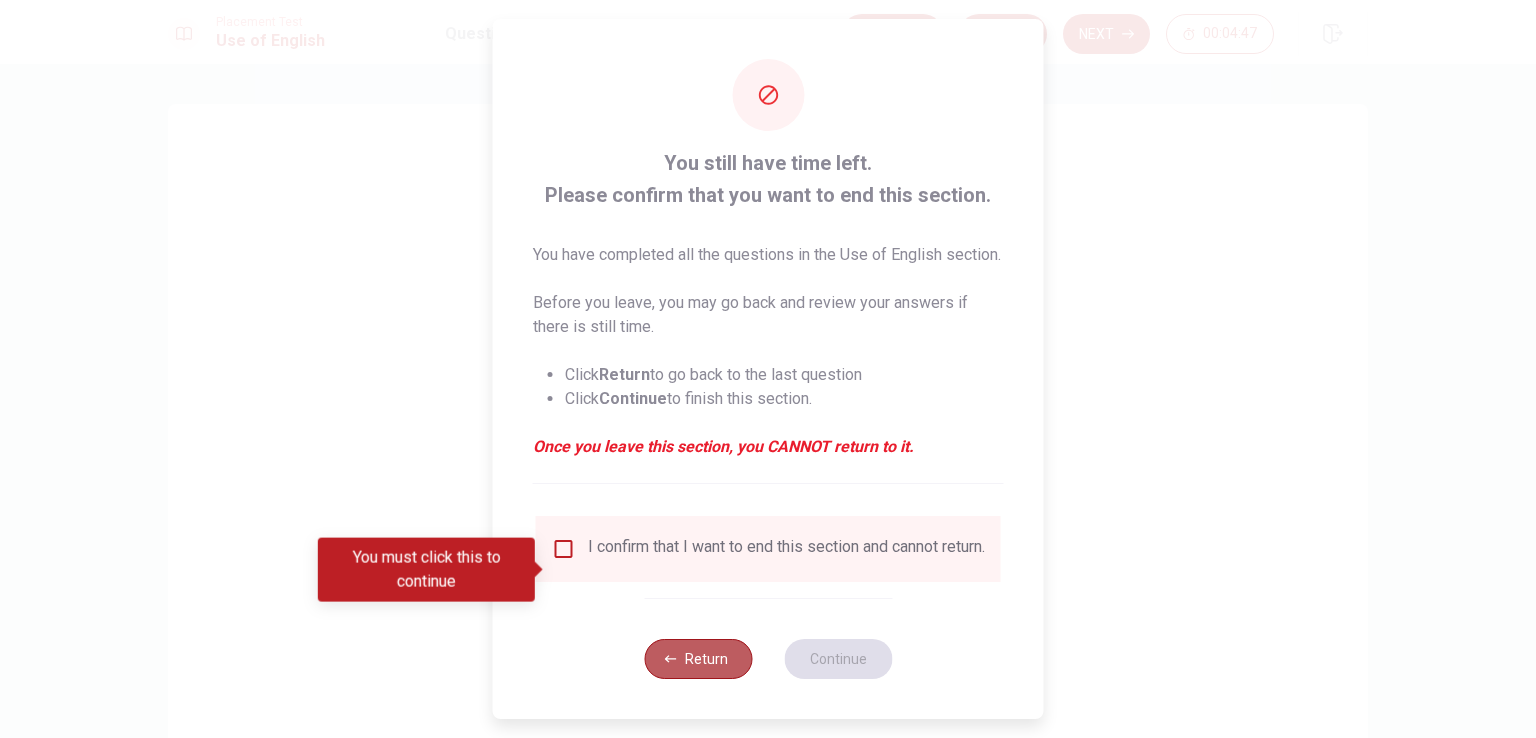 click on "Return" at bounding box center [698, 659] 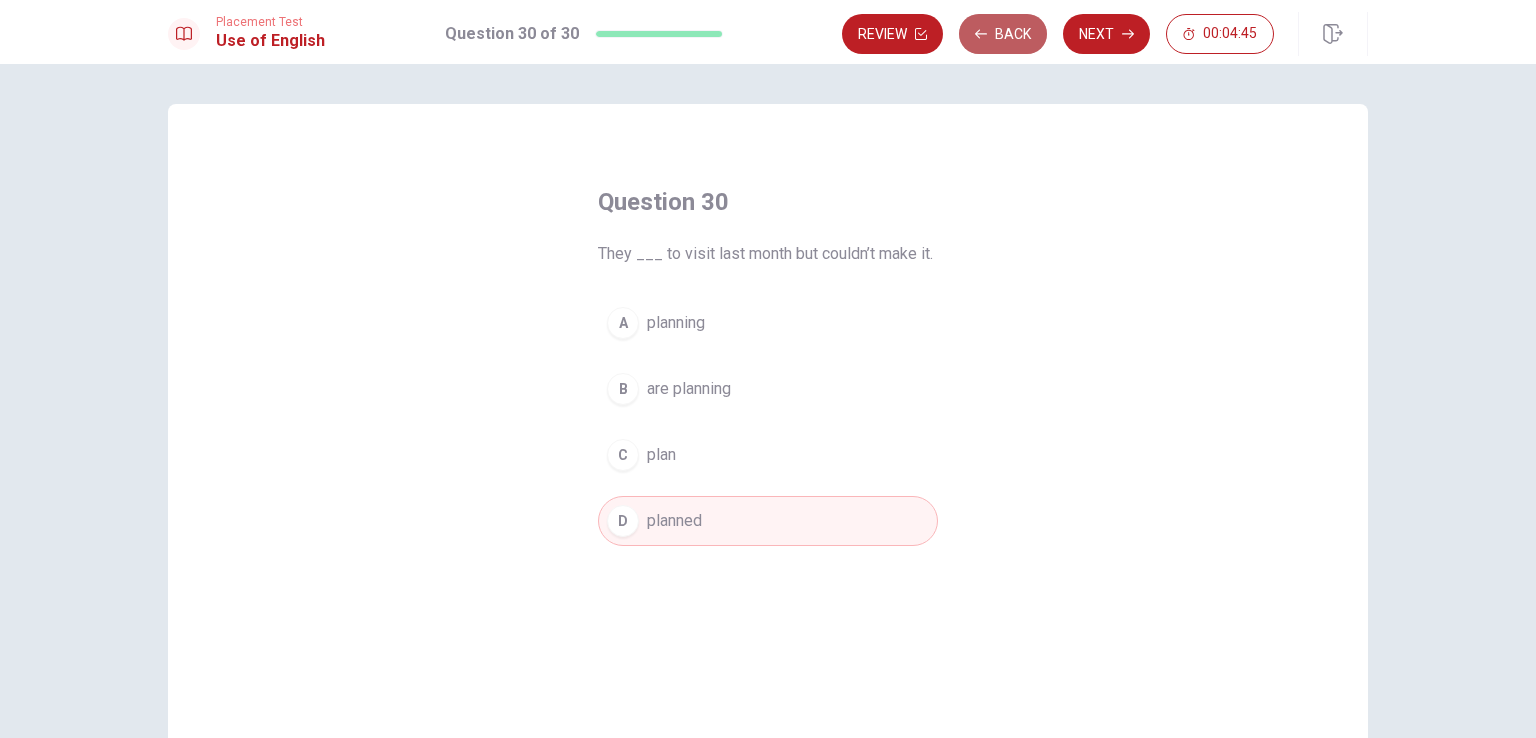 click 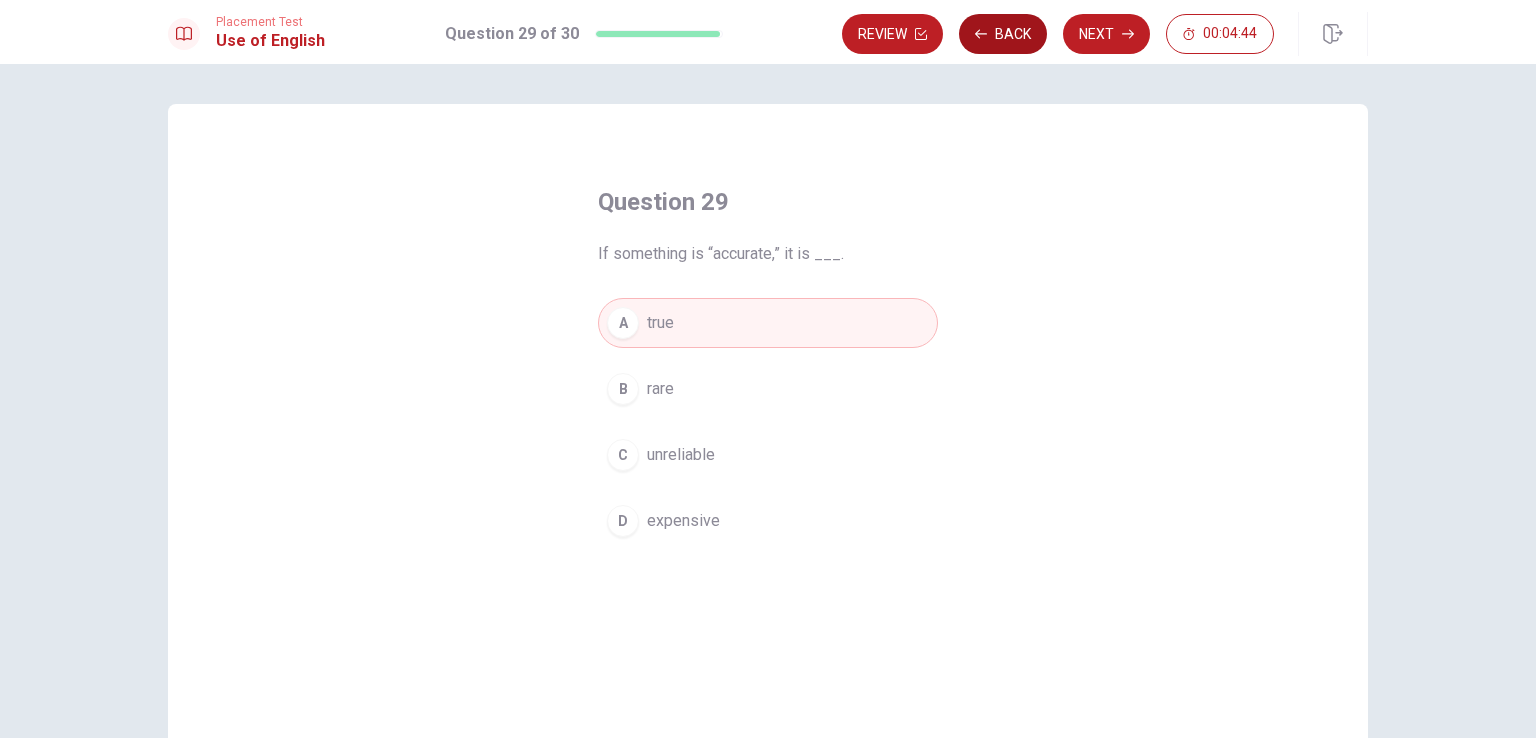 click 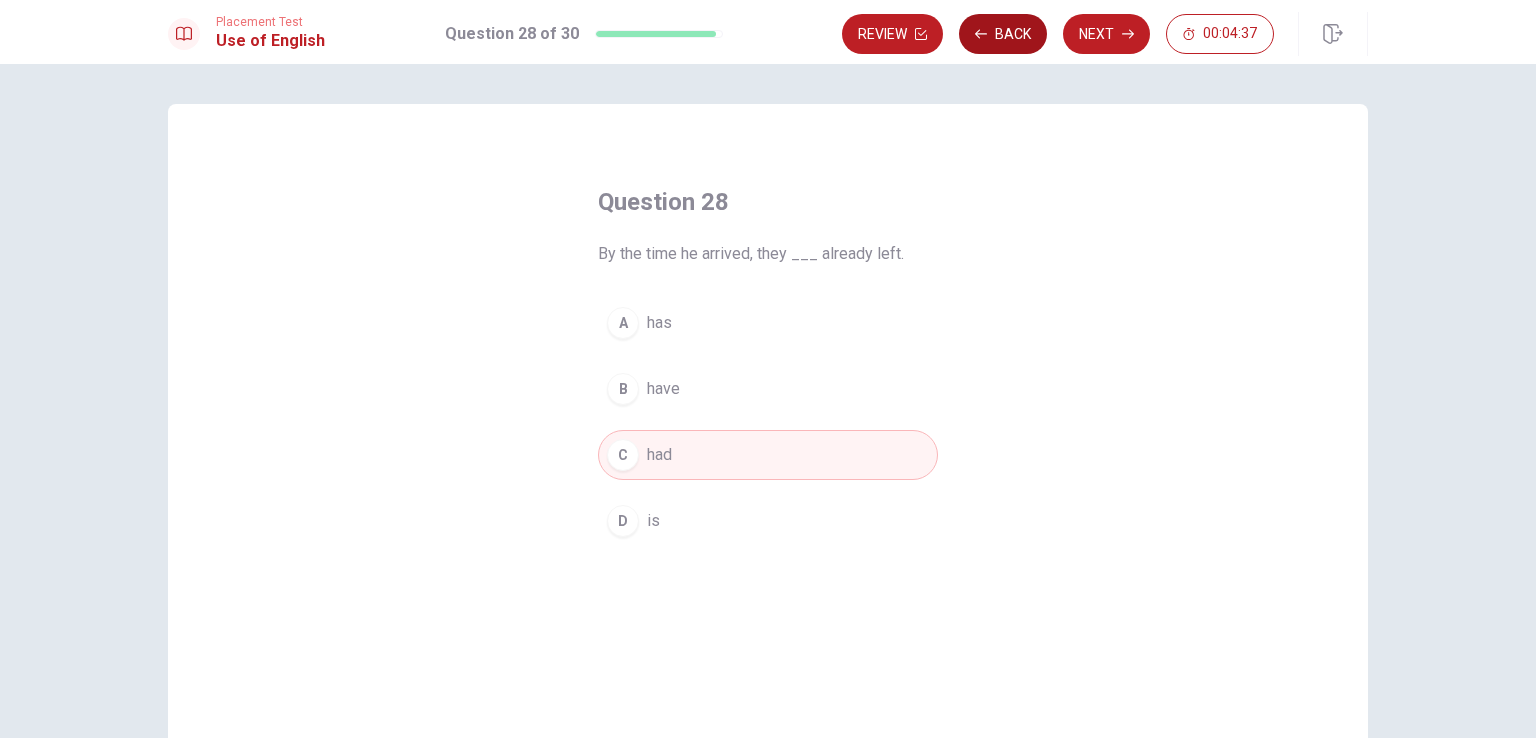 click 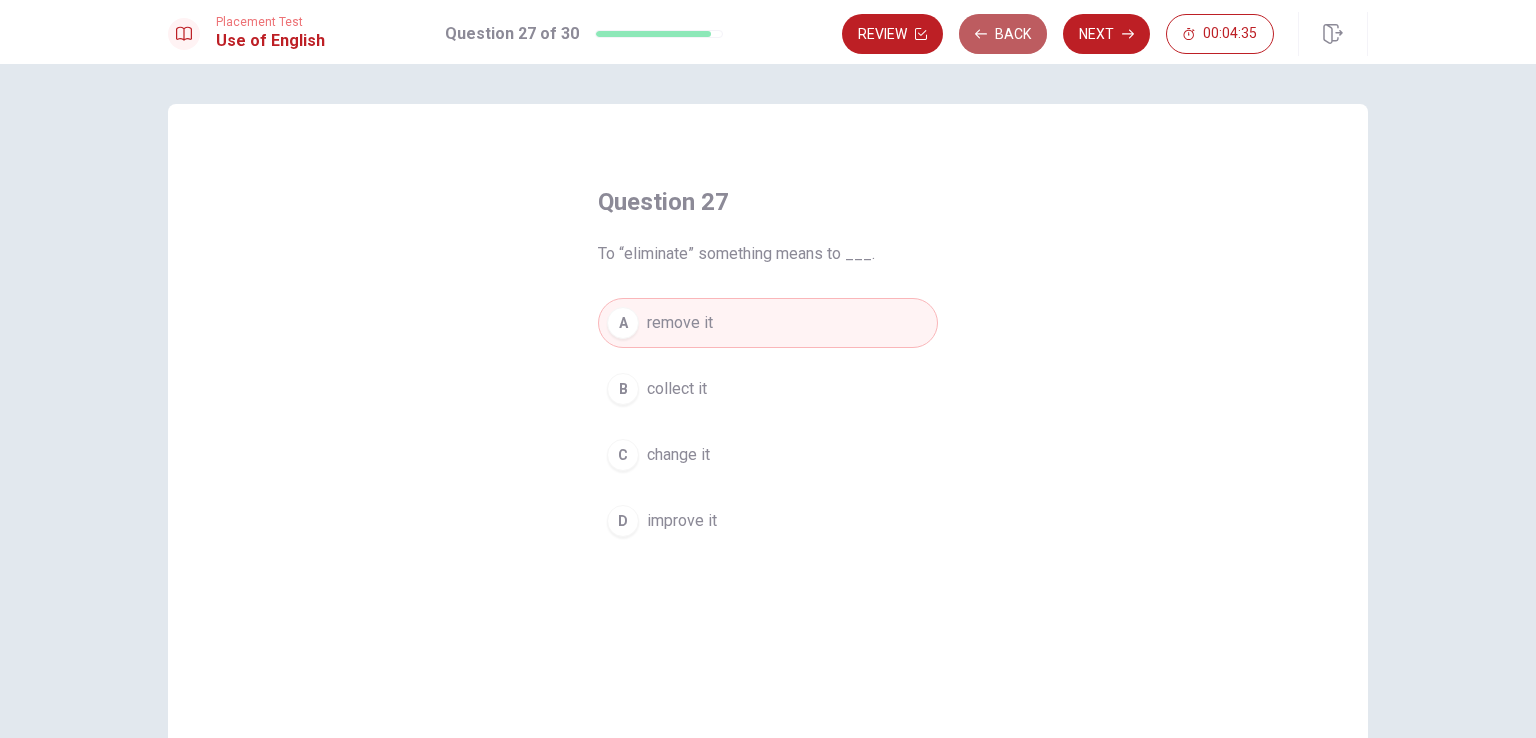 click 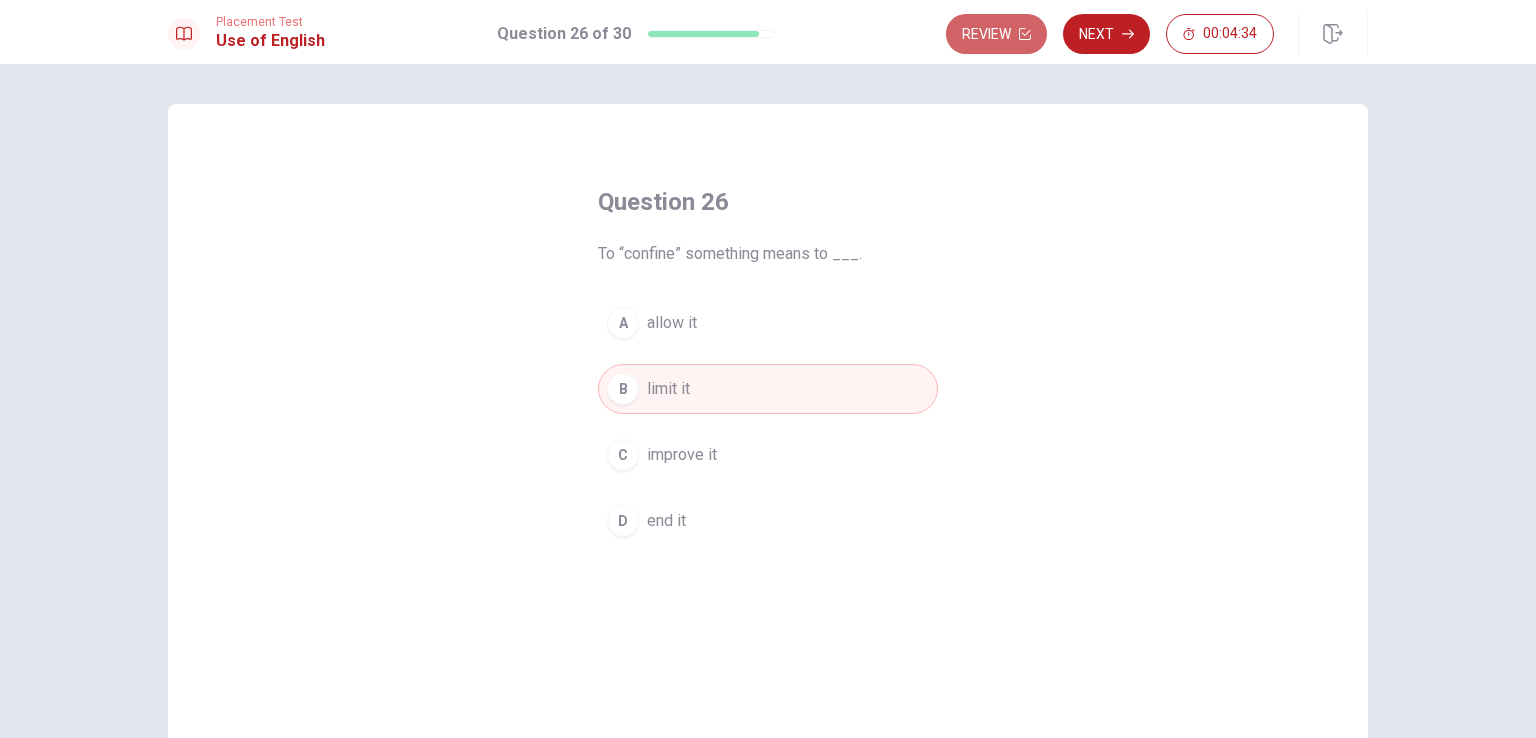 click on "Review" at bounding box center [996, 34] 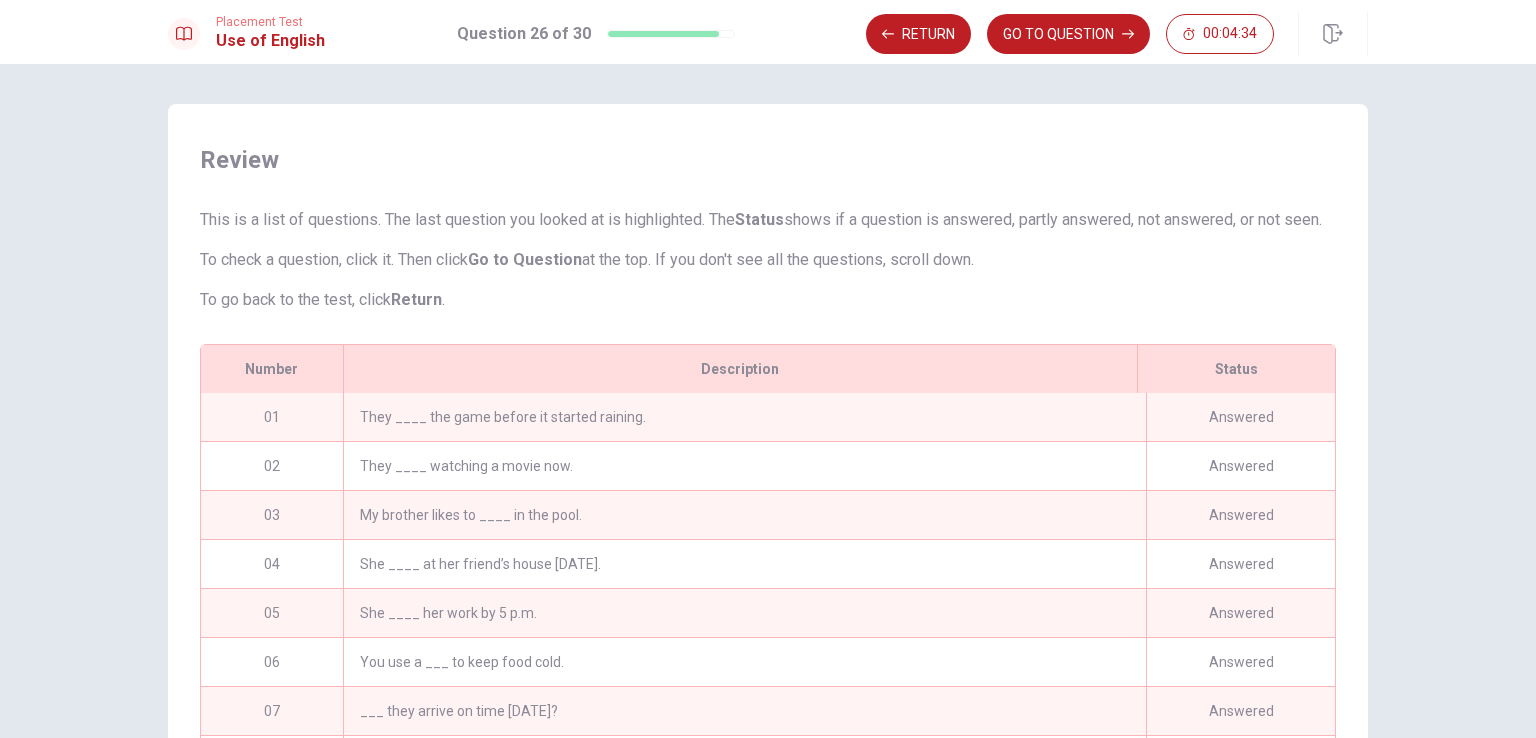 scroll, scrollTop: 239, scrollLeft: 0, axis: vertical 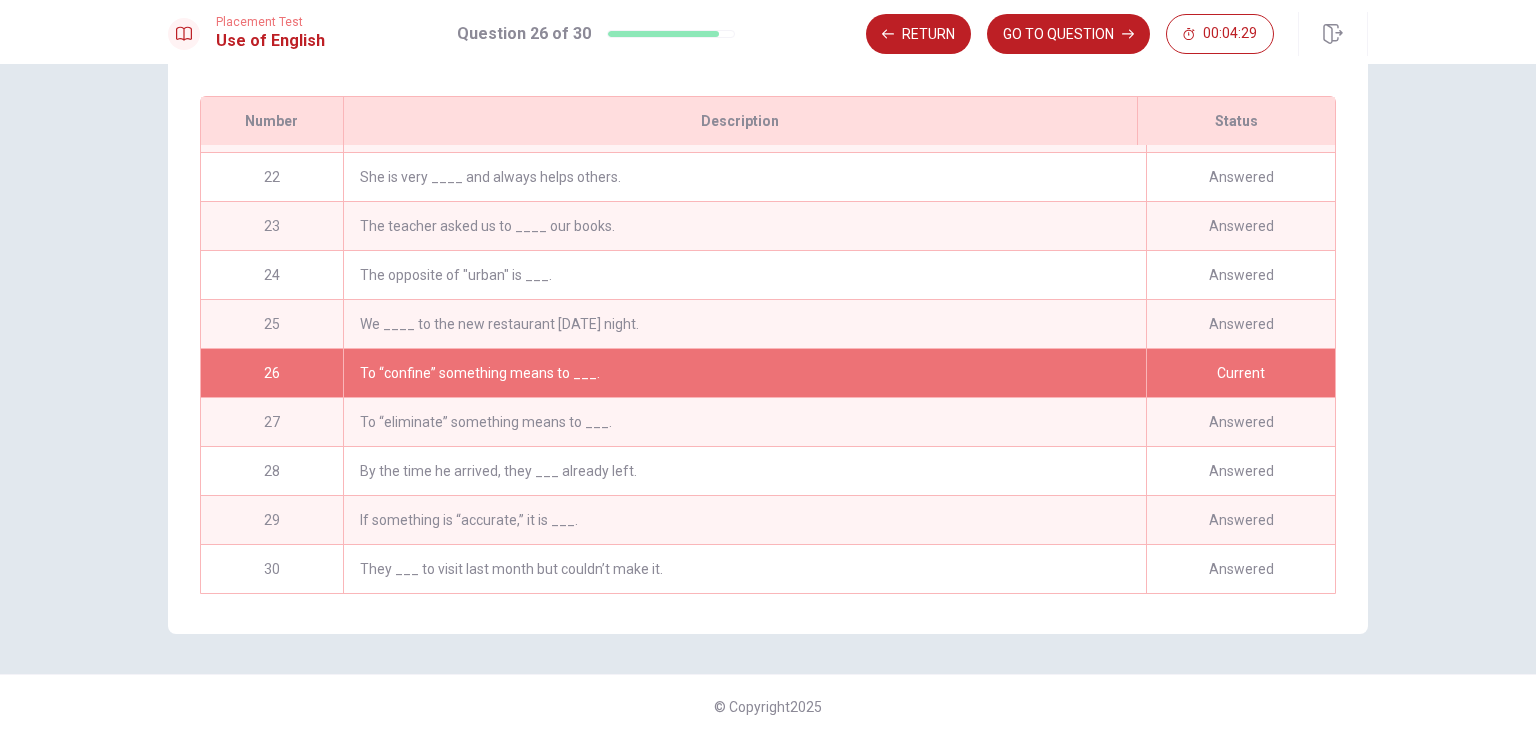 click on "Current" at bounding box center [1240, 373] 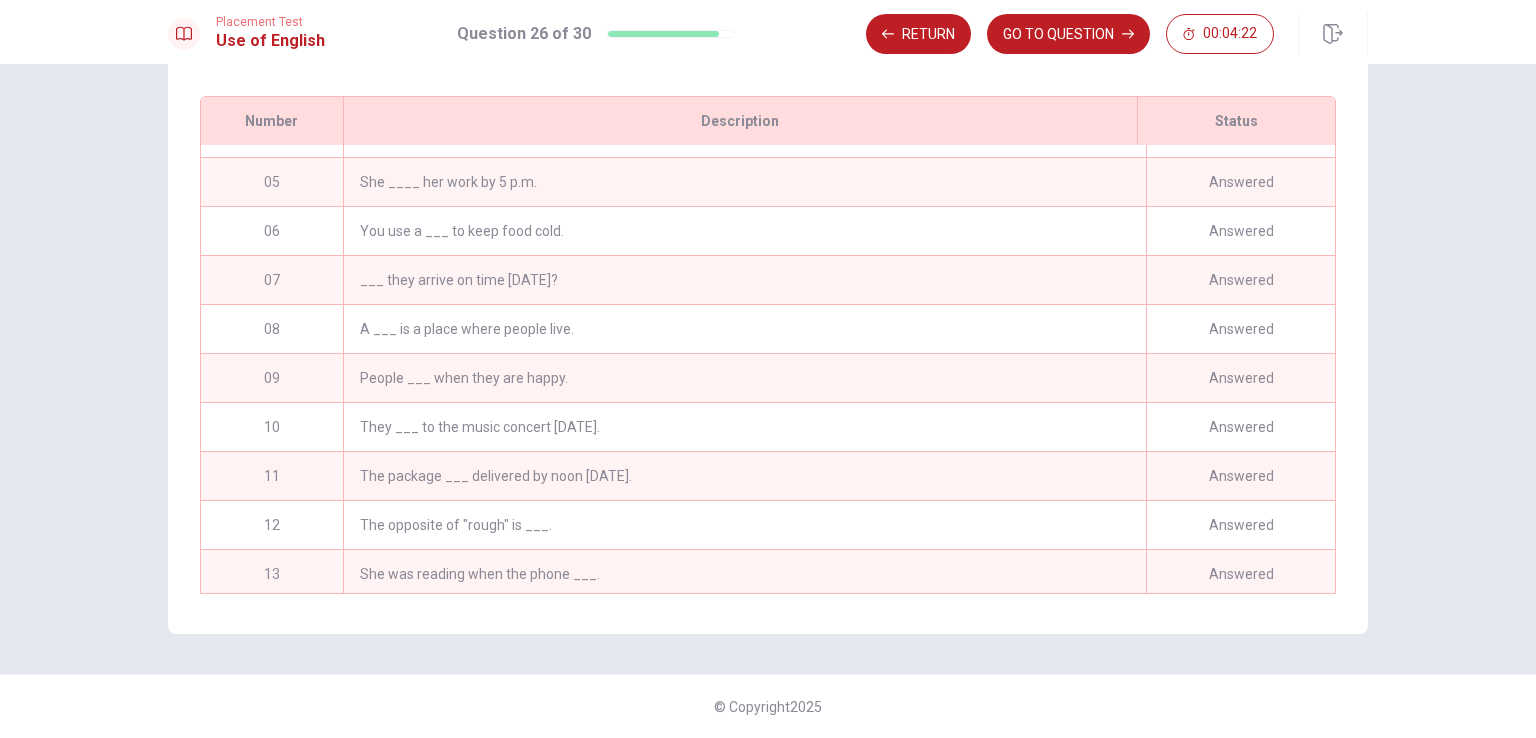 scroll, scrollTop: 0, scrollLeft: 0, axis: both 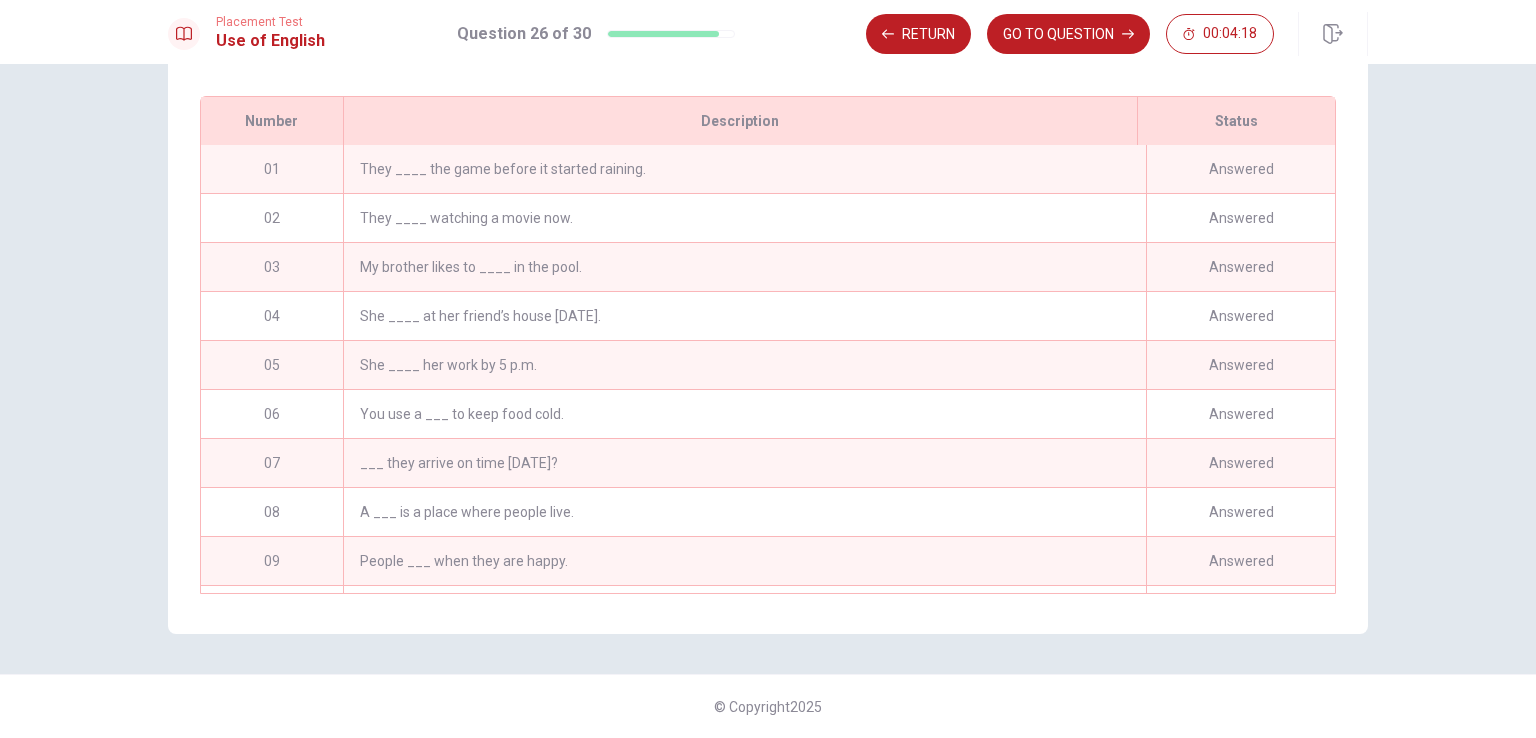 click on "My brother likes to ____ in the pool." at bounding box center [744, 267] 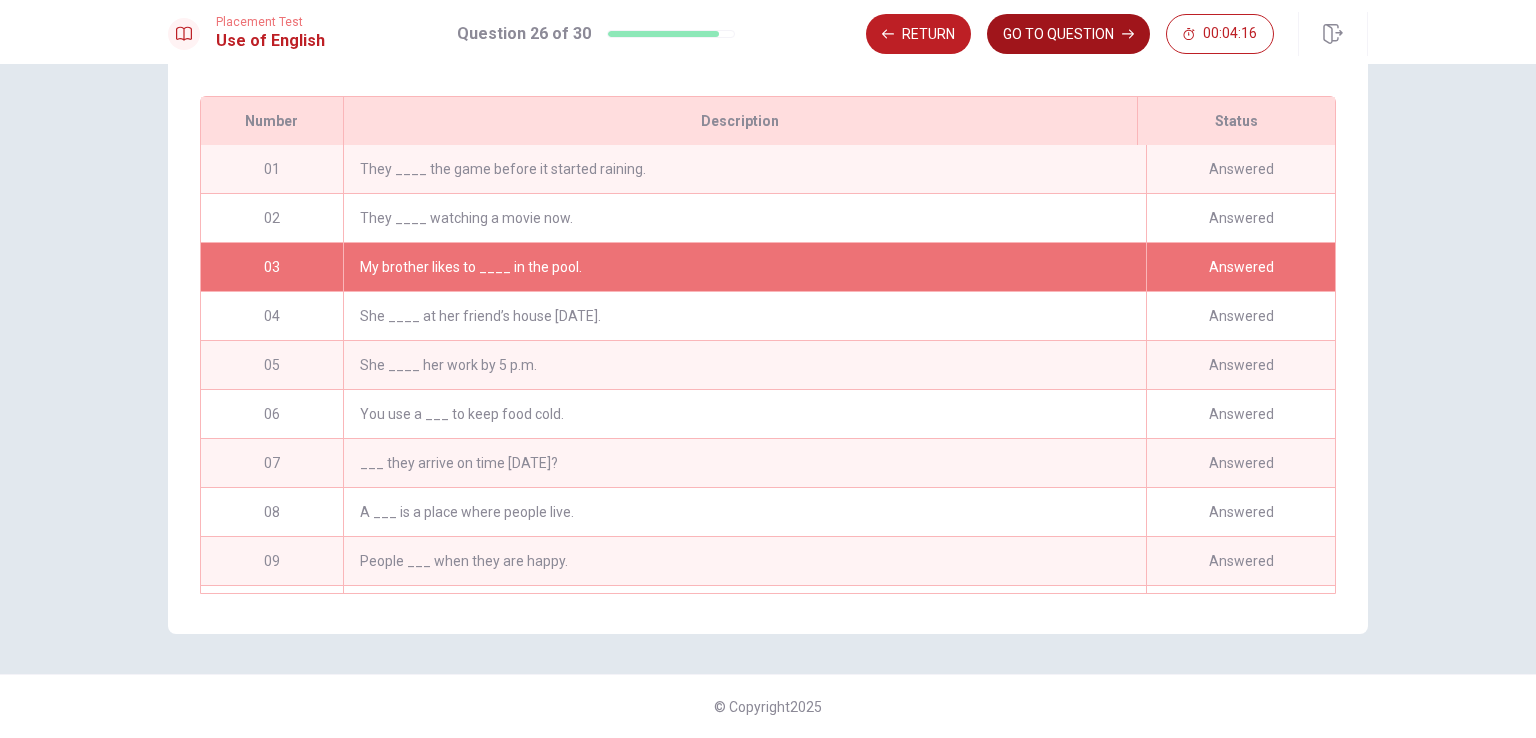 click 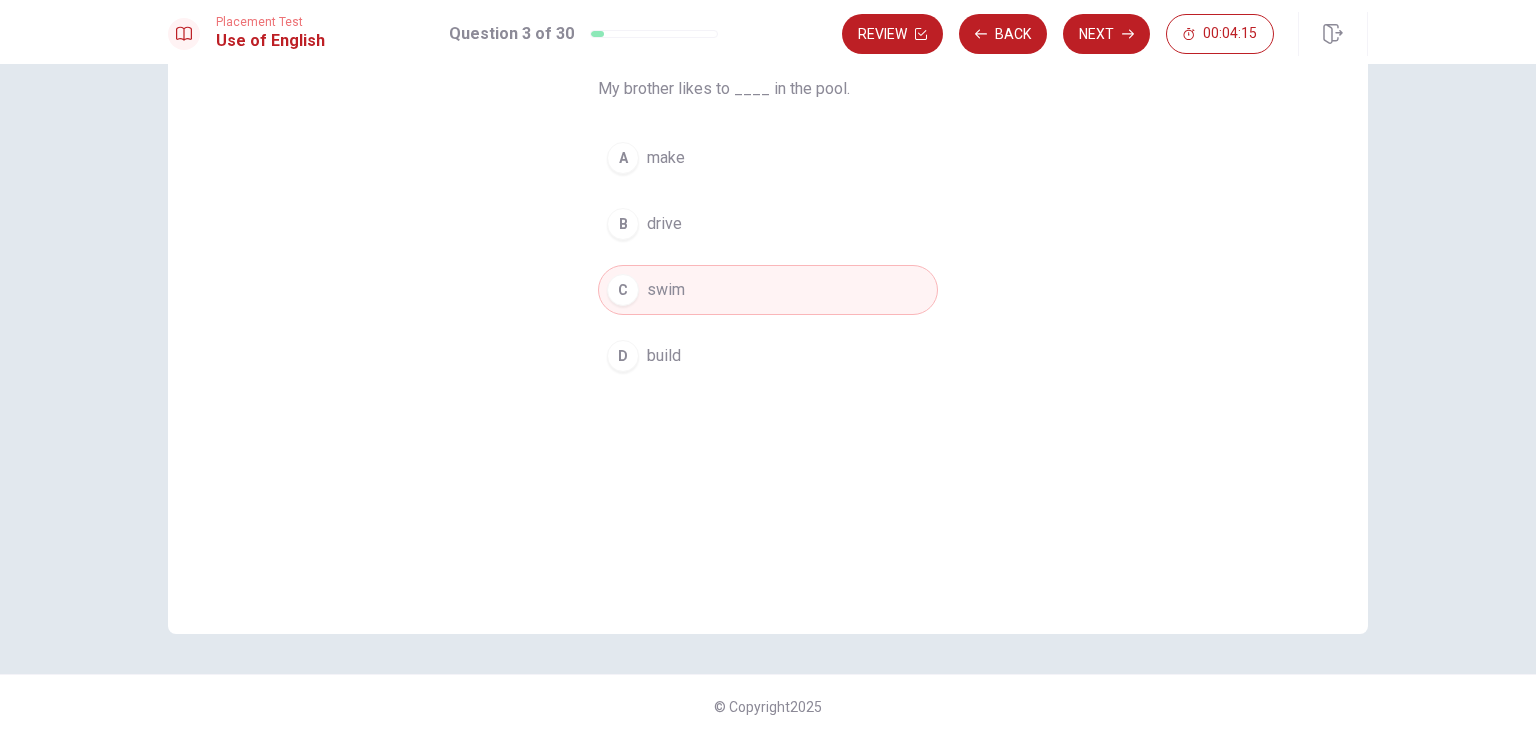 scroll, scrollTop: 165, scrollLeft: 0, axis: vertical 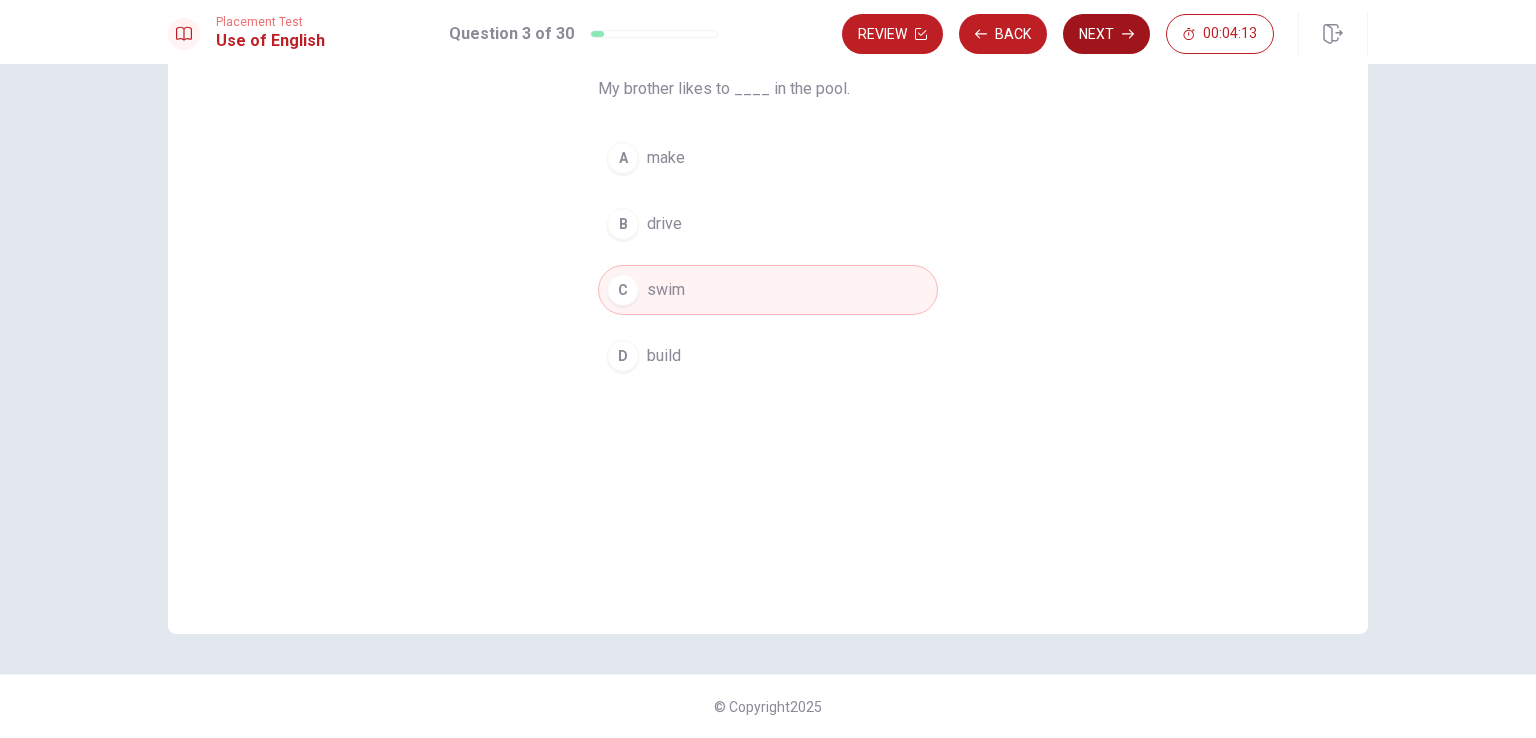 click on "Next" at bounding box center (1106, 34) 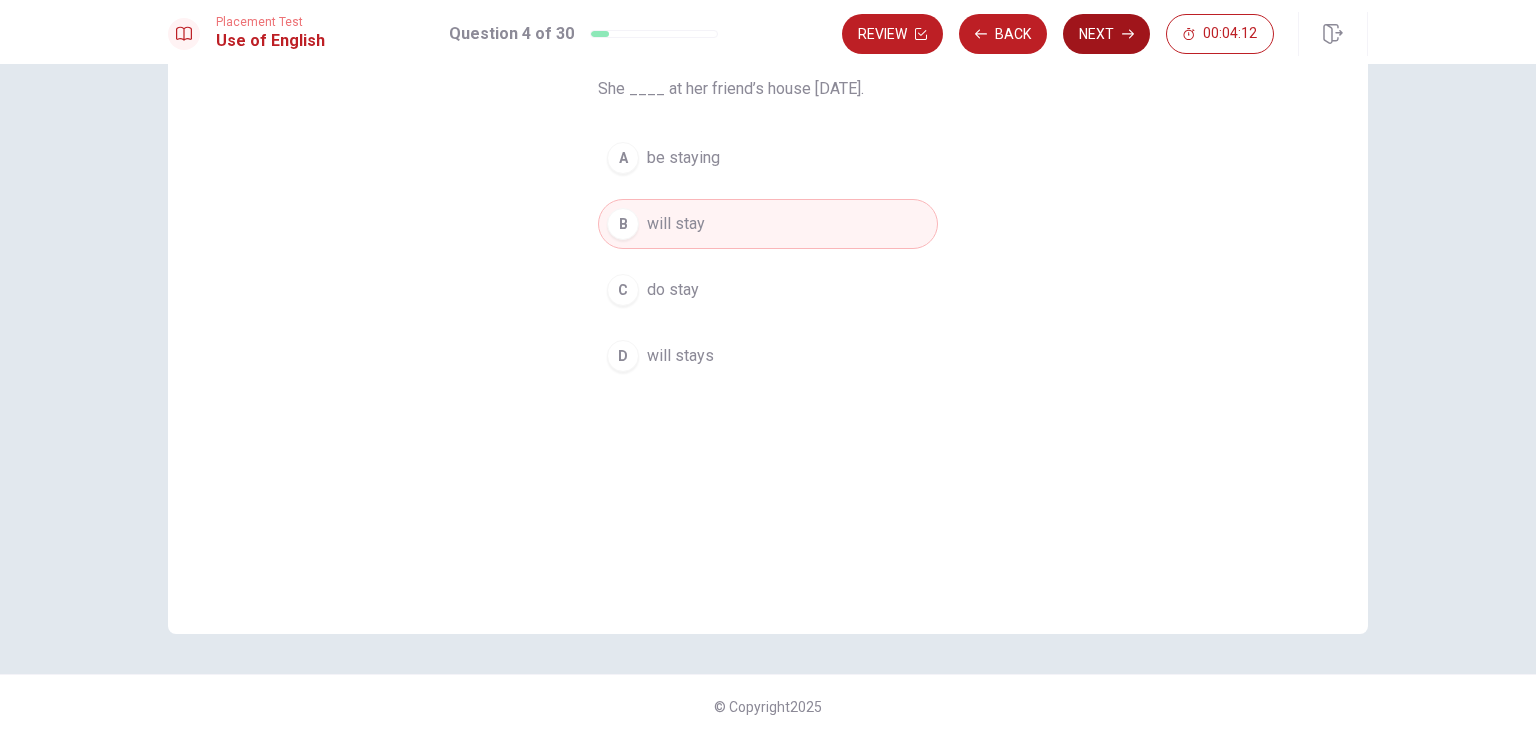 click on "Next" at bounding box center [1106, 34] 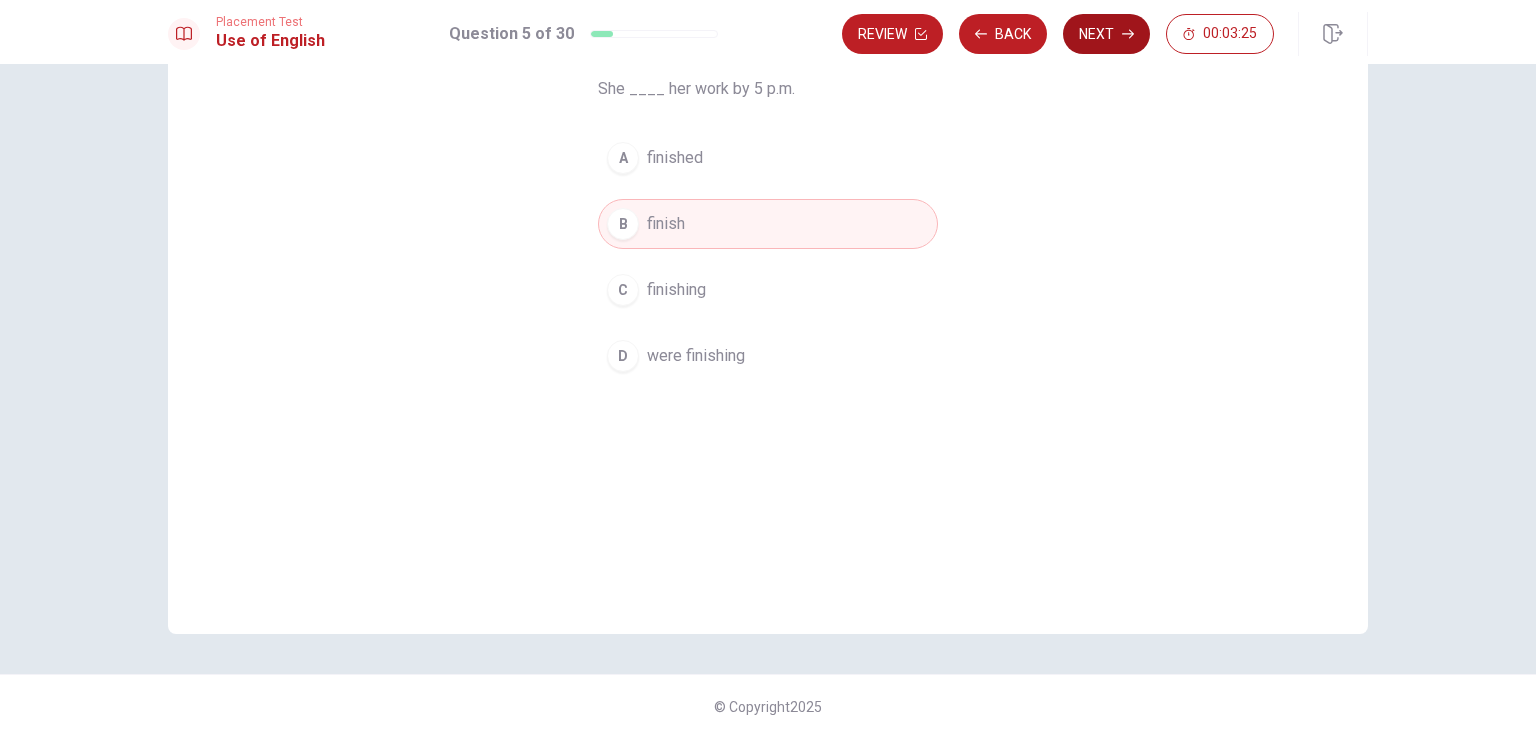 click on "Next" at bounding box center (1106, 34) 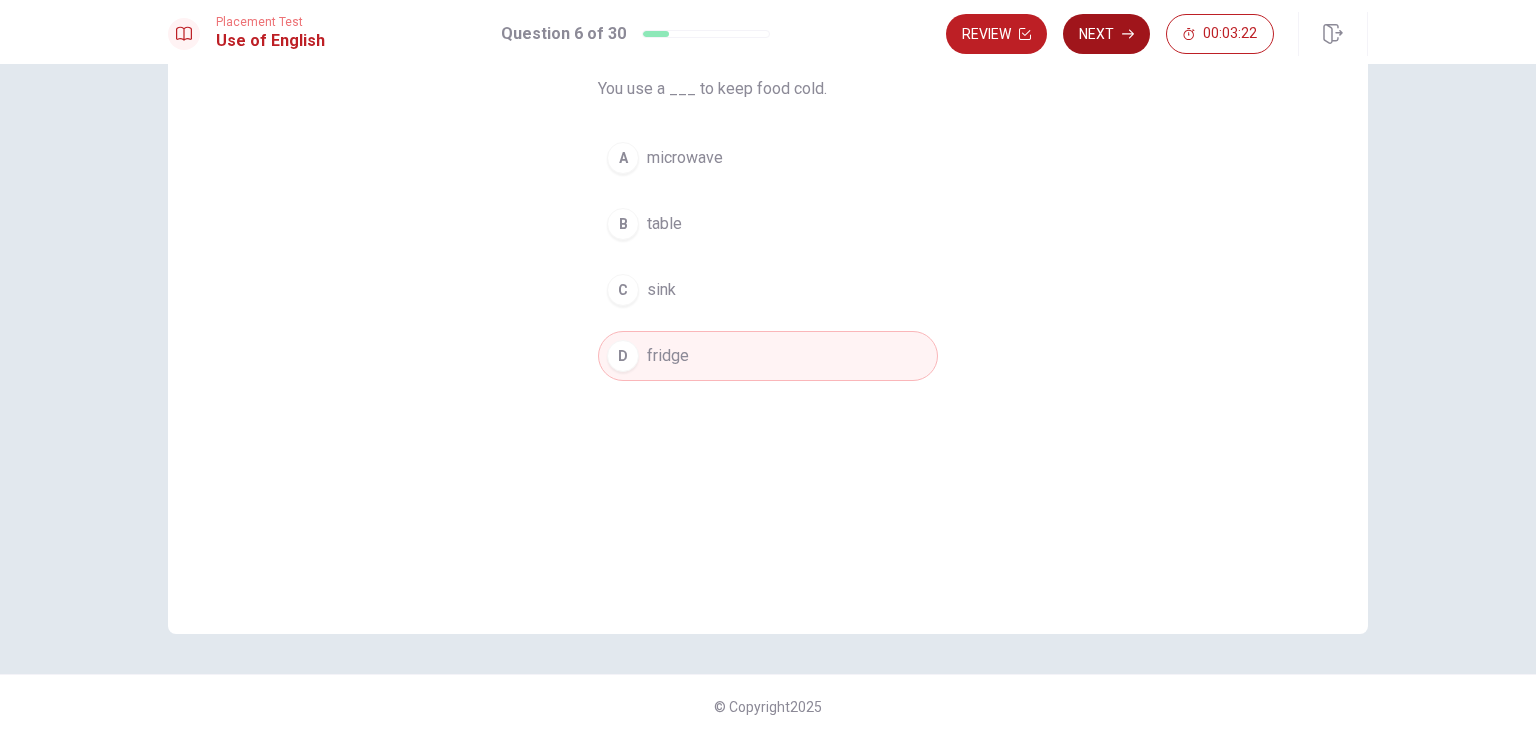 click on "Next" at bounding box center (1106, 34) 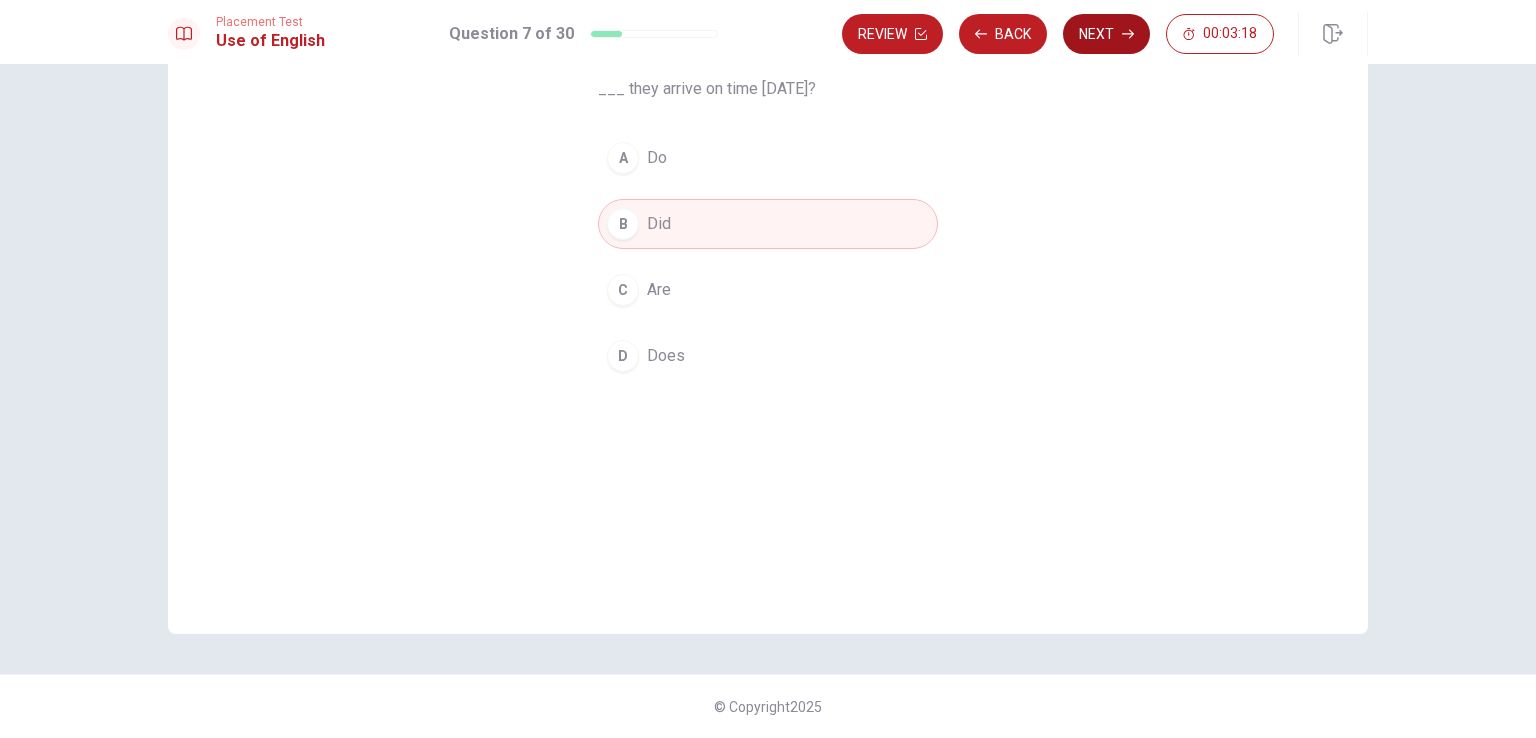 click on "Next" at bounding box center [1106, 34] 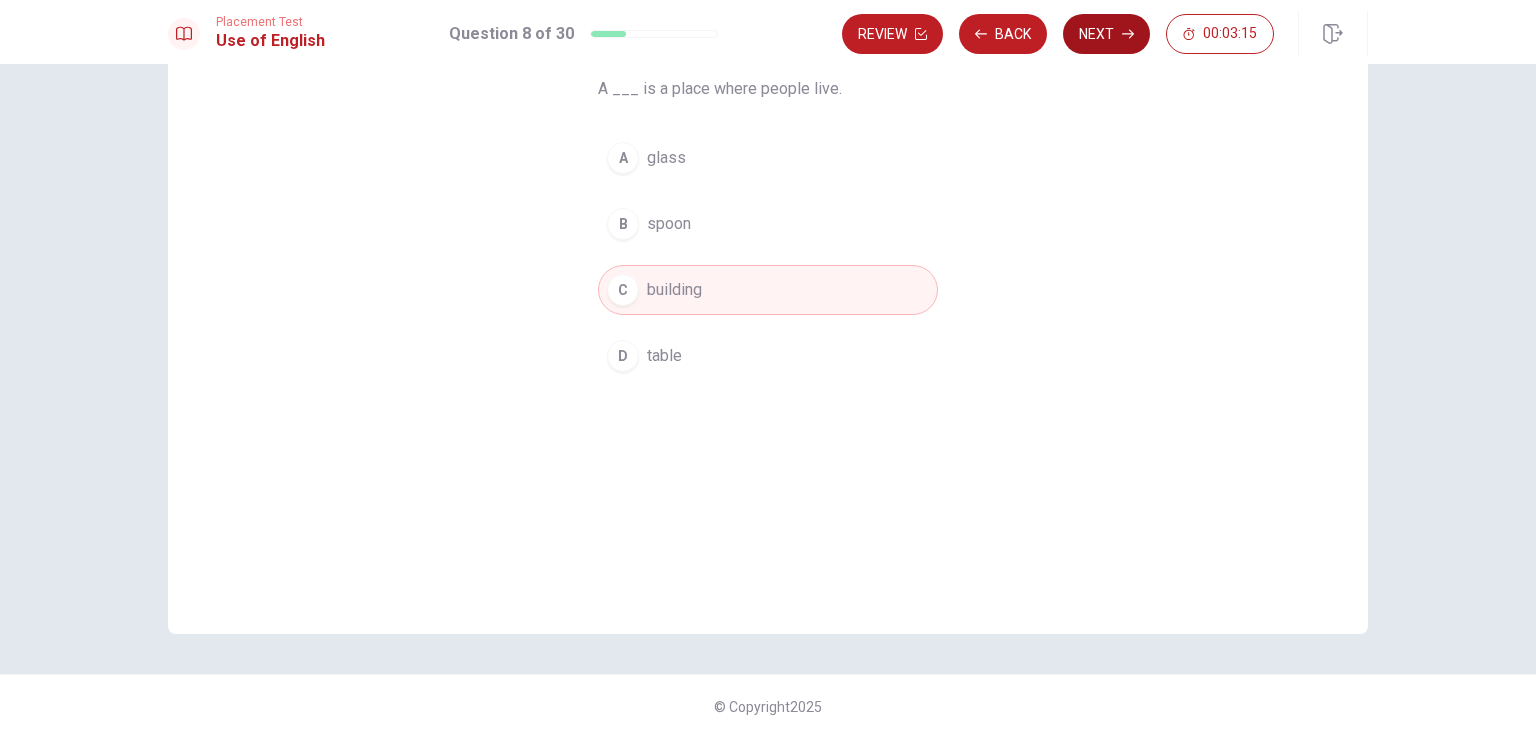 click on "Next" at bounding box center (1106, 34) 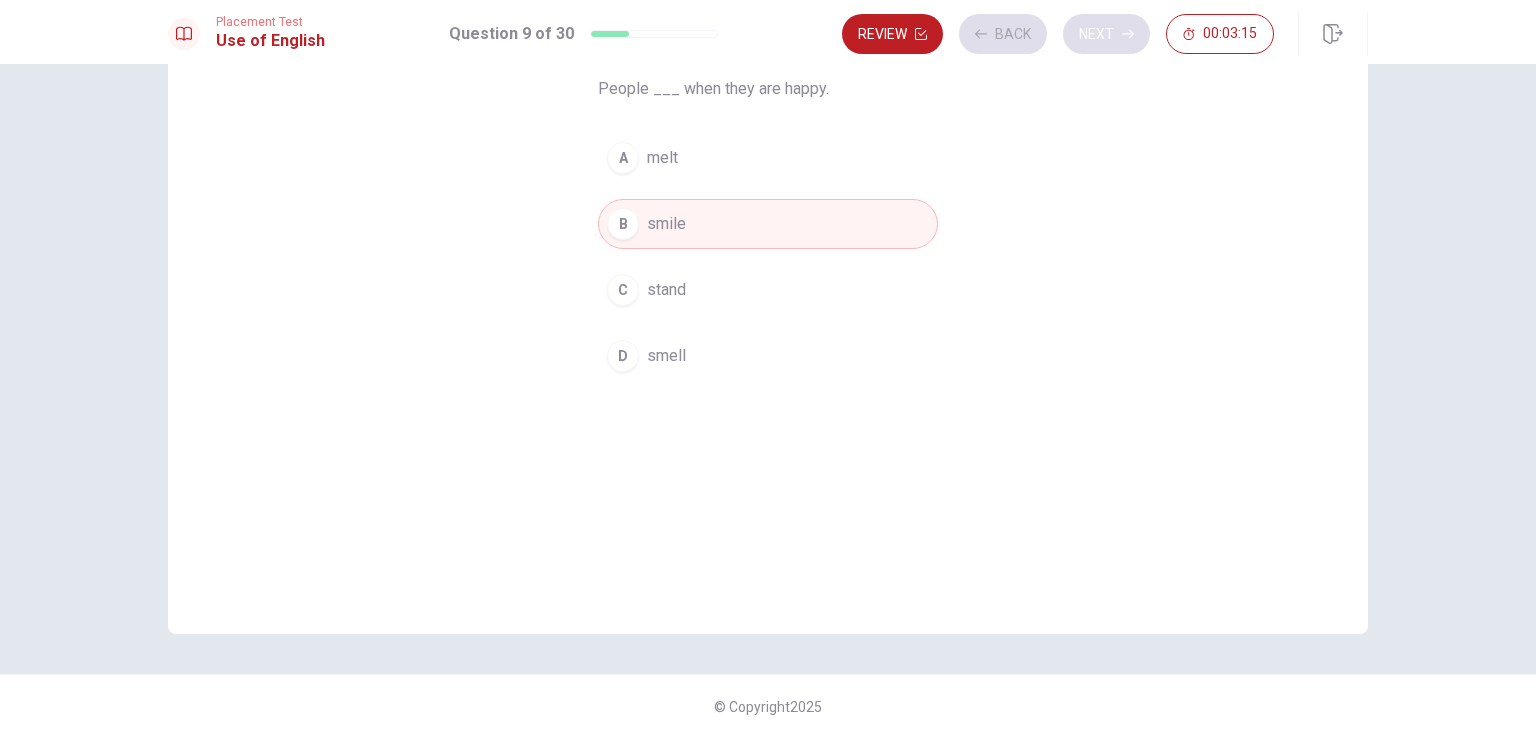 click on "Review Back Next 00:03:15" at bounding box center (1058, 34) 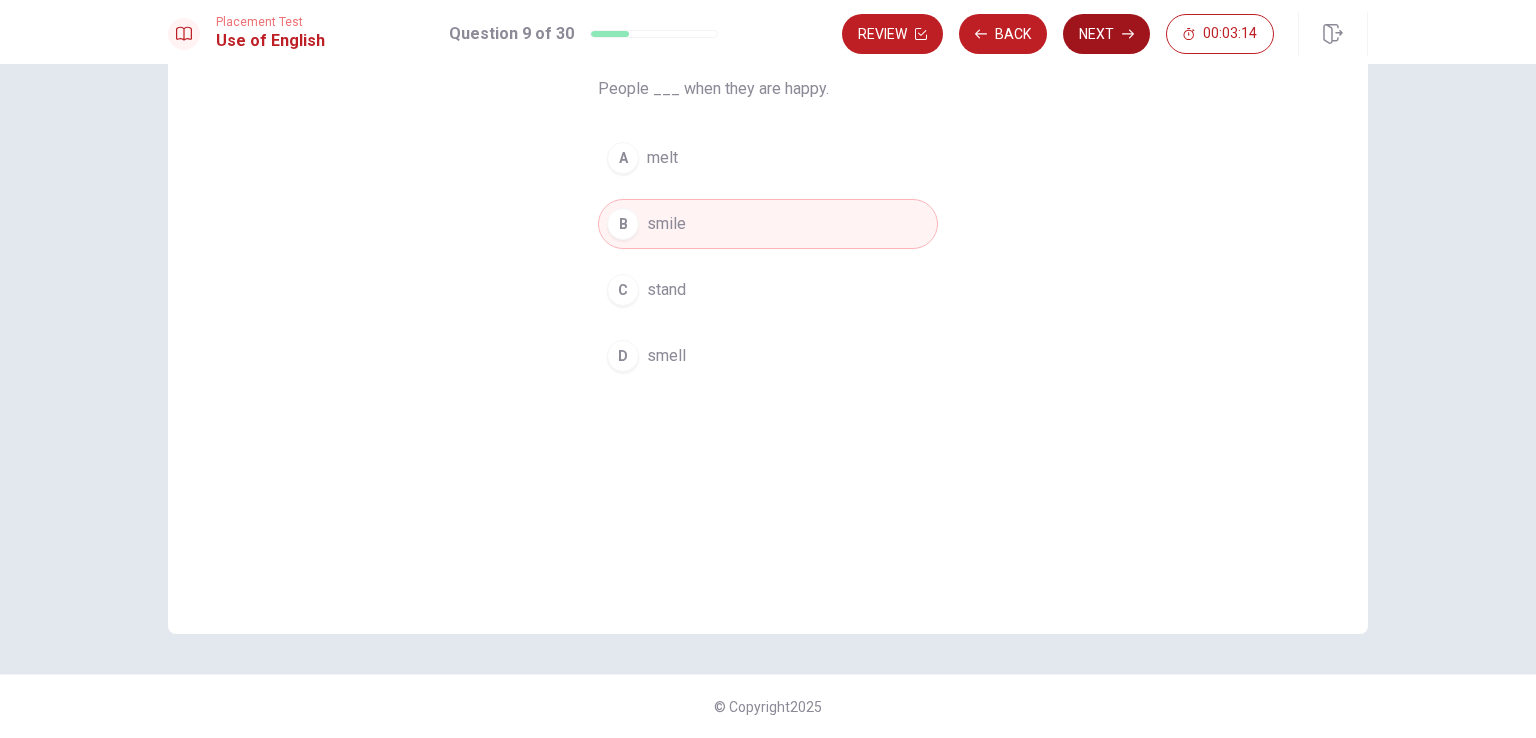 click on "Next" at bounding box center [1106, 34] 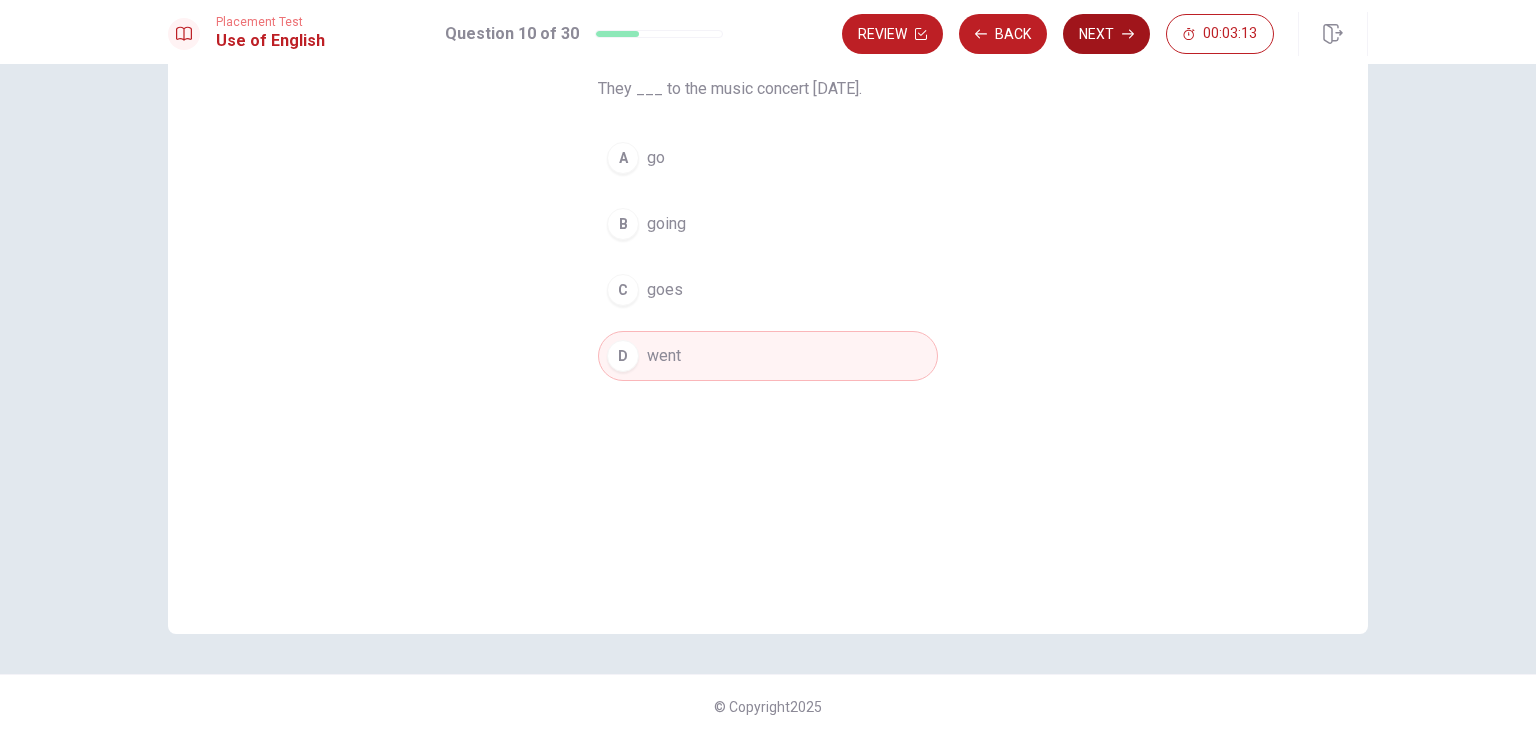 click on "Next" at bounding box center [1106, 34] 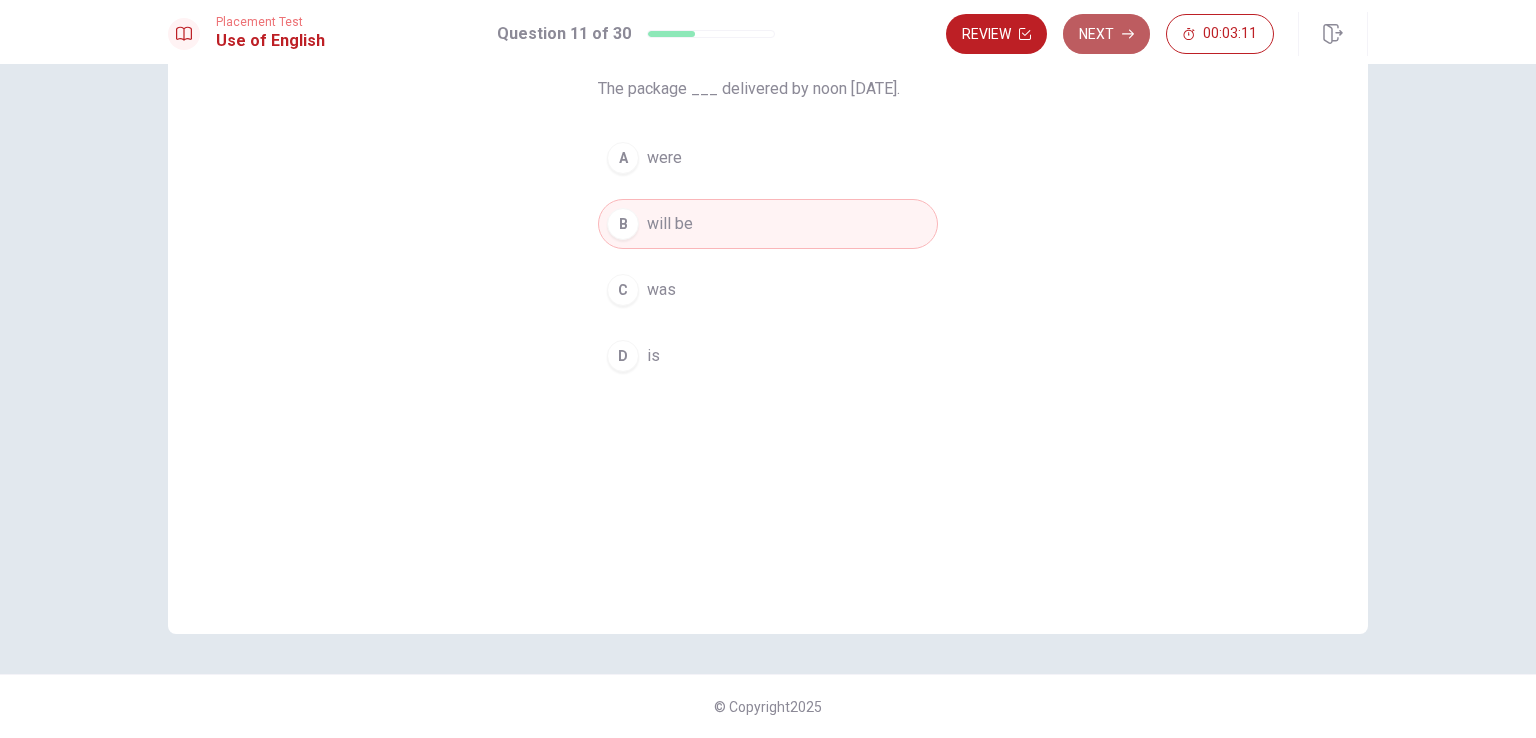 click on "Next" at bounding box center [1106, 34] 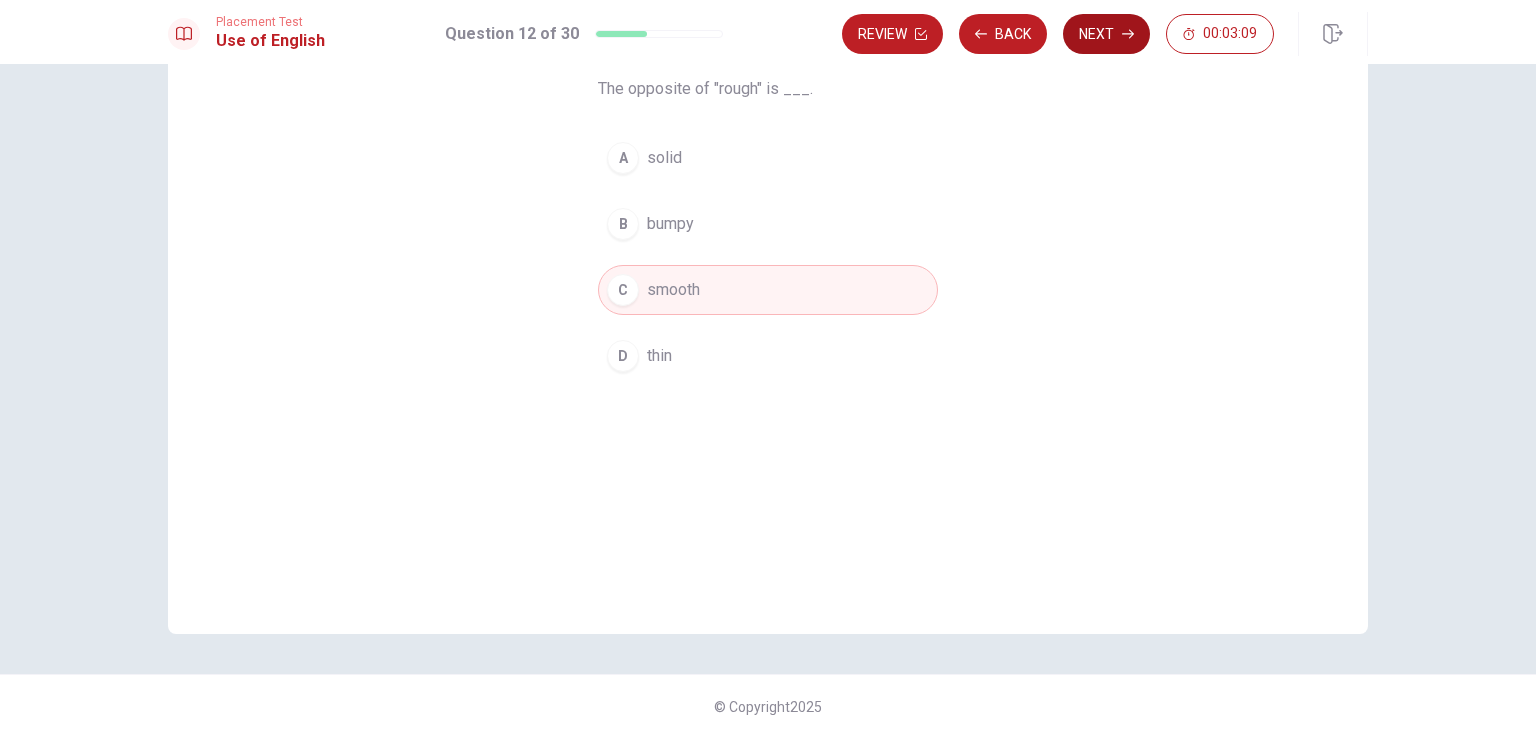 click on "Next" at bounding box center (1106, 34) 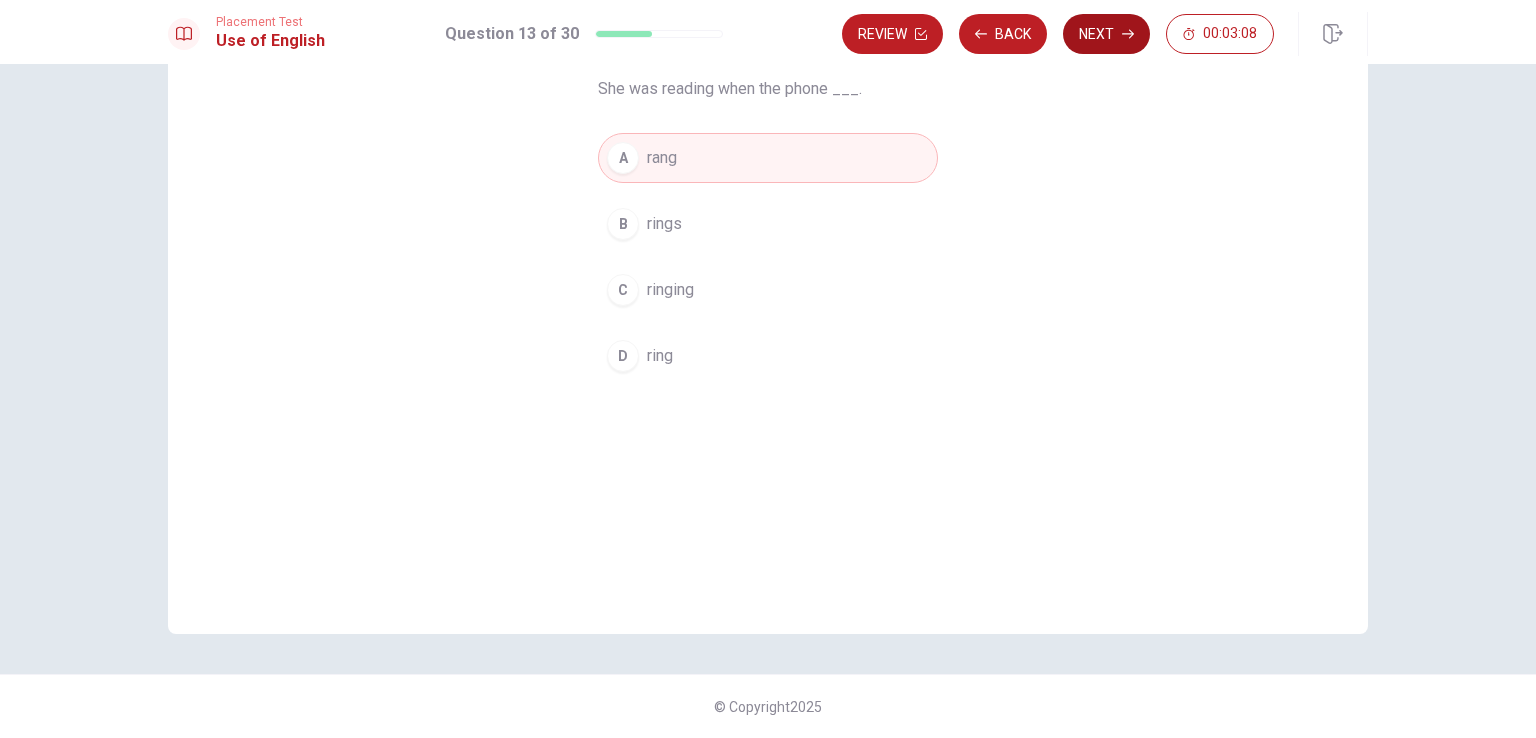 click on "Next" at bounding box center (1106, 34) 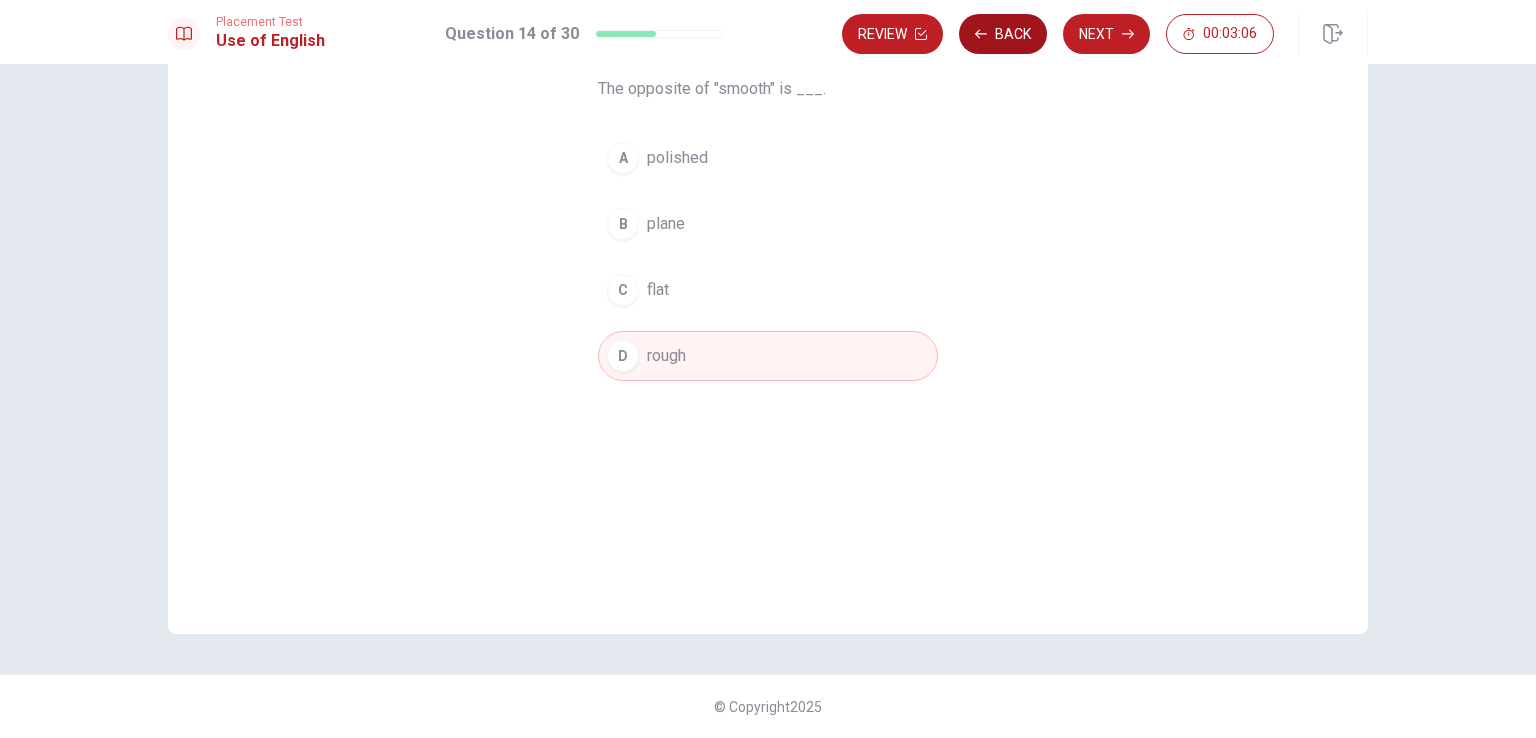 click on "Back" at bounding box center (1003, 34) 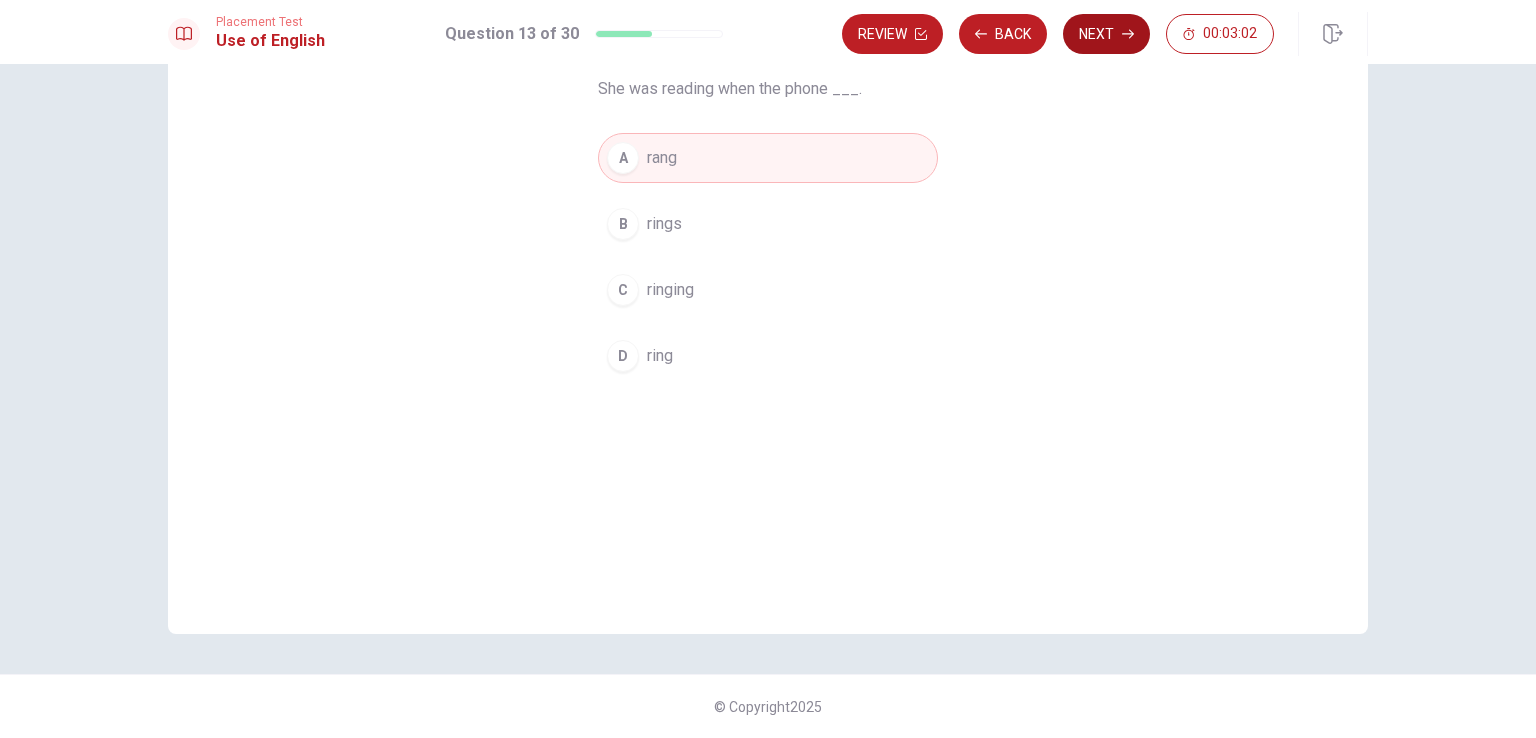 click on "Next" at bounding box center [1106, 34] 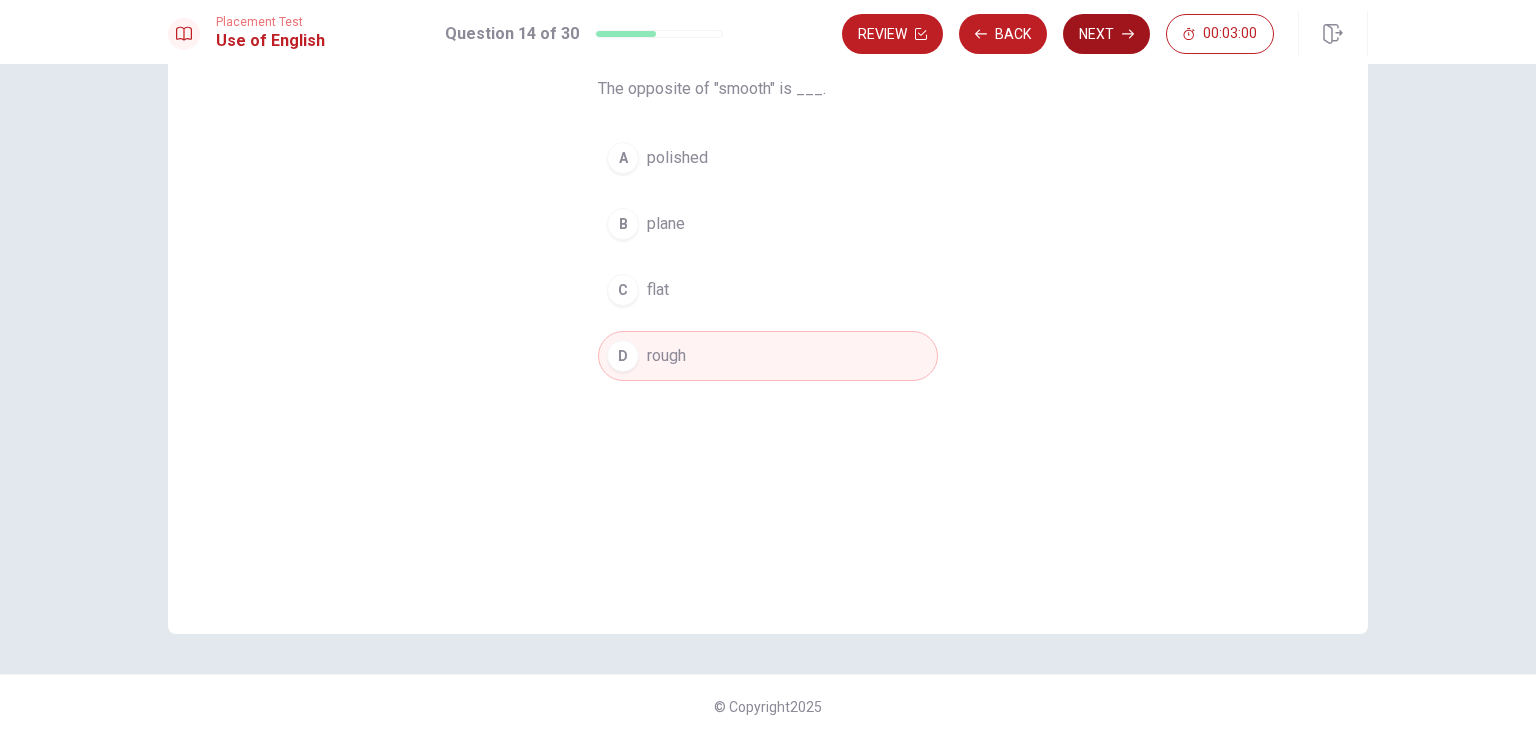 click on "Next" at bounding box center [1106, 34] 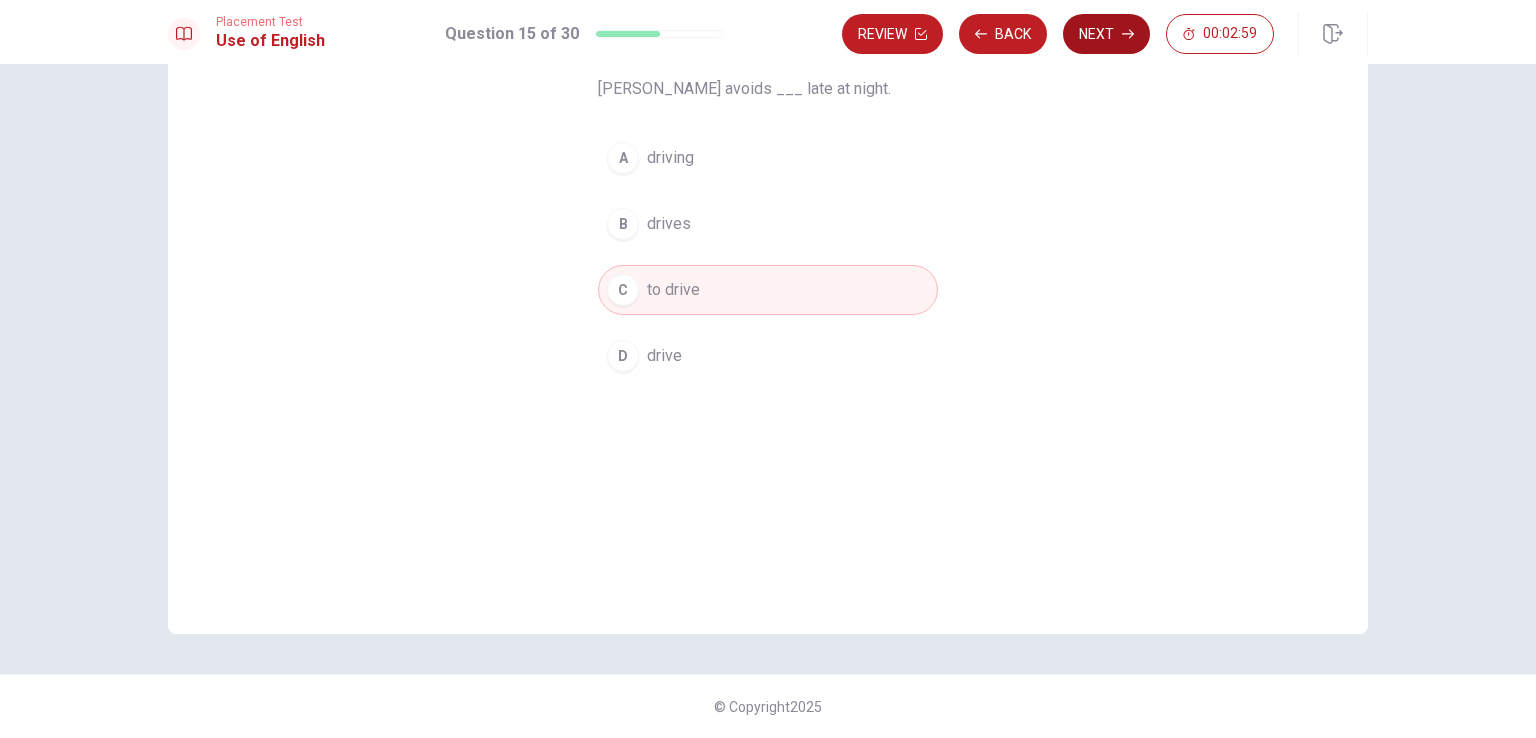 click on "Next" at bounding box center (1106, 34) 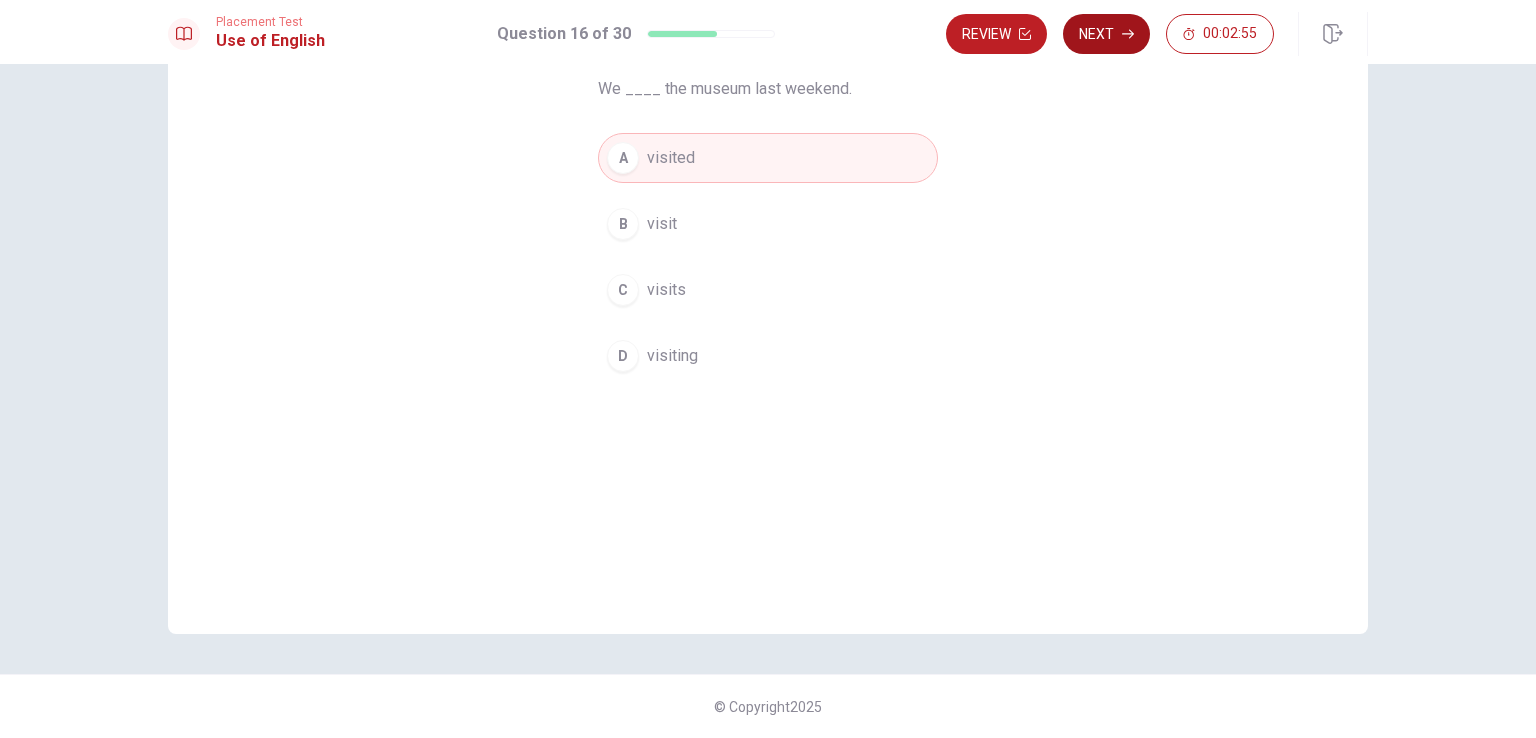 click on "Next" at bounding box center [1106, 34] 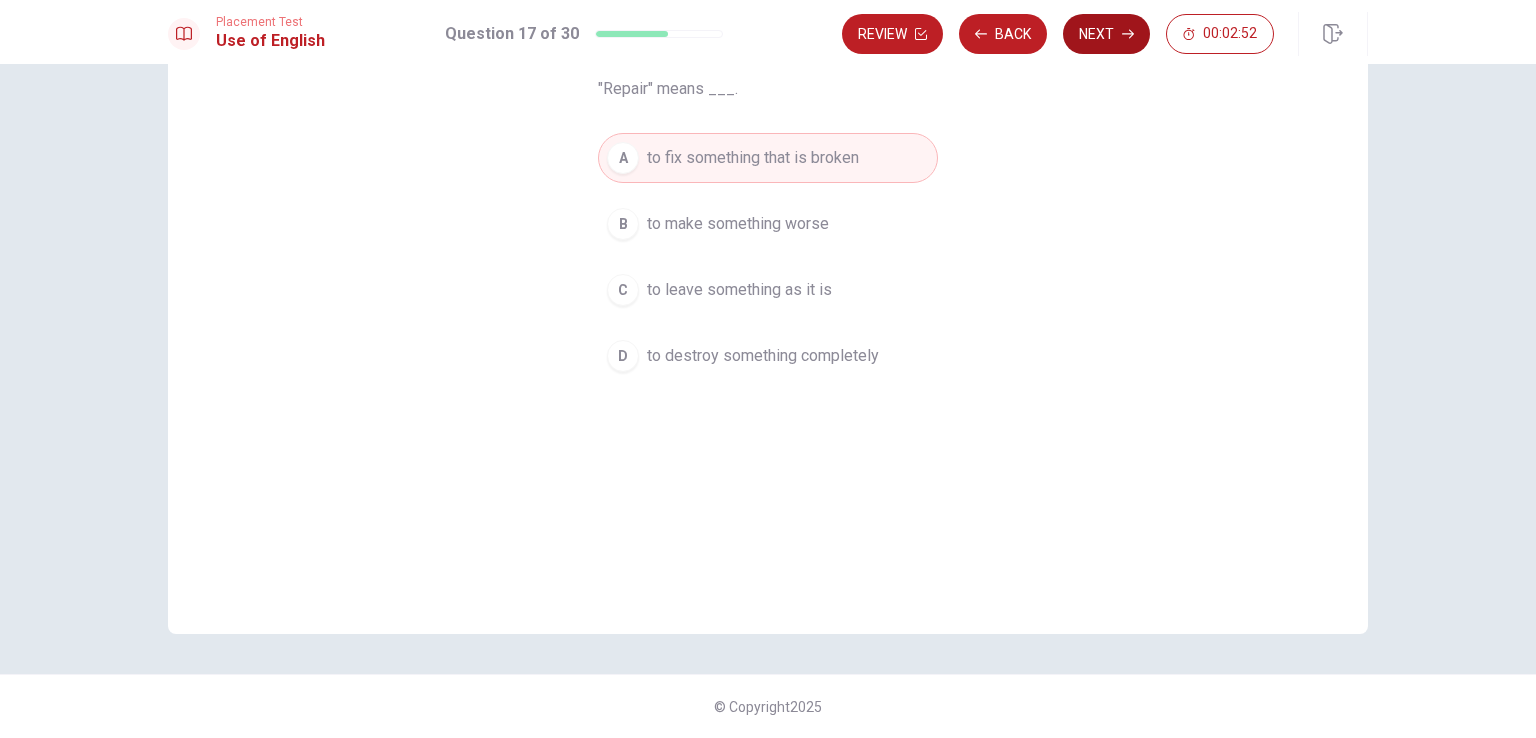 click on "Next" at bounding box center [1106, 34] 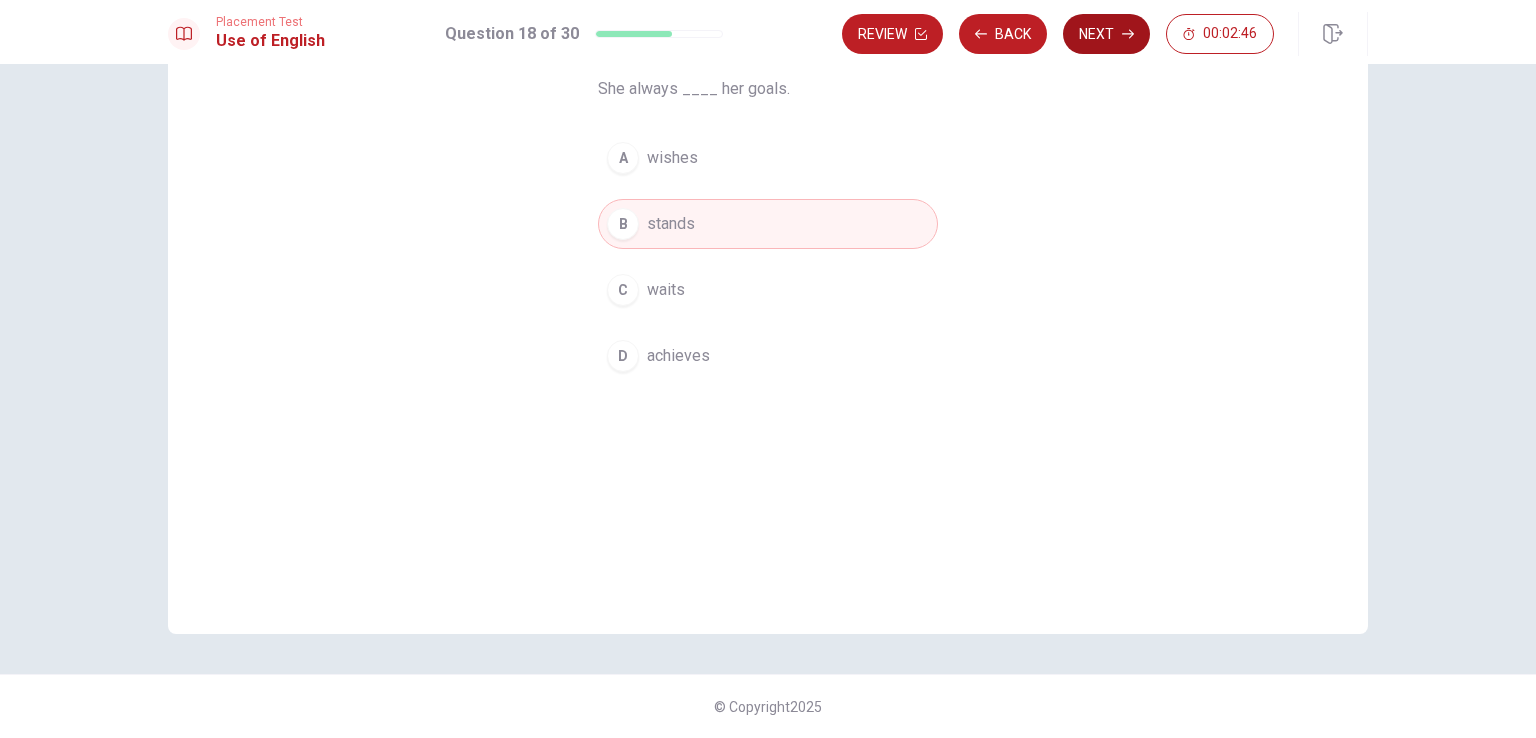 click on "Next" at bounding box center (1106, 34) 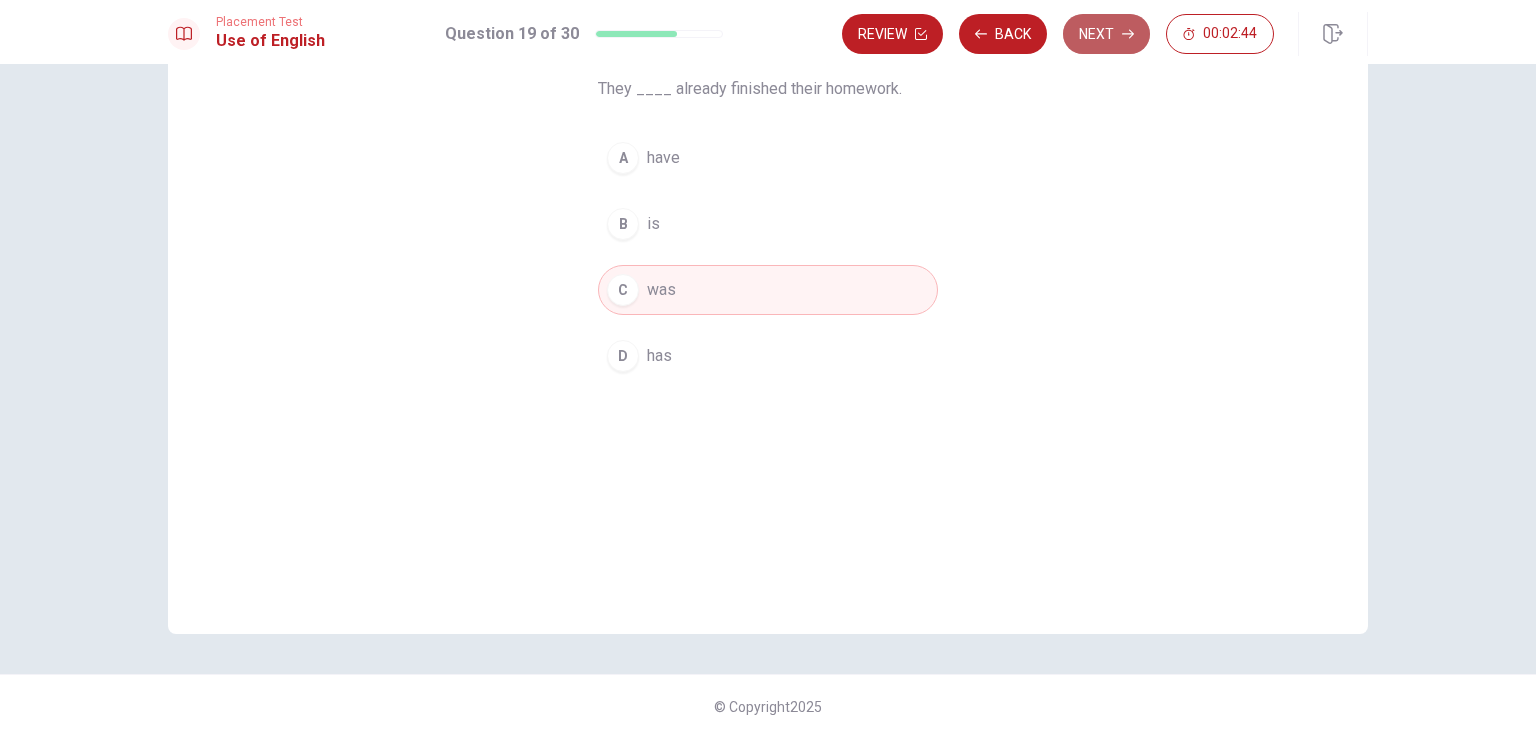 click on "Next" at bounding box center [1106, 34] 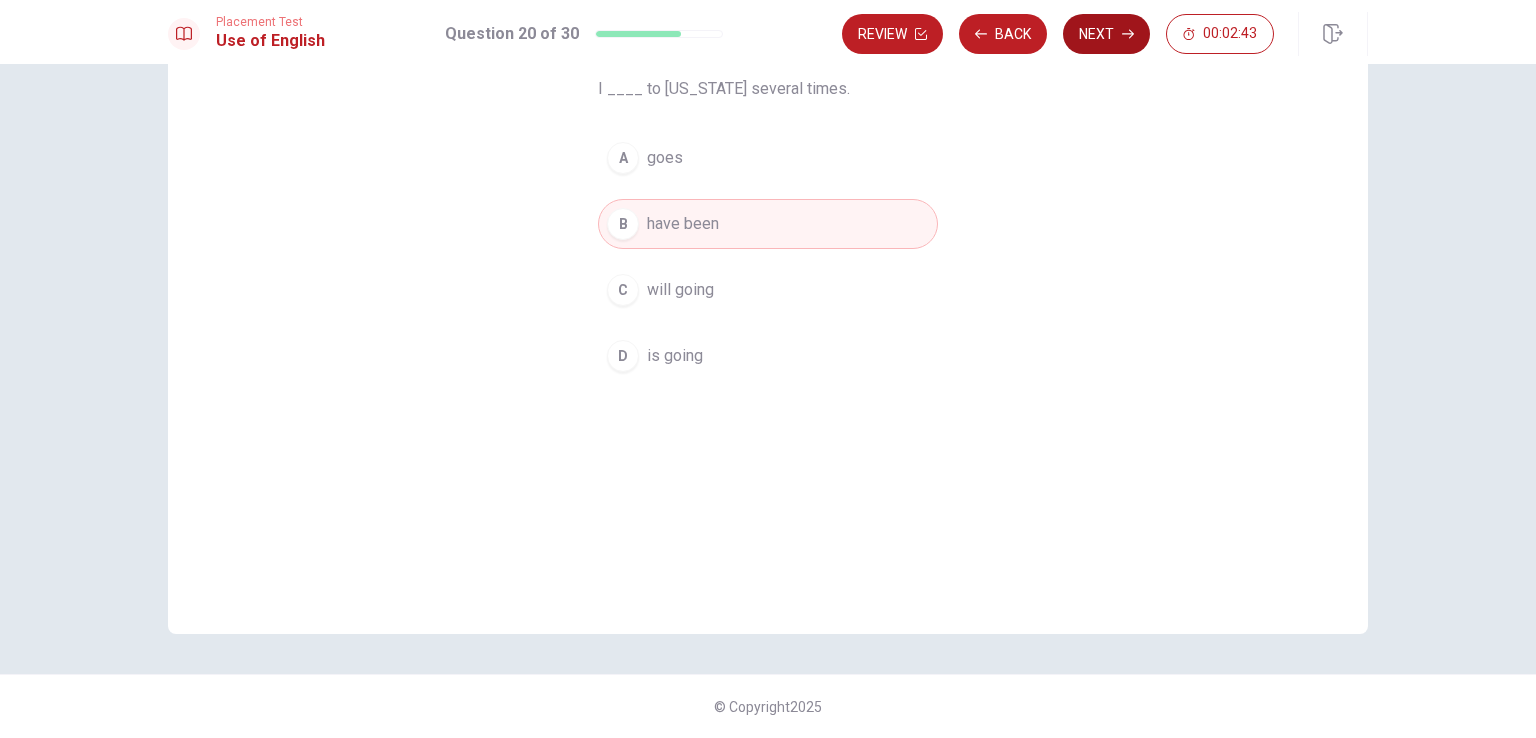 click on "Next" at bounding box center [1106, 34] 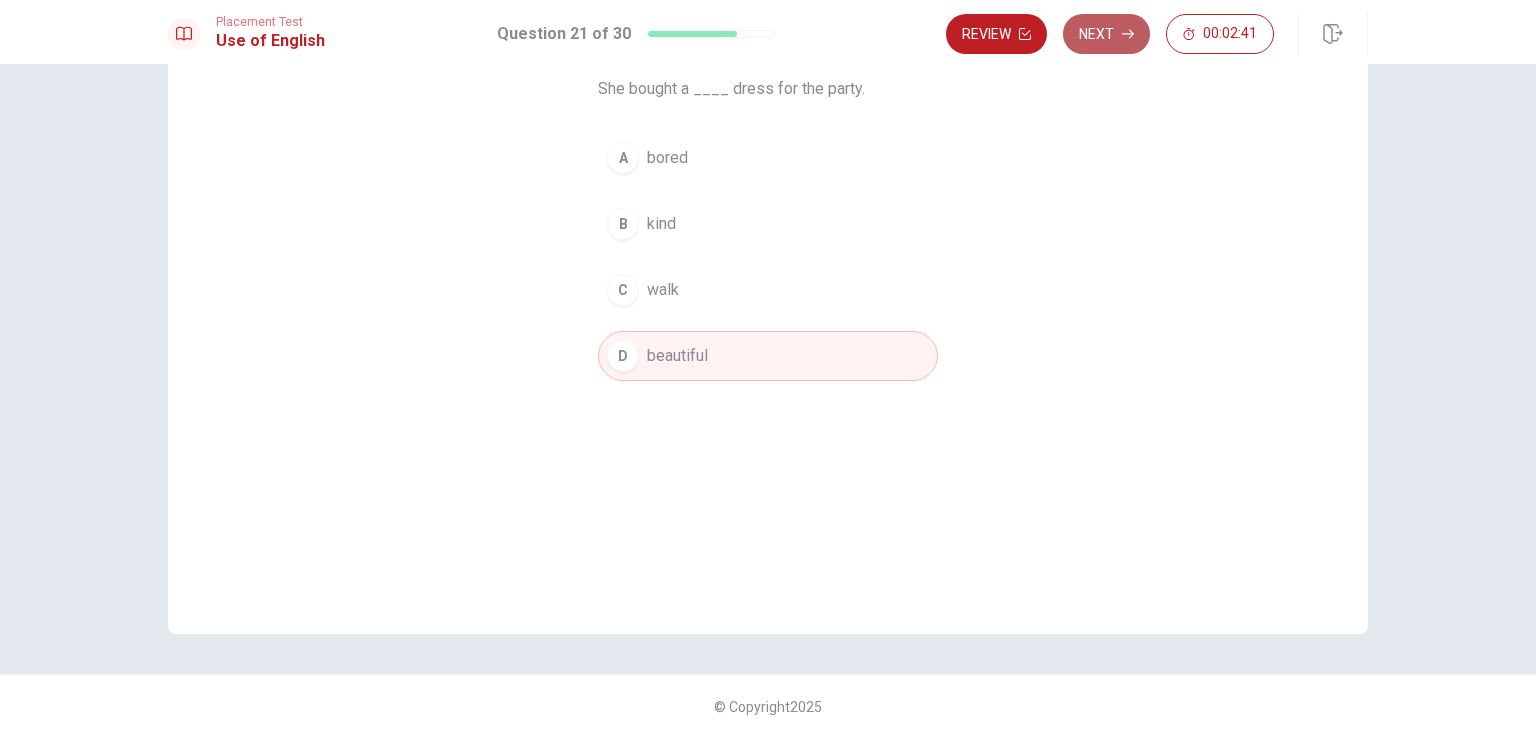 click on "Next" at bounding box center [1106, 34] 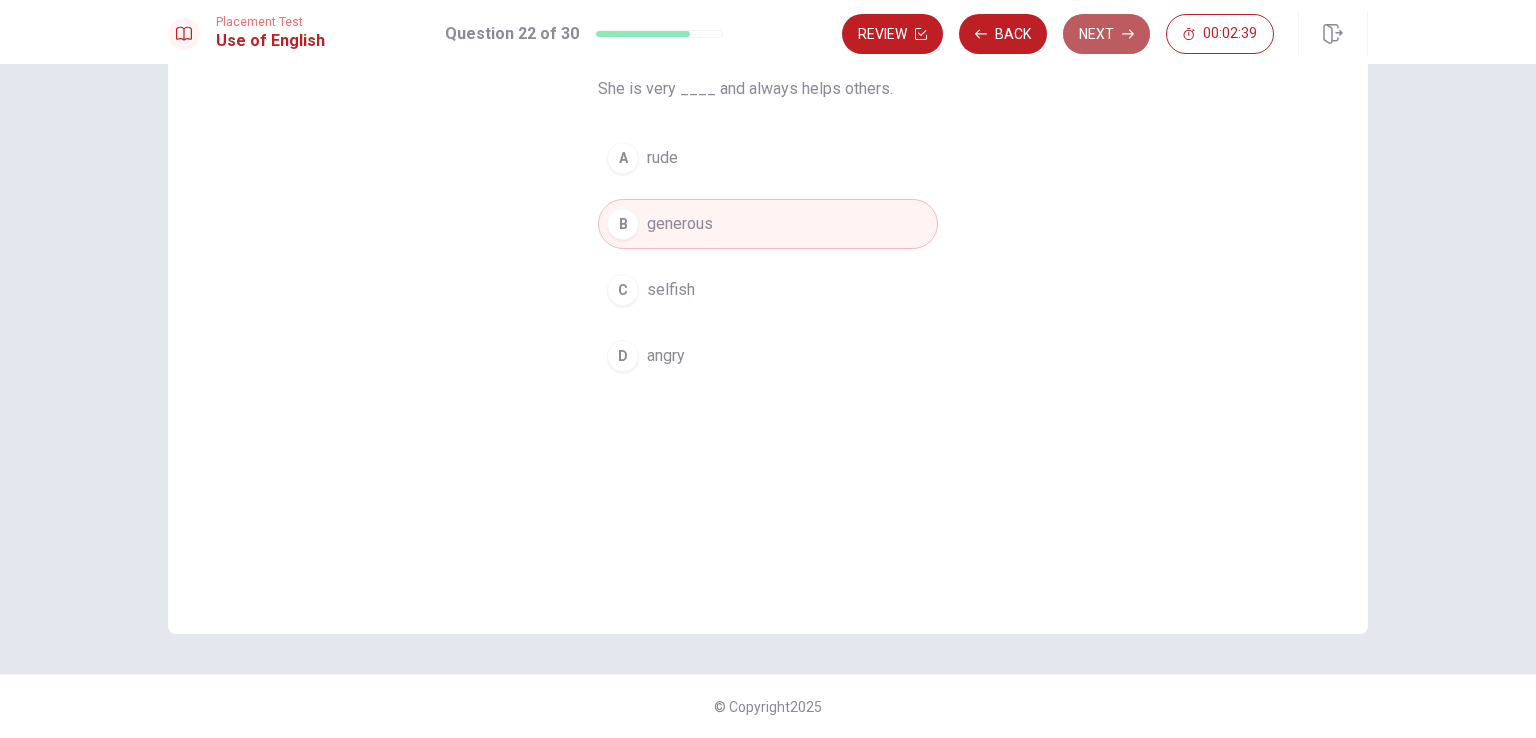 click on "Next" at bounding box center [1106, 34] 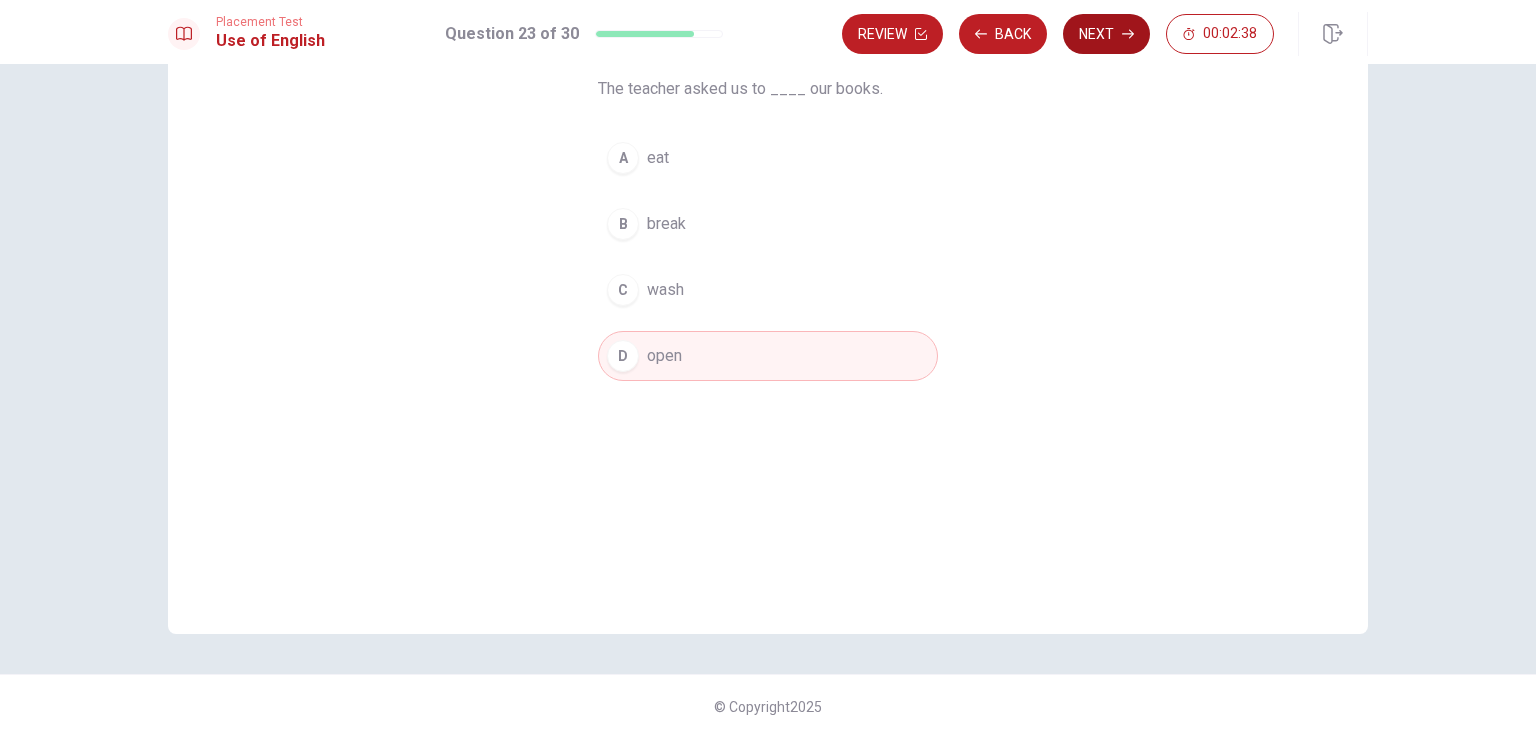 click on "Next" at bounding box center [1106, 34] 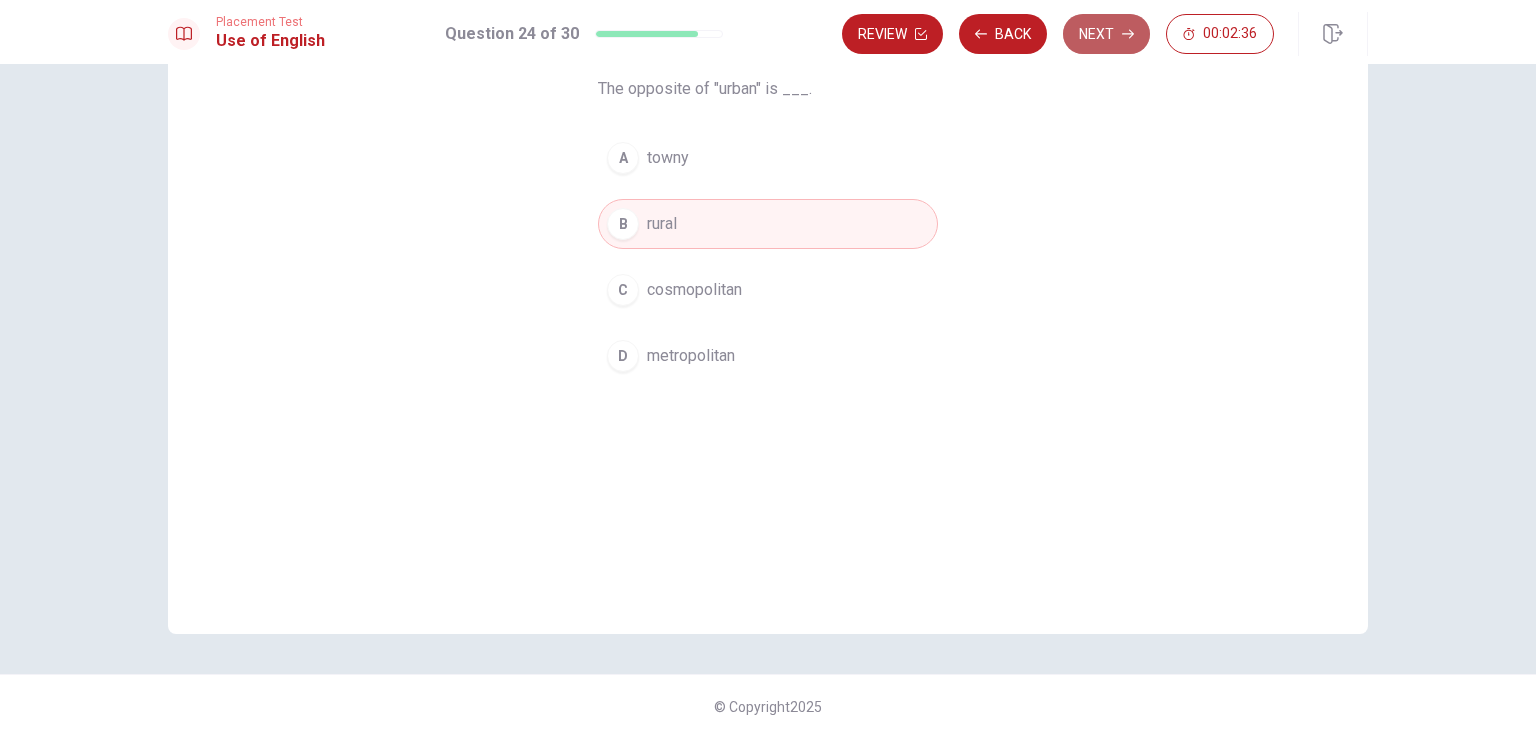 click on "Next" at bounding box center [1106, 34] 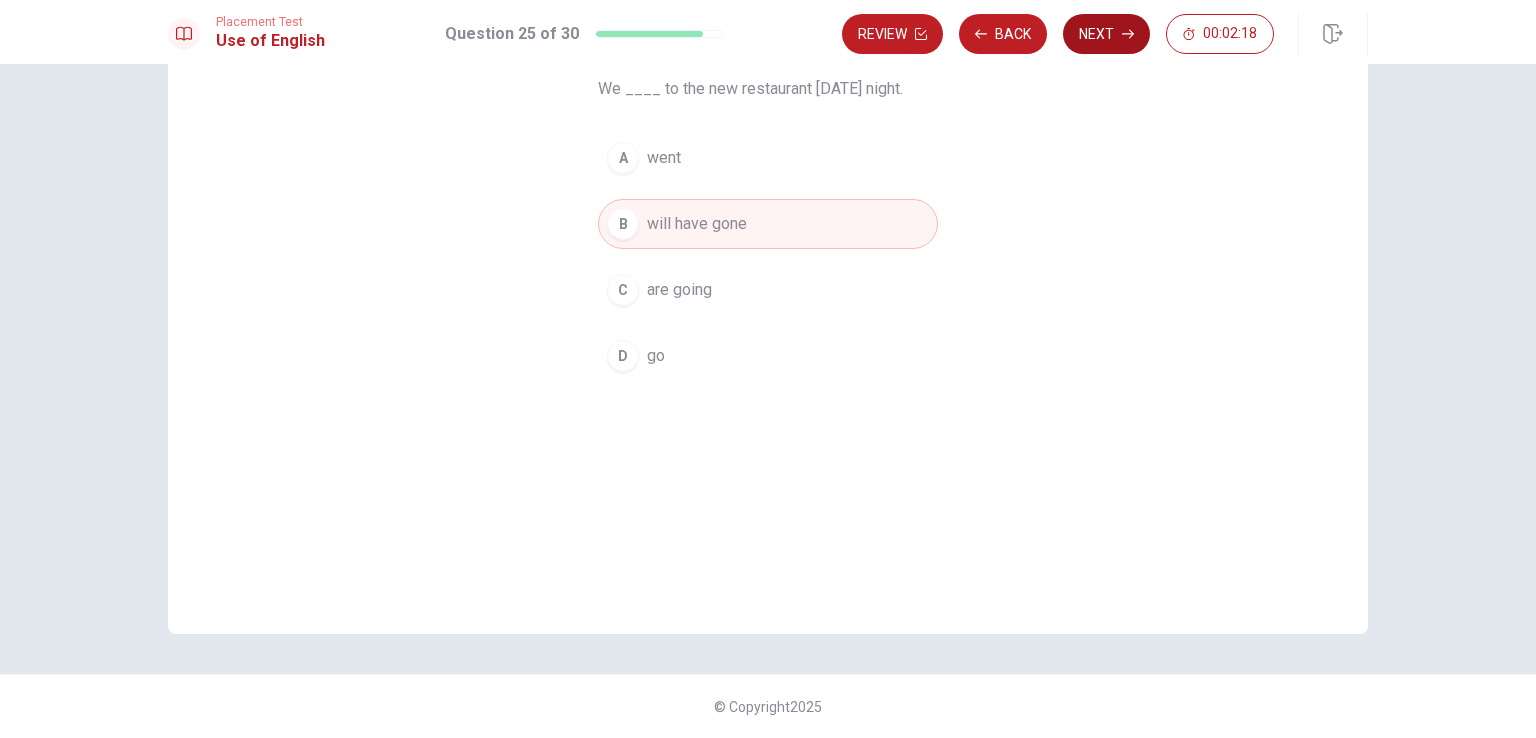 click on "Next" at bounding box center (1106, 34) 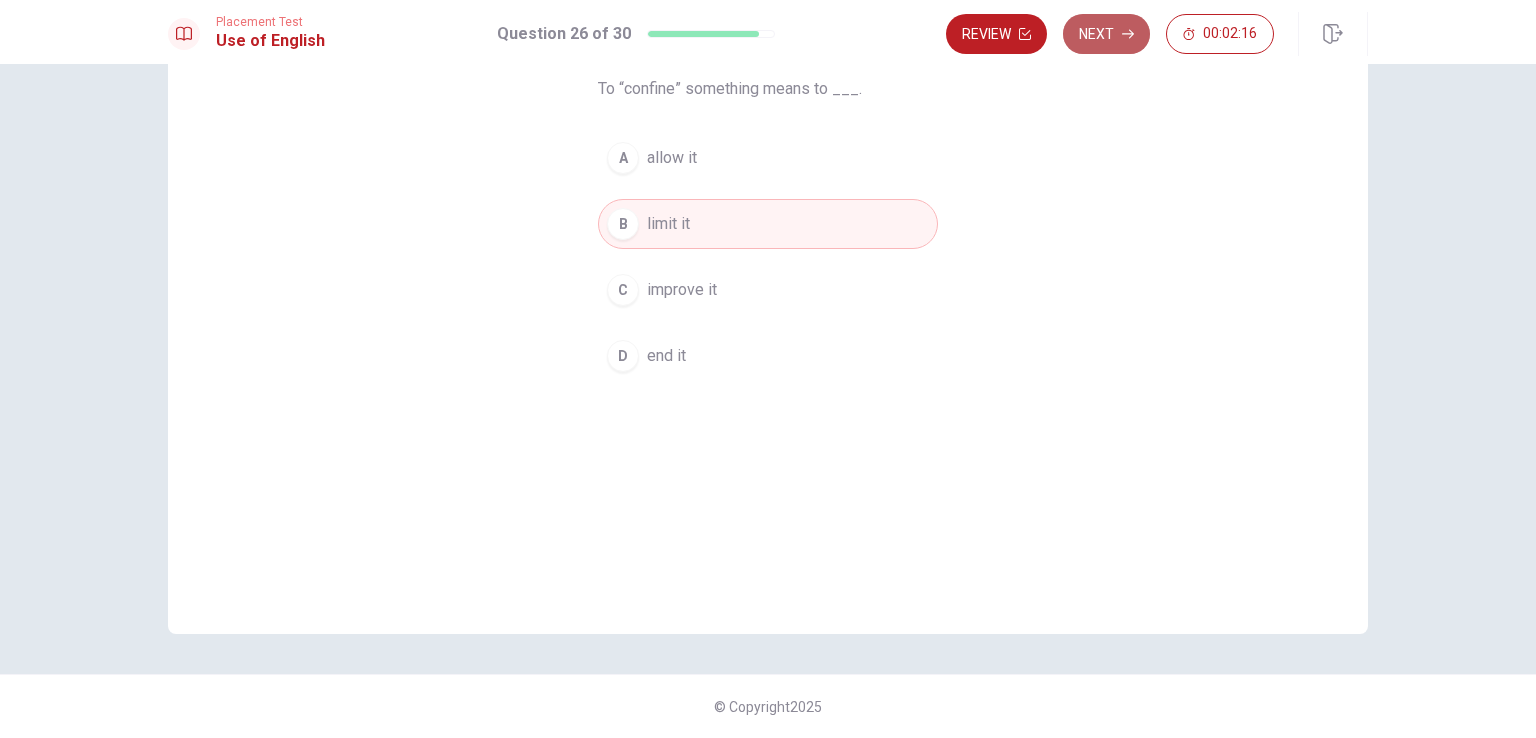 click on "Next" at bounding box center [1106, 34] 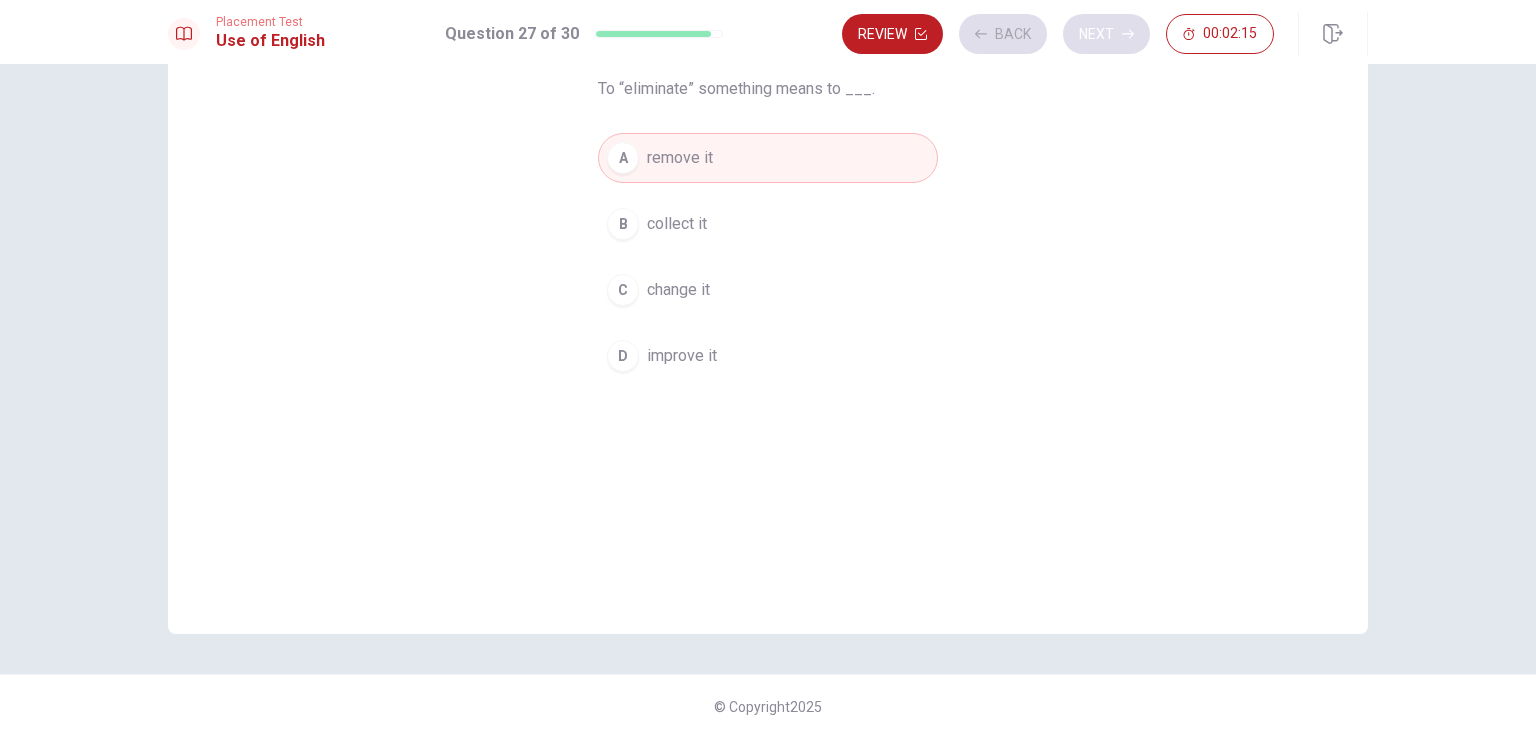 click on "Review Back Next 00:02:15" at bounding box center [1058, 34] 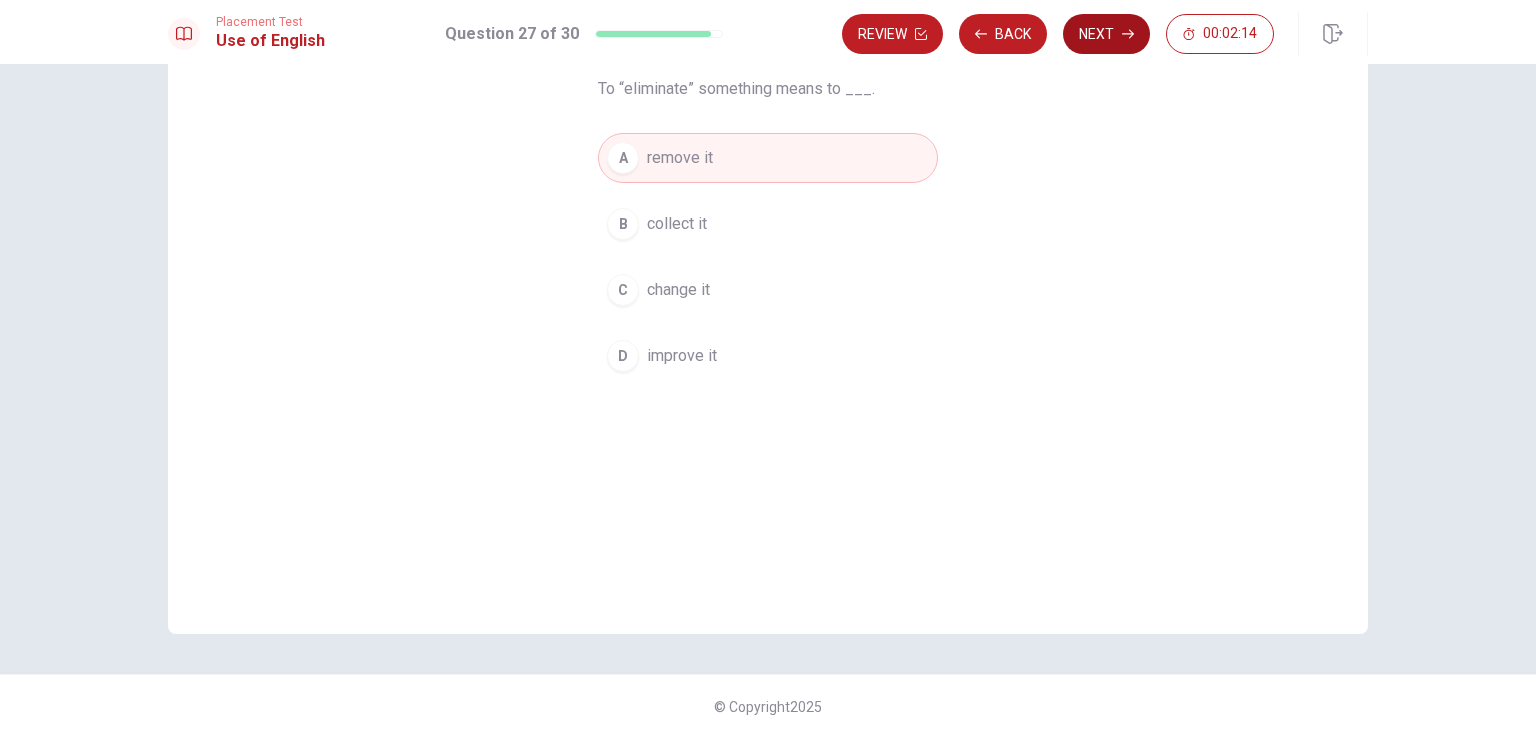 click on "Next" at bounding box center (1106, 34) 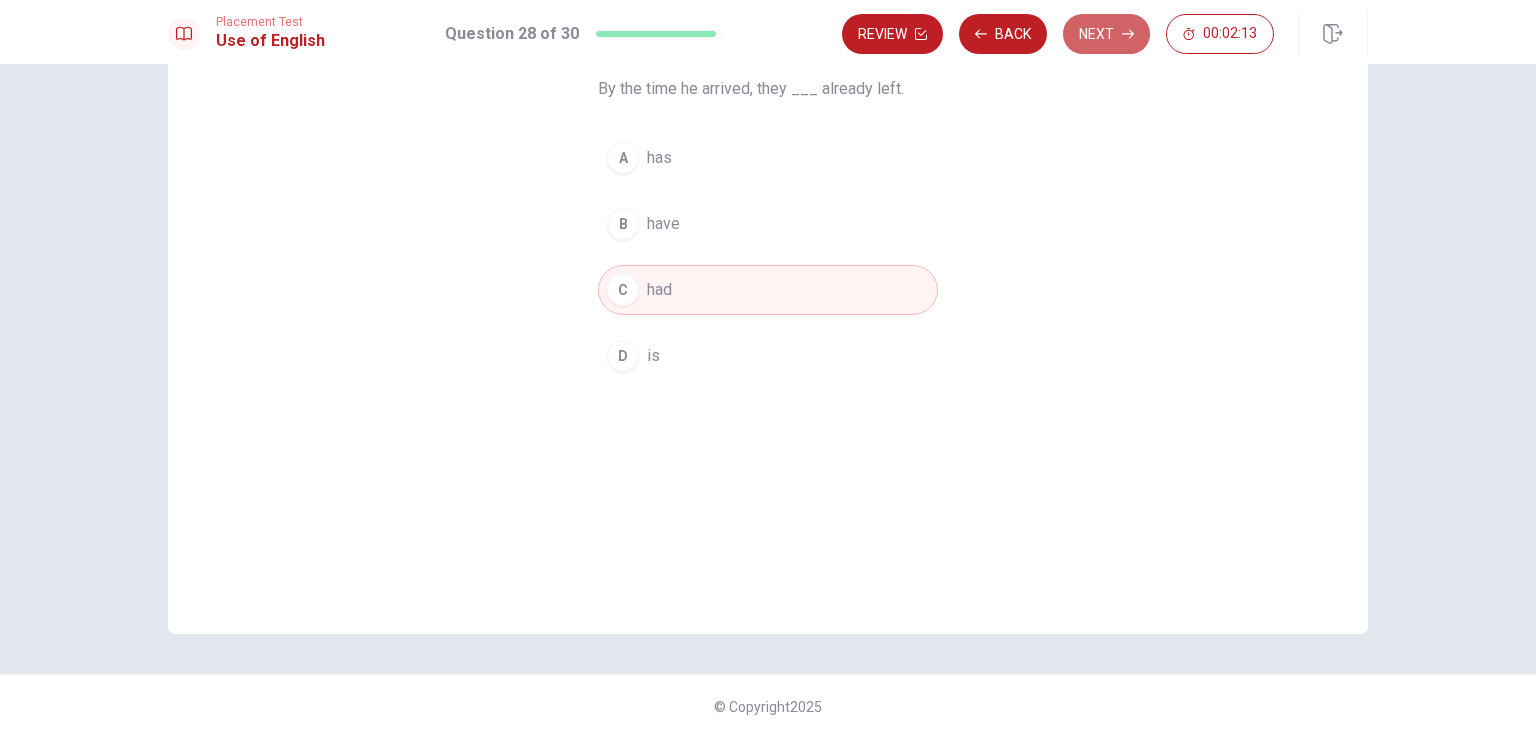 click on "Next" at bounding box center [1106, 34] 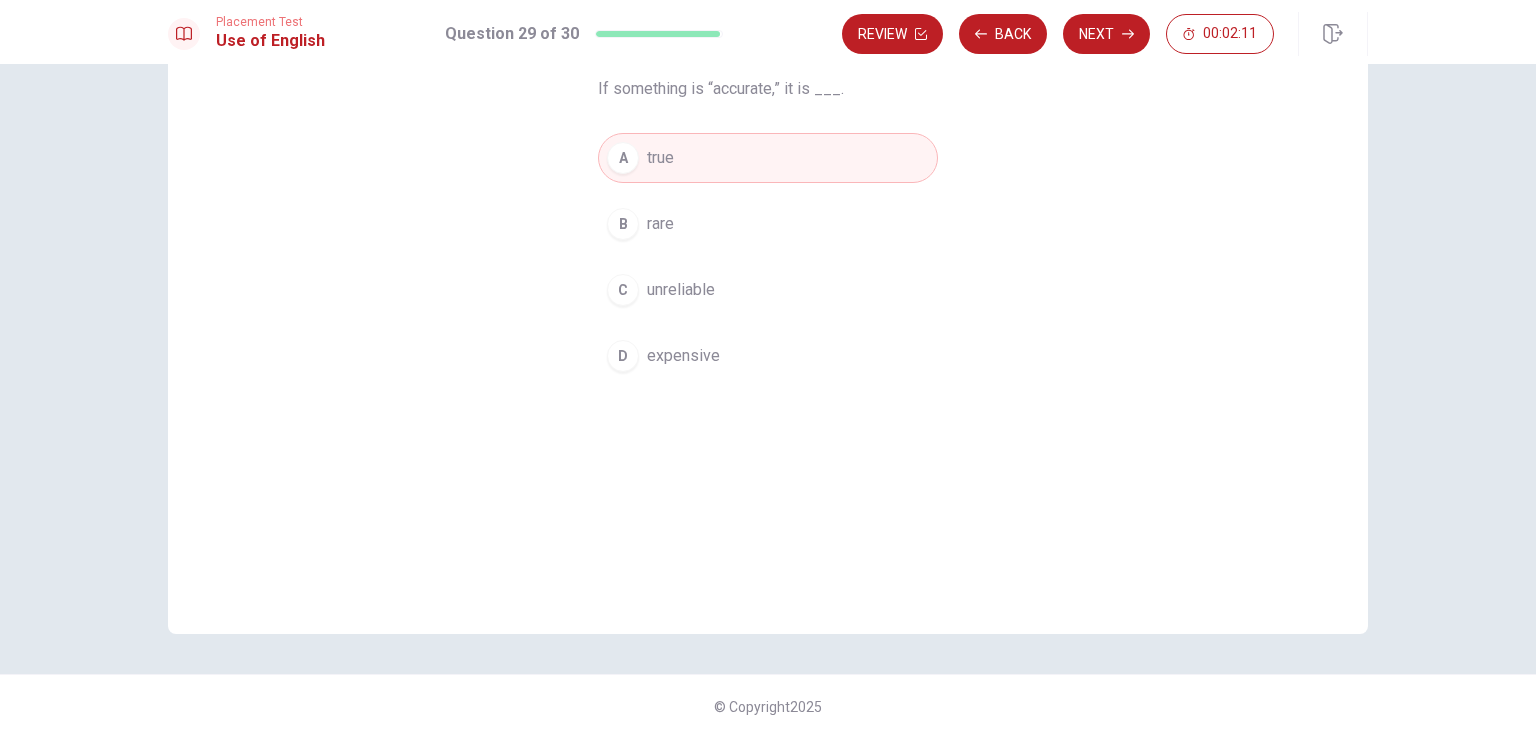 click on "Next" at bounding box center [1106, 34] 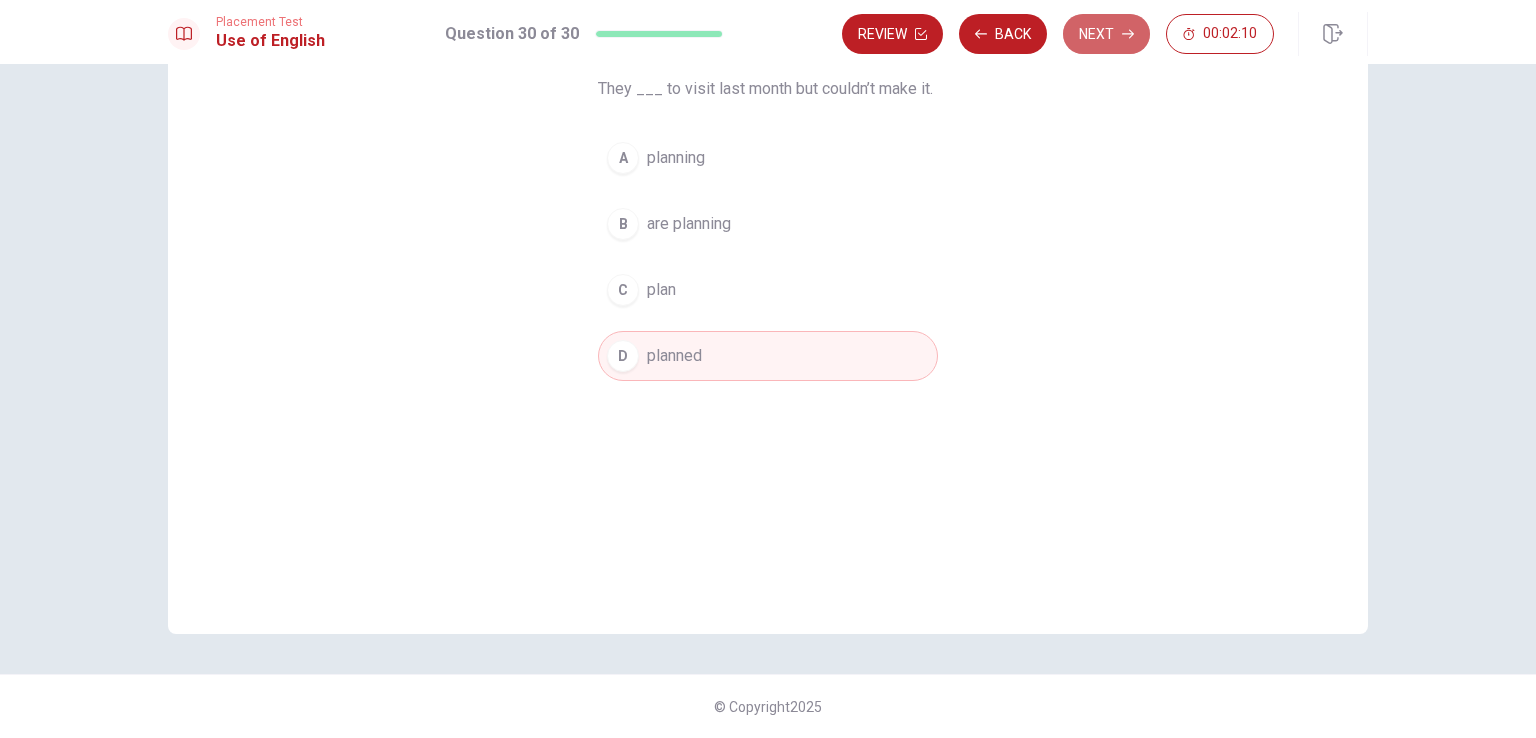 click on "Next" at bounding box center (1106, 34) 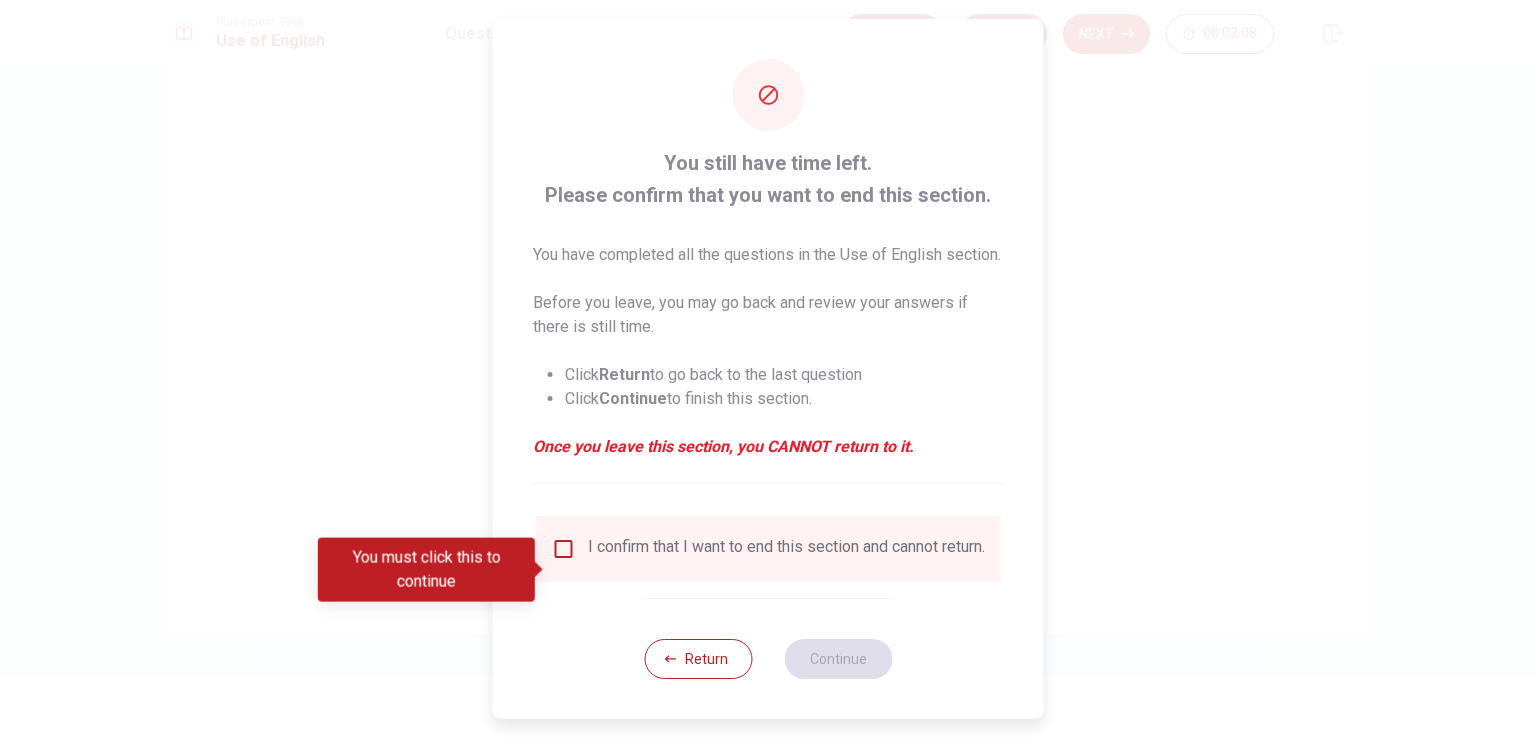 click at bounding box center [564, 549] 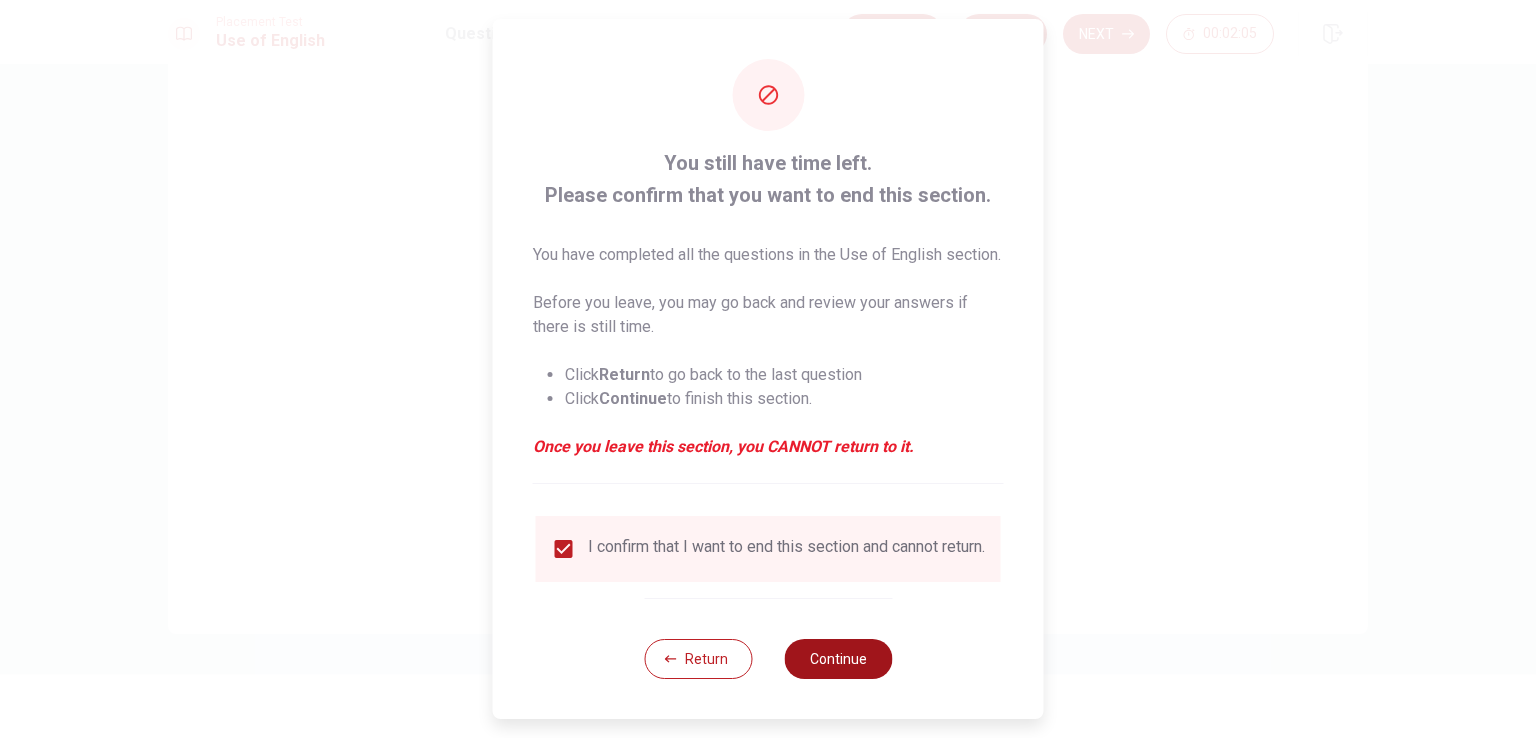 click on "Continue" at bounding box center [838, 659] 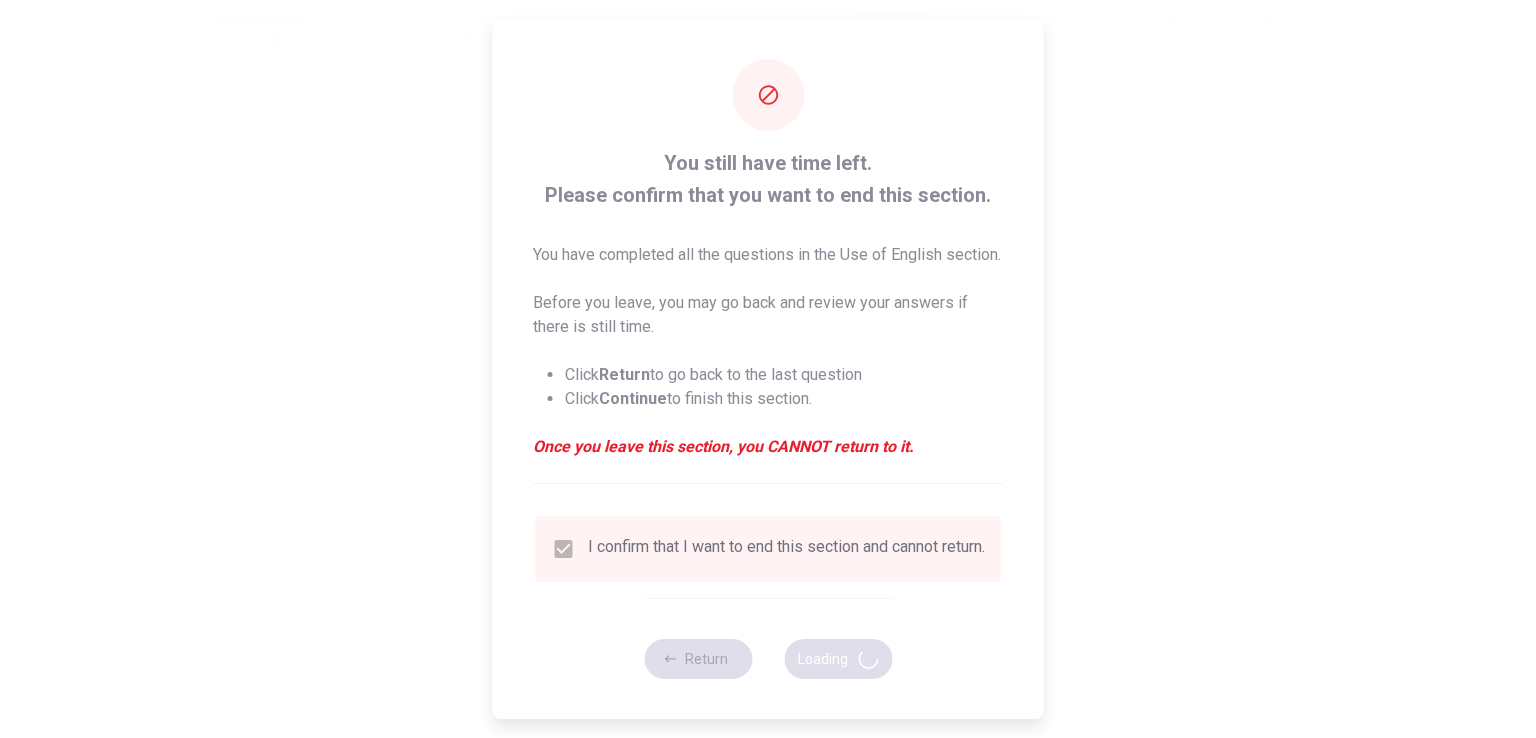 scroll, scrollTop: 0, scrollLeft: 0, axis: both 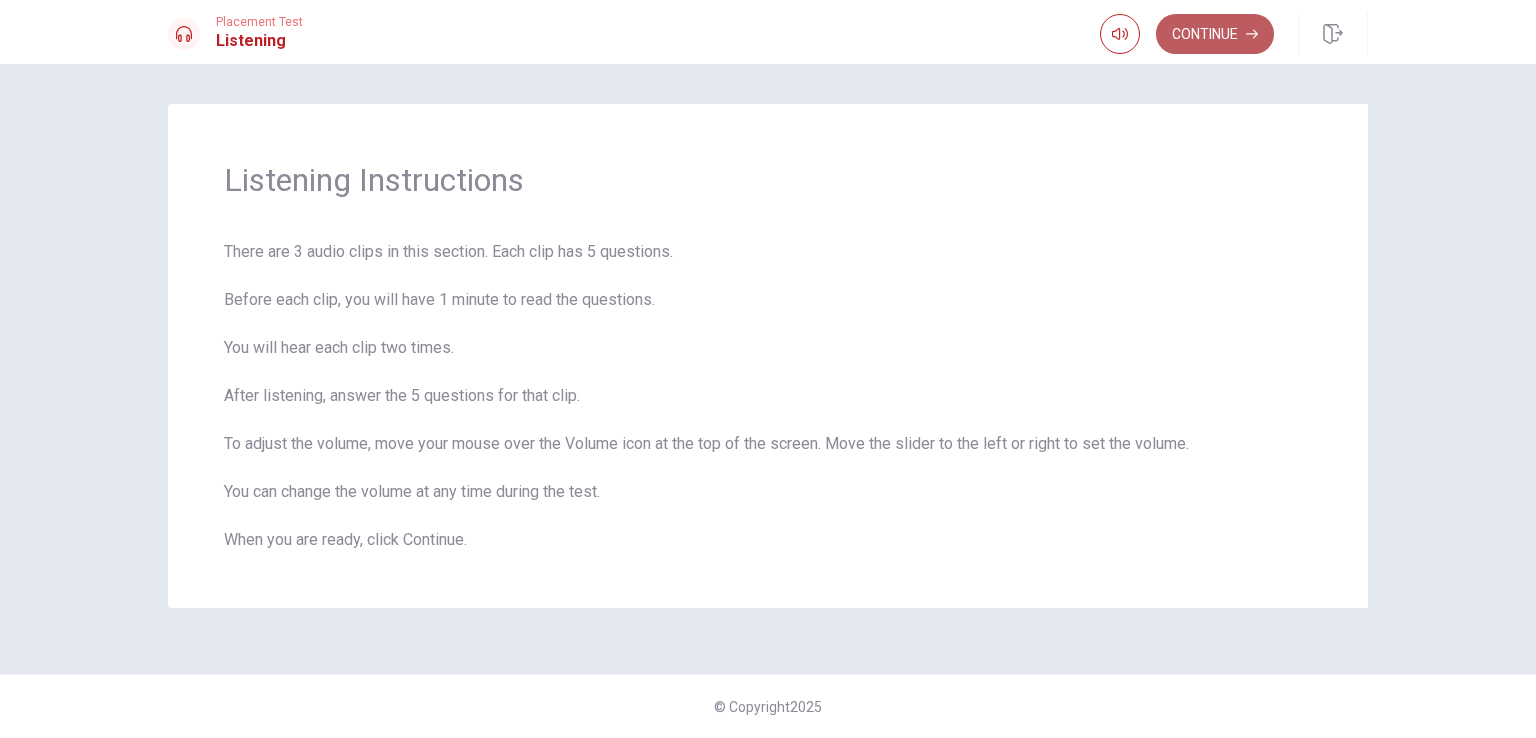 click on "Continue" at bounding box center (1215, 34) 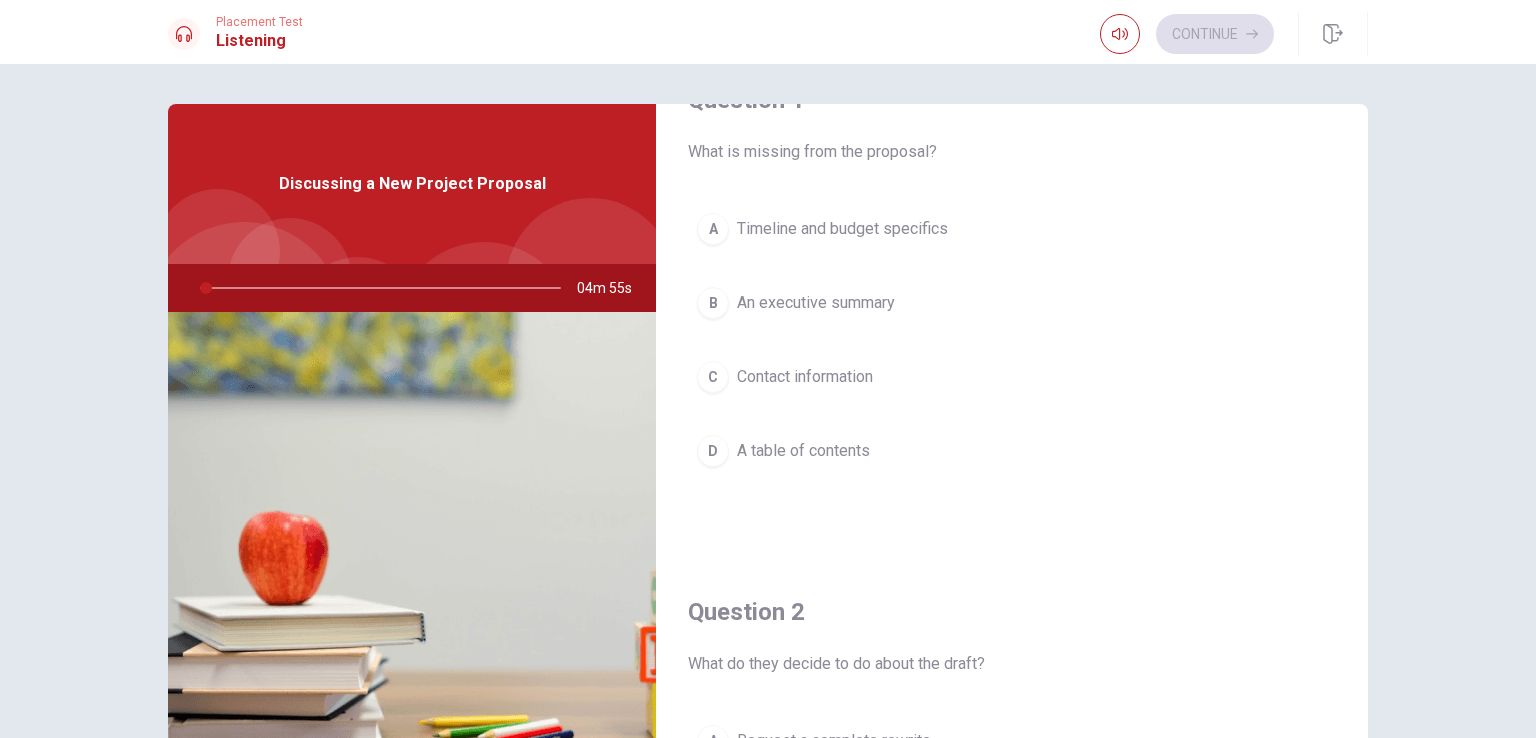 scroll, scrollTop: 56, scrollLeft: 0, axis: vertical 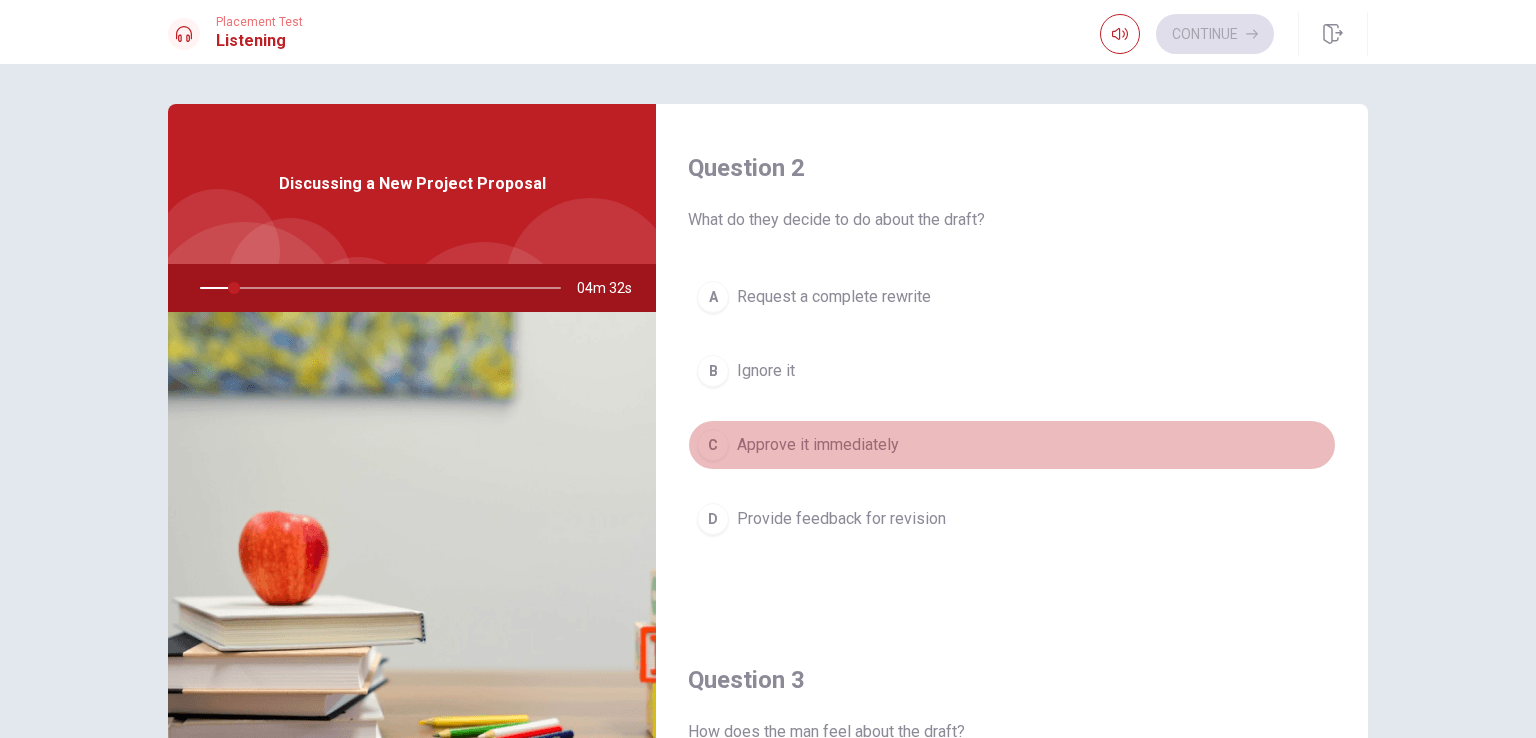 drag, startPoint x: 1074, startPoint y: 423, endPoint x: 1105, endPoint y: 414, distance: 32.280025 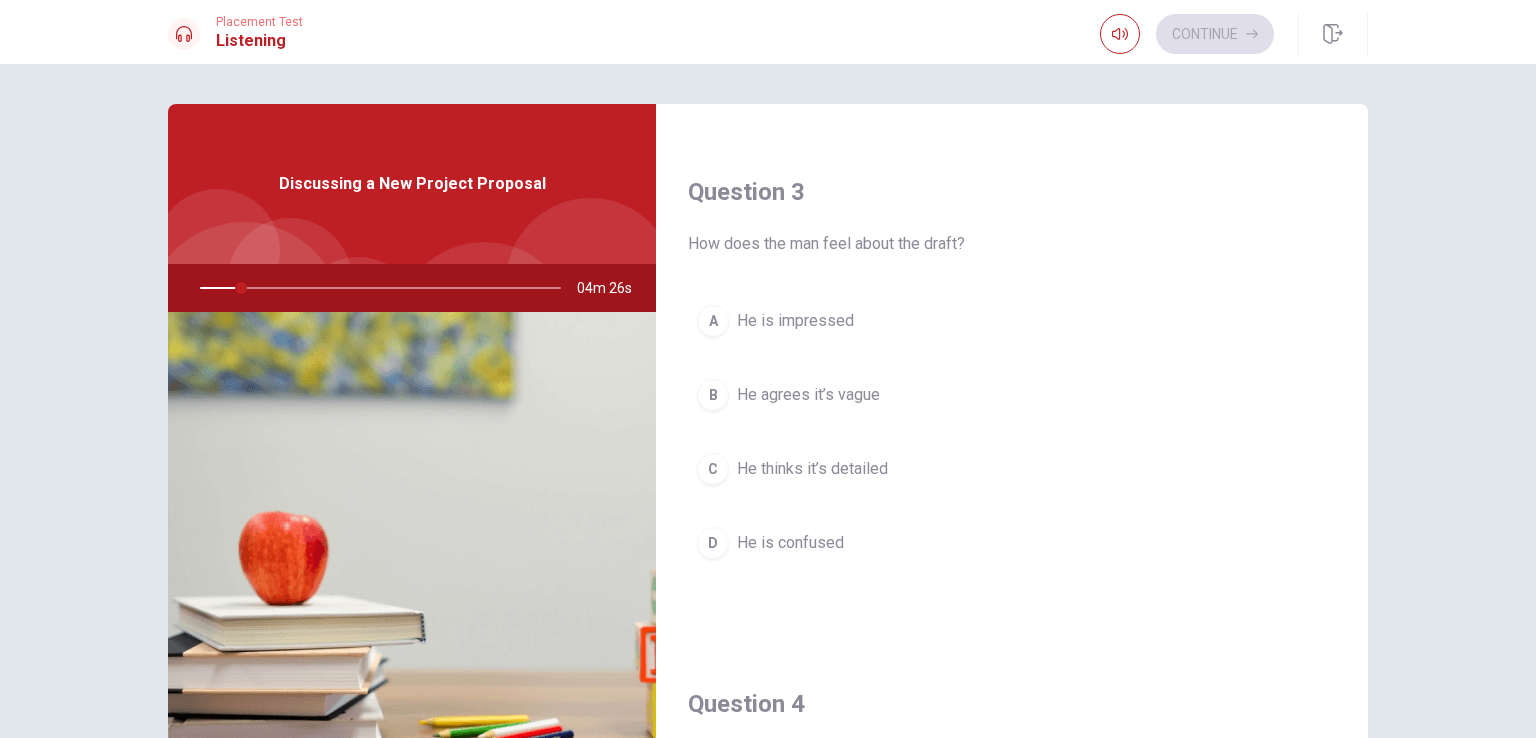 scroll, scrollTop: 1014, scrollLeft: 0, axis: vertical 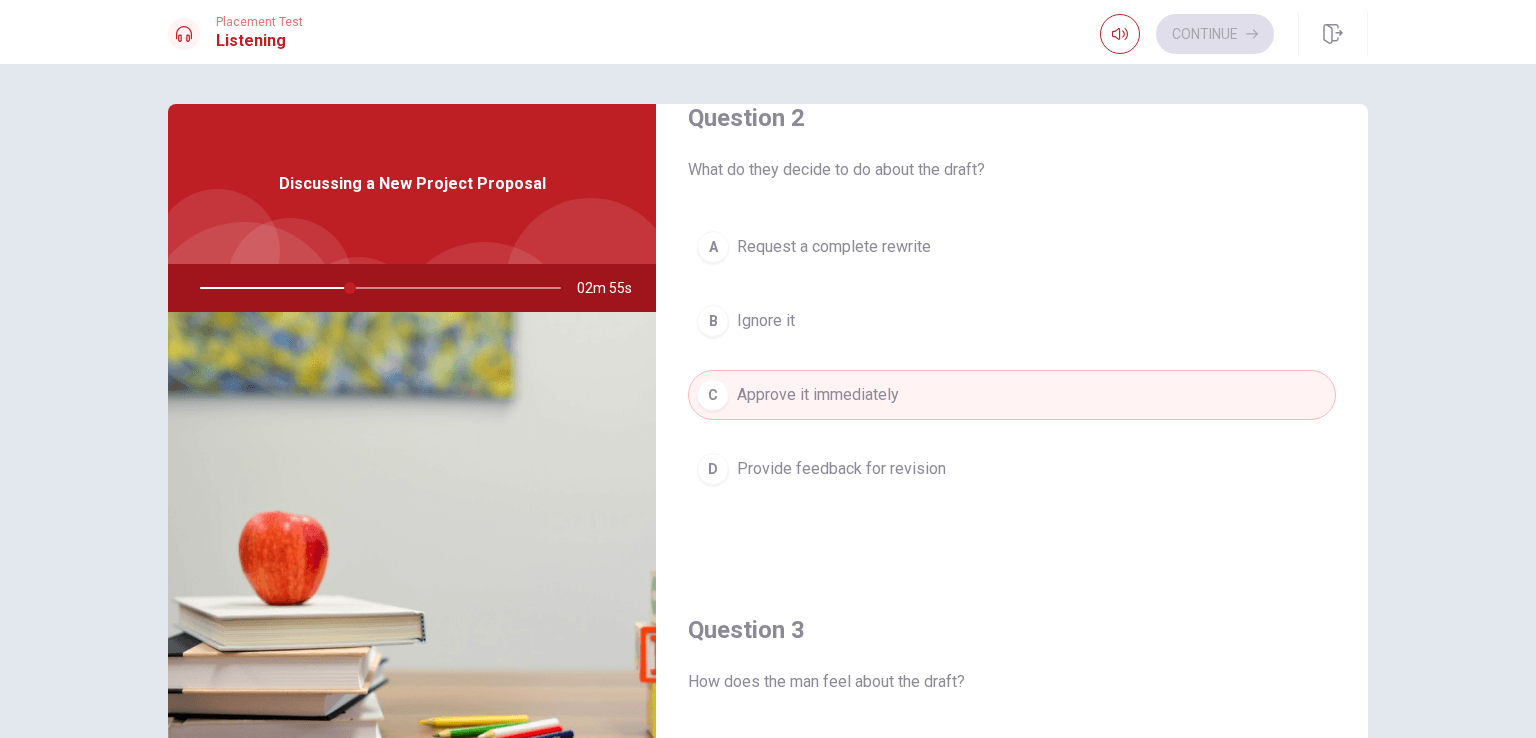 click on "D Provide feedback for revision" at bounding box center [1012, 469] 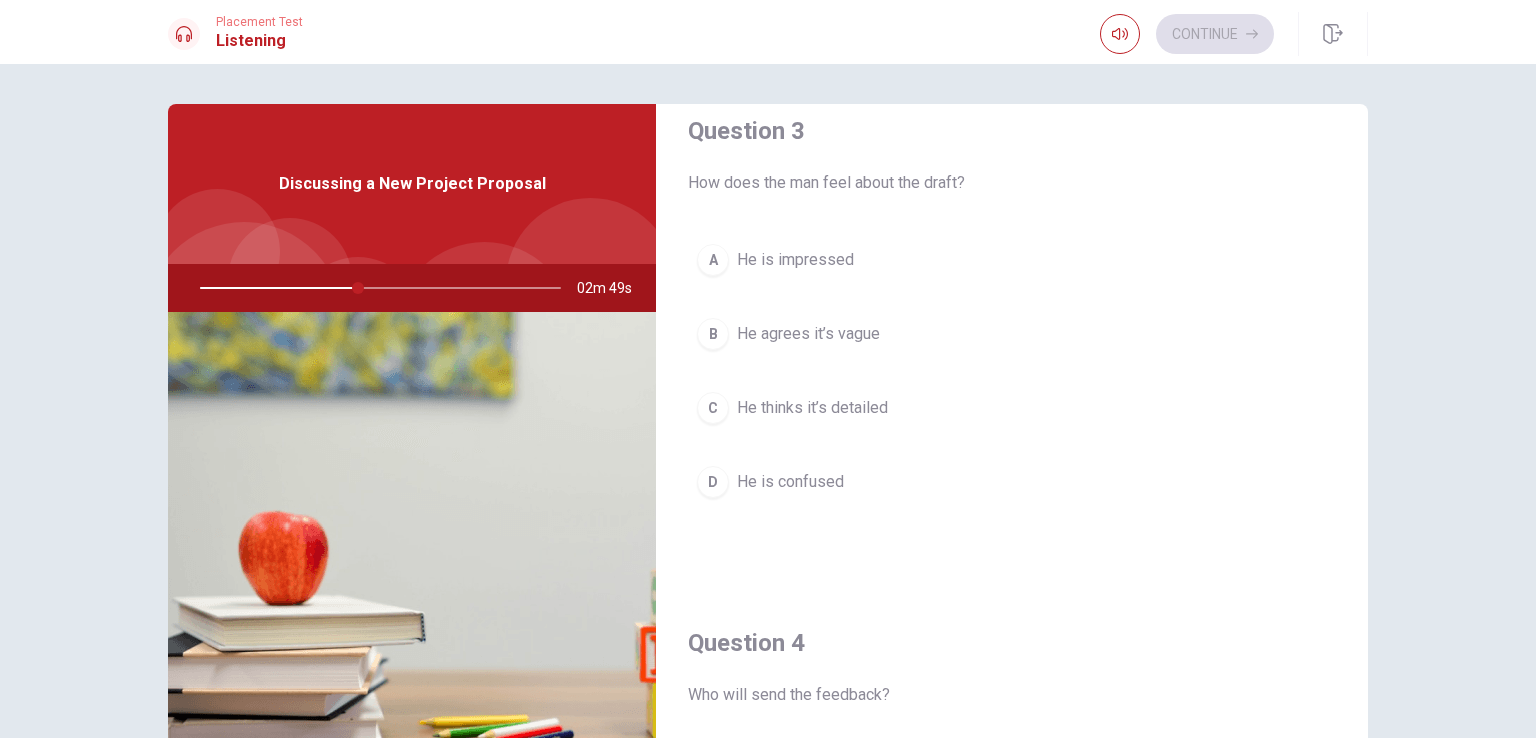 scroll, scrollTop: 1062, scrollLeft: 0, axis: vertical 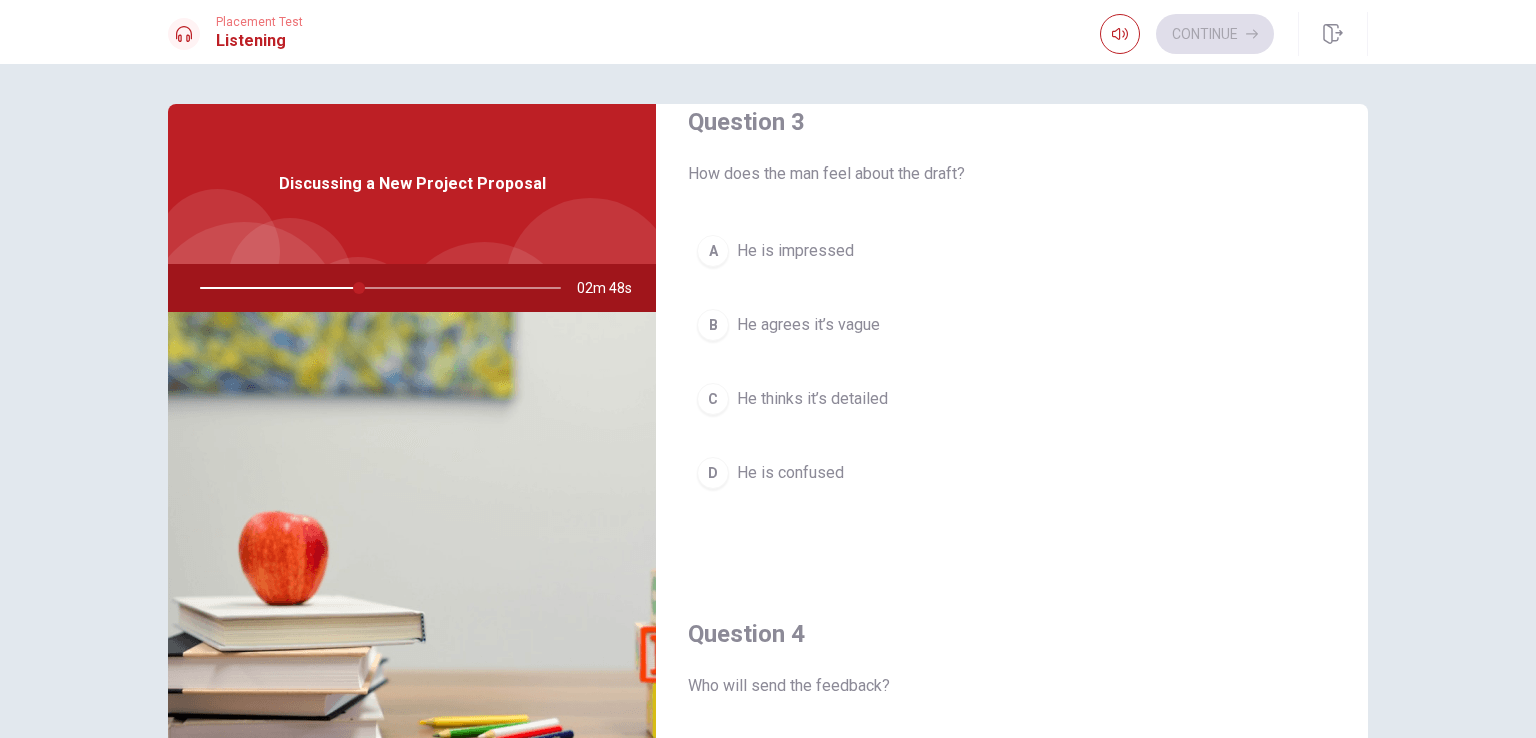 click on "C He thinks it’s detailed" at bounding box center [1012, 399] 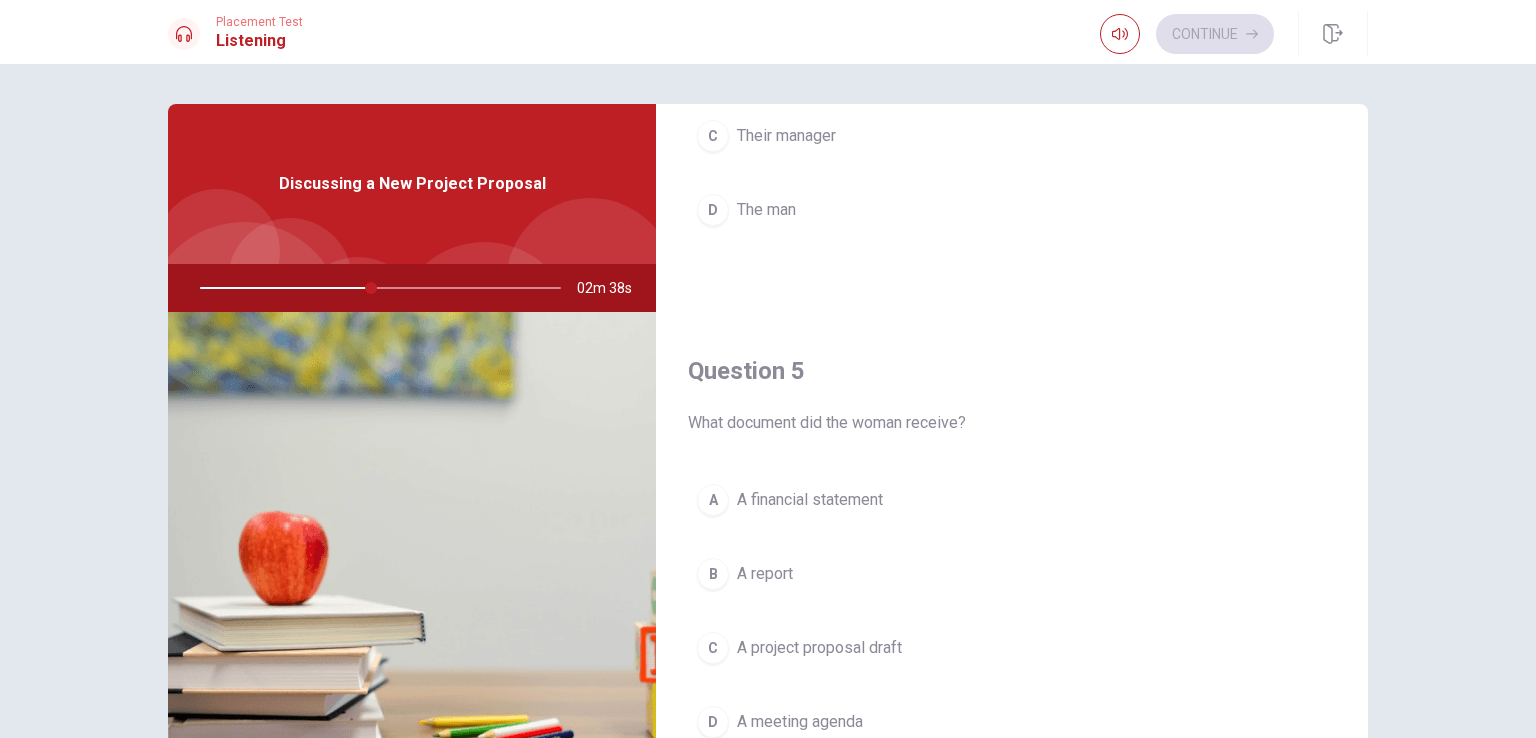 scroll, scrollTop: 1856, scrollLeft: 0, axis: vertical 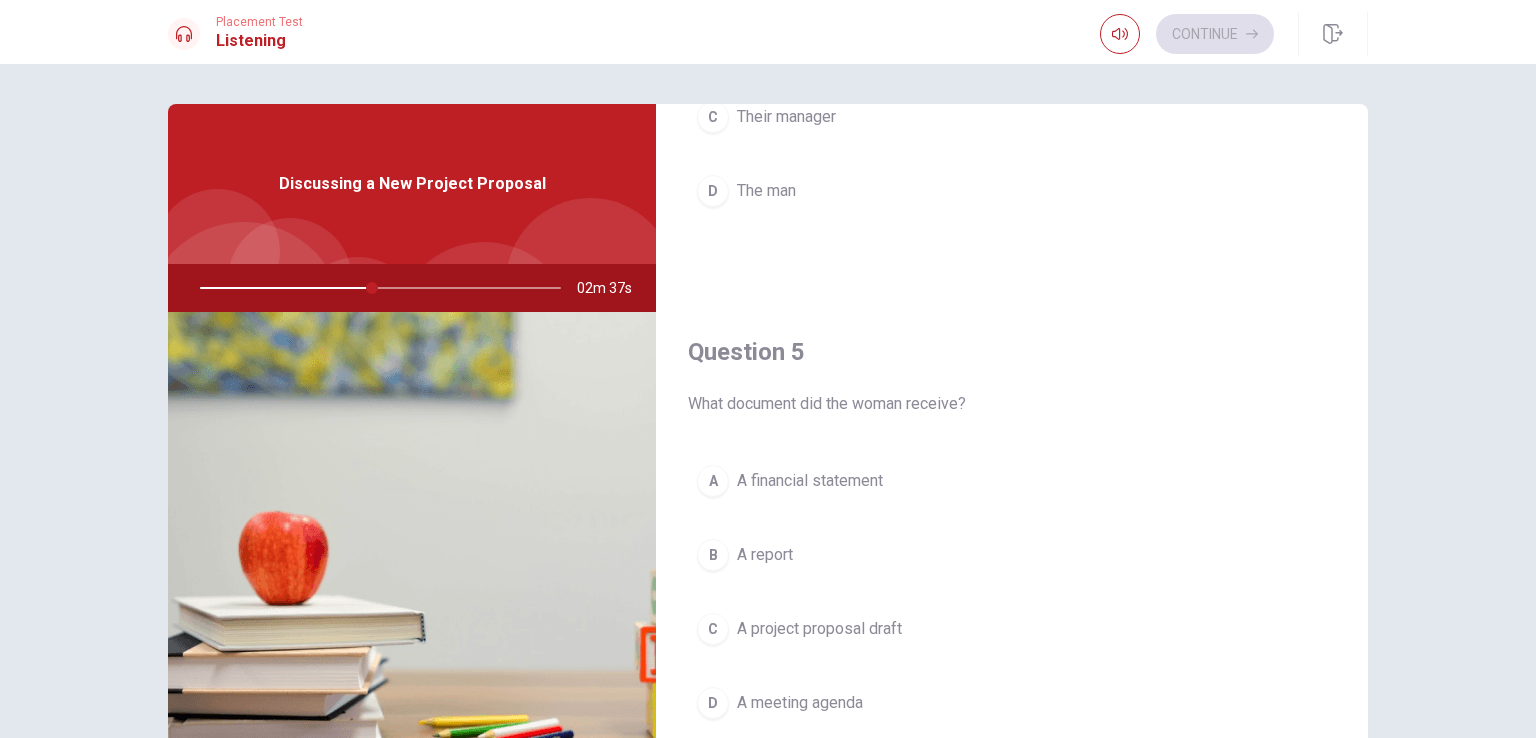 click on "A project proposal draft" at bounding box center (819, 629) 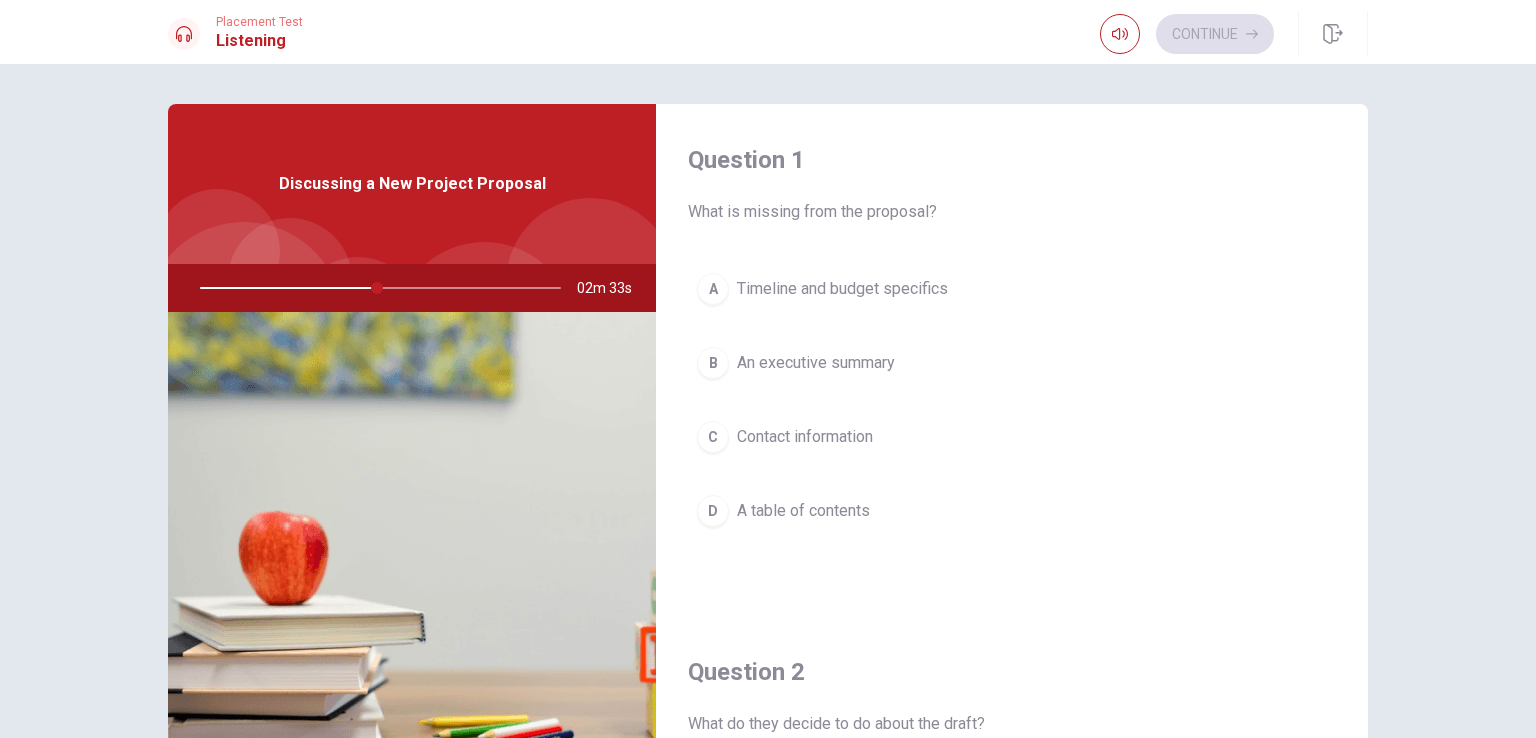 scroll, scrollTop: 17, scrollLeft: 0, axis: vertical 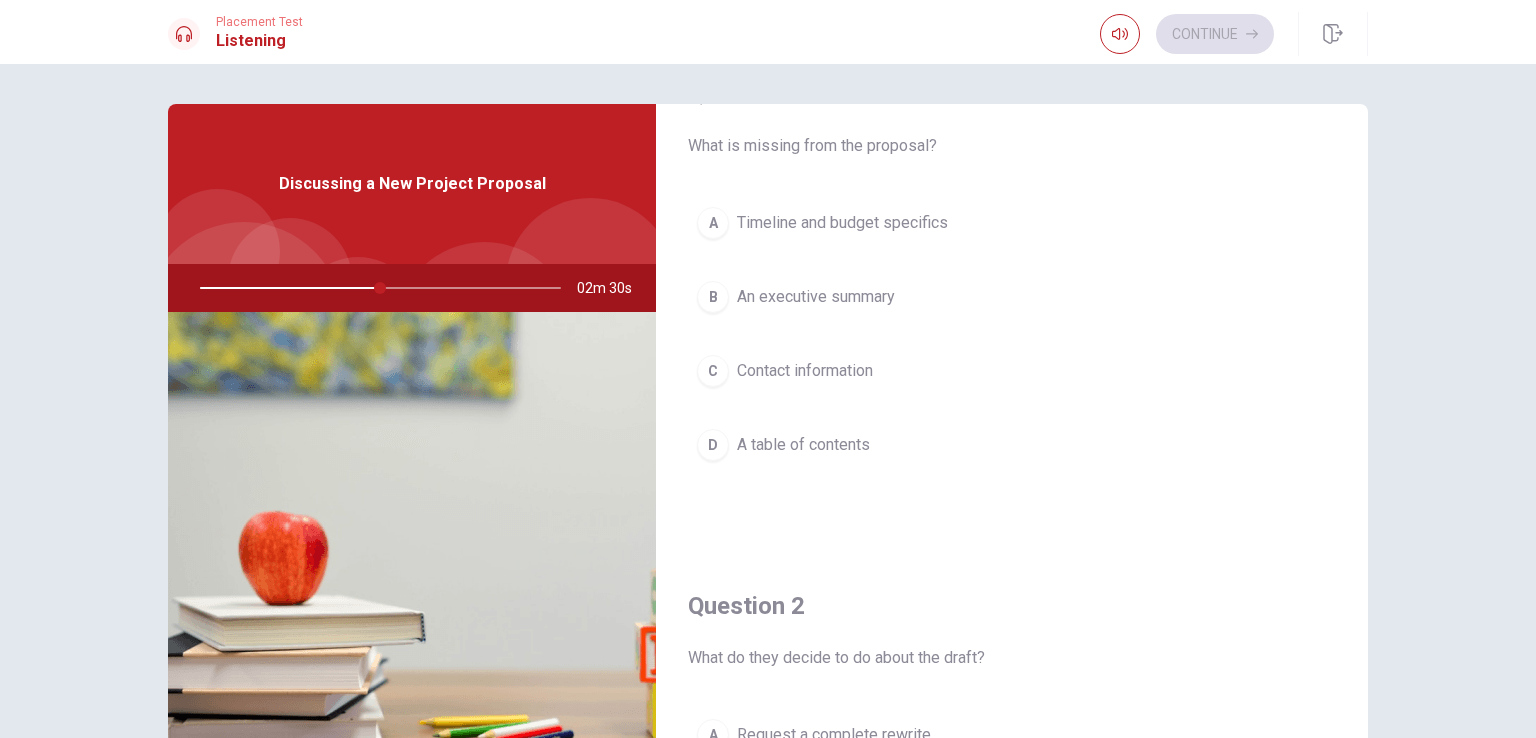 click on "Question 1 What is missing from the proposal? A Timeline and budget specifics B An executive summary C Contact information D A table of contents Question 2 What do they decide to do about the draft? A Request a complete rewrite B Ignore it C Approve it immediately D Provide feedback for revision Question 3 How does the man feel about the draft? A He is impressed [PERSON_NAME] agrees it’s vague C He thinks it’s detailed D He is confused Question 4 Who will send the feedback? A The woman B The client C Their manager D The man Question 5 What document did the woman receive? A A financial statement B A report C A project proposal draft D A meeting agenda Discussing a New Project Proposal 02m 30s © Copyright  2025" at bounding box center [768, 401] 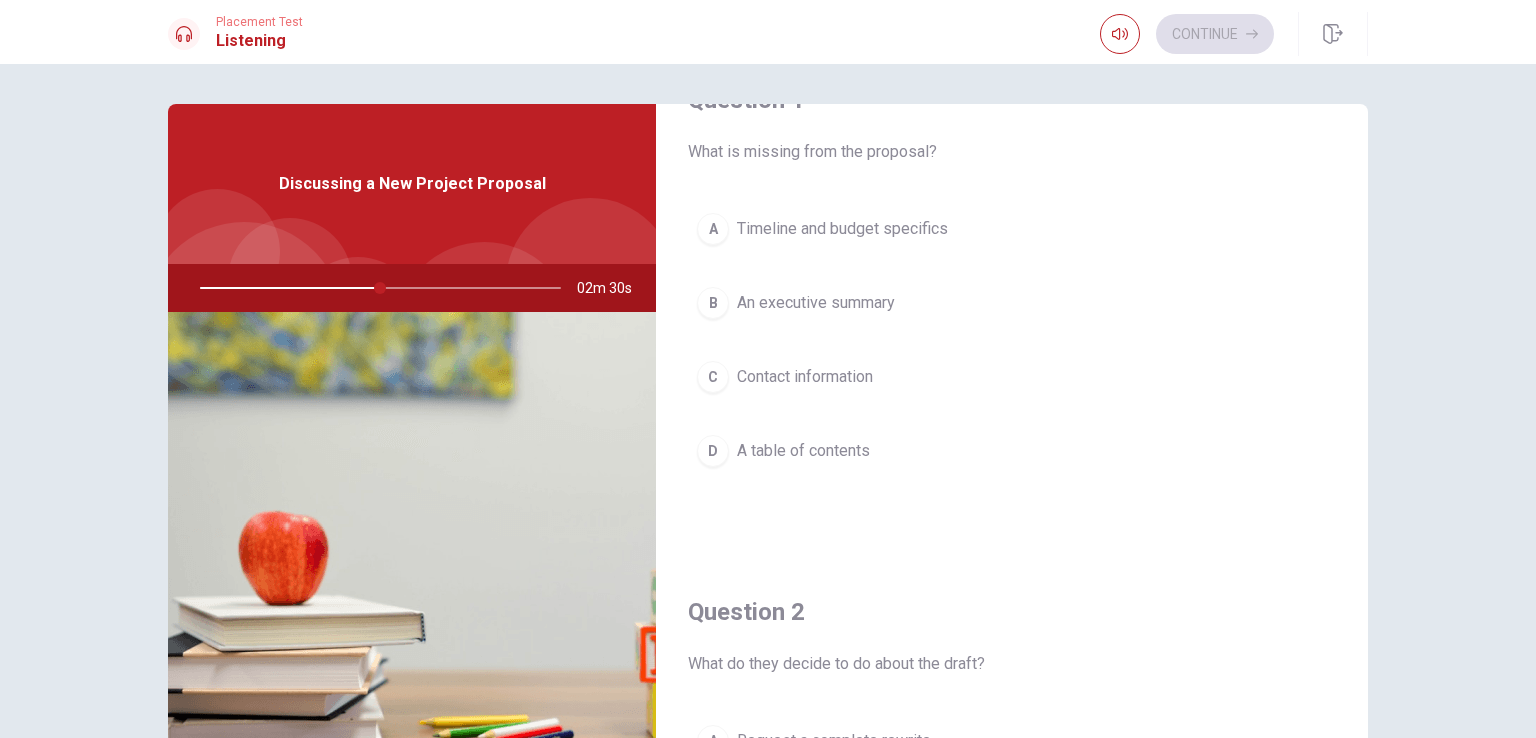 click on "Question 1 What is missing from the proposal? A Timeline and budget specifics B An executive summary C Contact information D A table of contents Question 2 What do they decide to do about the draft? A Request a complete rewrite B Ignore it C Approve it immediately D Provide feedback for revision Question 3 How does the man feel about the draft? A He is impressed [PERSON_NAME] agrees it’s vague C He thinks it’s detailed D He is confused Question 4 Who will send the feedback? A The woman B The client C Their manager D The man Question 5 What document did the woman receive? A A financial statement B A report C A project proposal draft D A meeting agenda Discussing a New Project Proposal 02m 30s © Copyright  2025" at bounding box center (768, 401) 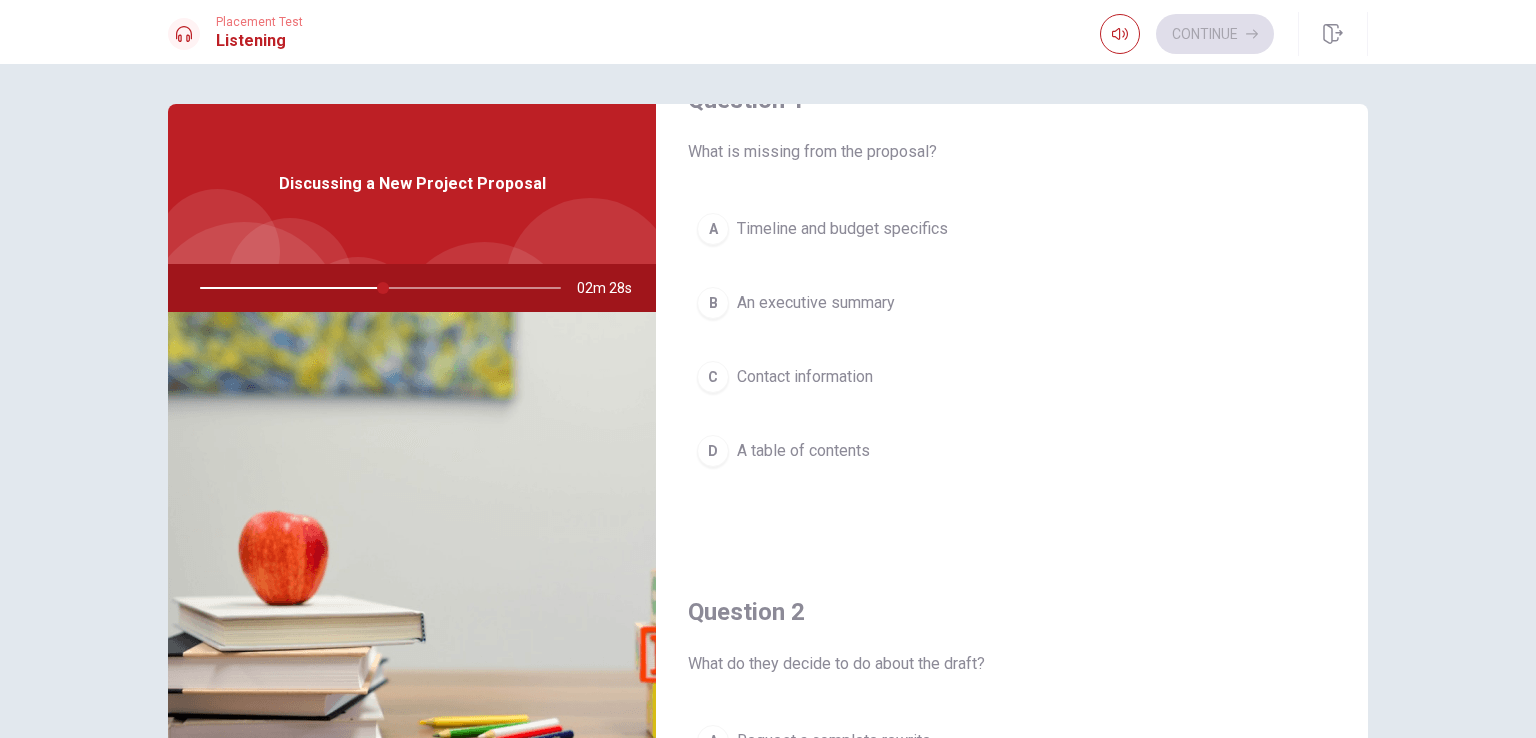 click on "B An executive summary" at bounding box center (1012, 303) 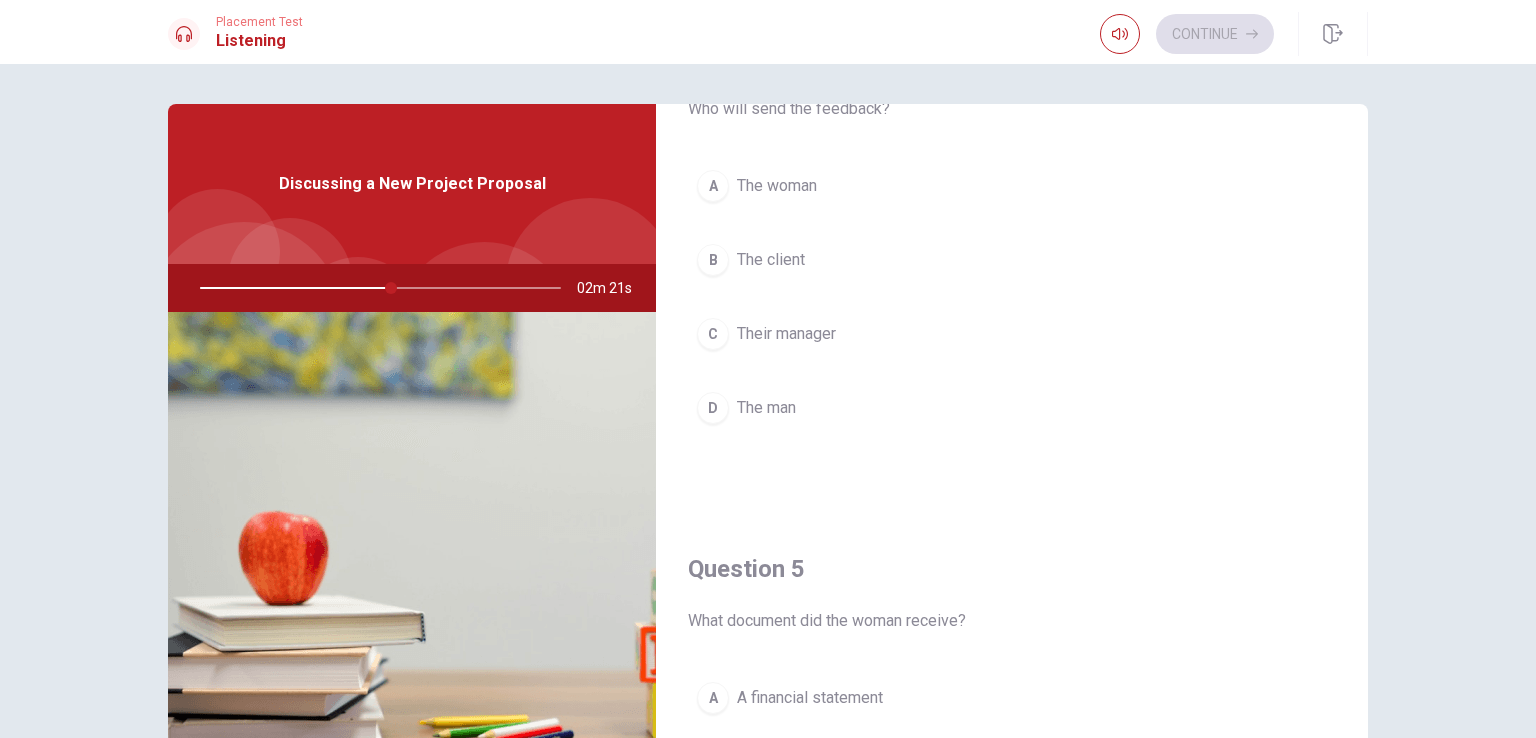 scroll, scrollTop: 1596, scrollLeft: 0, axis: vertical 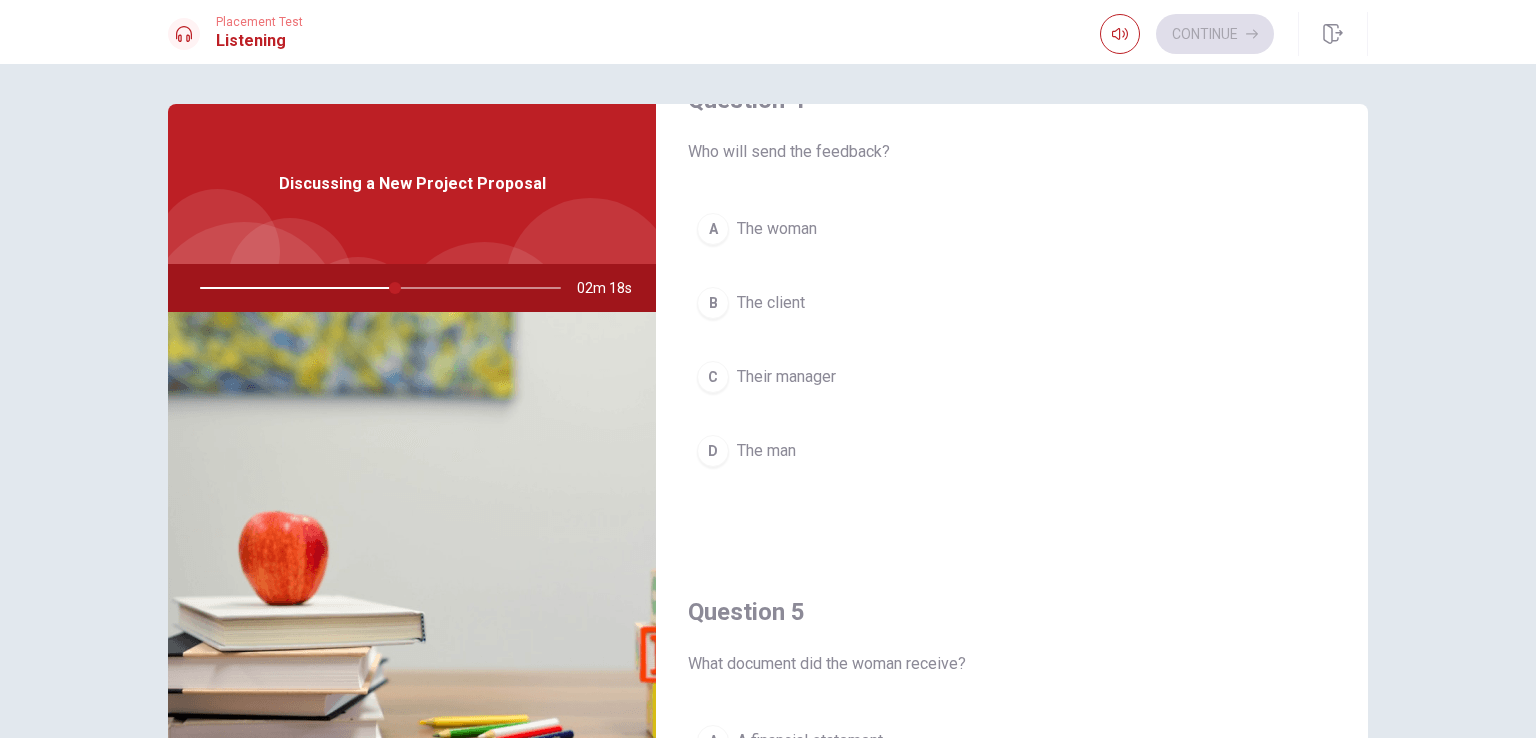 click on "The man" at bounding box center (766, 451) 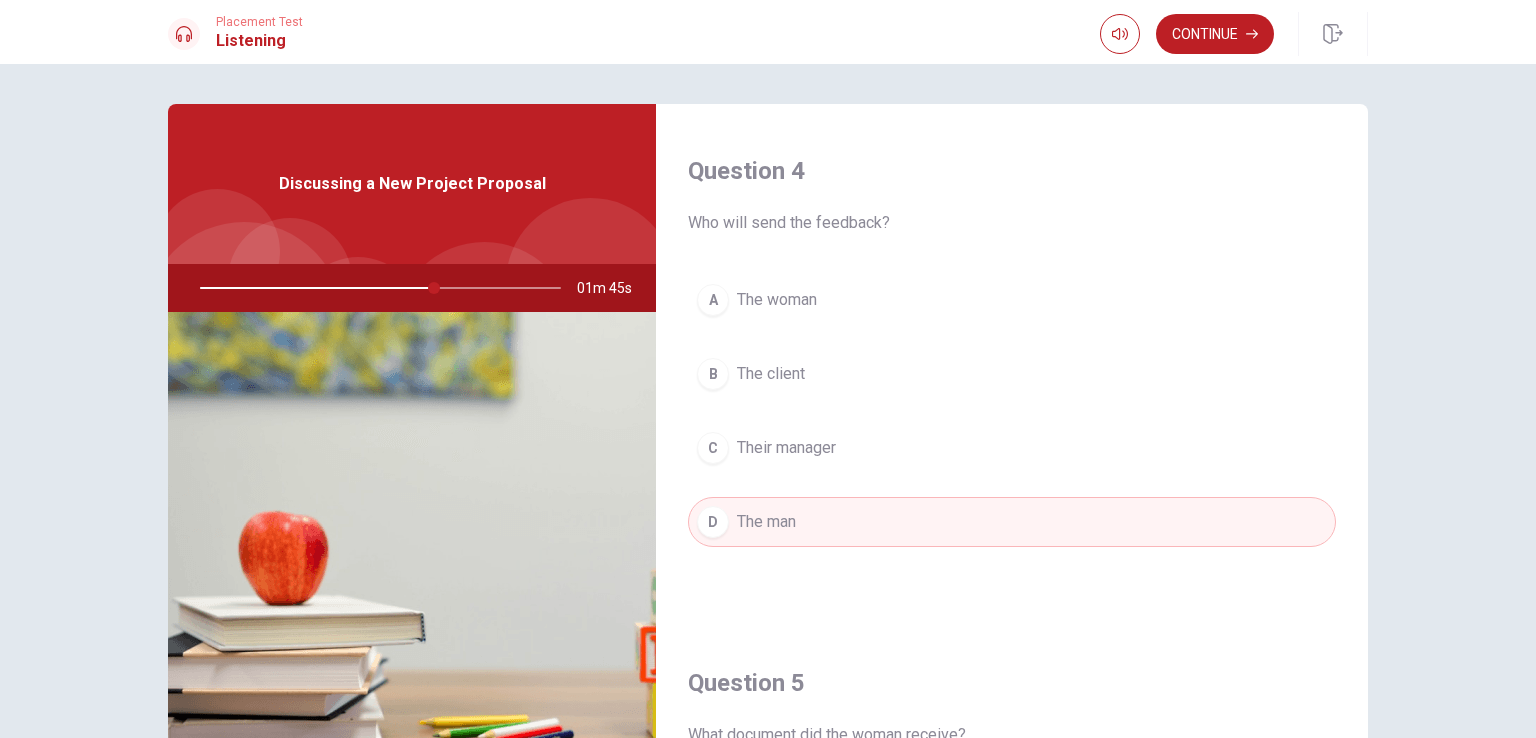 scroll, scrollTop: 1520, scrollLeft: 0, axis: vertical 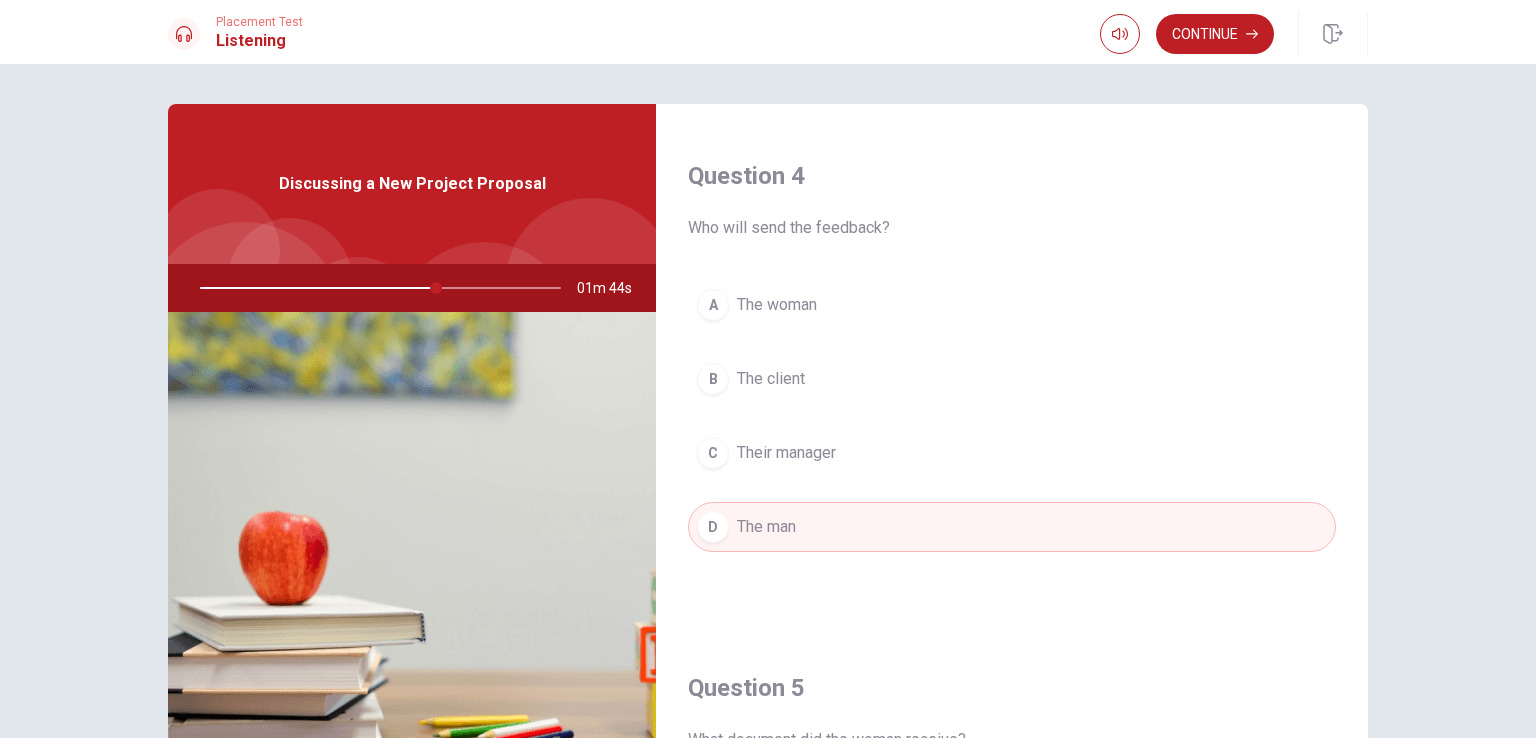 click on "A The woman" at bounding box center [1012, 305] 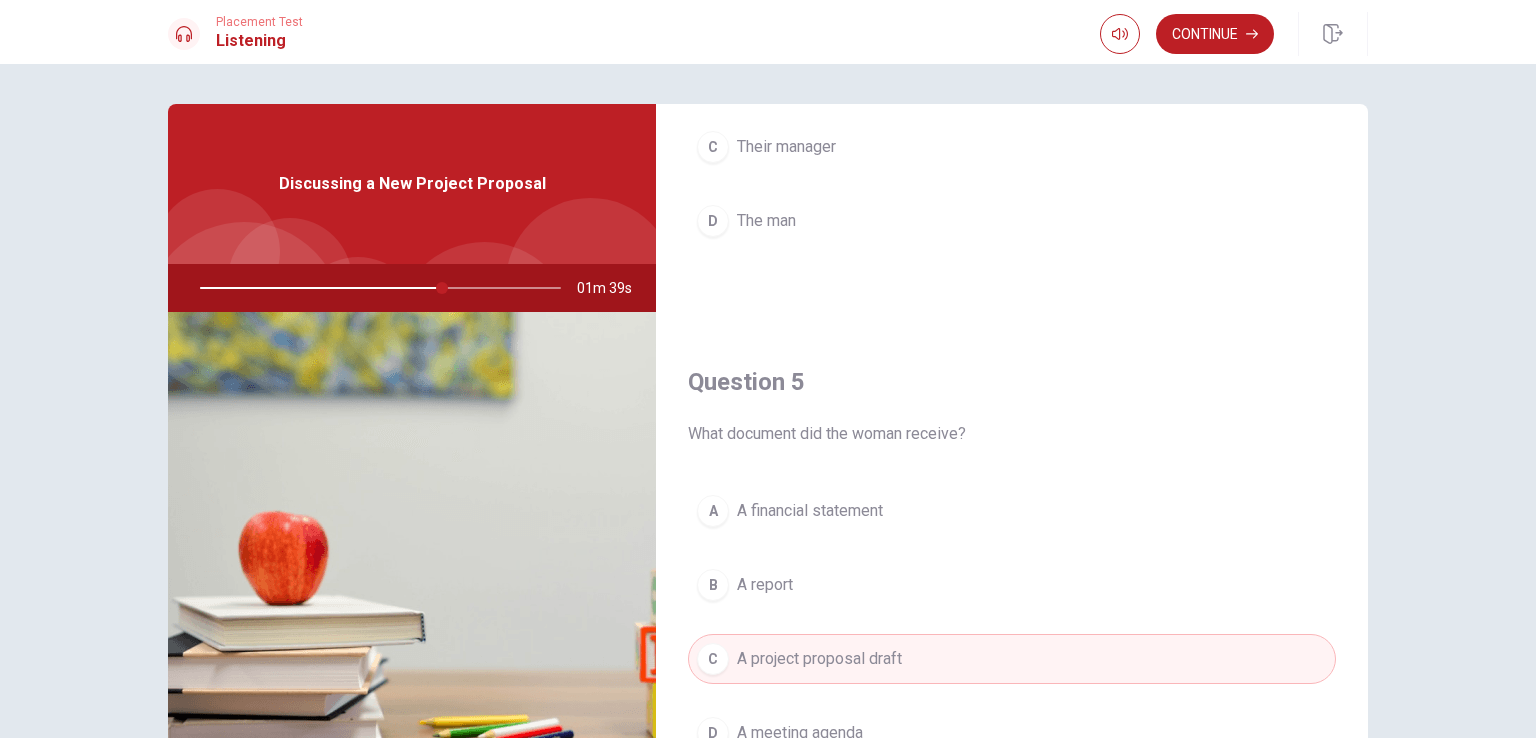 scroll, scrollTop: 1856, scrollLeft: 0, axis: vertical 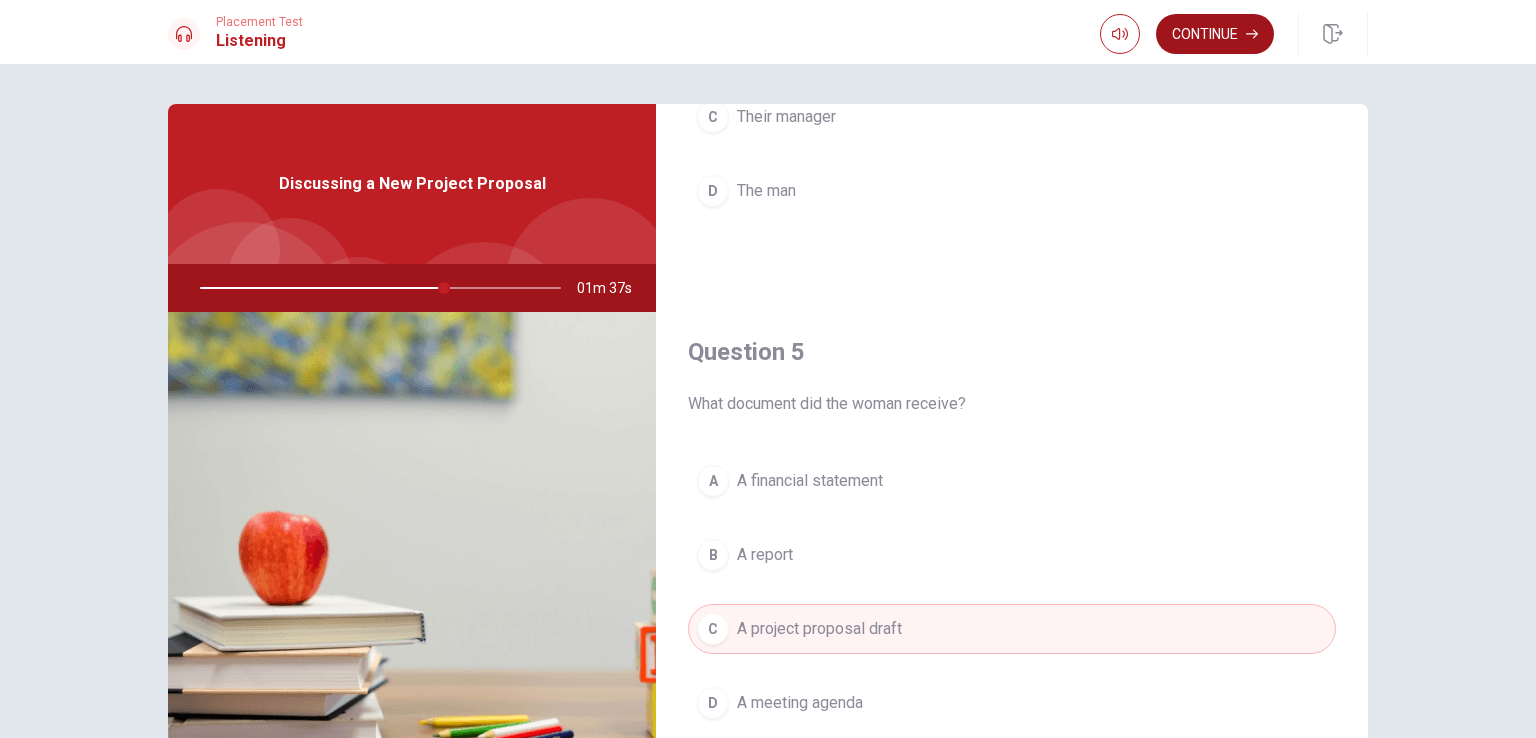 click on "Continue" at bounding box center (1215, 34) 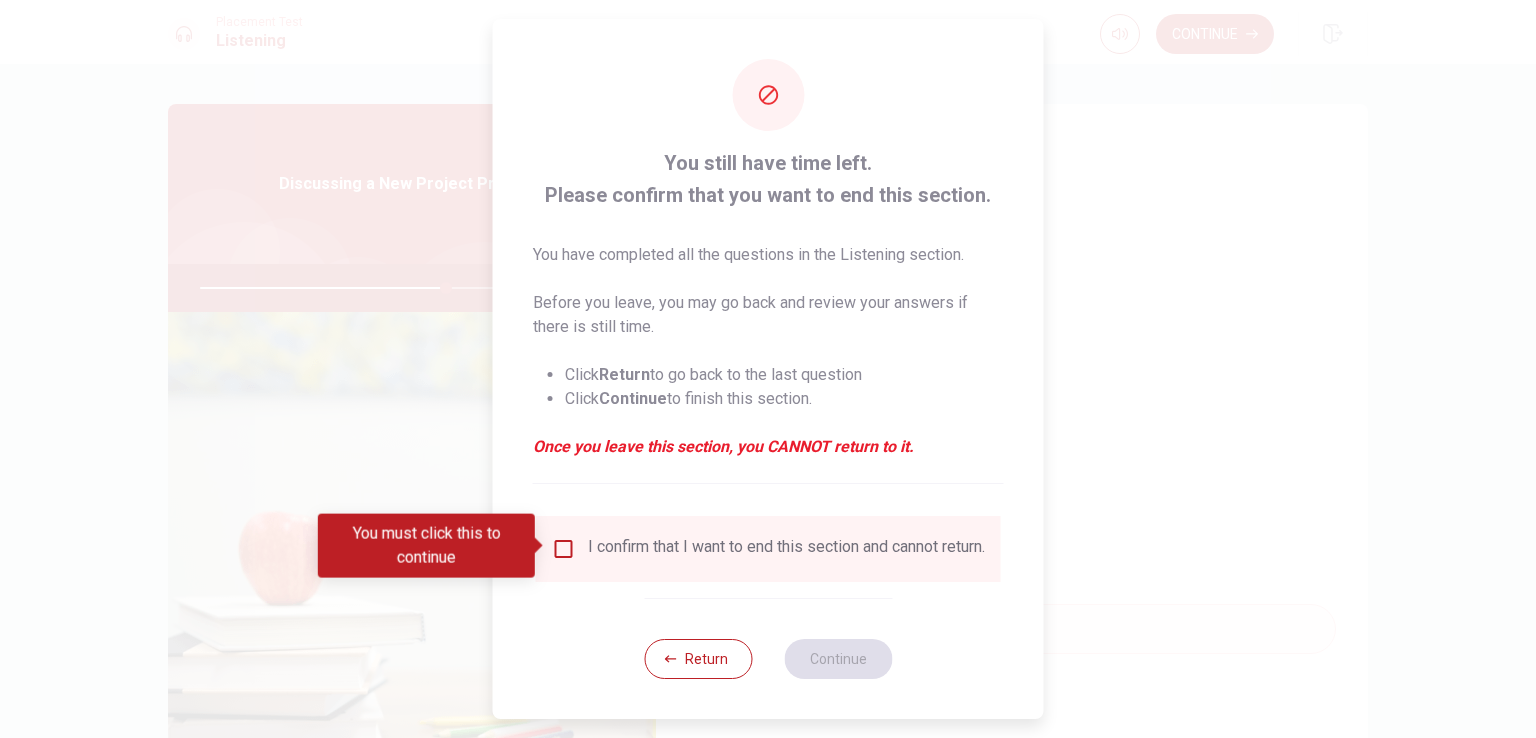 click at bounding box center [564, 549] 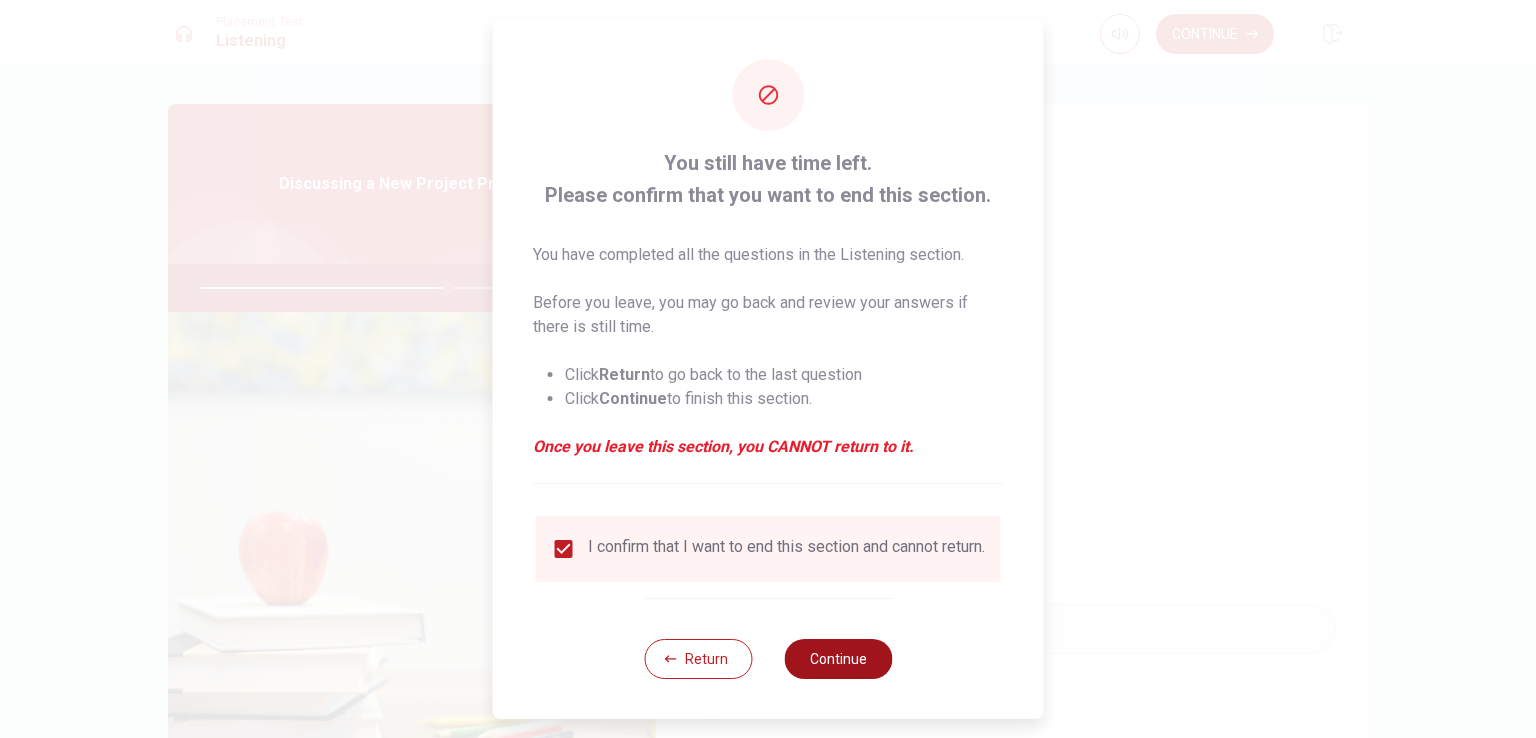 click on "Continue" at bounding box center [838, 659] 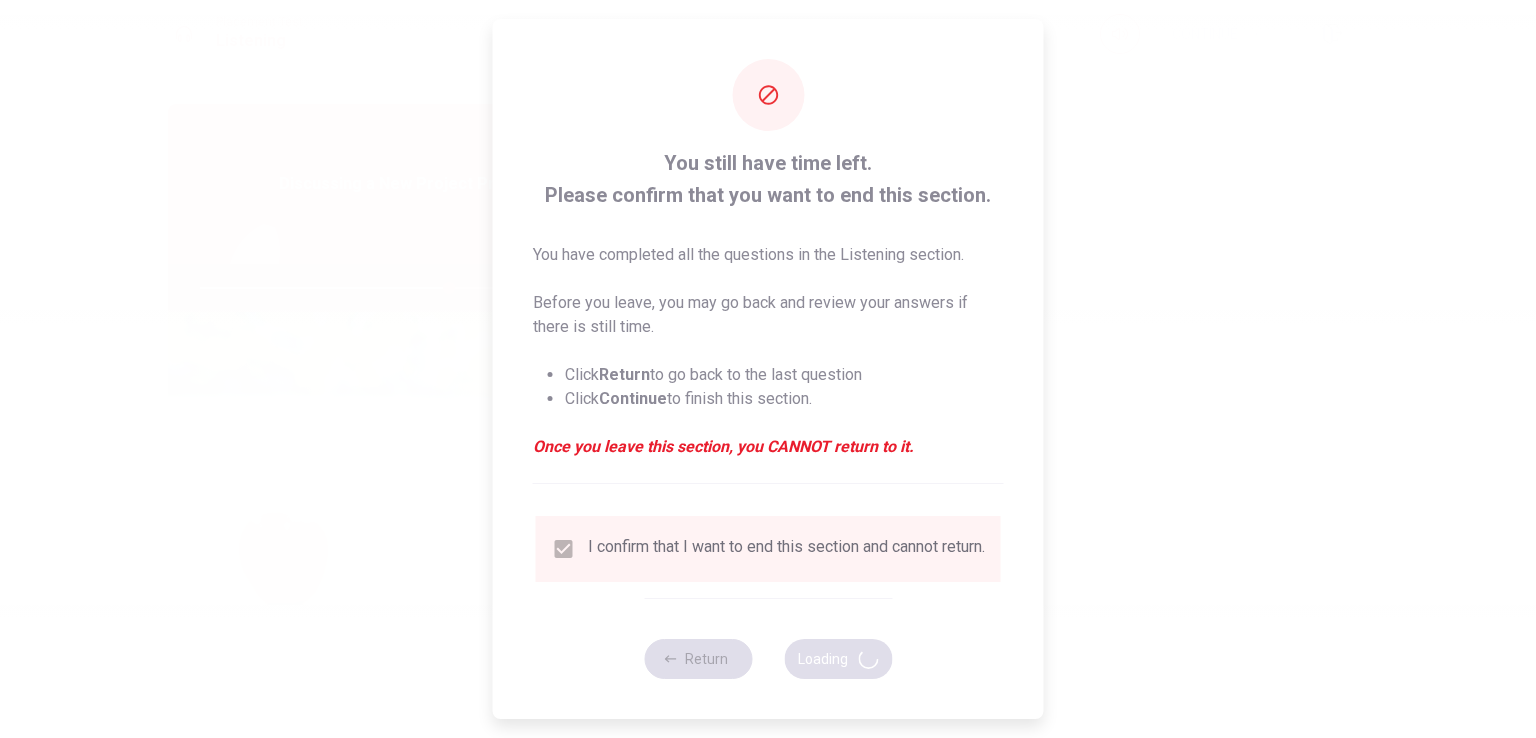 type on "69" 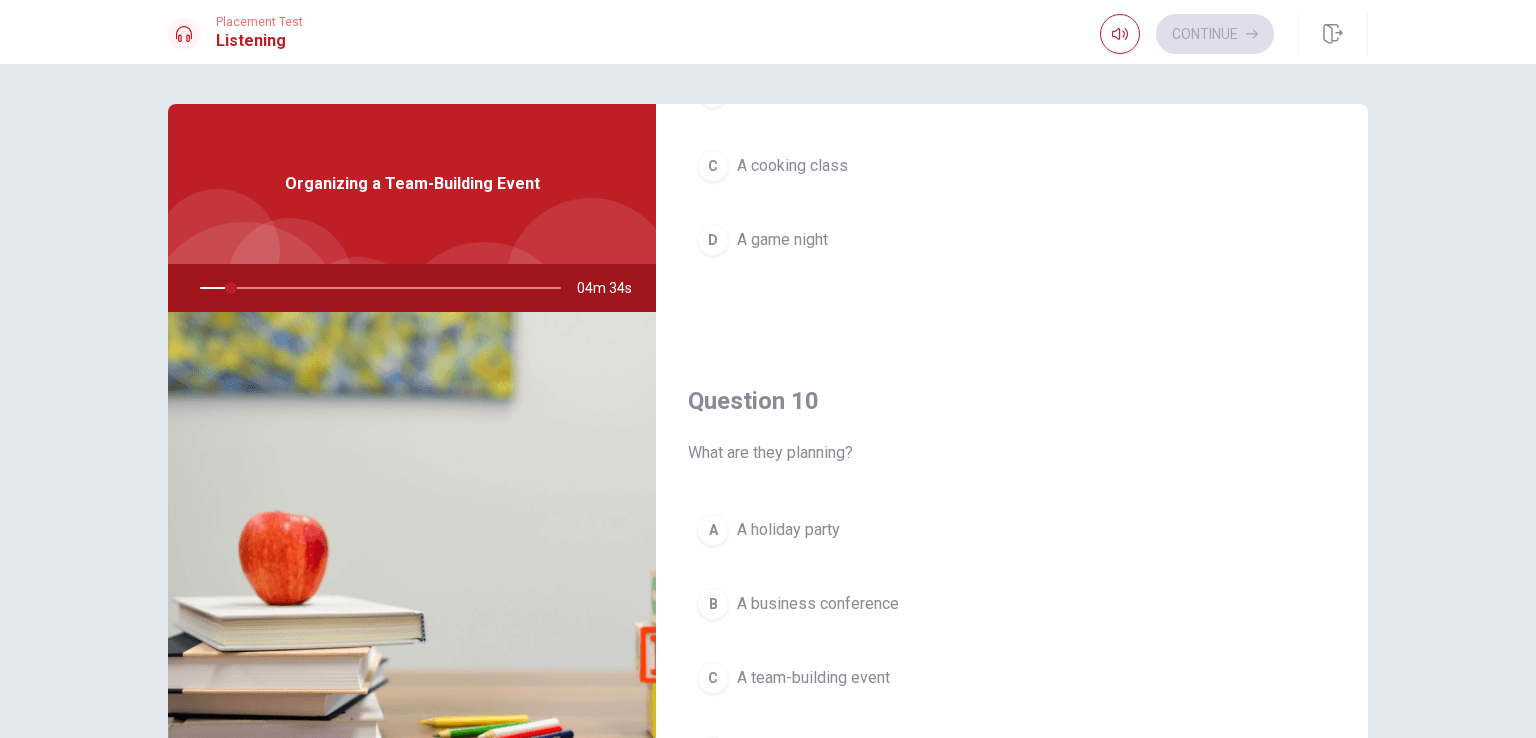 scroll, scrollTop: 1856, scrollLeft: 0, axis: vertical 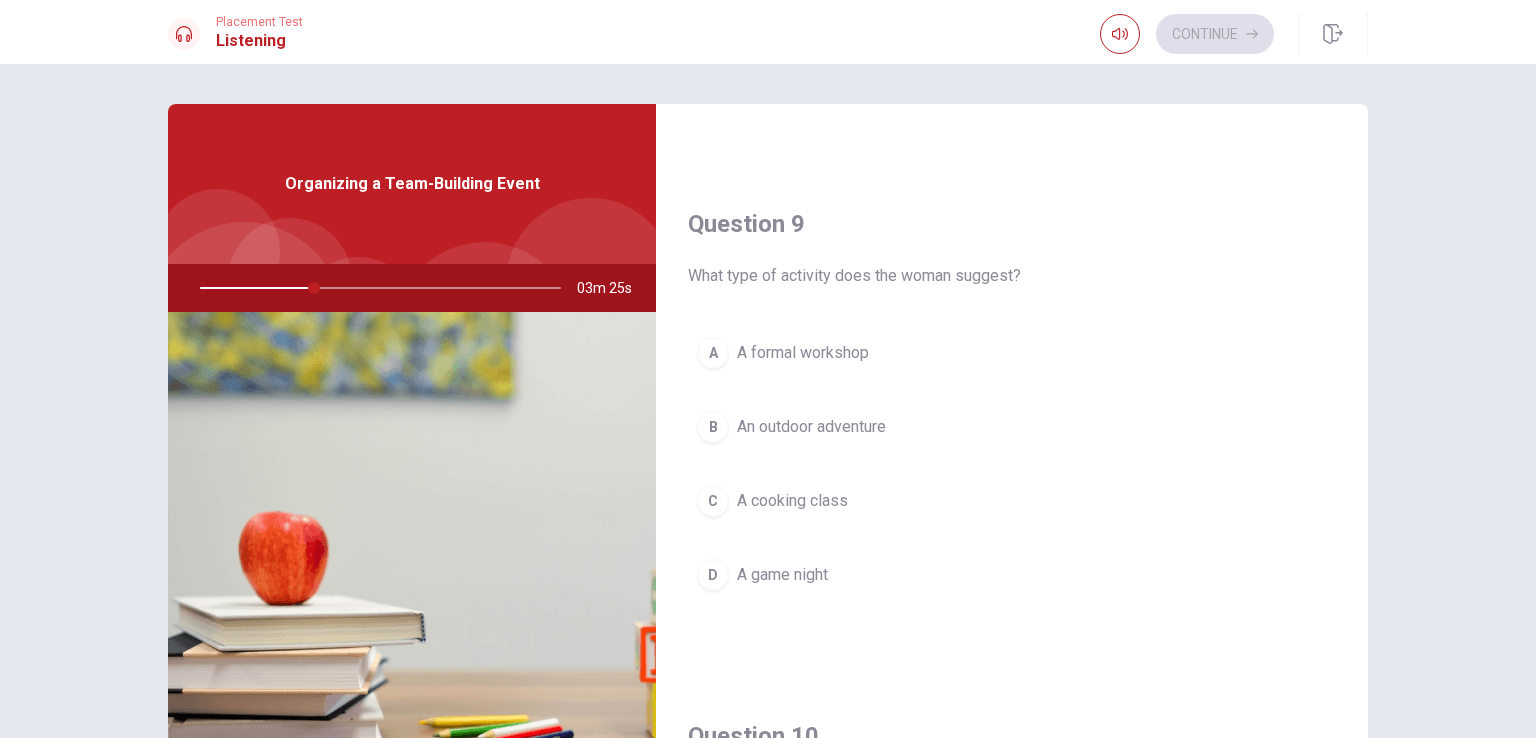 drag, startPoint x: 1362, startPoint y: 132, endPoint x: 1367, endPoint y: 510, distance: 378.03308 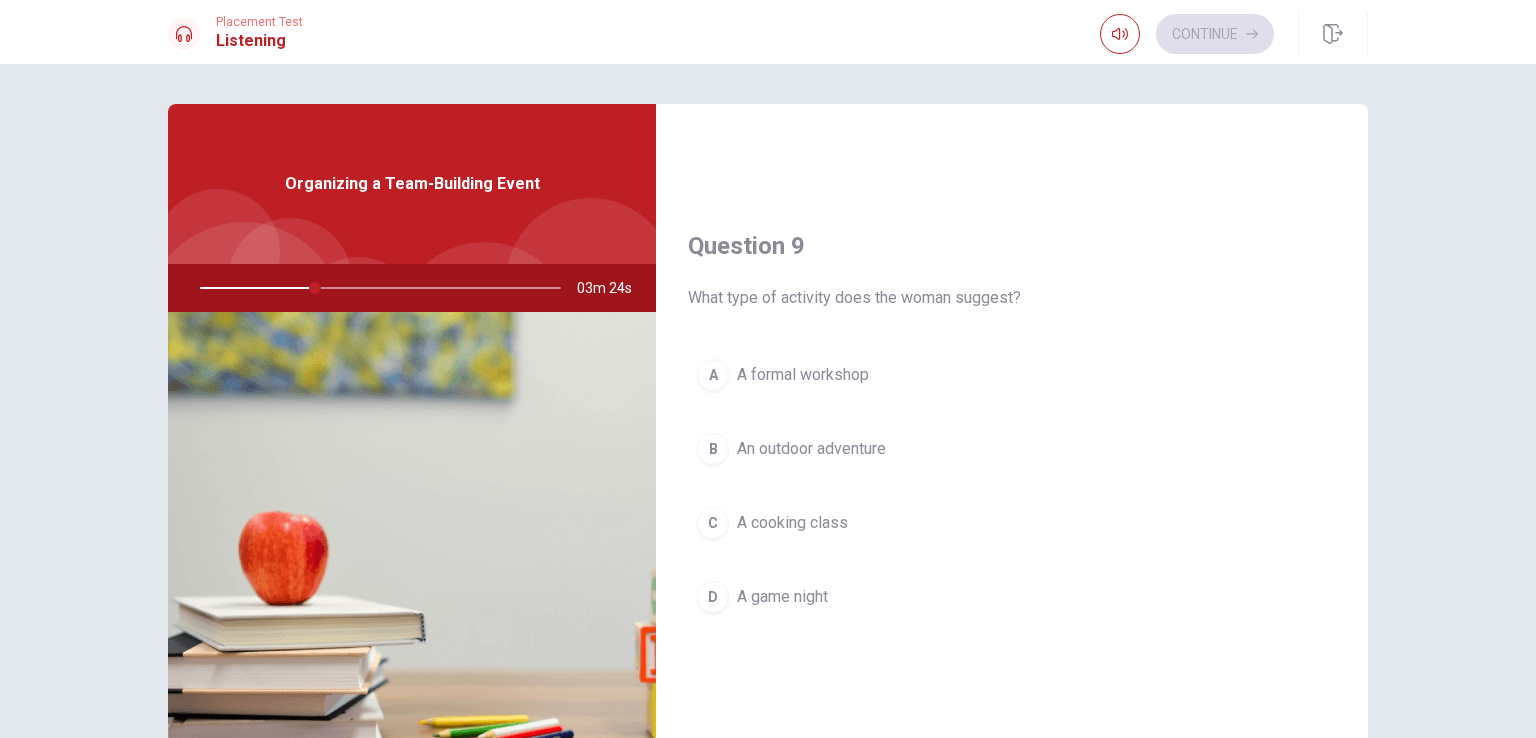 click on "An outdoor adventure" at bounding box center [811, 449] 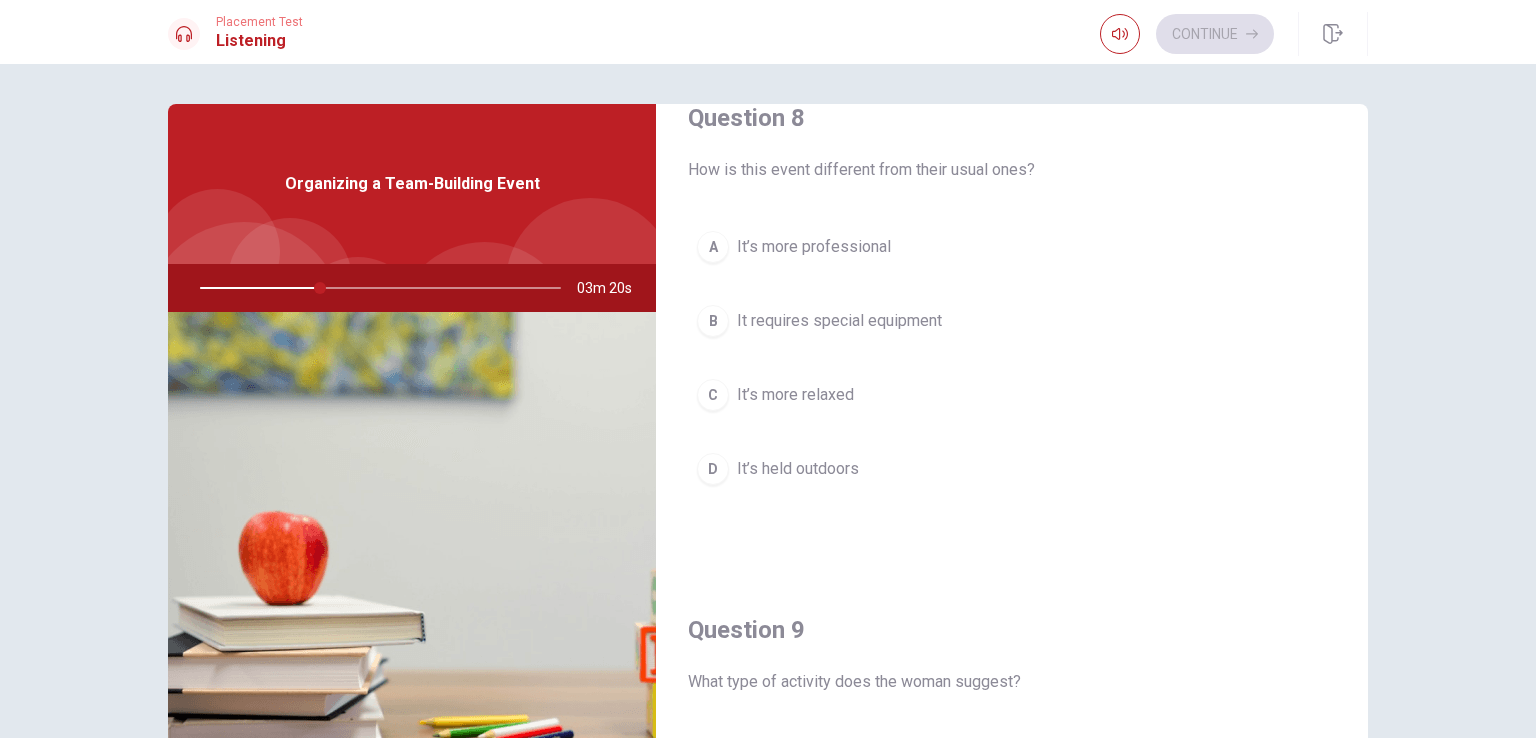 scroll, scrollTop: 1044, scrollLeft: 0, axis: vertical 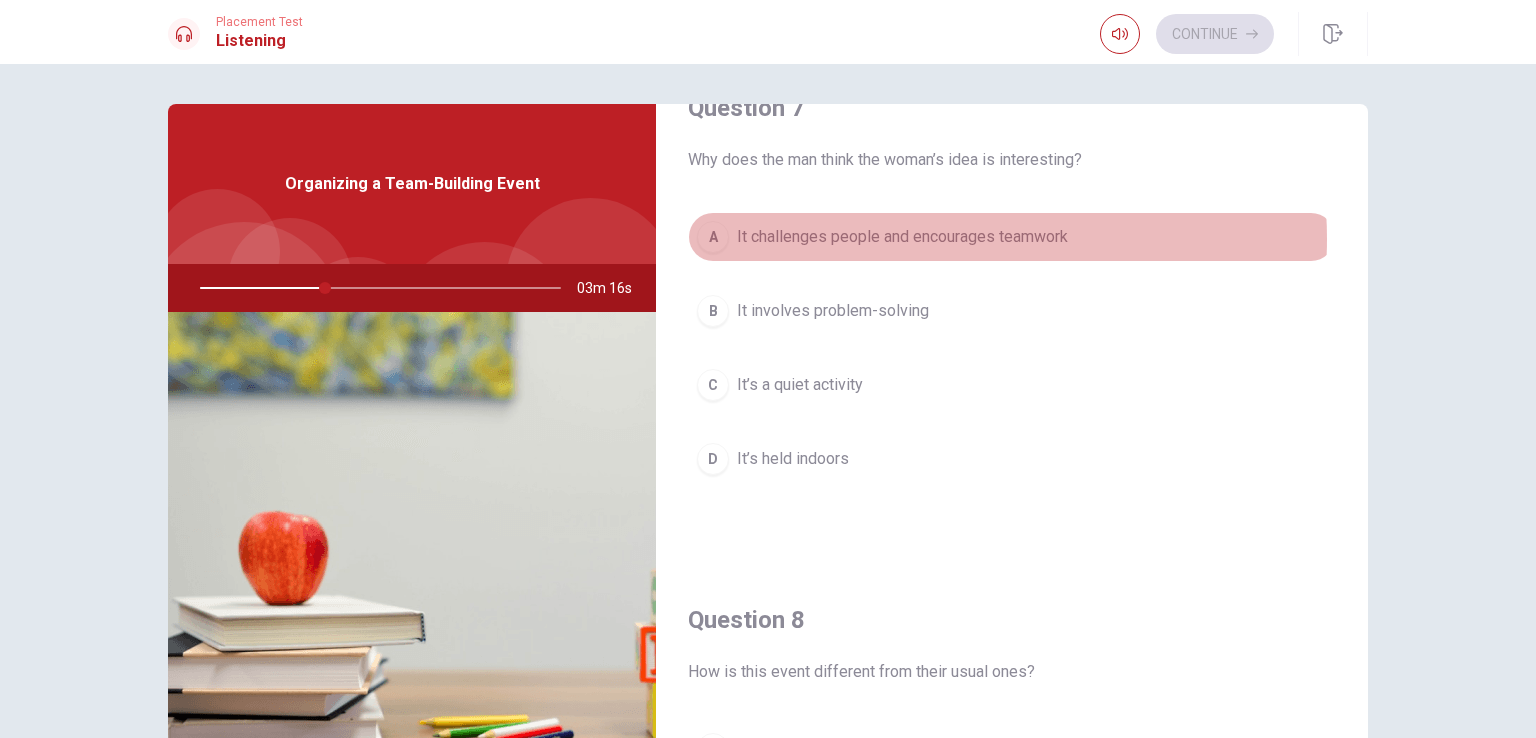 click on "It challenges people and encourages teamwork" at bounding box center [902, 237] 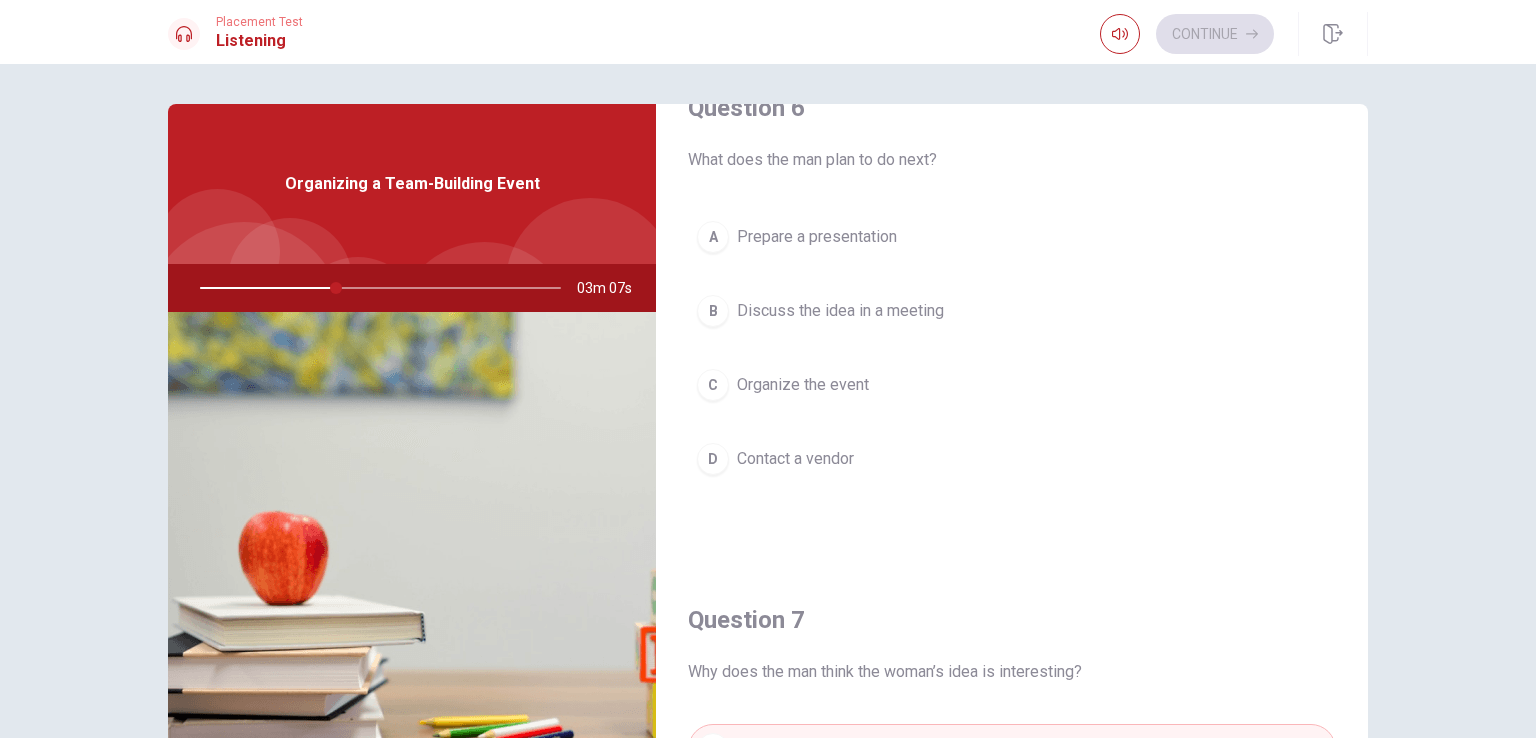 scroll, scrollTop: 54, scrollLeft: 0, axis: vertical 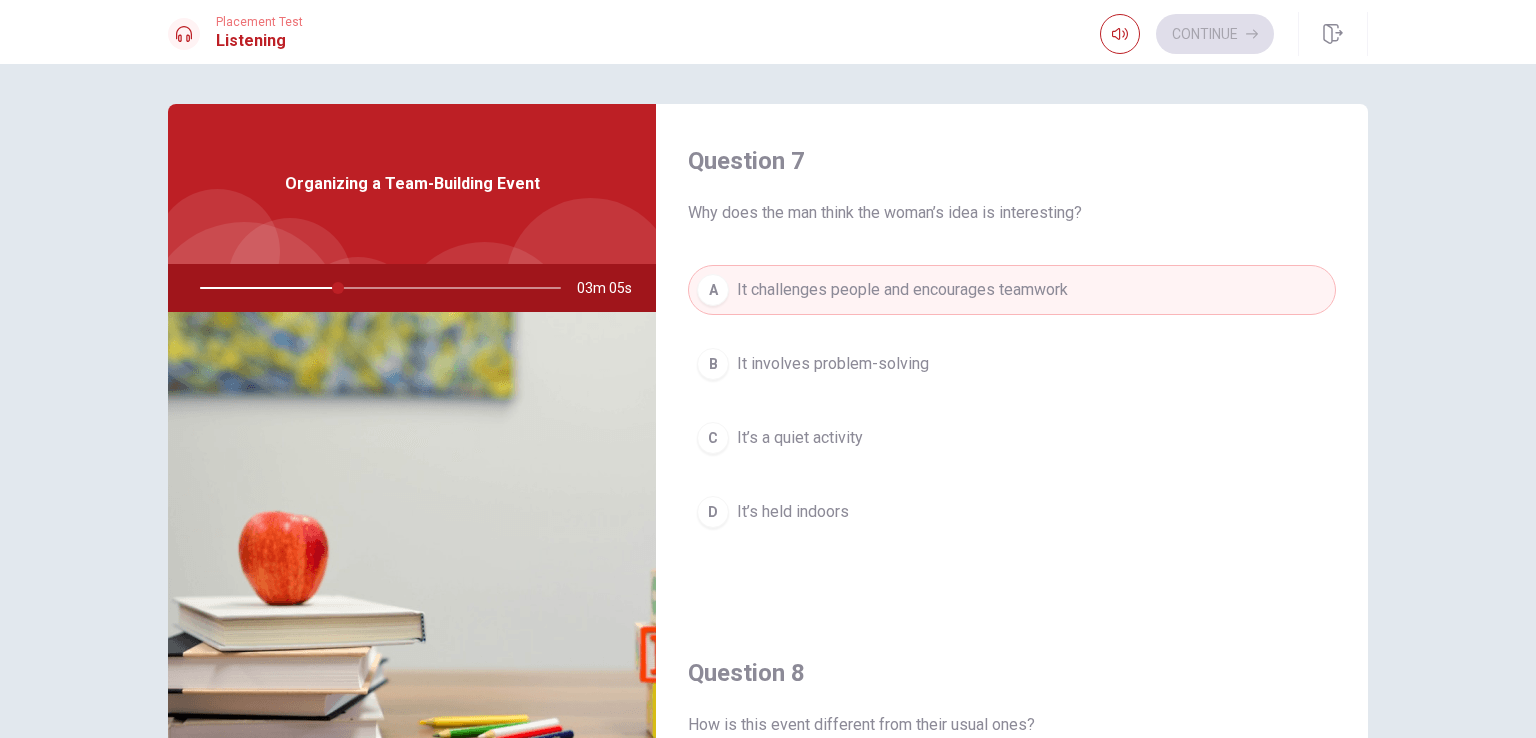 drag, startPoint x: 1333, startPoint y: 429, endPoint x: 1356, endPoint y: 619, distance: 191.38704 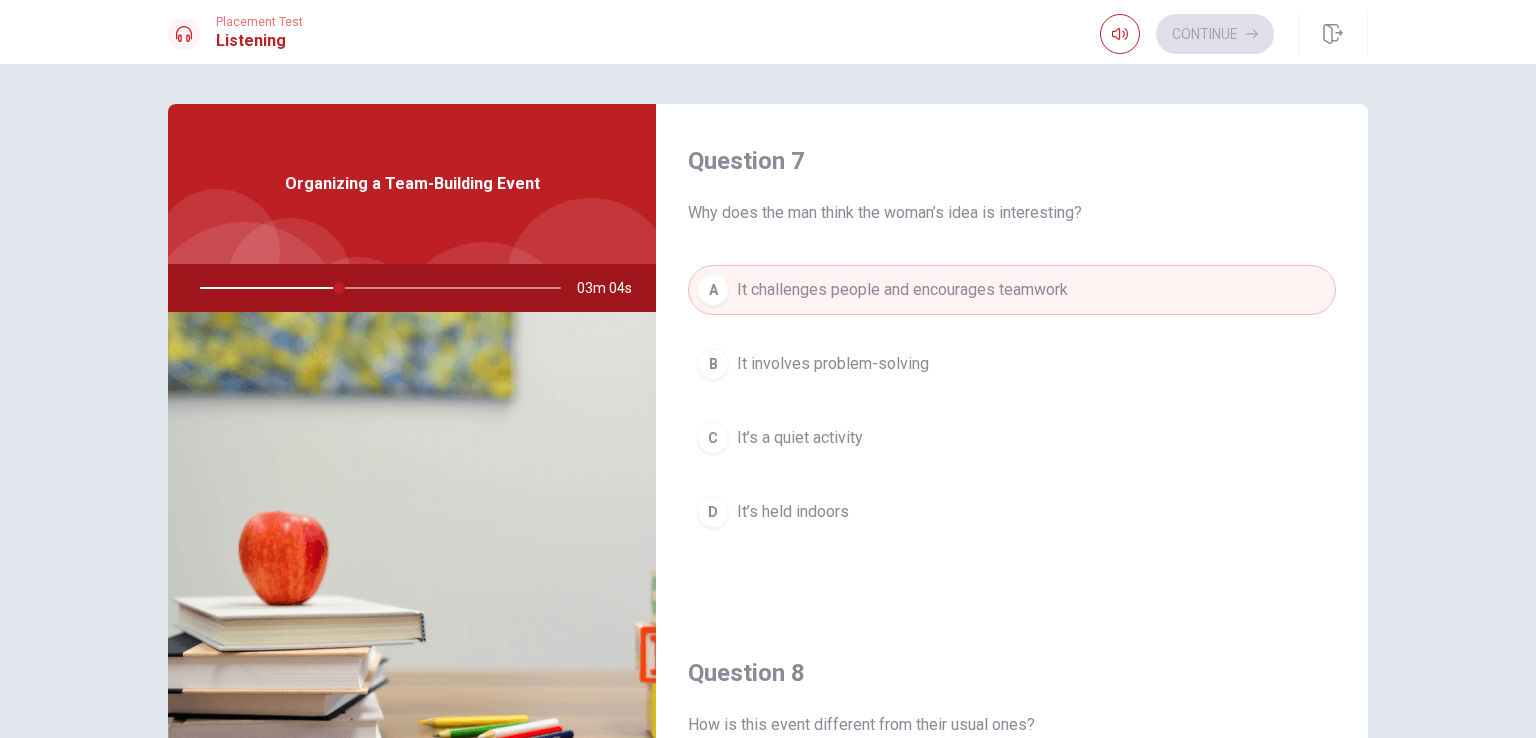 scroll, scrollTop: 1727, scrollLeft: 0, axis: vertical 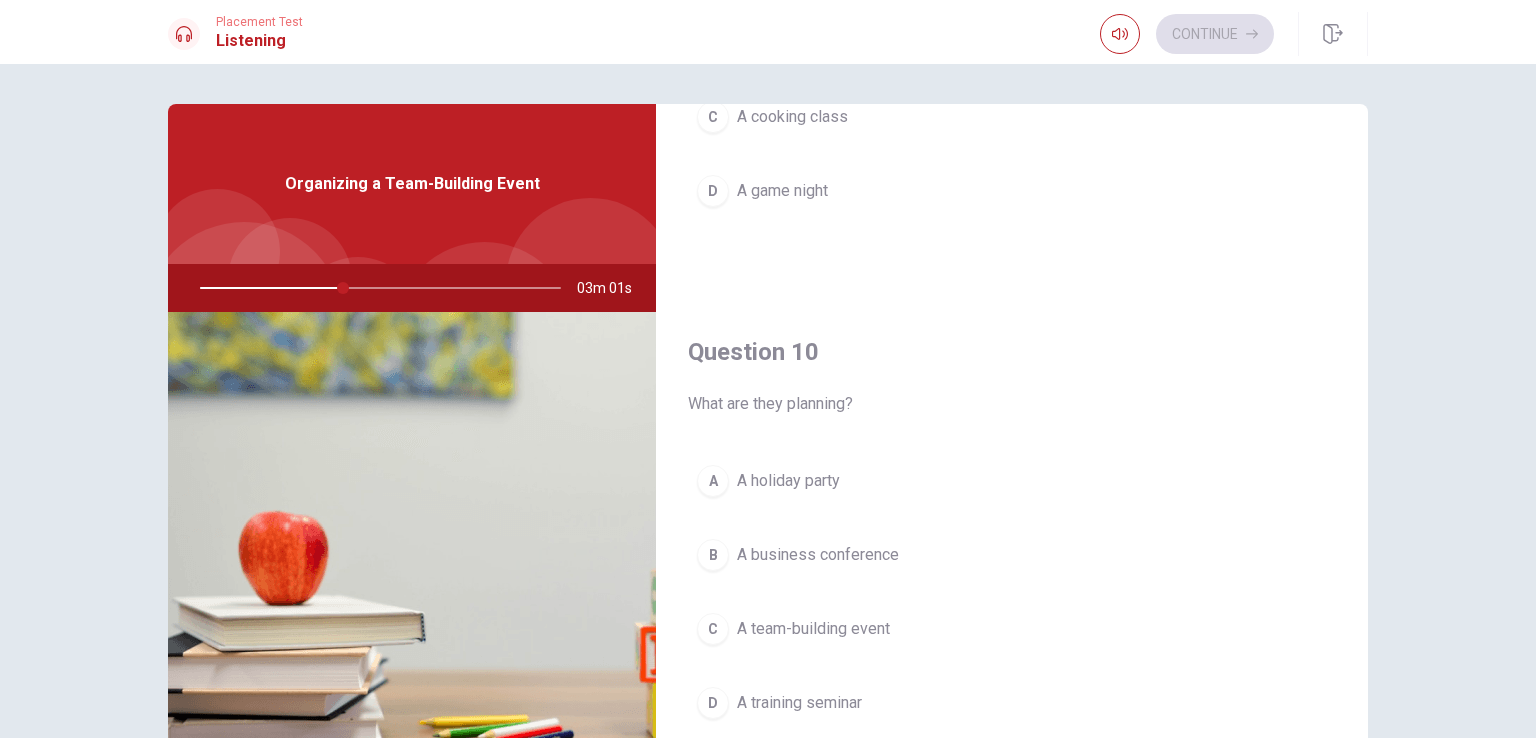 click on "A team-building event" at bounding box center (813, 629) 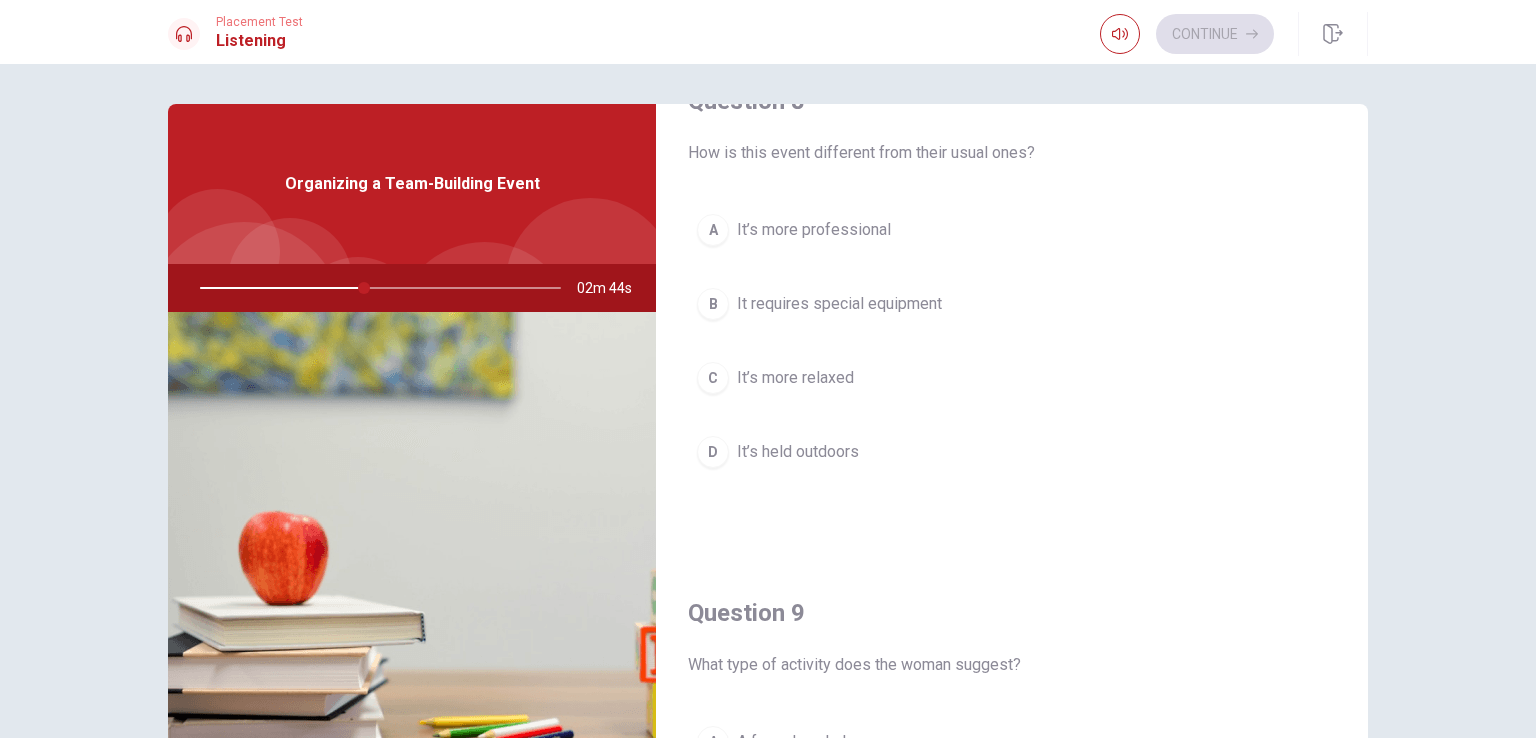 scroll, scrollTop: 1080, scrollLeft: 0, axis: vertical 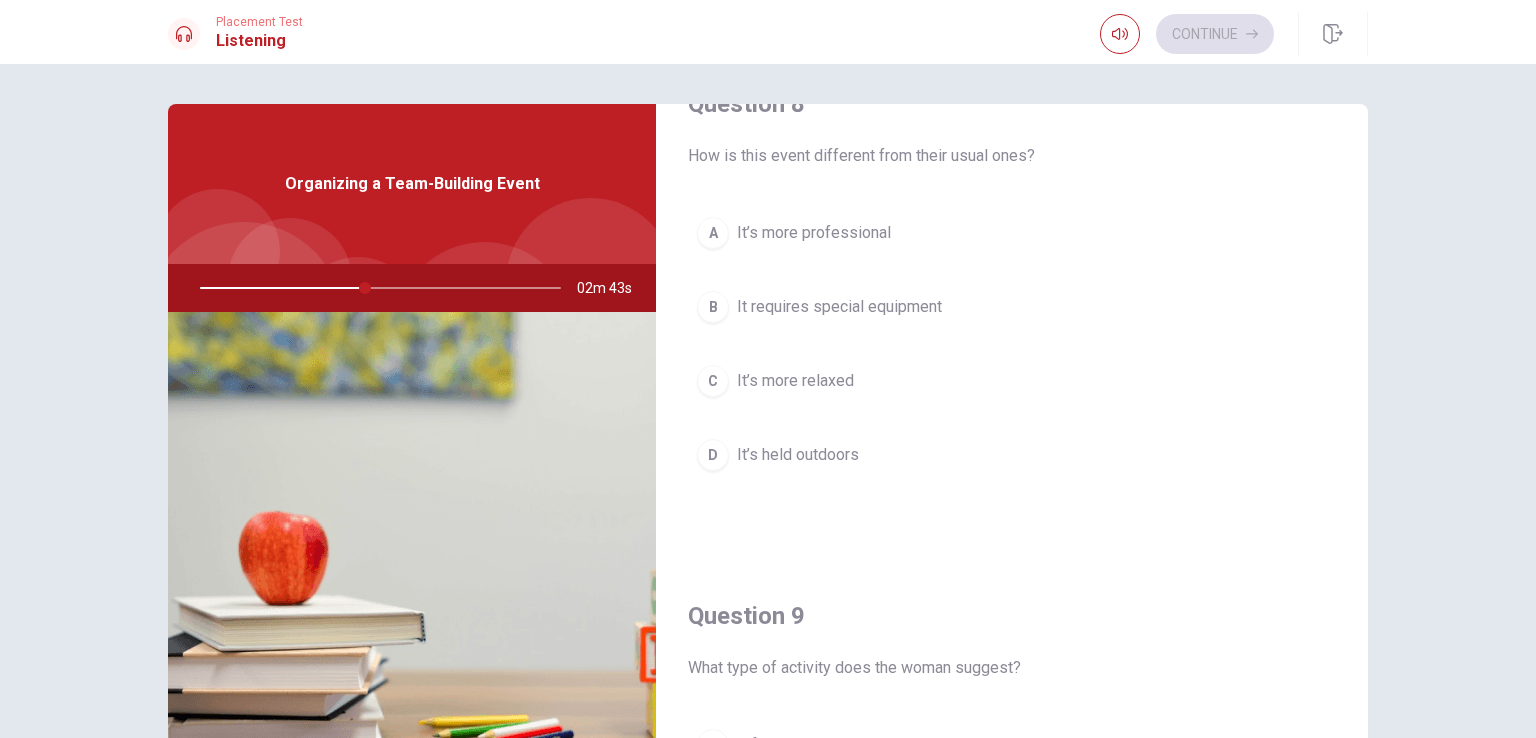 click on "It’s held outdoors" at bounding box center [798, 455] 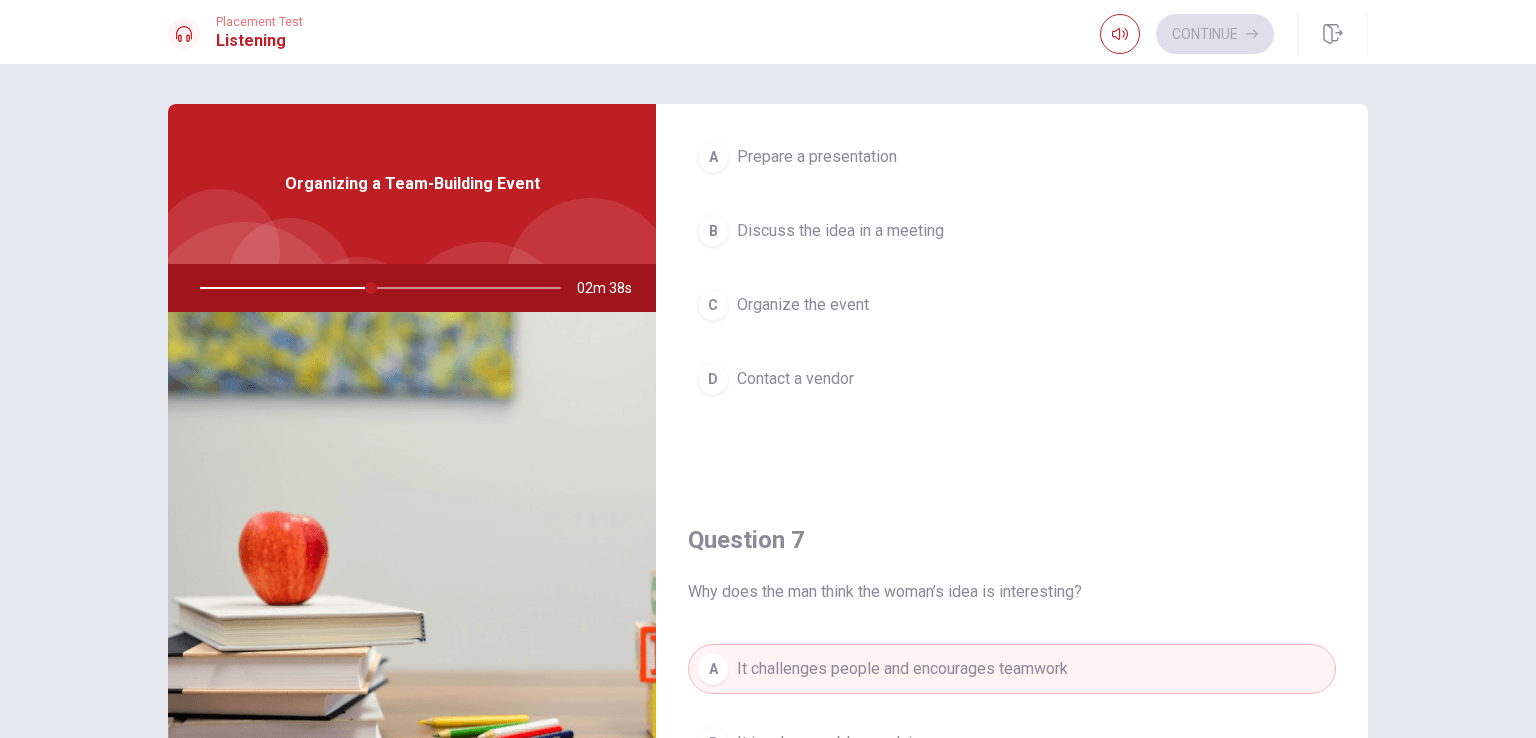 scroll, scrollTop: 129, scrollLeft: 0, axis: vertical 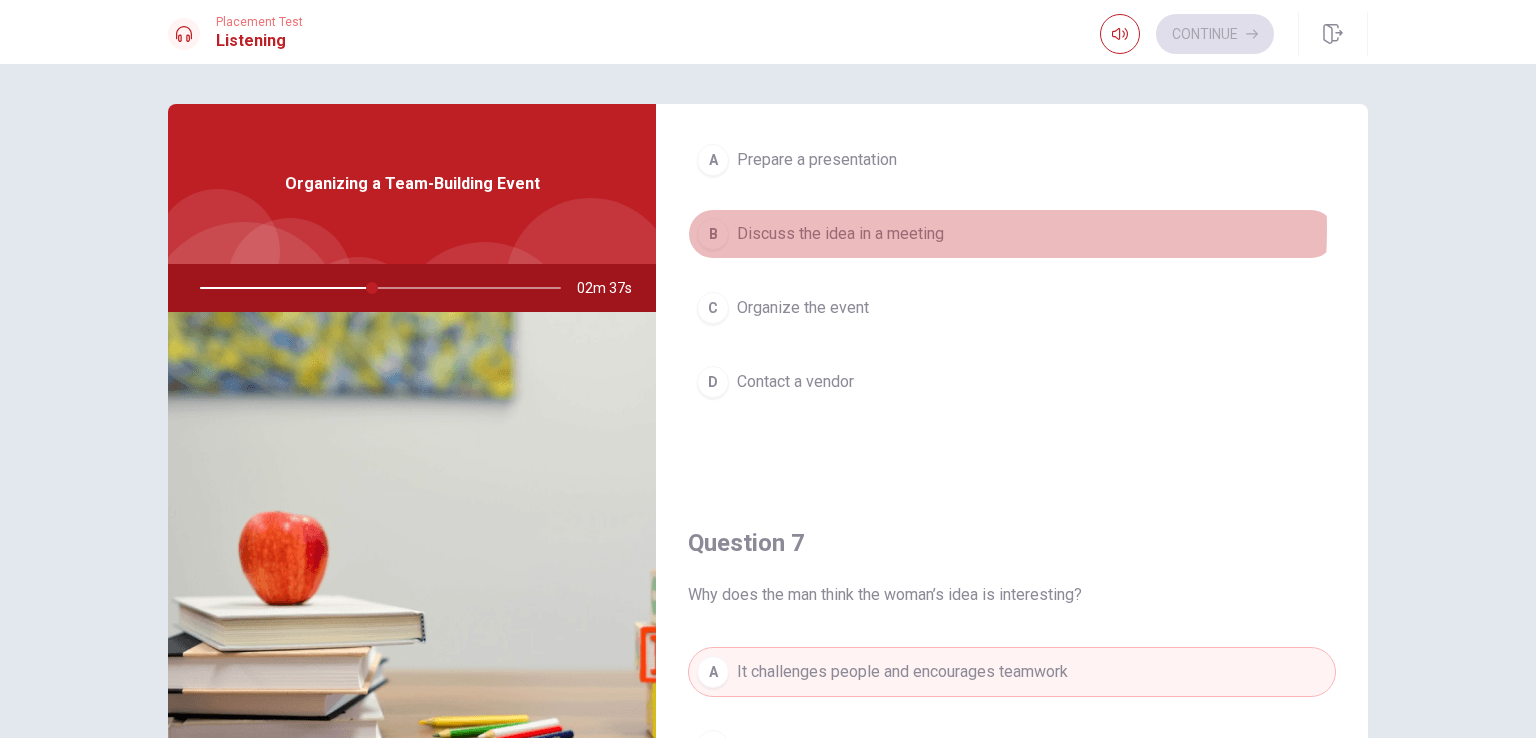 click on "Discuss the idea in a meeting" at bounding box center (840, 234) 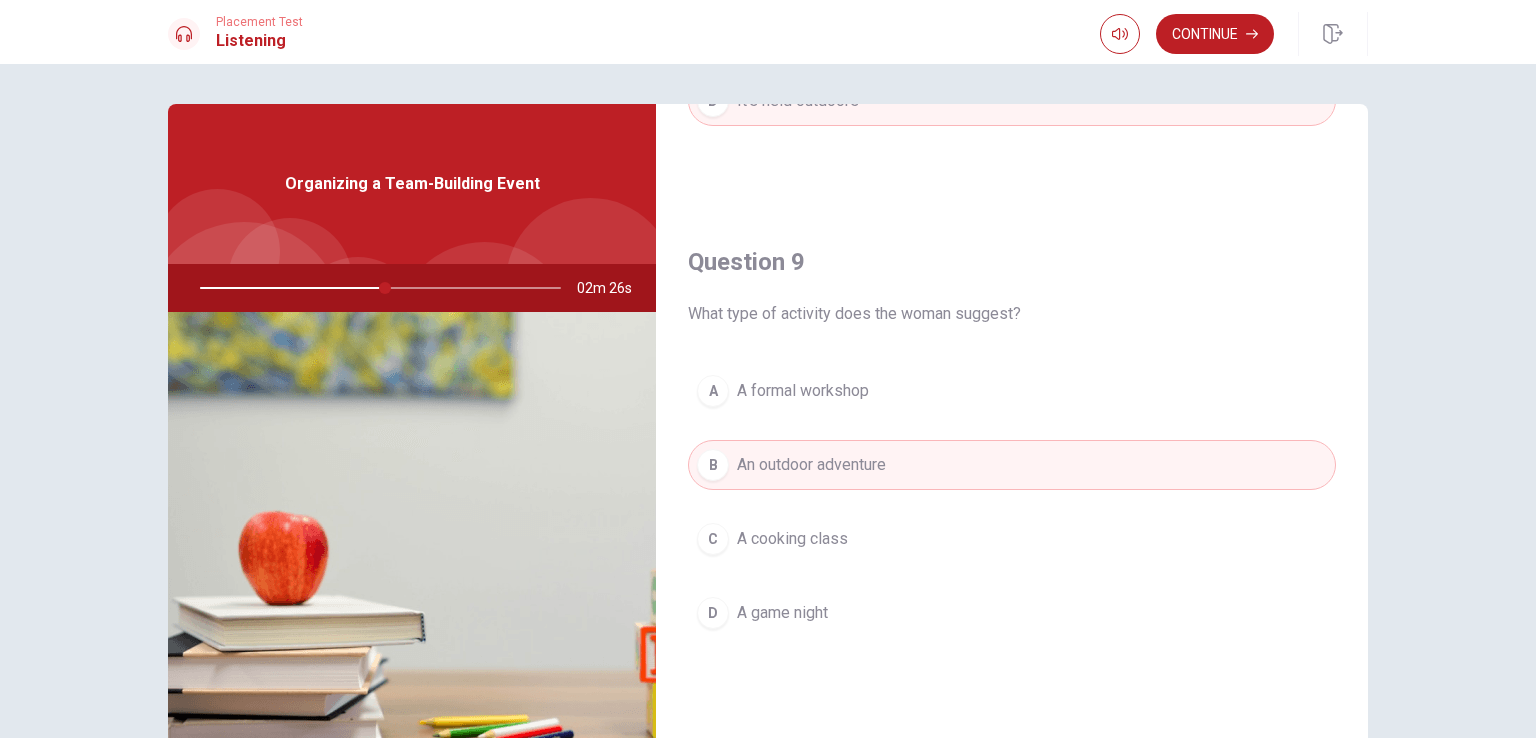 scroll, scrollTop: 1459, scrollLeft: 0, axis: vertical 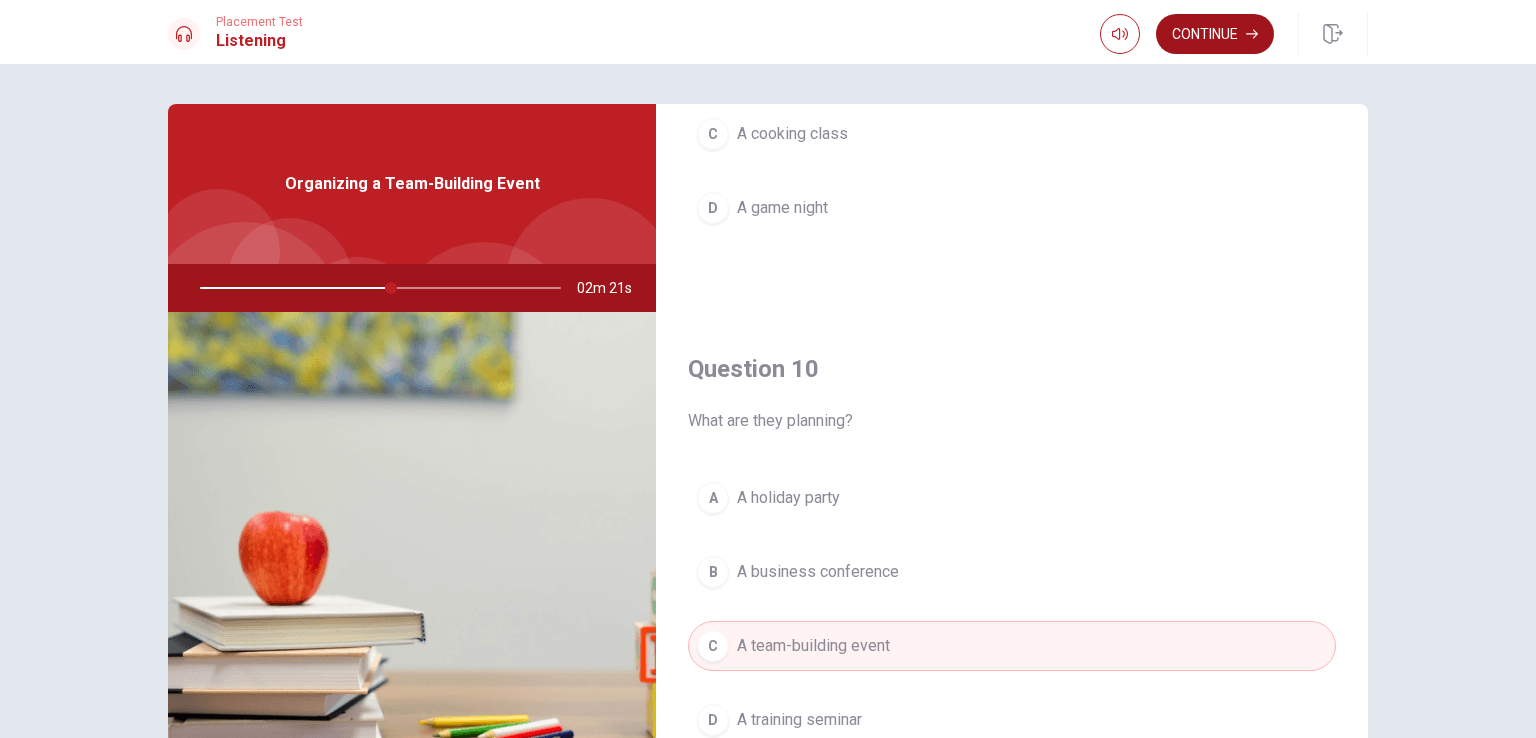 click on "Continue" at bounding box center (1215, 34) 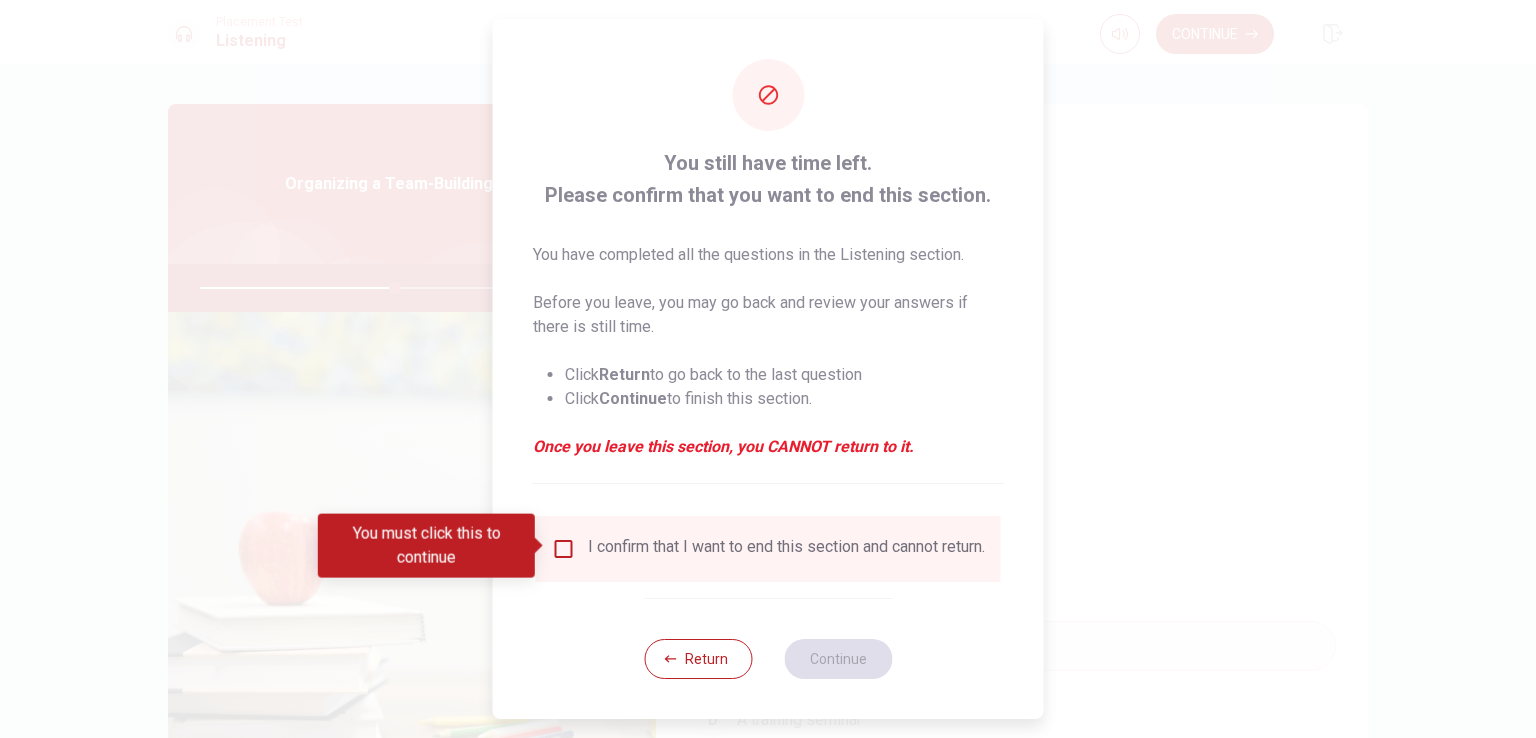 click at bounding box center (564, 549) 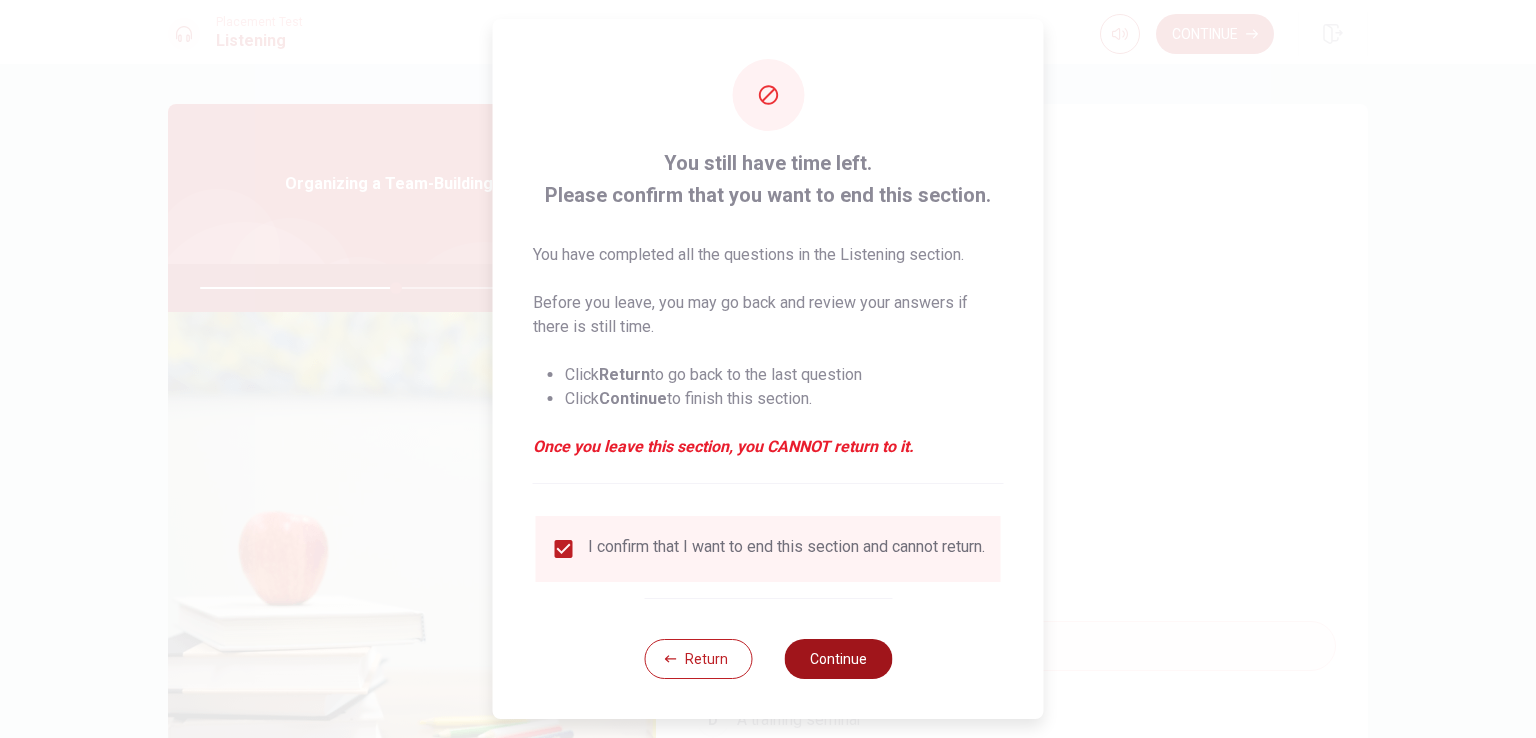 click on "Continue" at bounding box center [838, 659] 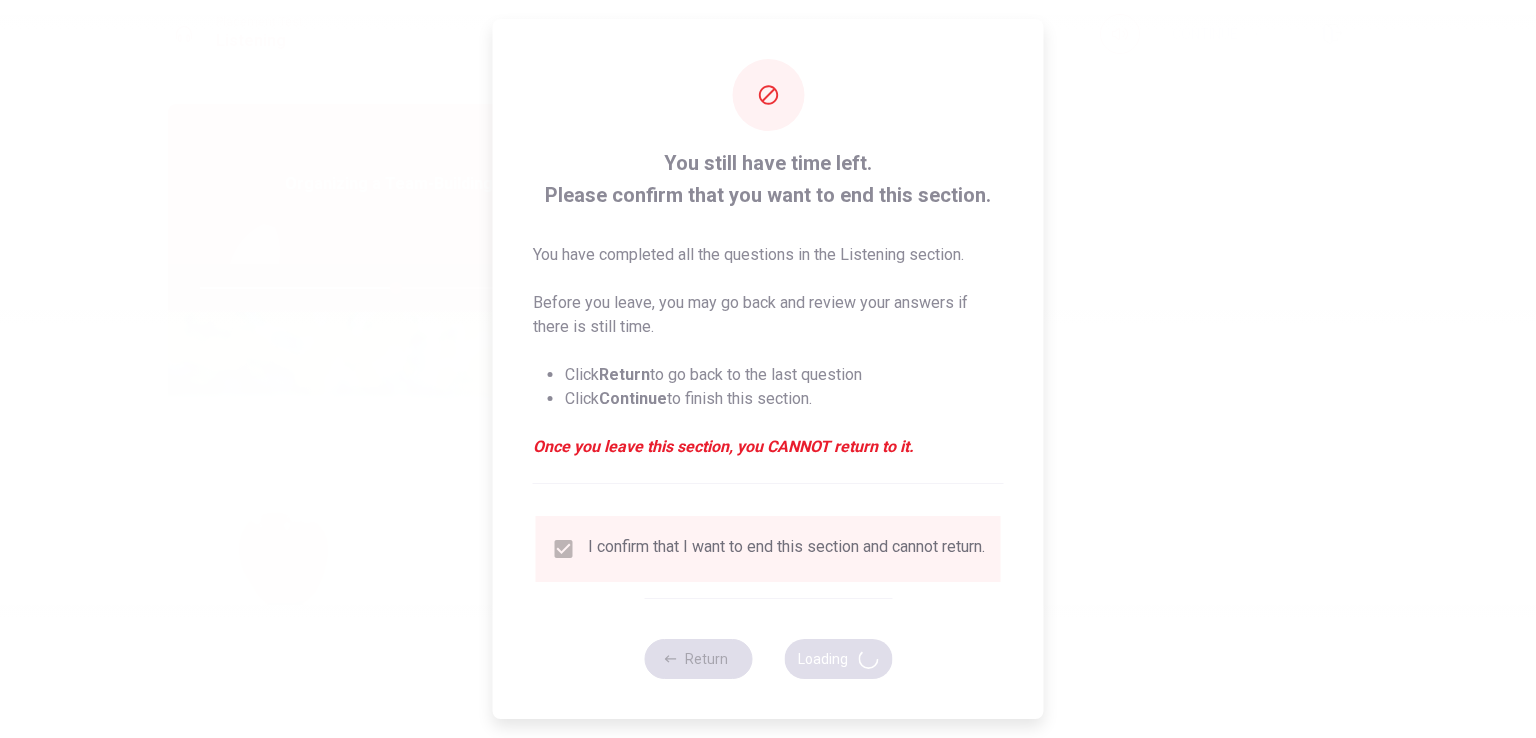 type on "55" 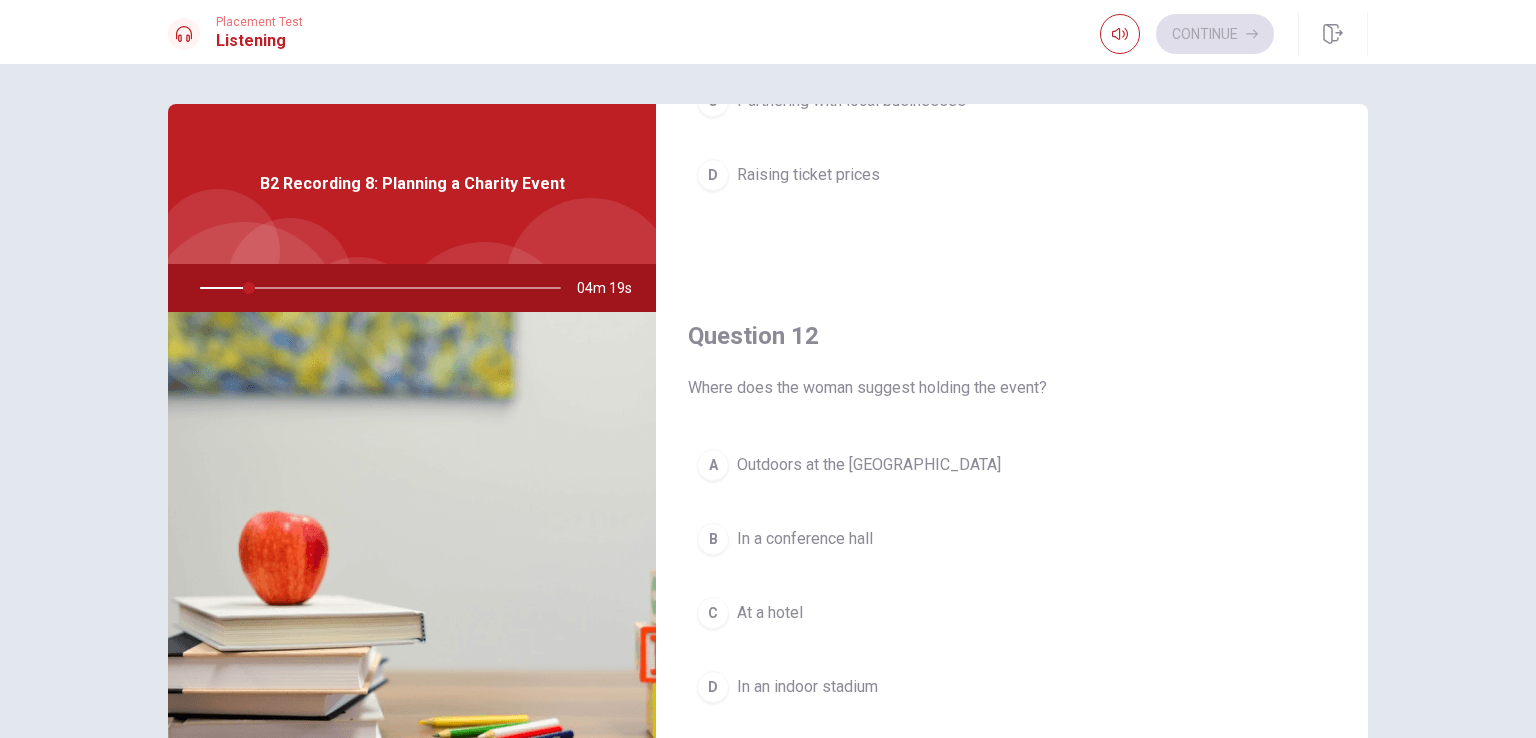 scroll, scrollTop: 179, scrollLeft: 0, axis: vertical 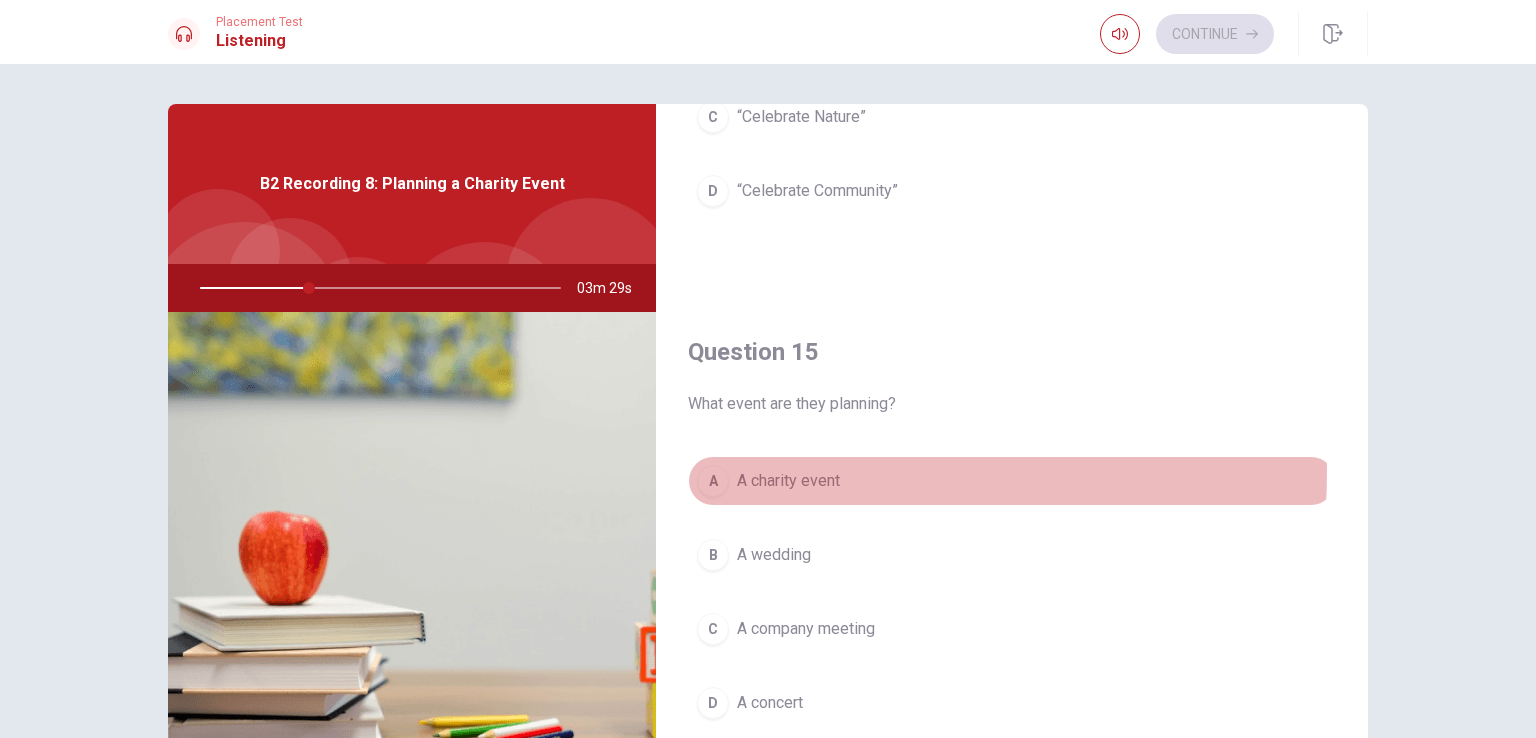 click on "A A charity event" at bounding box center [1012, 481] 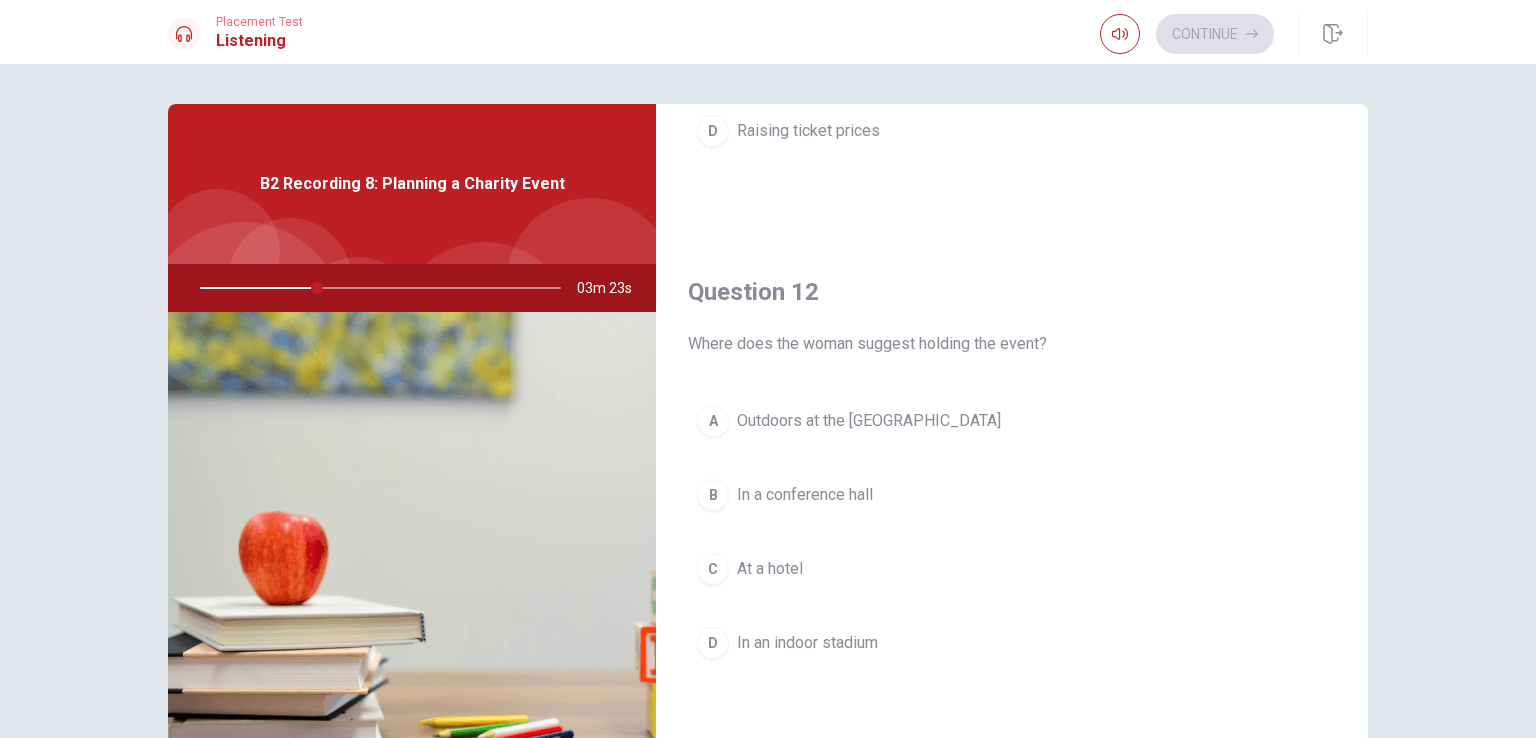 scroll, scrollTop: 385, scrollLeft: 0, axis: vertical 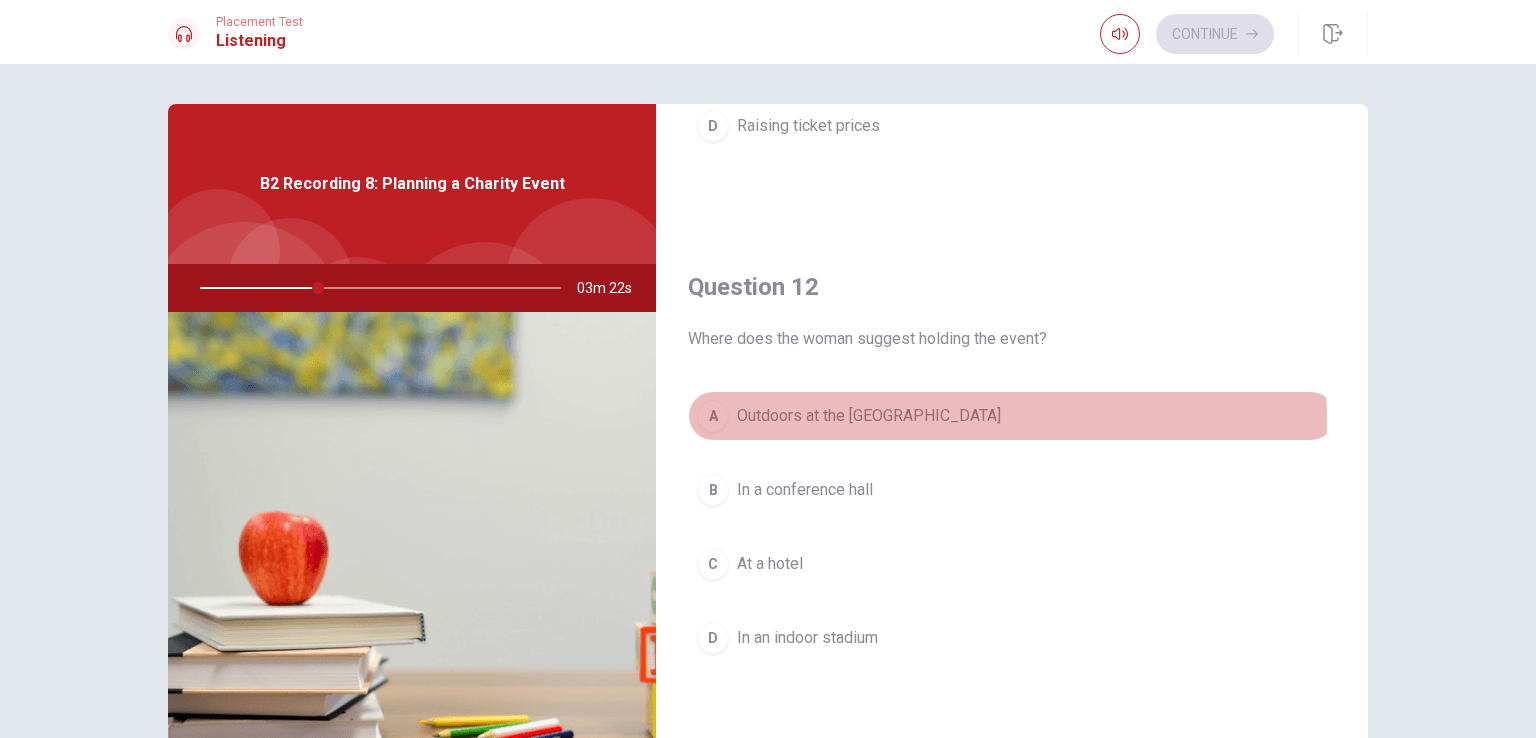 click on "Outdoors at the [GEOGRAPHIC_DATA]" at bounding box center (869, 416) 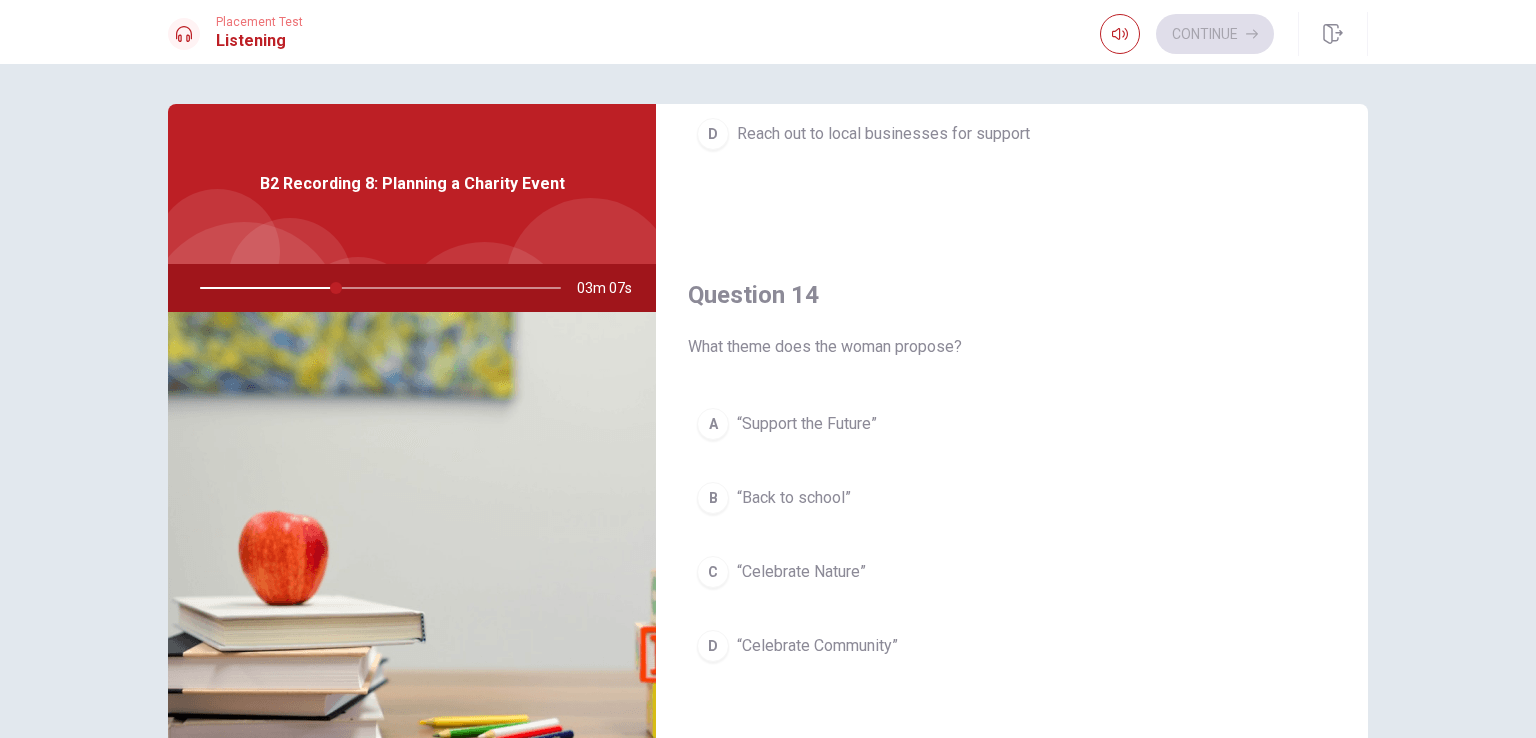 scroll, scrollTop: 1413, scrollLeft: 0, axis: vertical 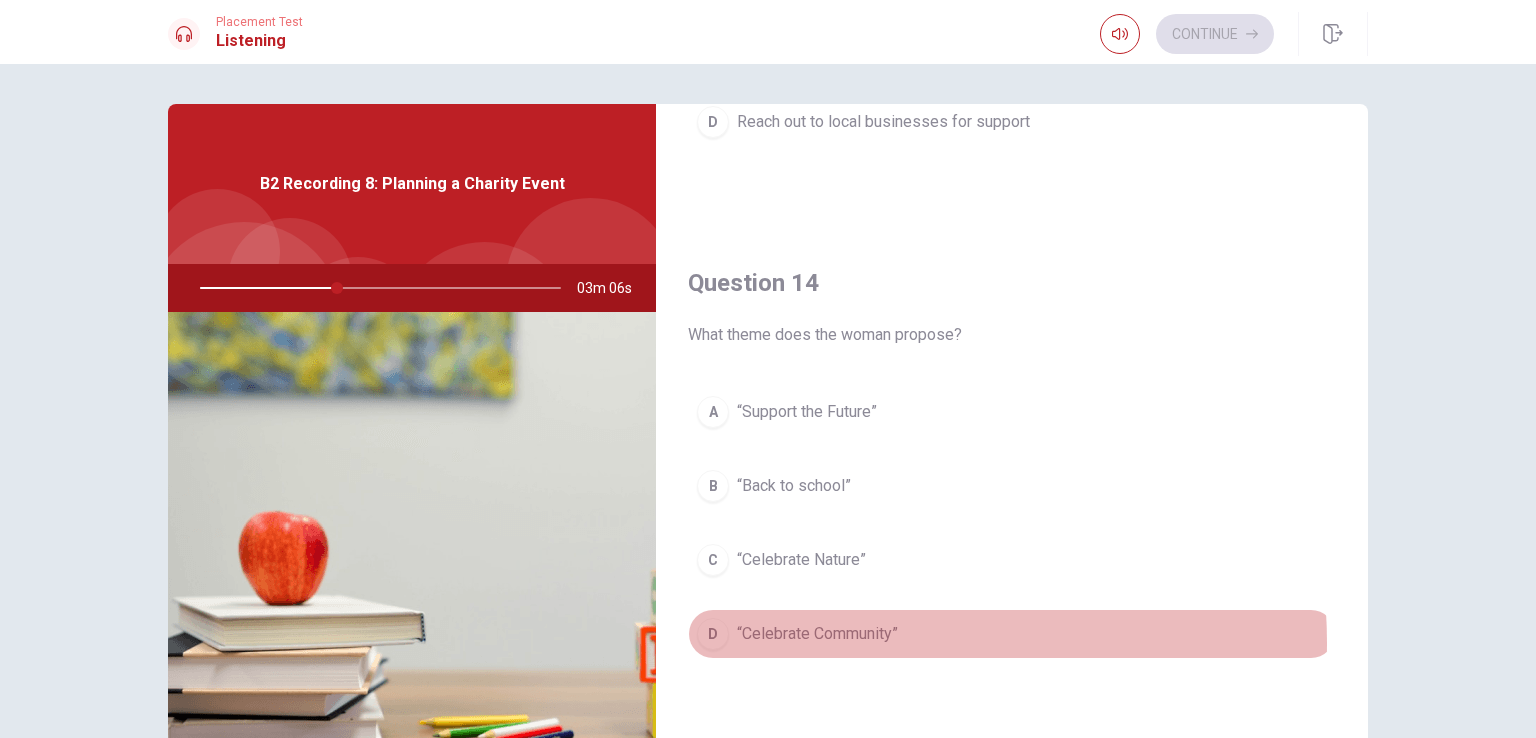 click on "“Celebrate Community”" at bounding box center (817, 634) 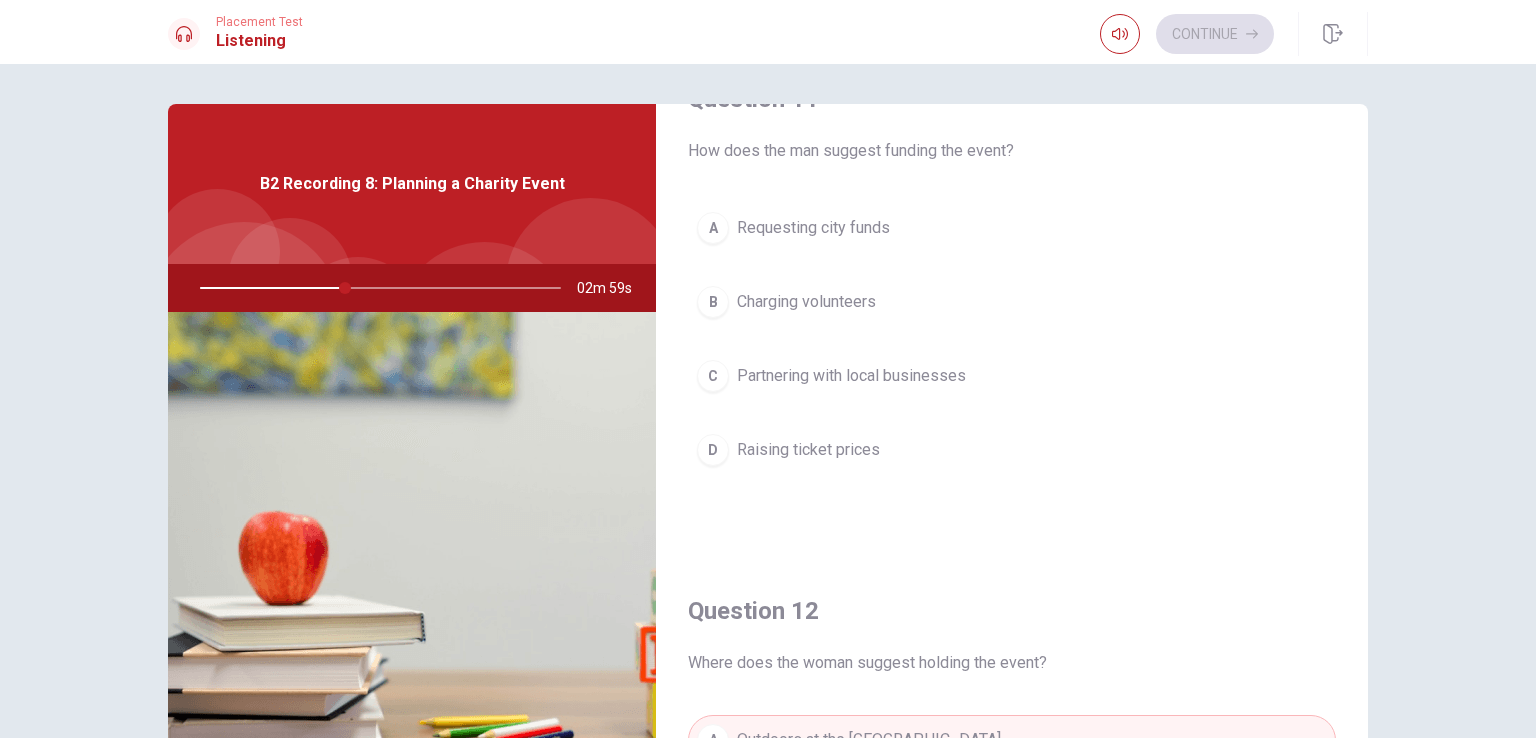 scroll, scrollTop: 64, scrollLeft: 0, axis: vertical 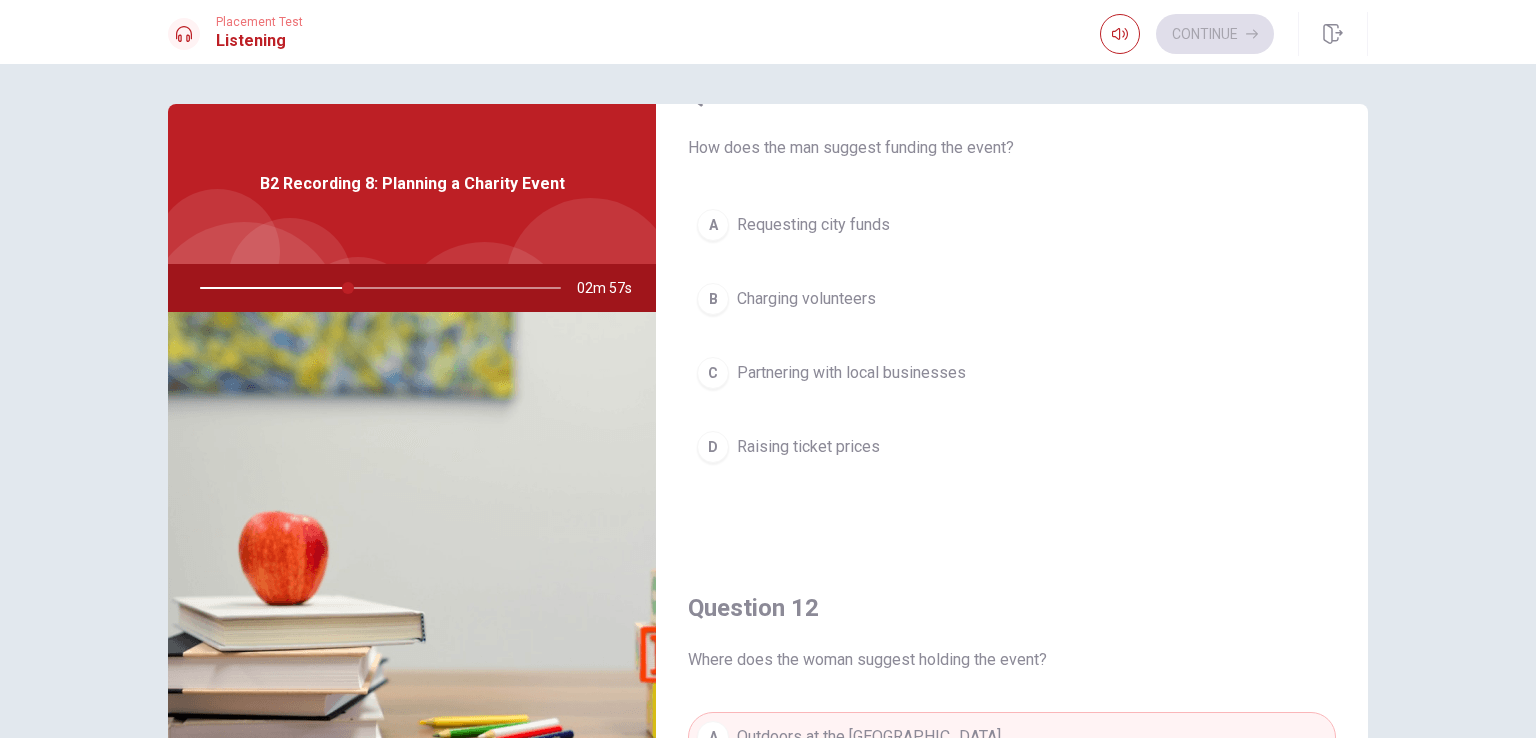 click on "Charging volunteers" at bounding box center [806, 299] 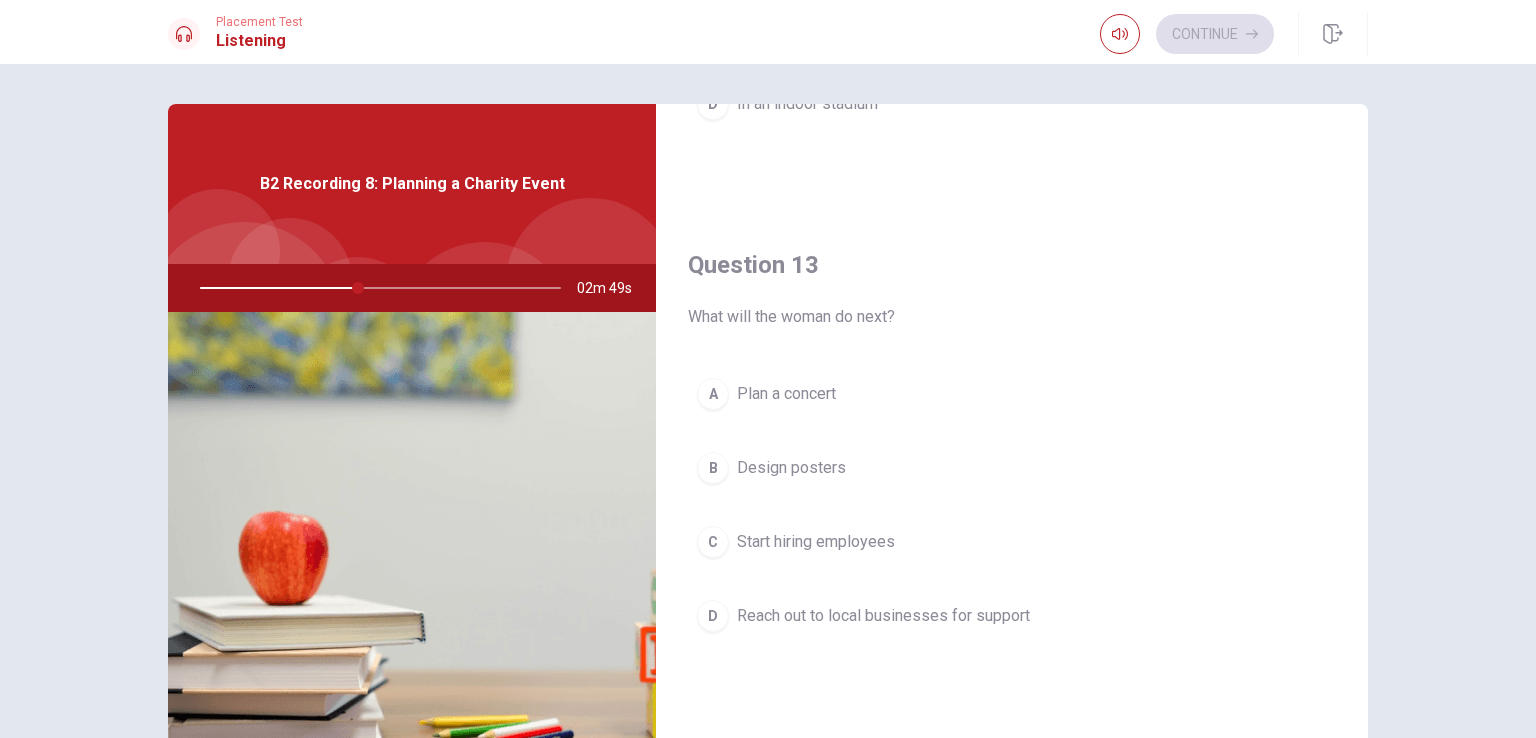 scroll, scrollTop: 980, scrollLeft: 0, axis: vertical 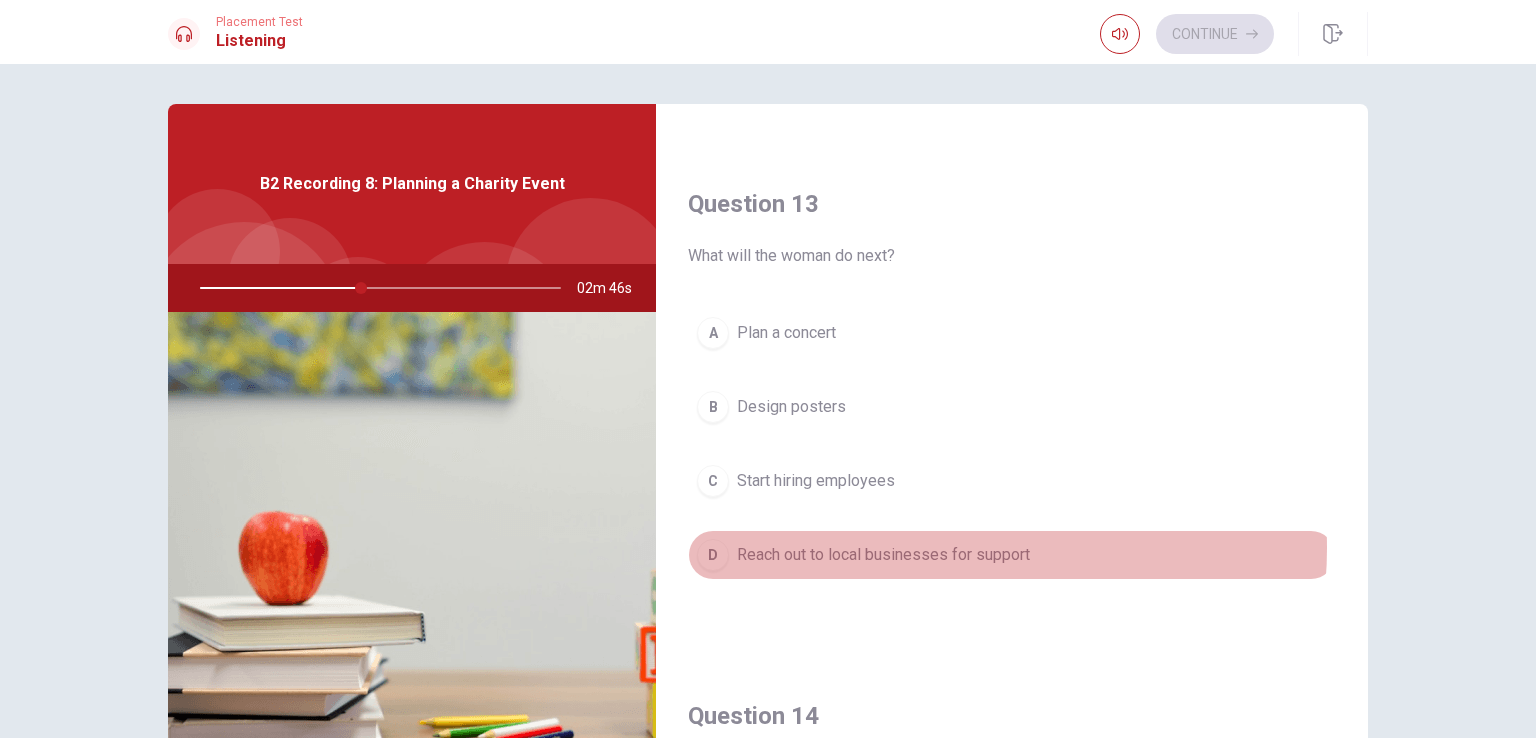 click on "Reach out to local businesses for support" at bounding box center [883, 555] 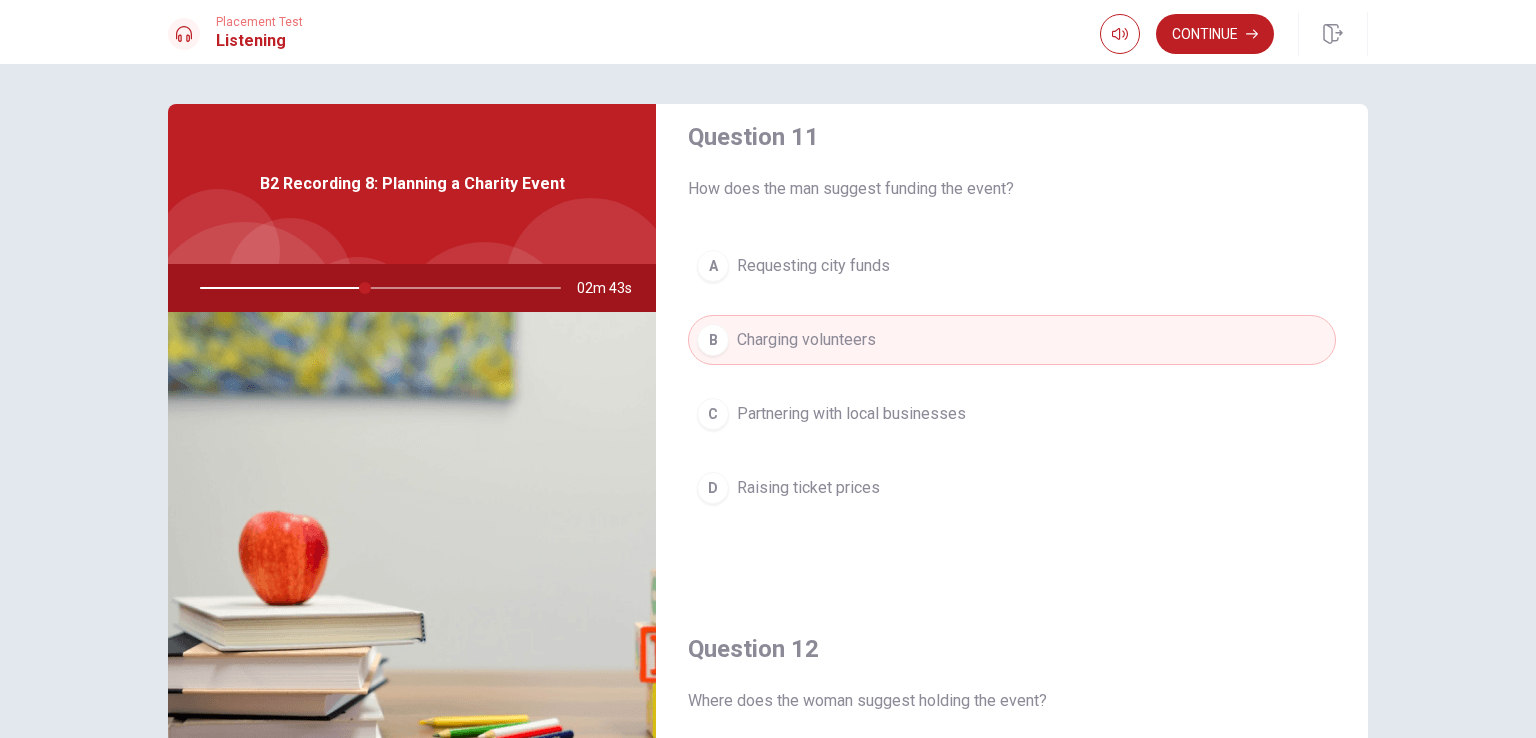 scroll, scrollTop: 17, scrollLeft: 0, axis: vertical 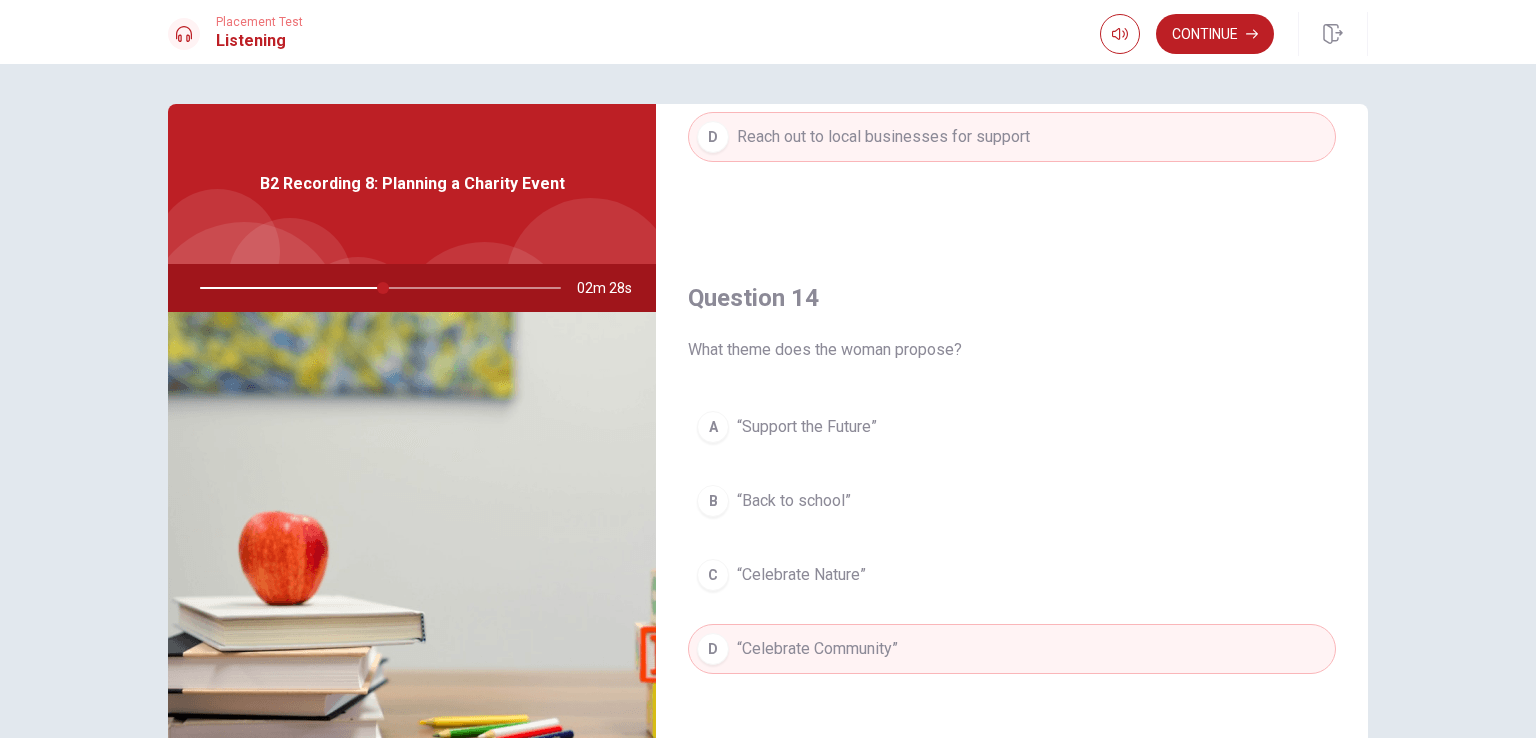 drag, startPoint x: 1389, startPoint y: 514, endPoint x: 1393, endPoint y: 394, distance: 120.06665 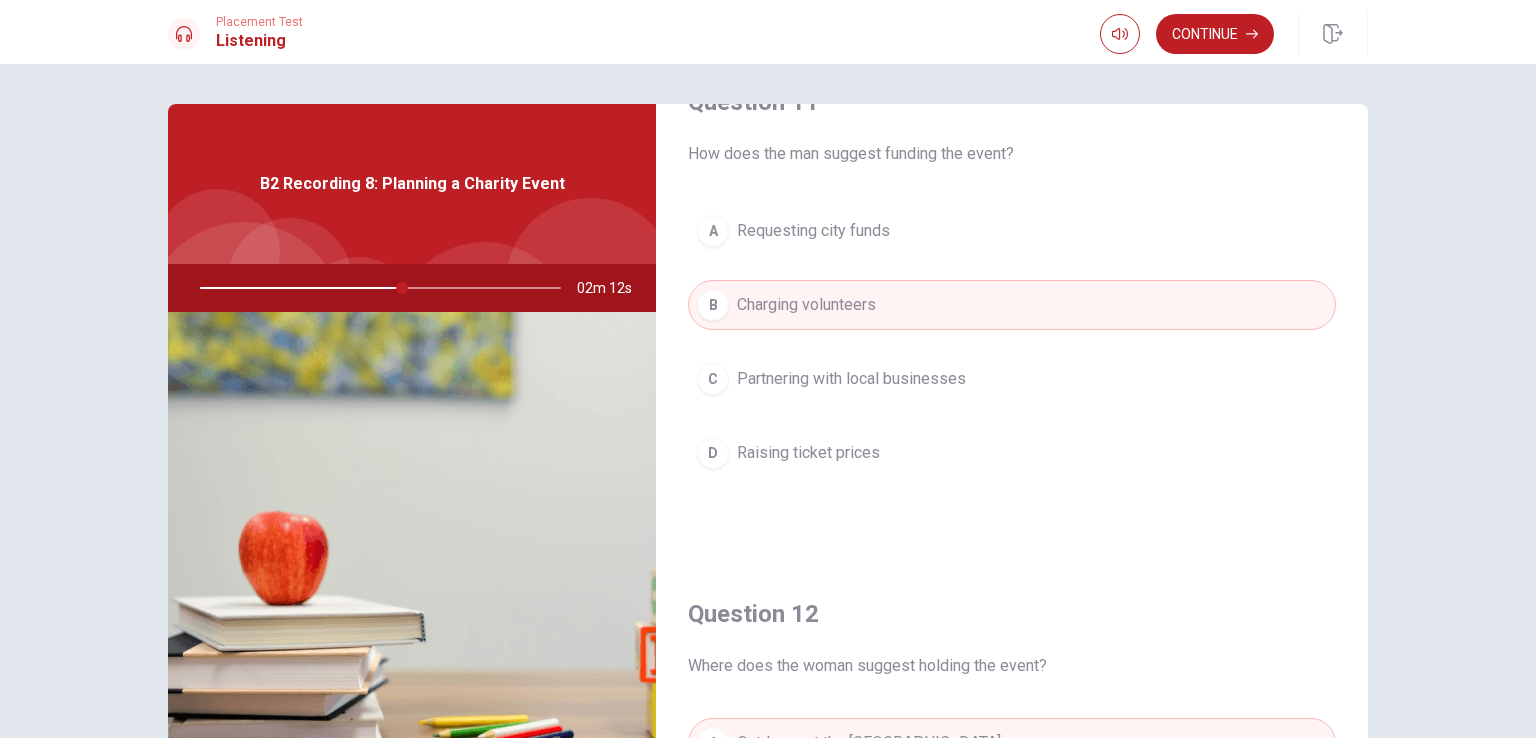 scroll, scrollTop: 49, scrollLeft: 0, axis: vertical 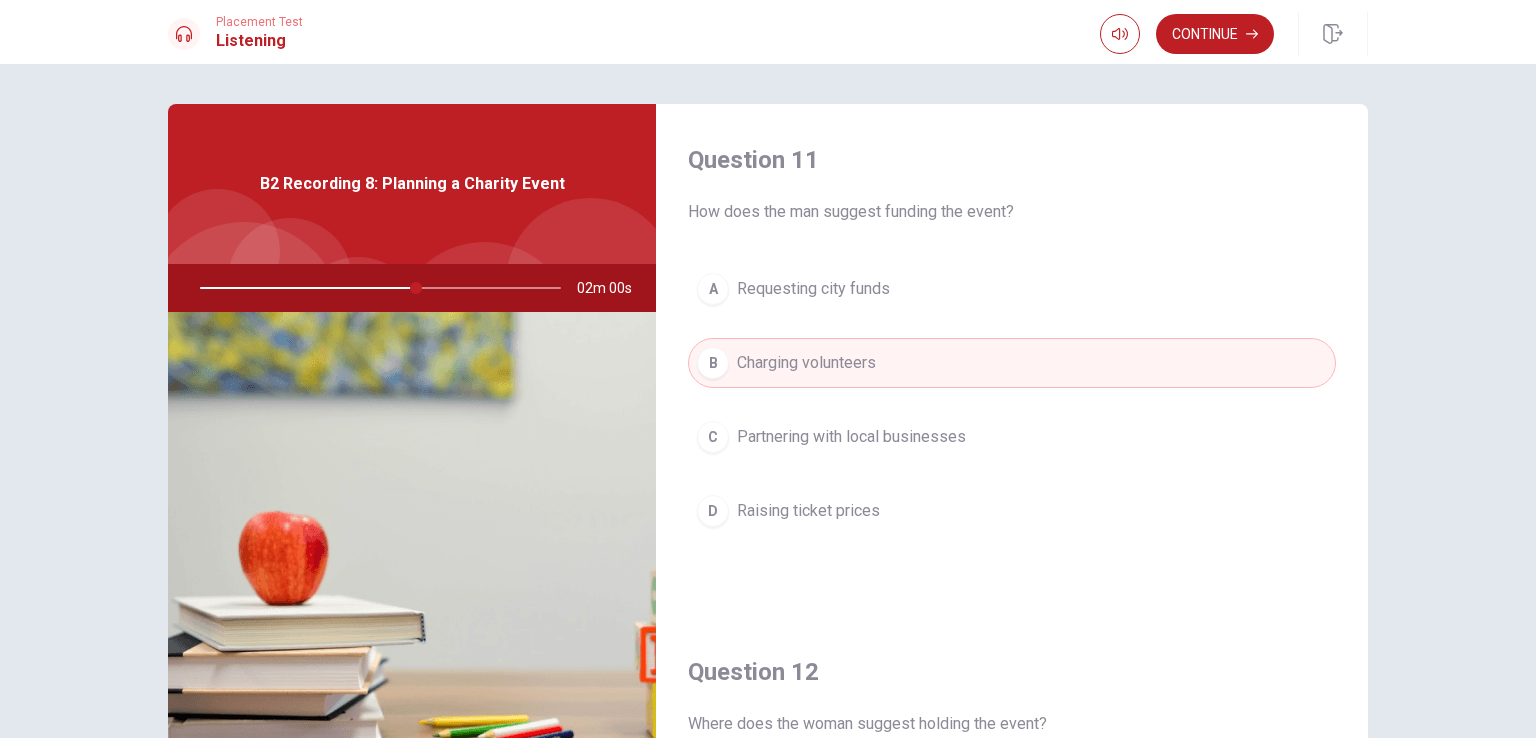 click on "Partnering with local businesses" at bounding box center [851, 437] 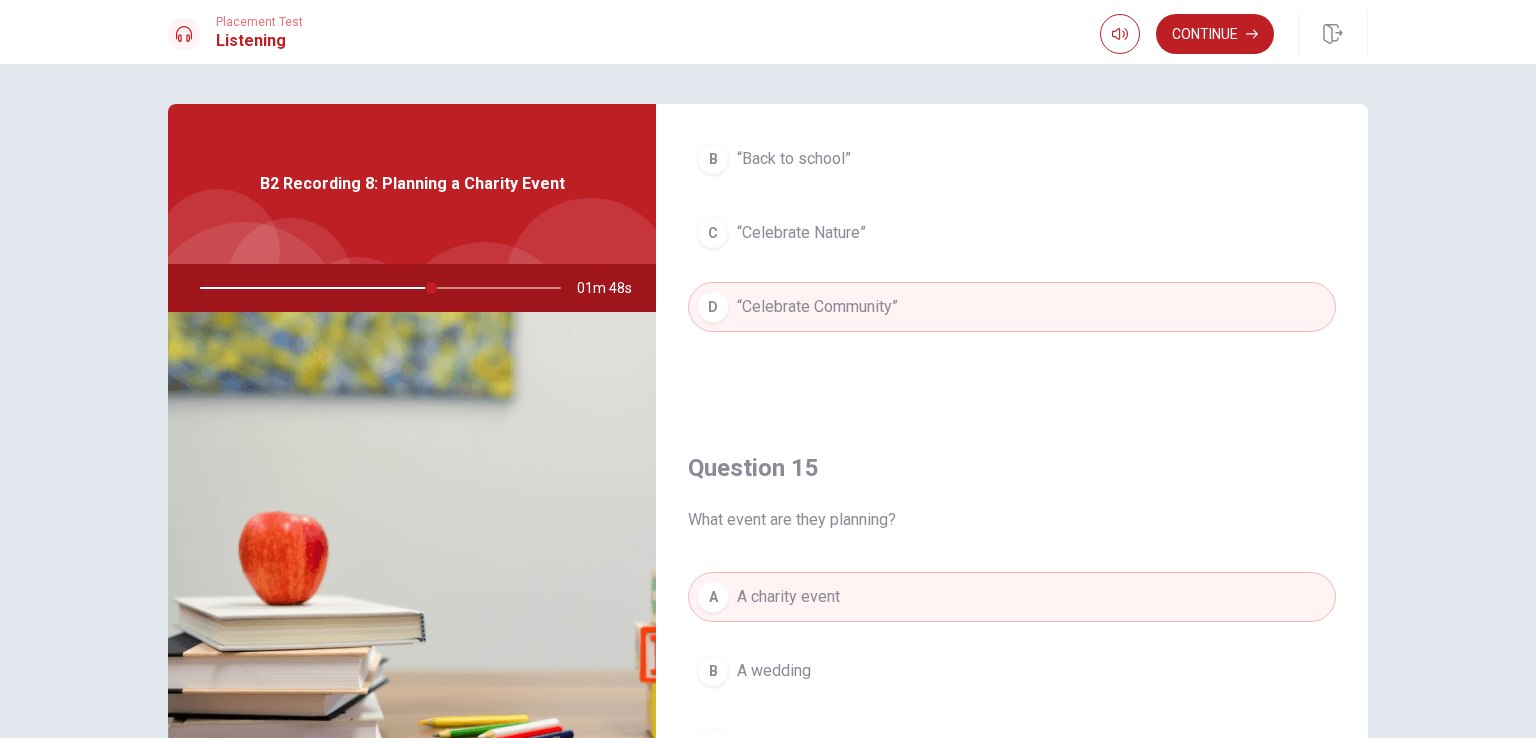 scroll, scrollTop: 1856, scrollLeft: 0, axis: vertical 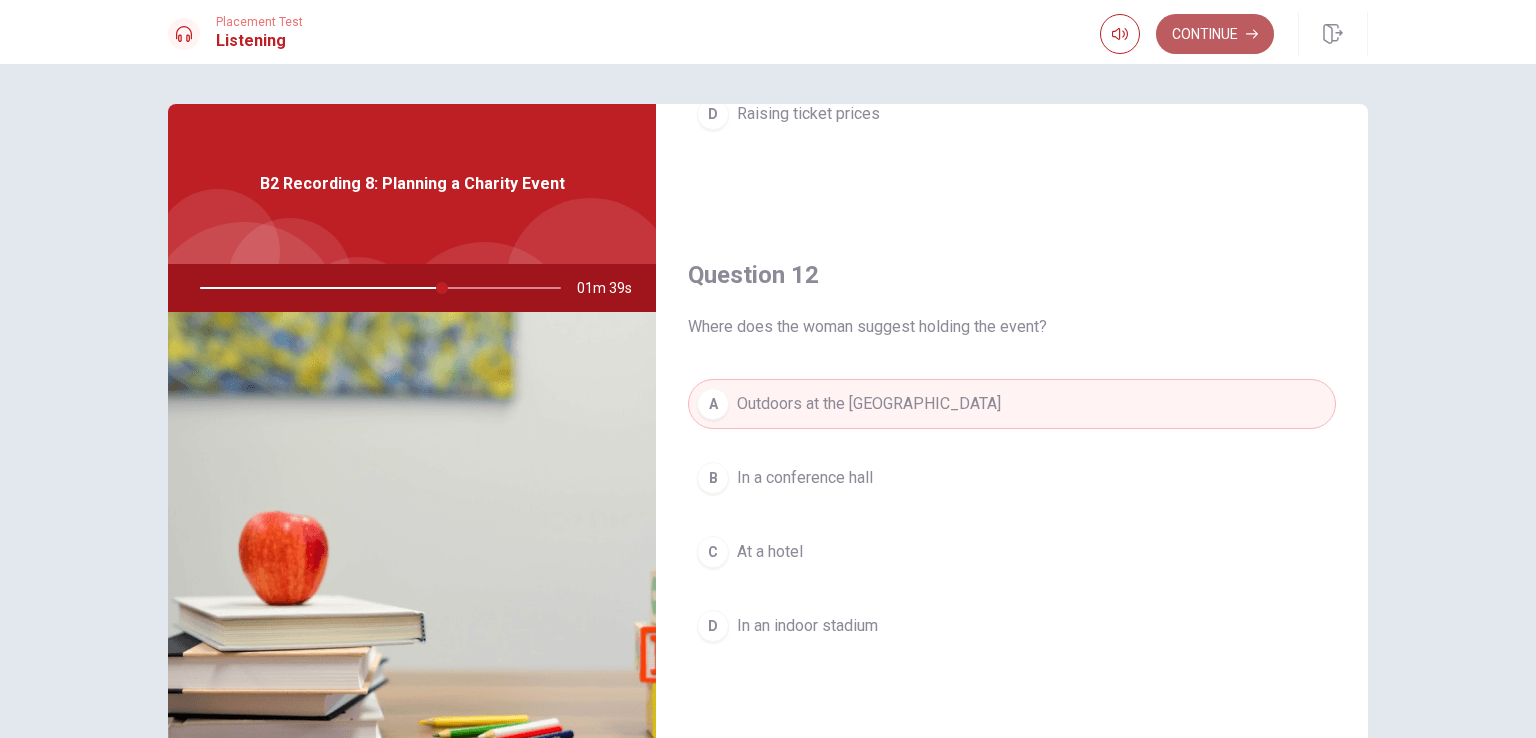 click on "Continue" at bounding box center (1215, 34) 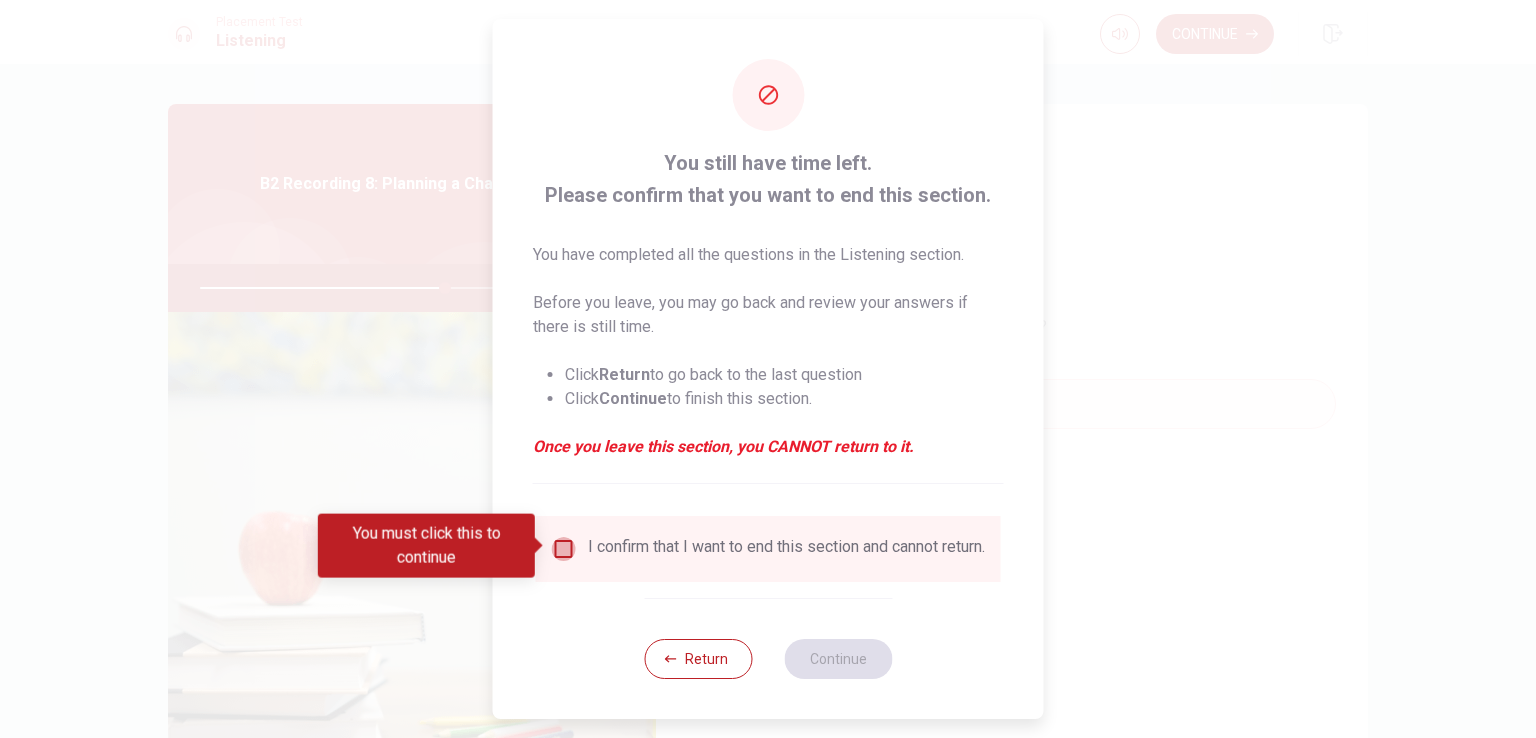 click at bounding box center [564, 549] 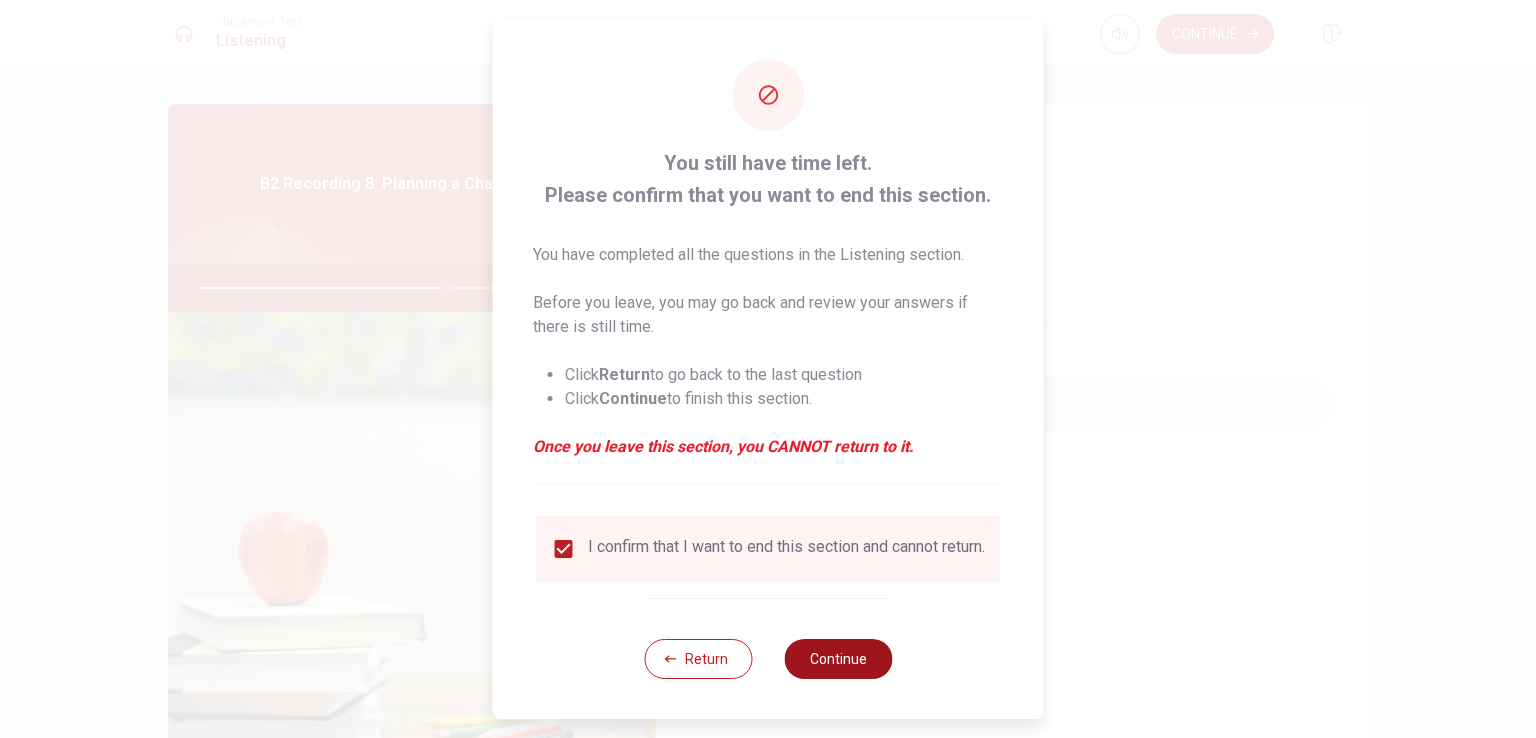 click on "Continue" at bounding box center [838, 659] 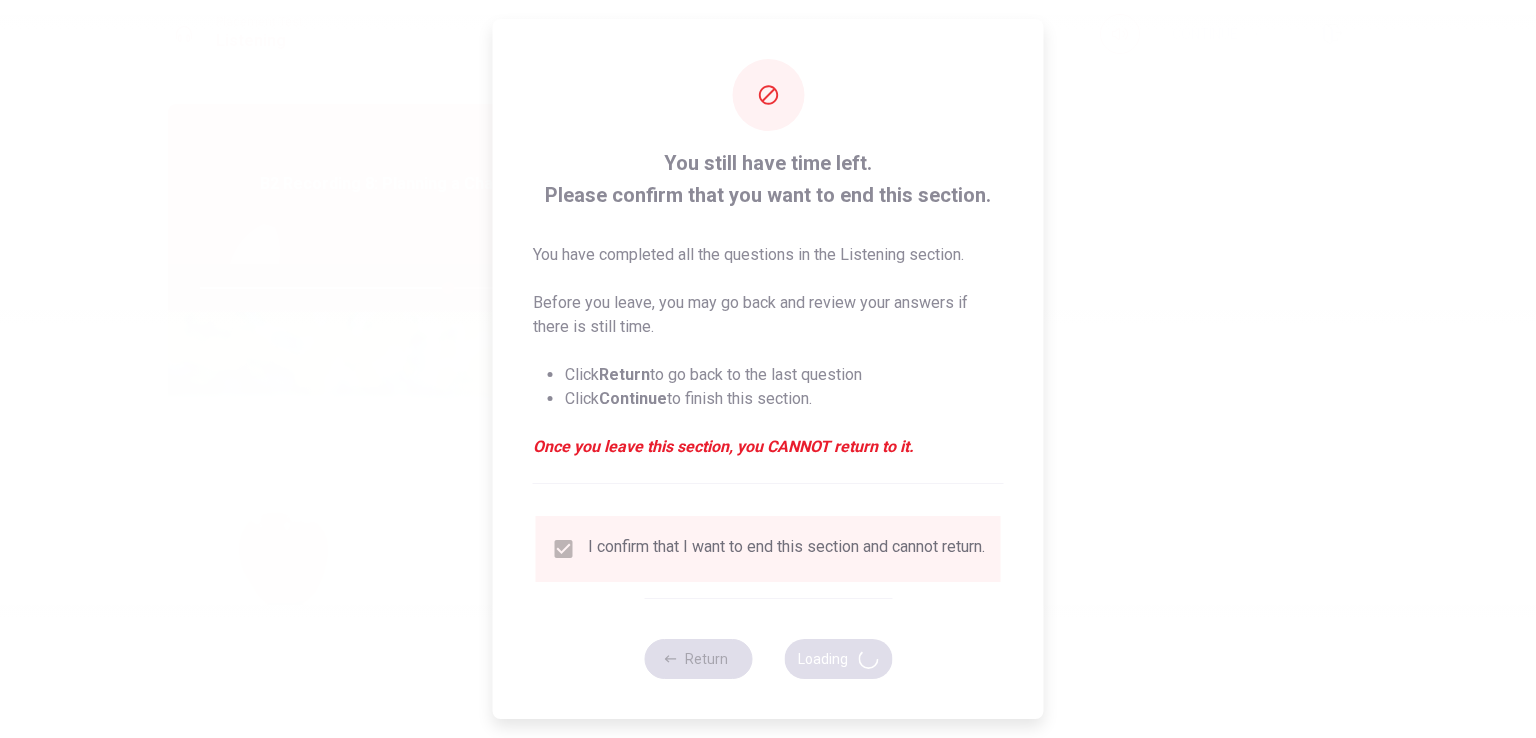 type on "69" 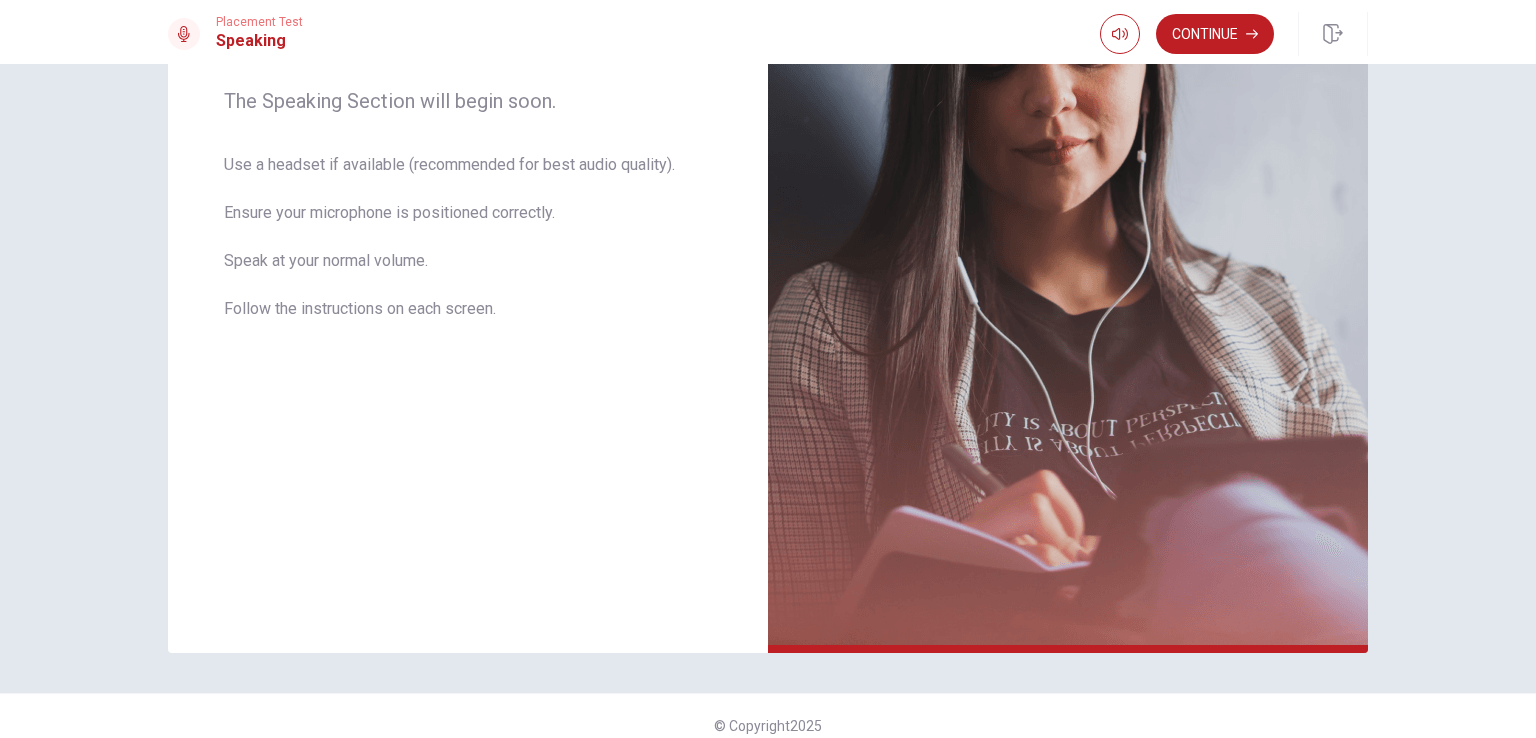 scroll, scrollTop: 342, scrollLeft: 0, axis: vertical 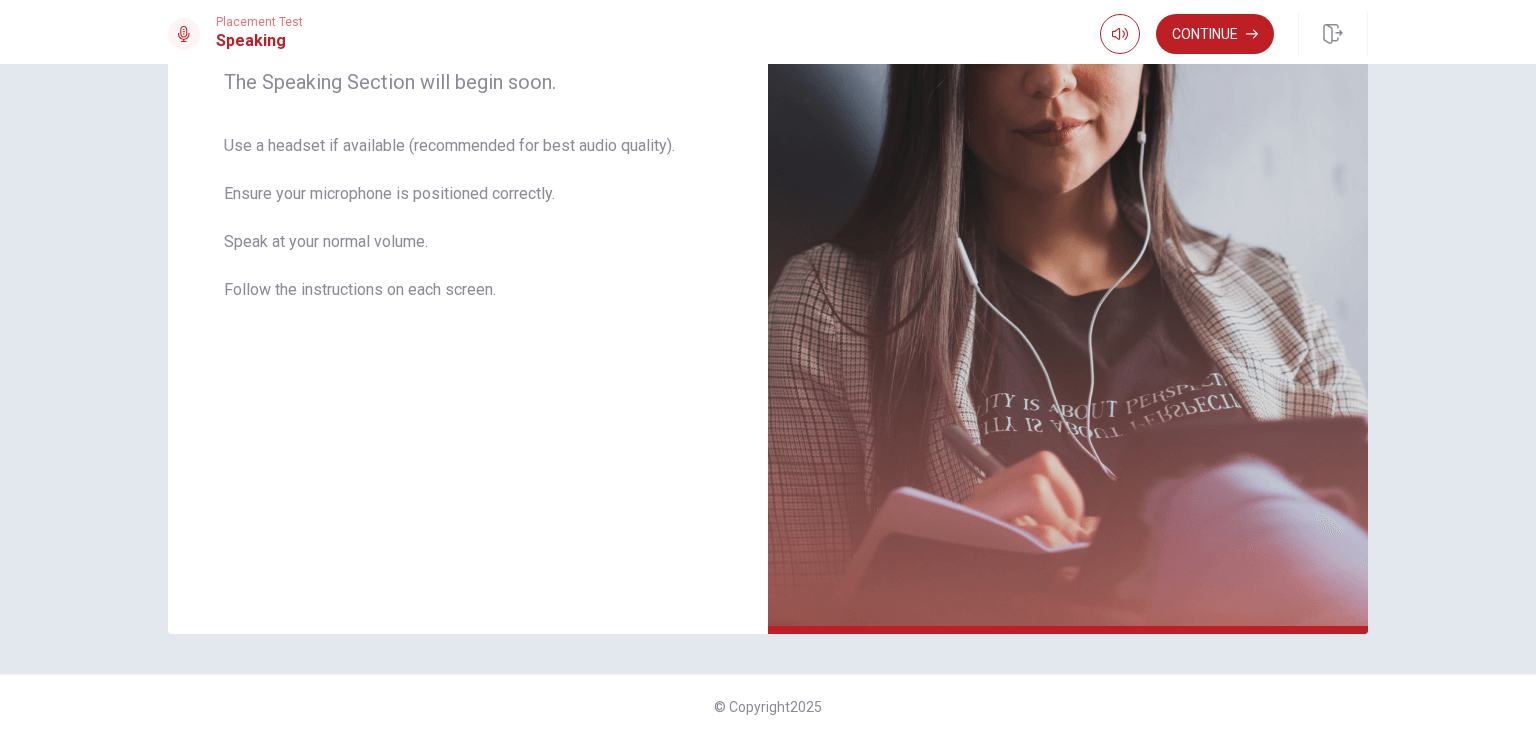 drag, startPoint x: 1523, startPoint y: 408, endPoint x: 1528, endPoint y: 296, distance: 112.11155 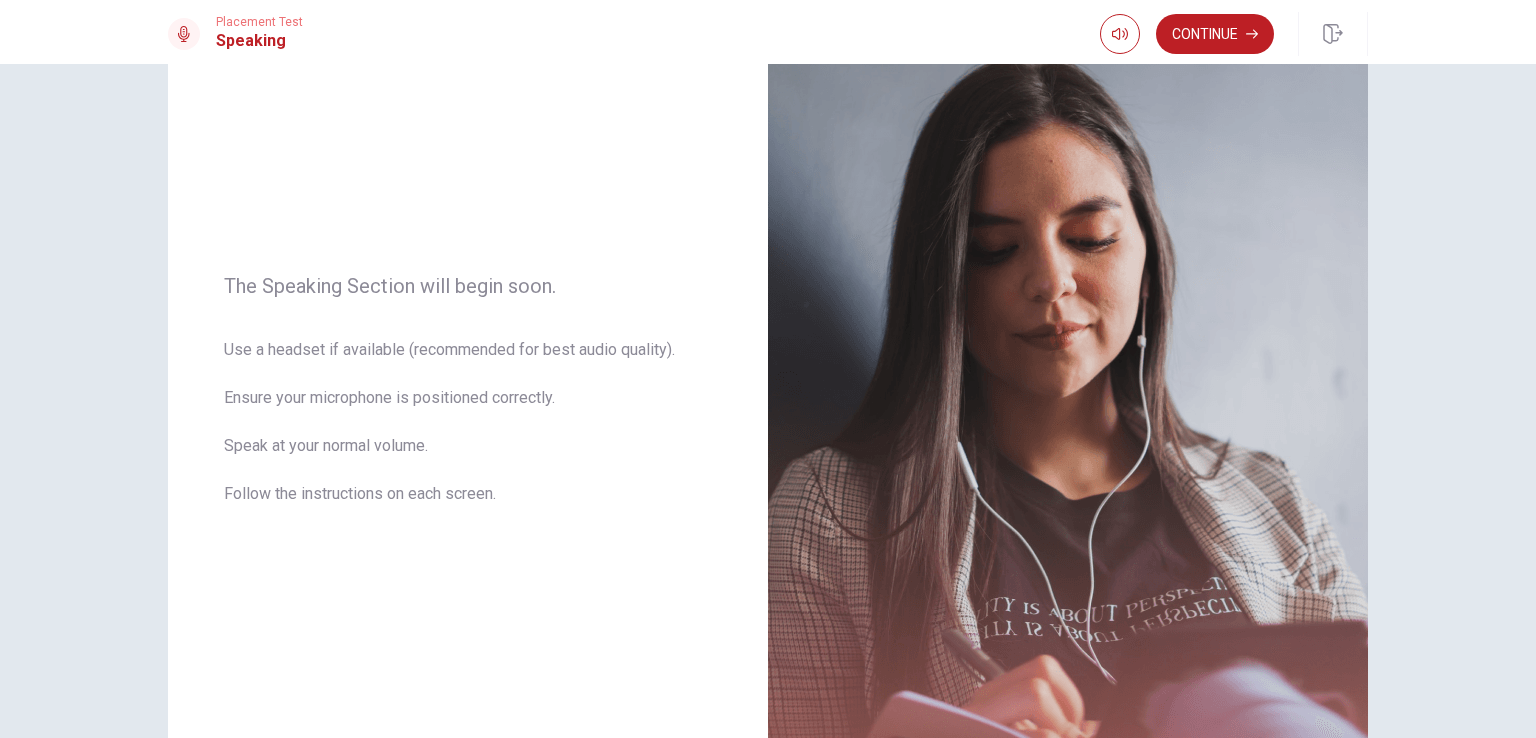 scroll, scrollTop: 56, scrollLeft: 0, axis: vertical 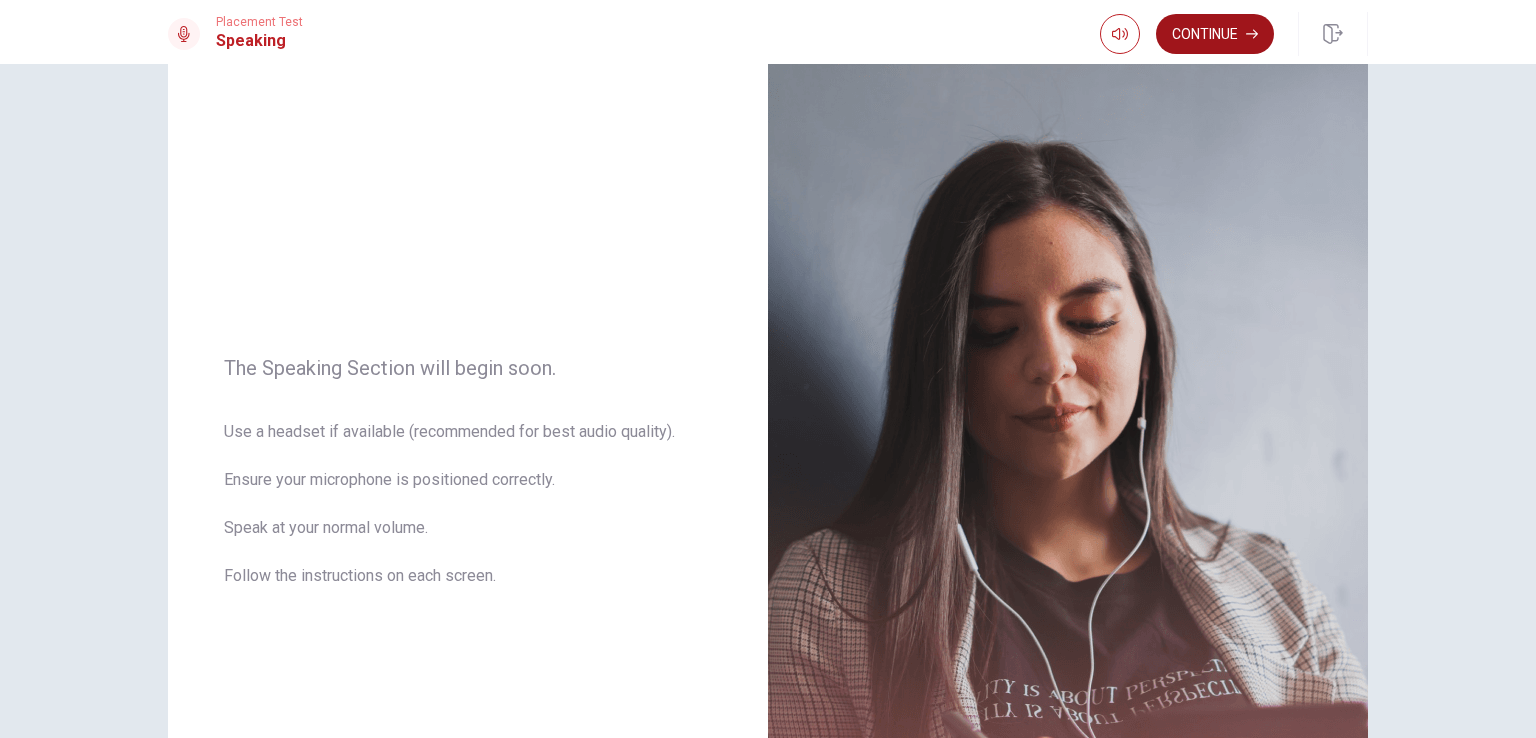 click on "Continue" at bounding box center [1215, 34] 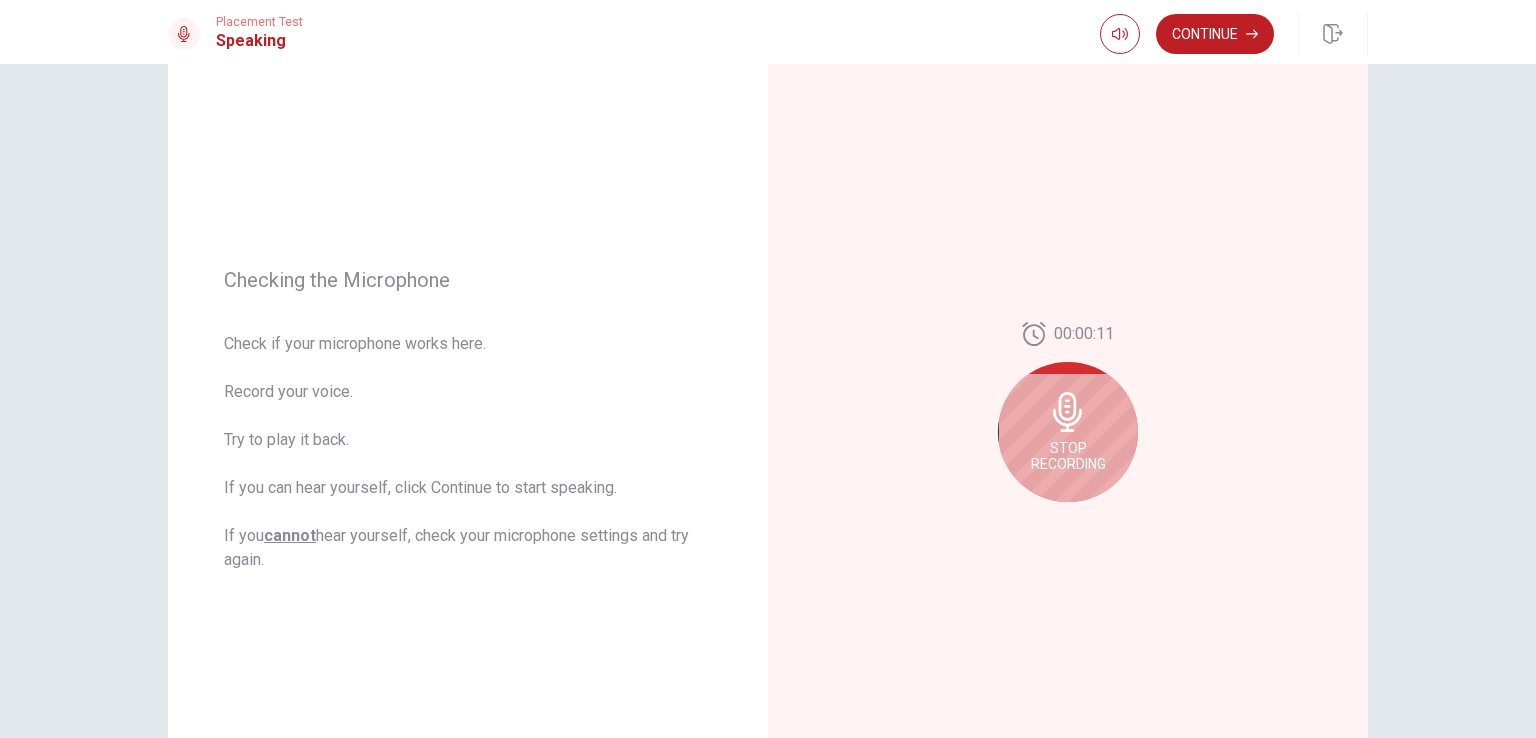 scroll, scrollTop: 141, scrollLeft: 0, axis: vertical 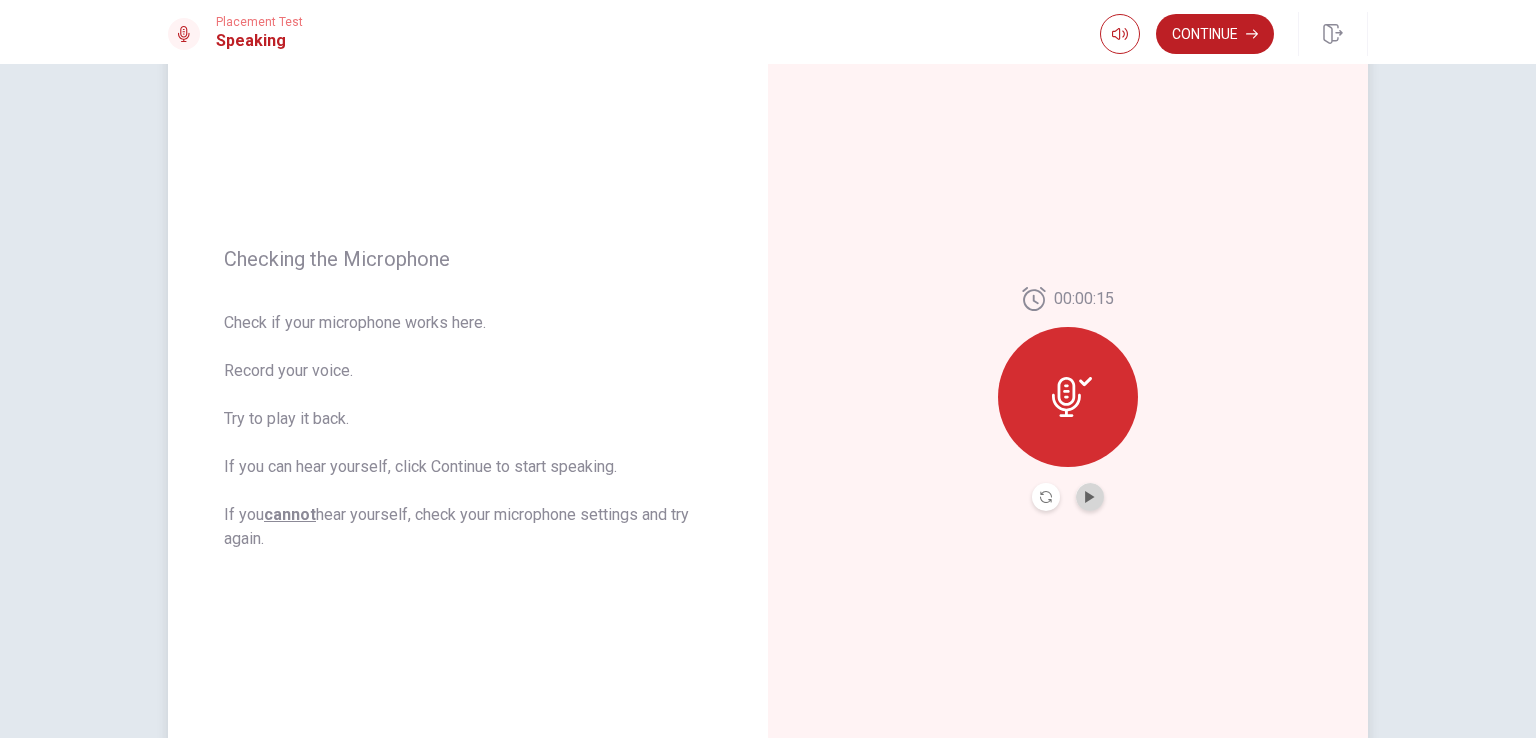 click at bounding box center [1090, 497] 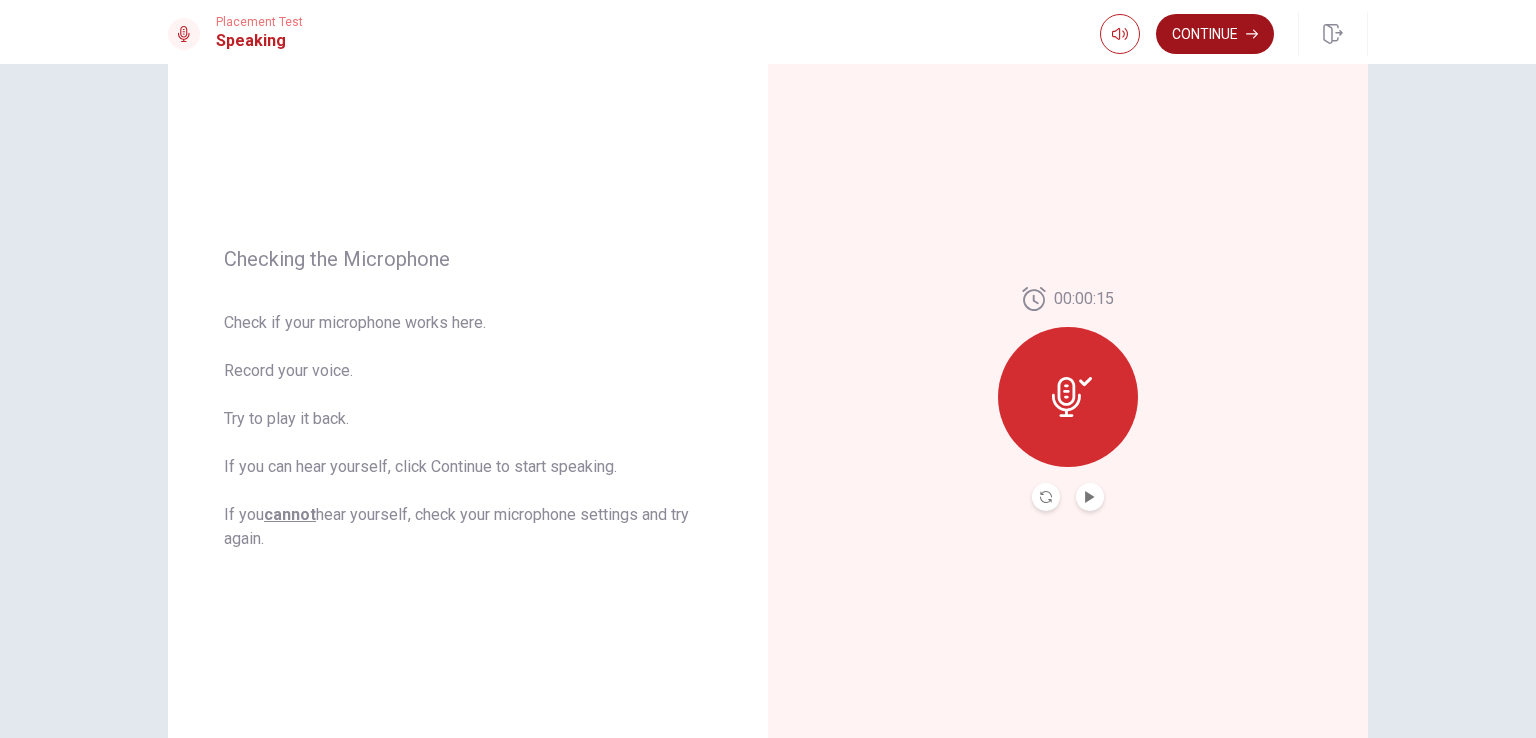 click on "Continue" at bounding box center (1215, 34) 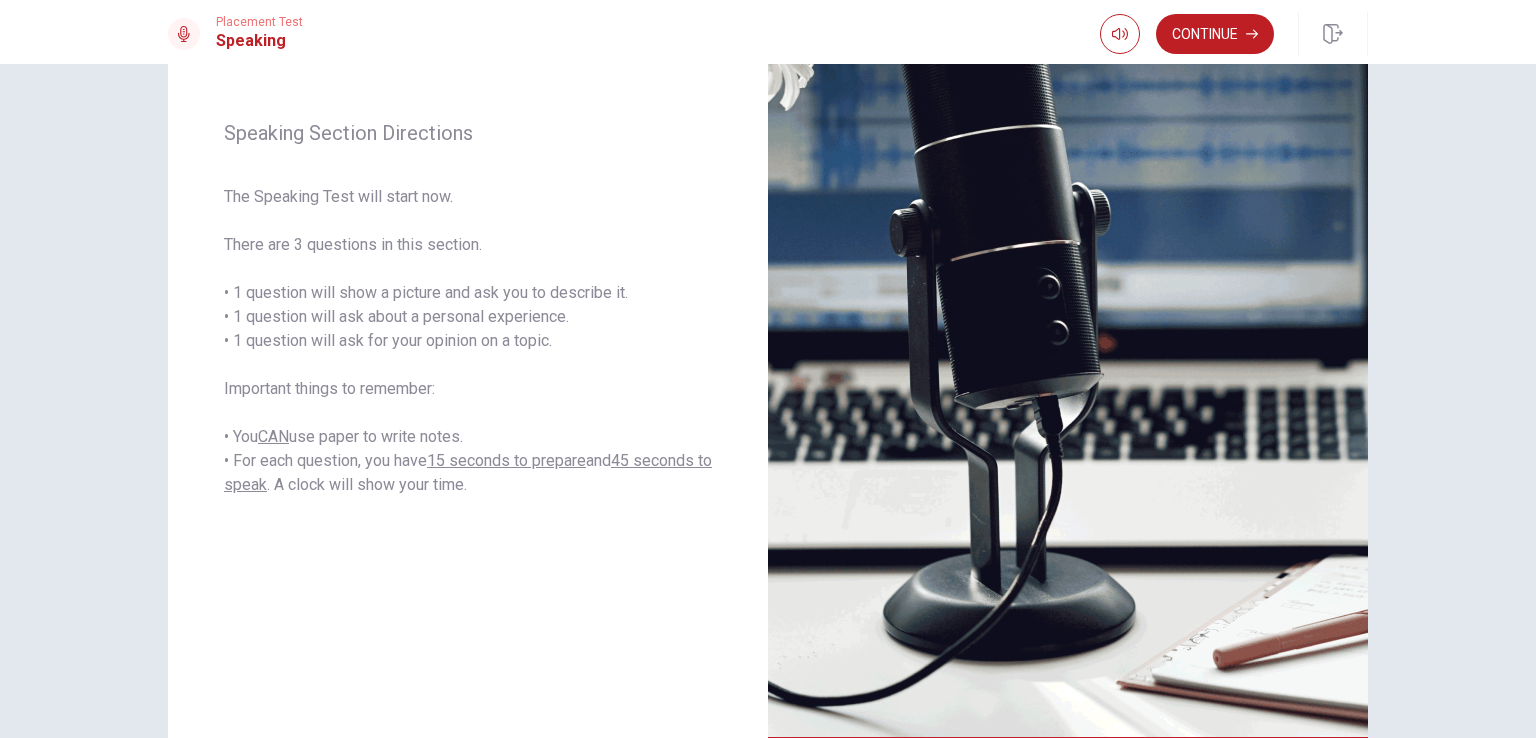scroll, scrollTop: 239, scrollLeft: 0, axis: vertical 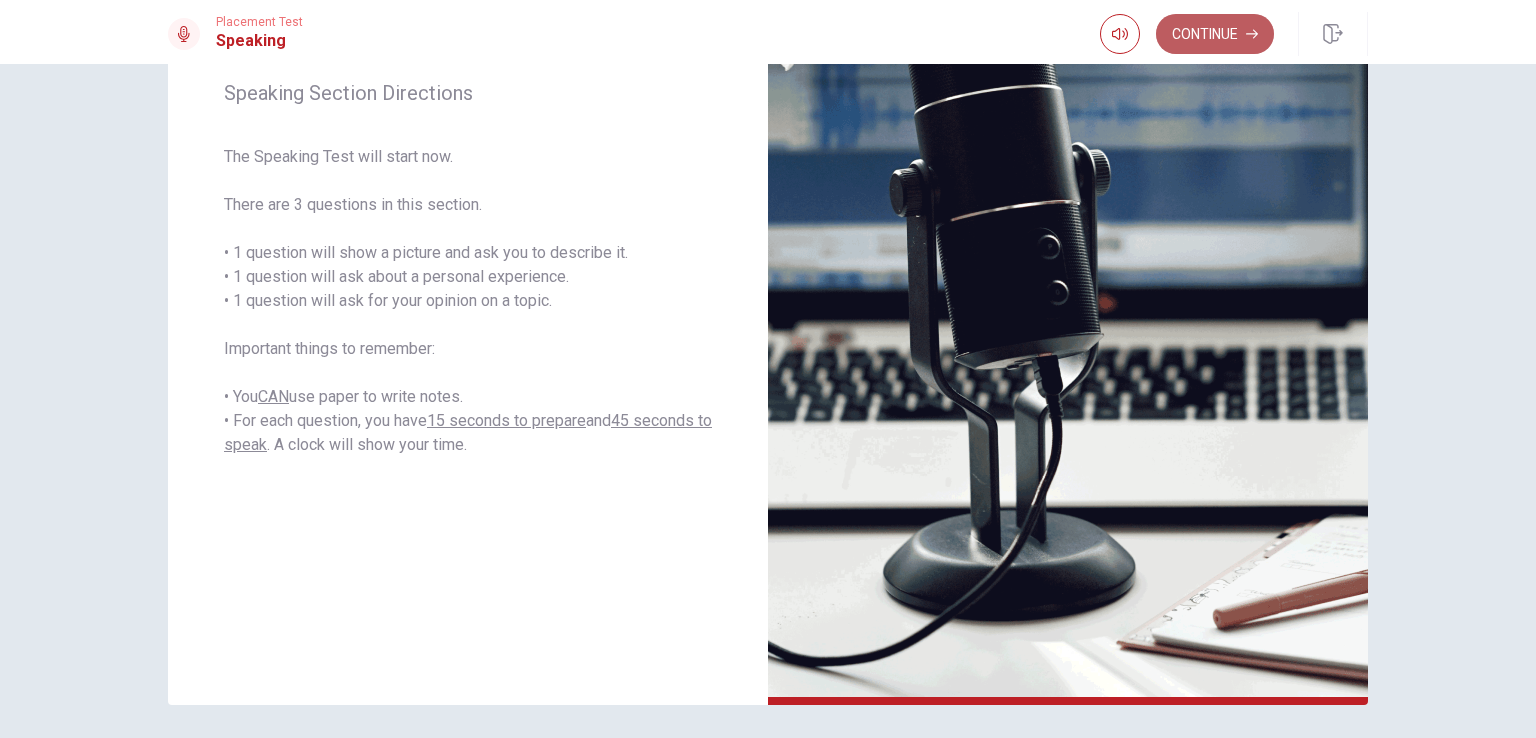 click on "Continue" at bounding box center [1215, 34] 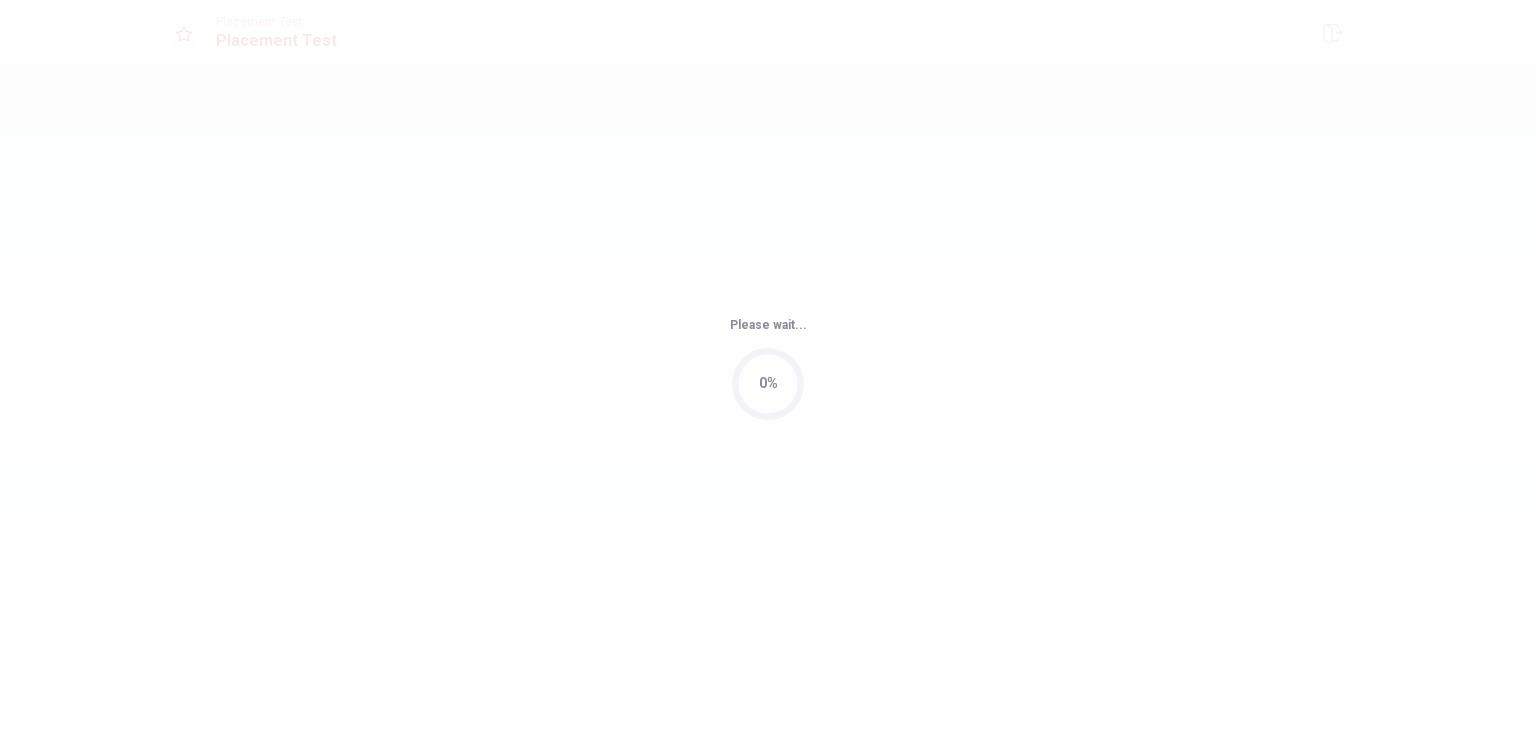 scroll, scrollTop: 0, scrollLeft: 0, axis: both 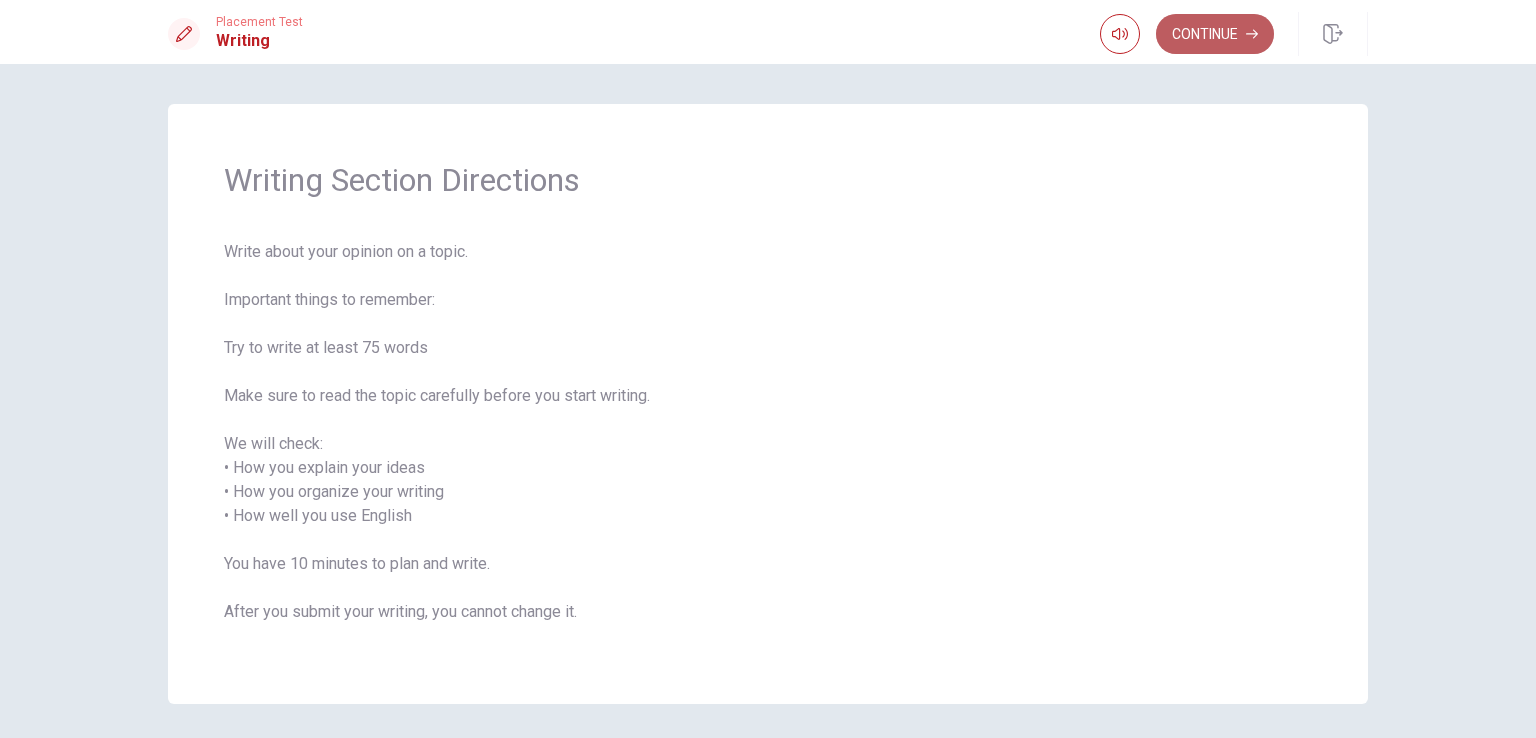 click on "Continue" at bounding box center (1215, 34) 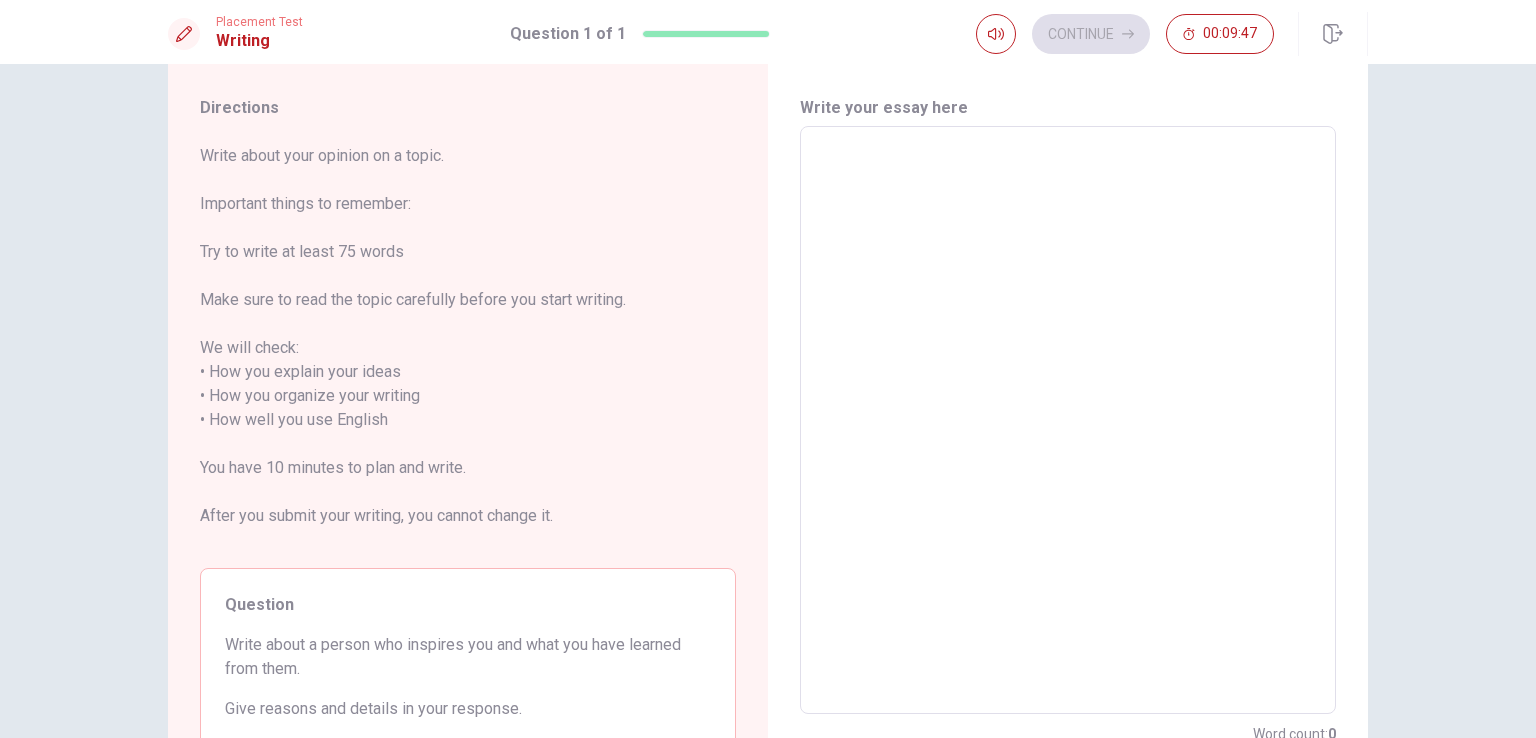 scroll, scrollTop: 42, scrollLeft: 0, axis: vertical 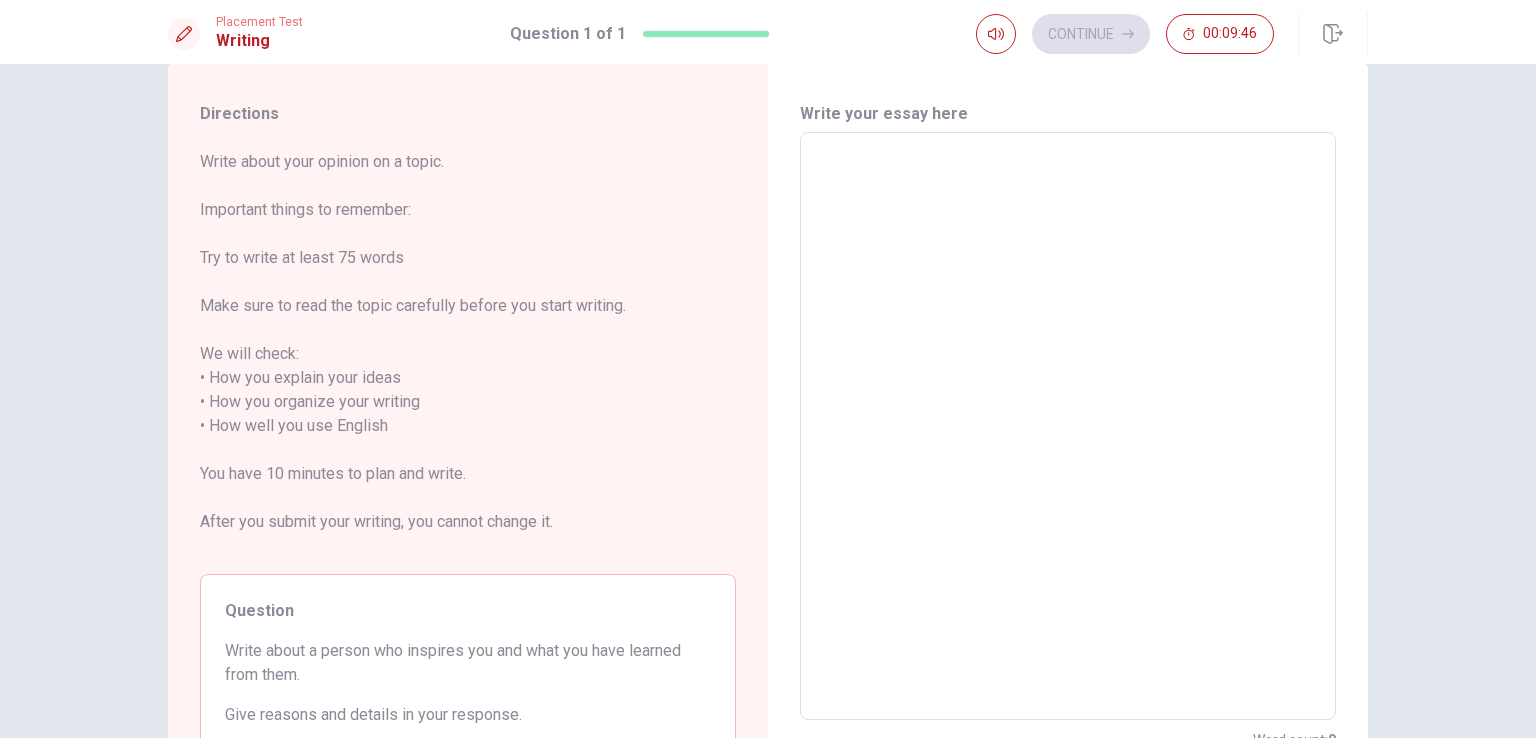 click on "x ​" at bounding box center (1068, 426) 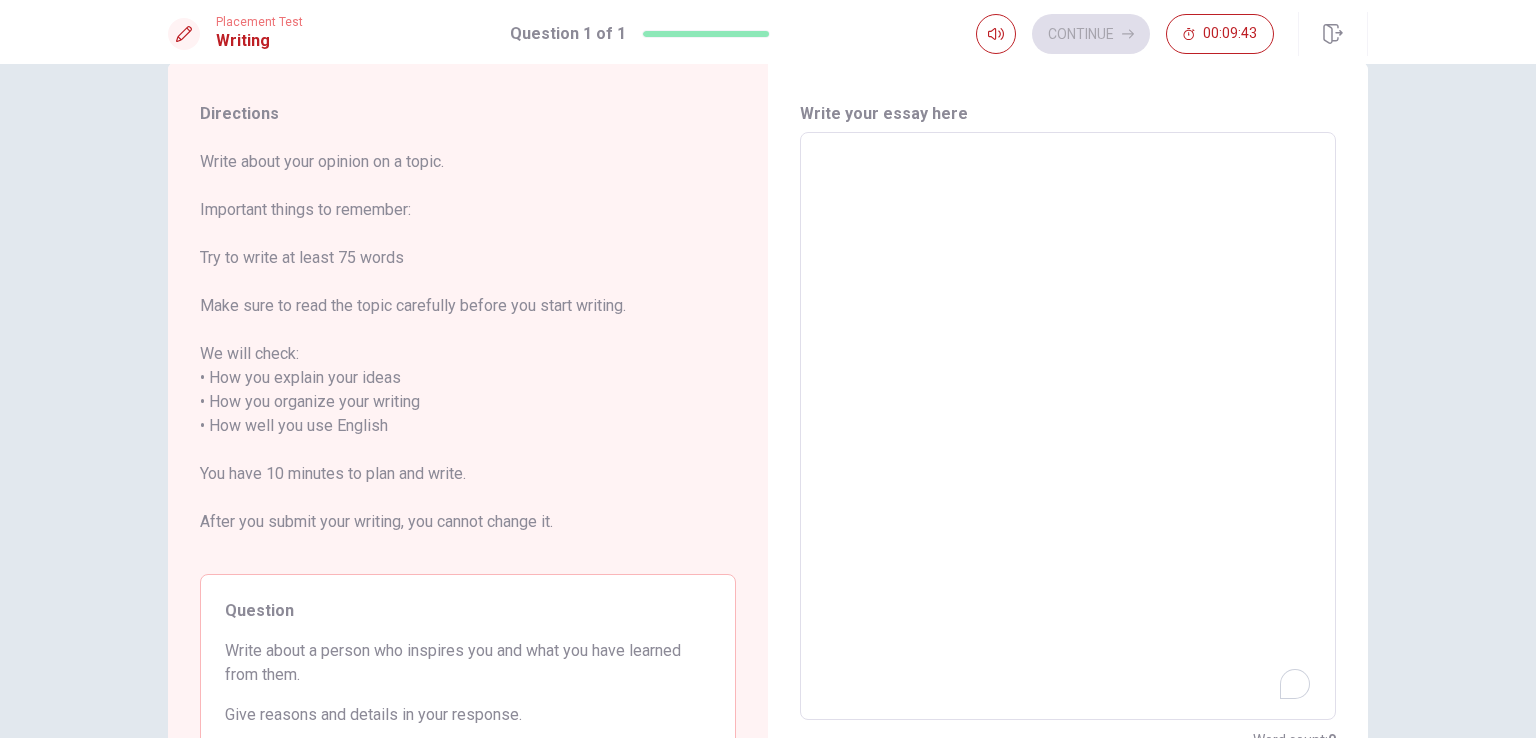 type on "A" 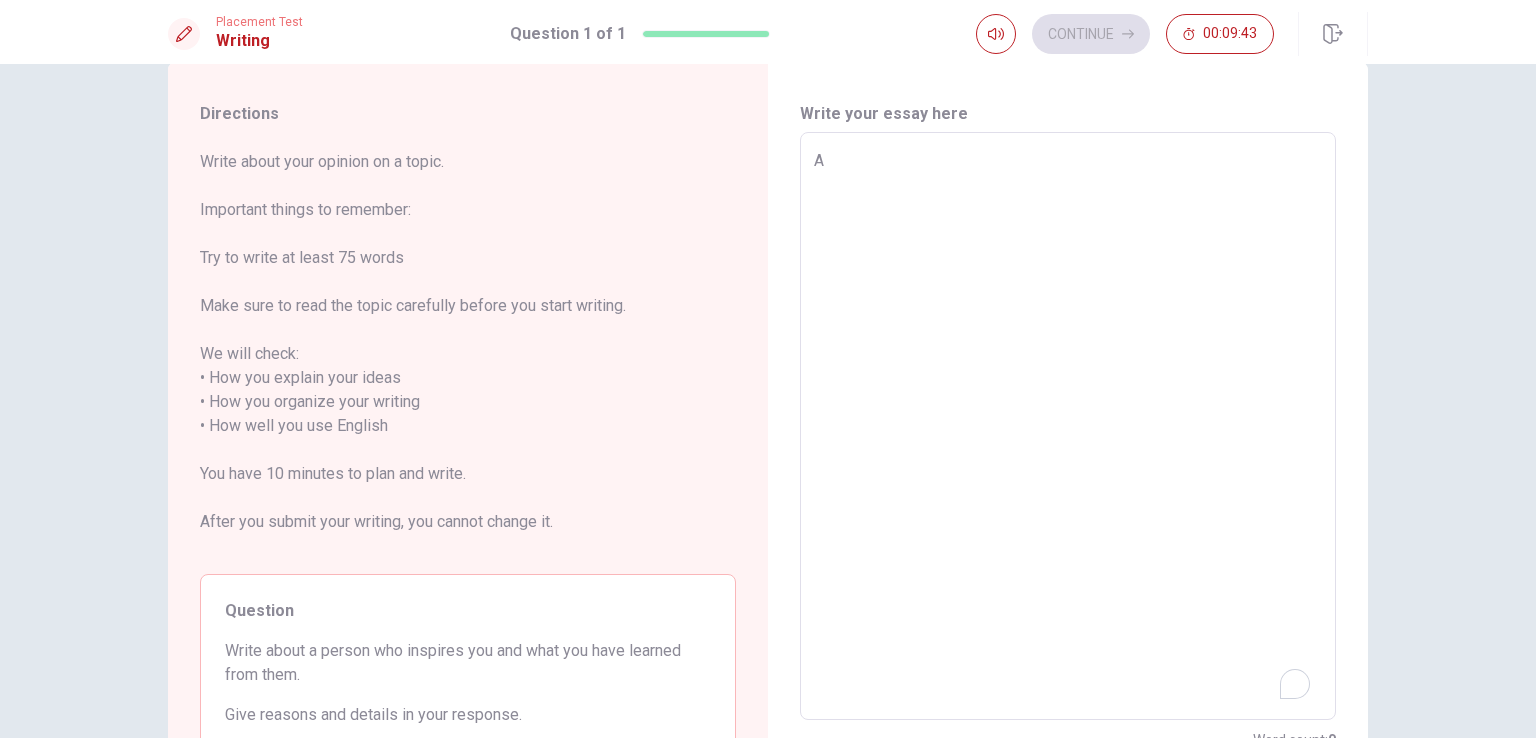 type on "x" 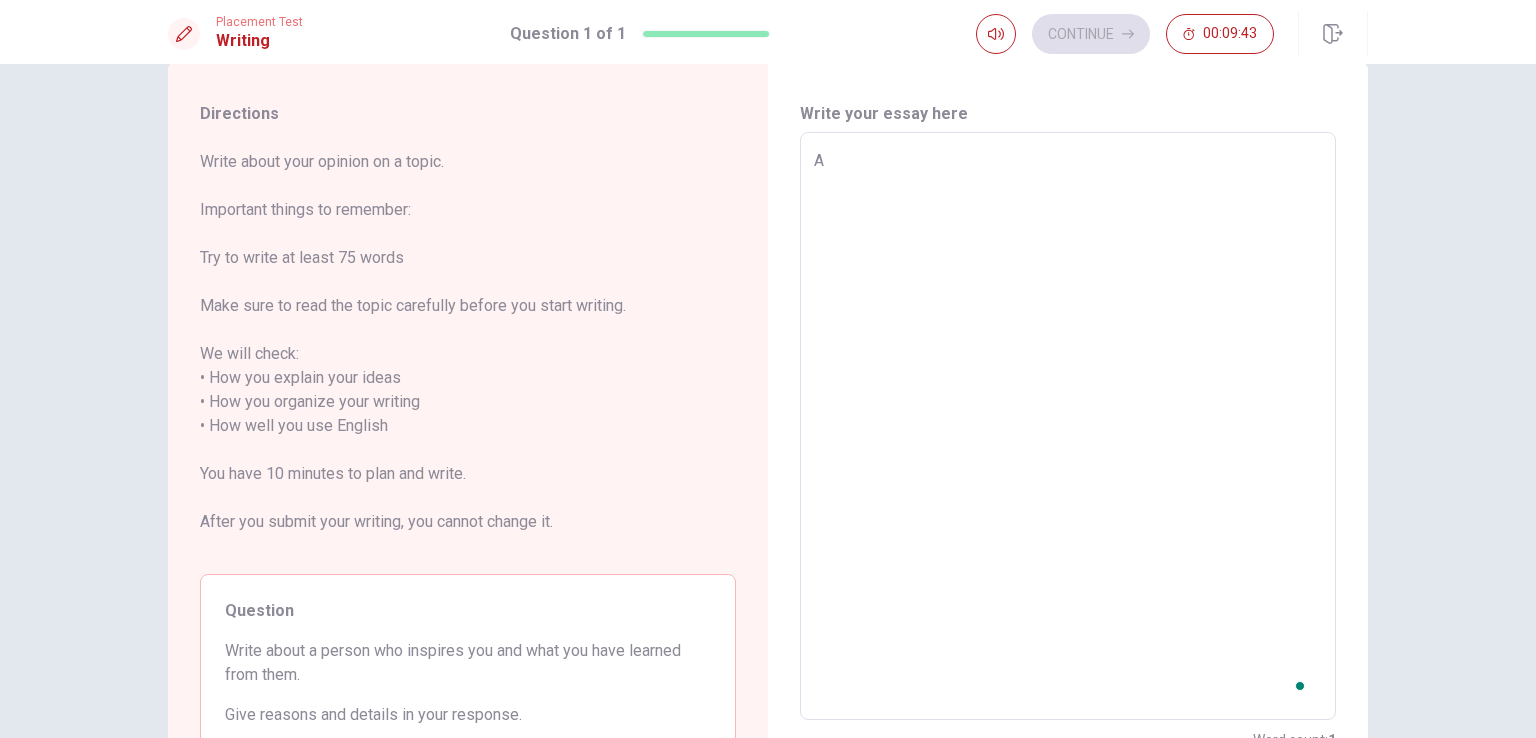 type on "x" 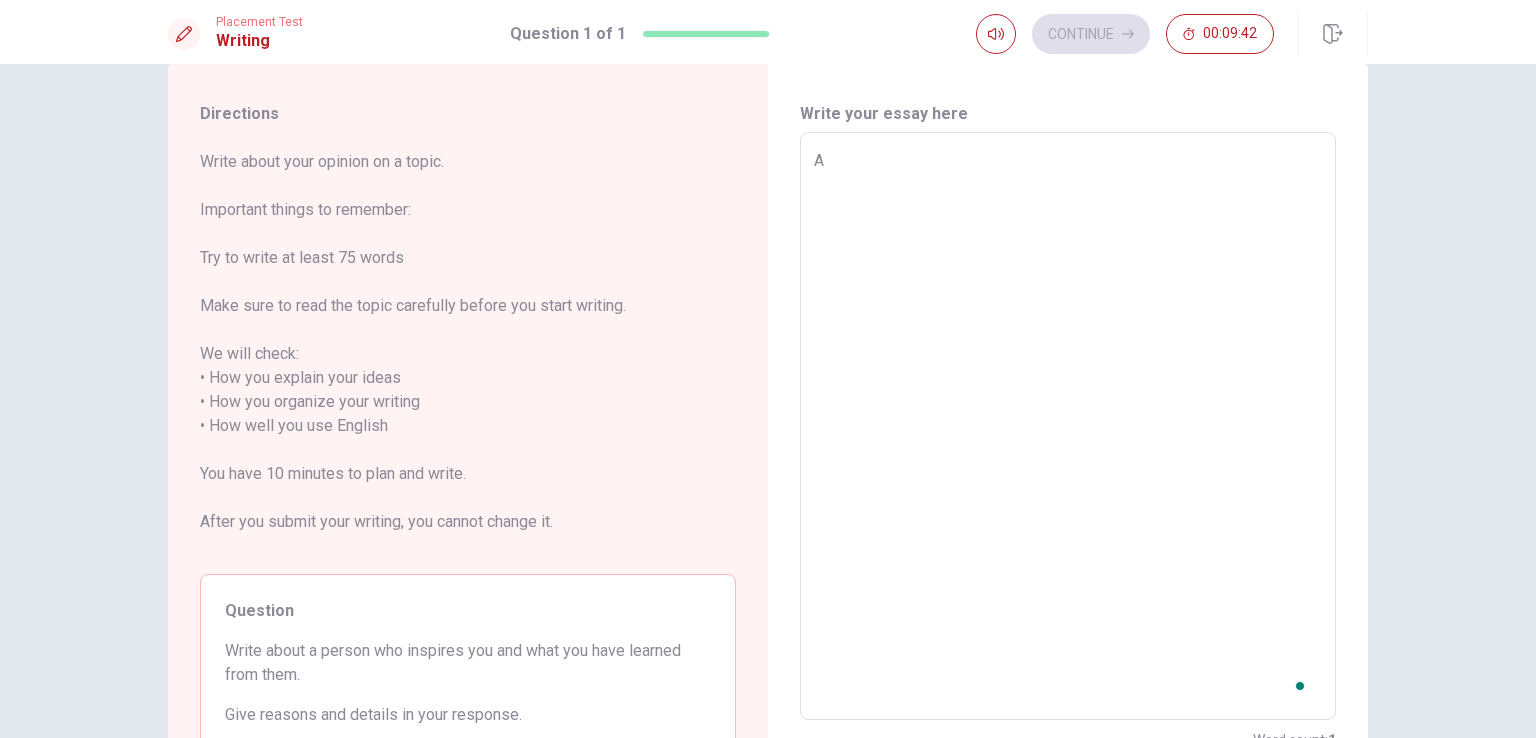 type on "A" 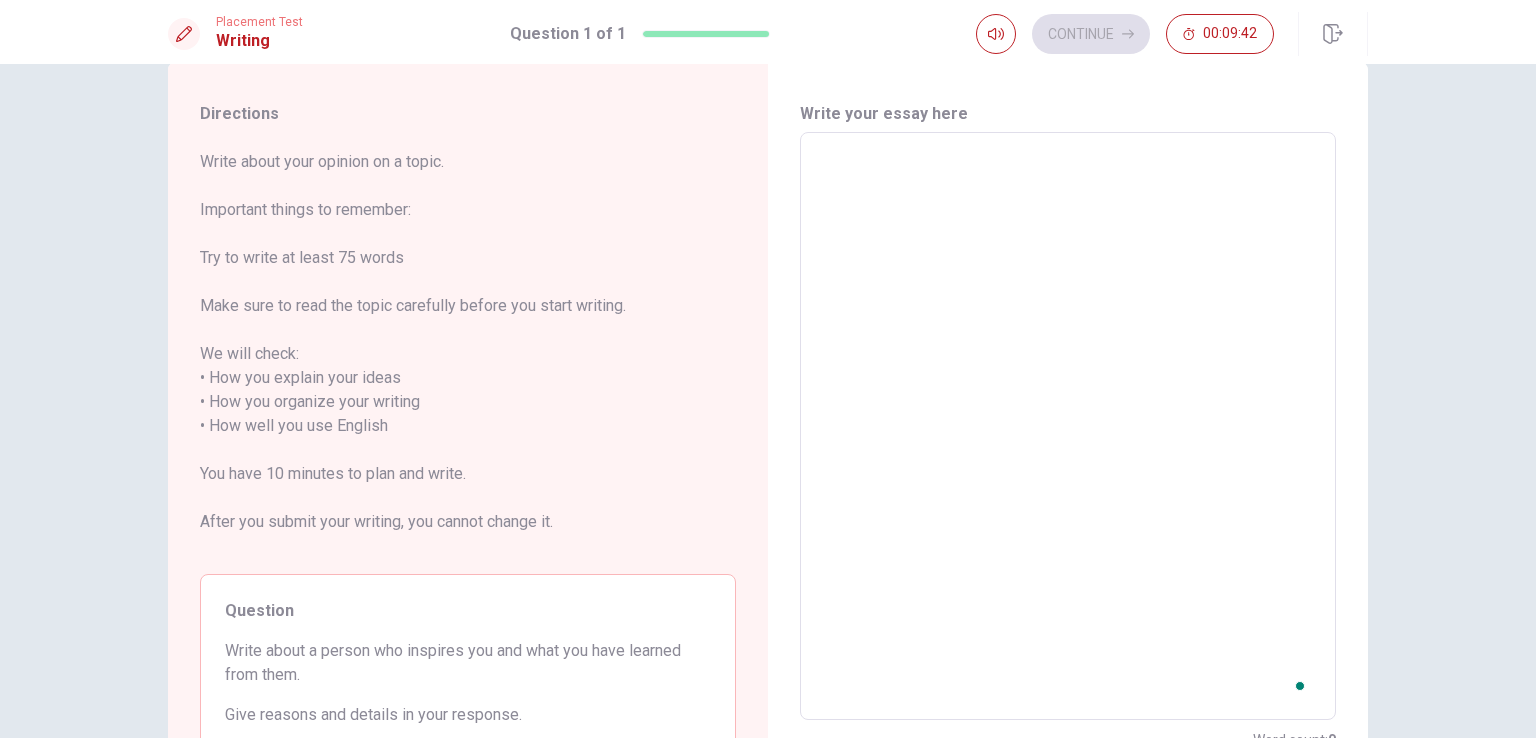 type on "M" 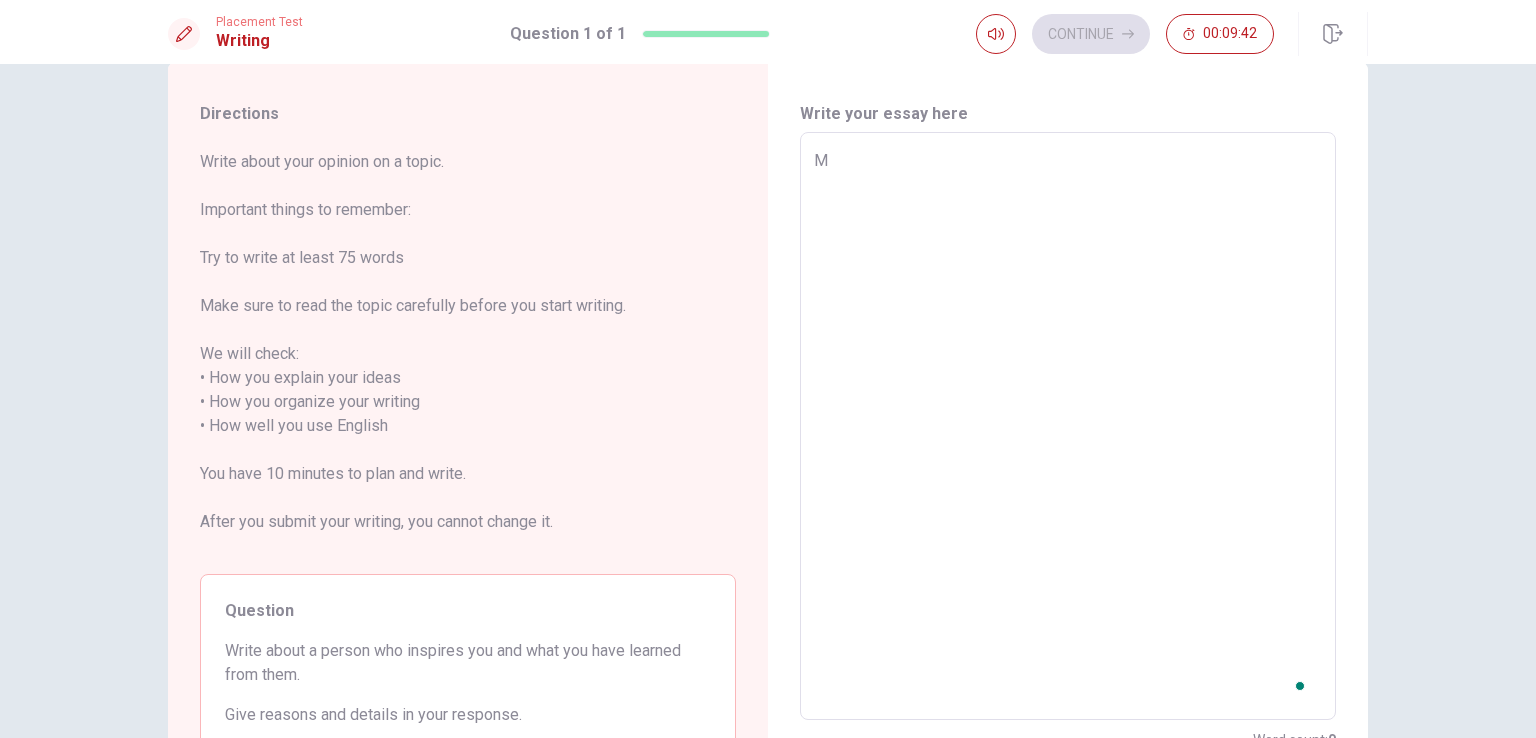 type on "x" 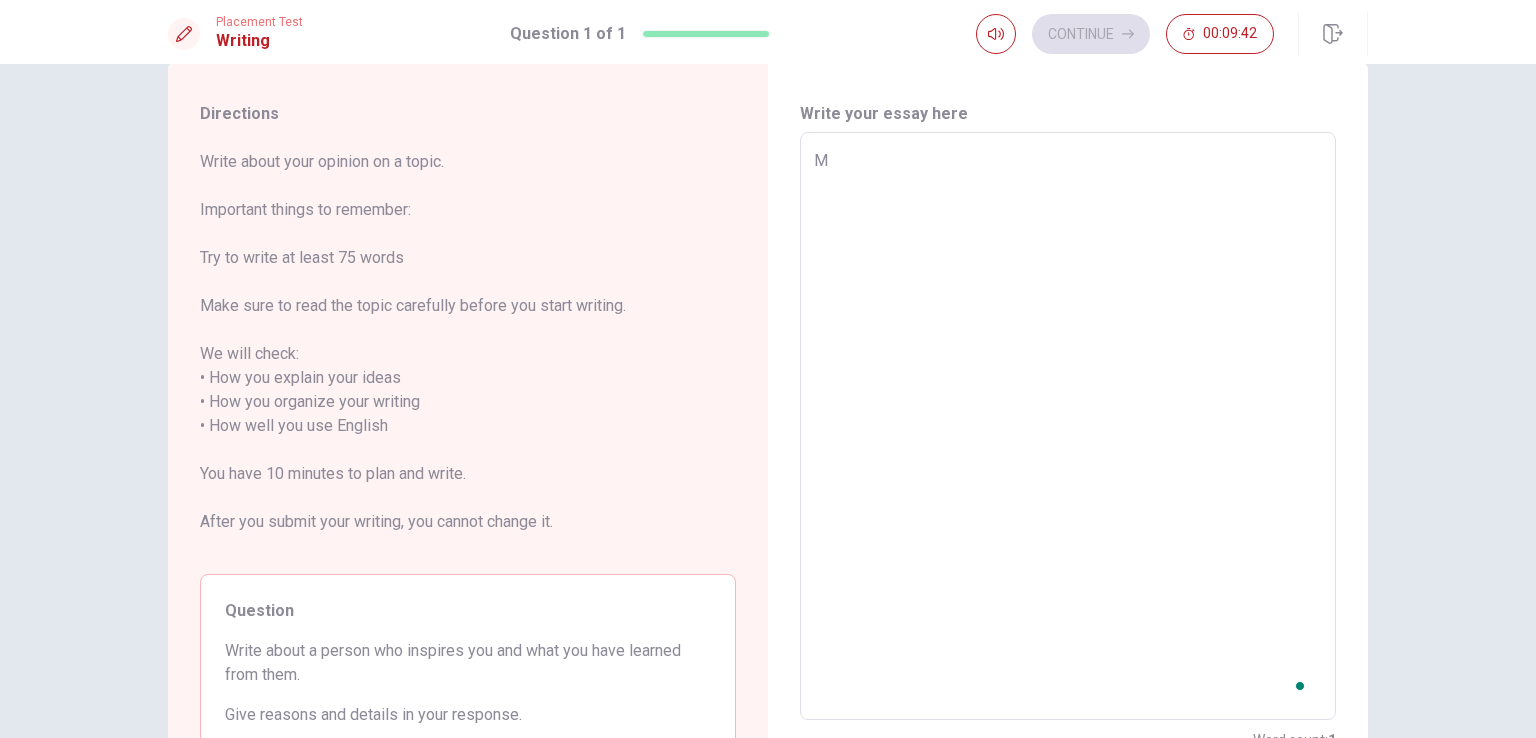 type on "My" 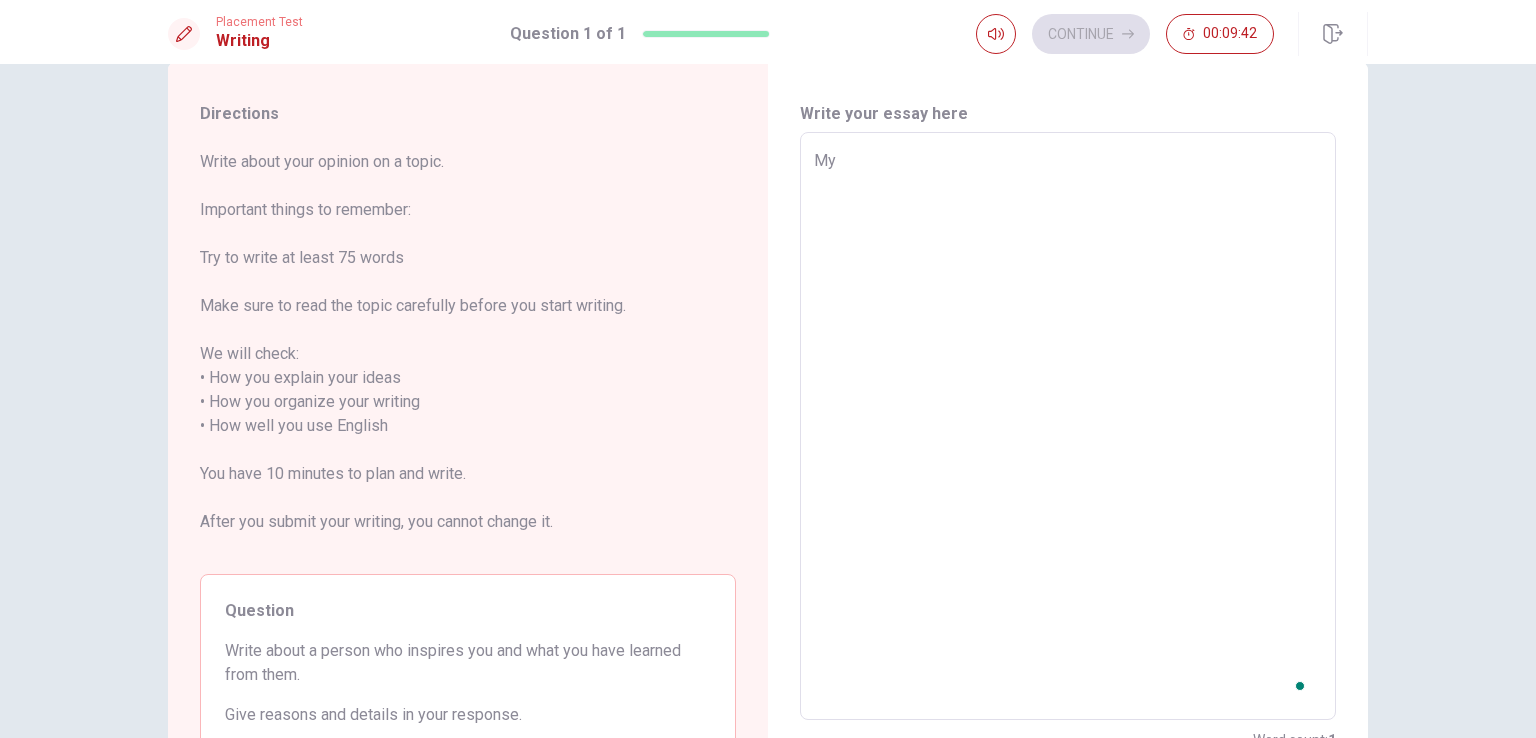 type on "x" 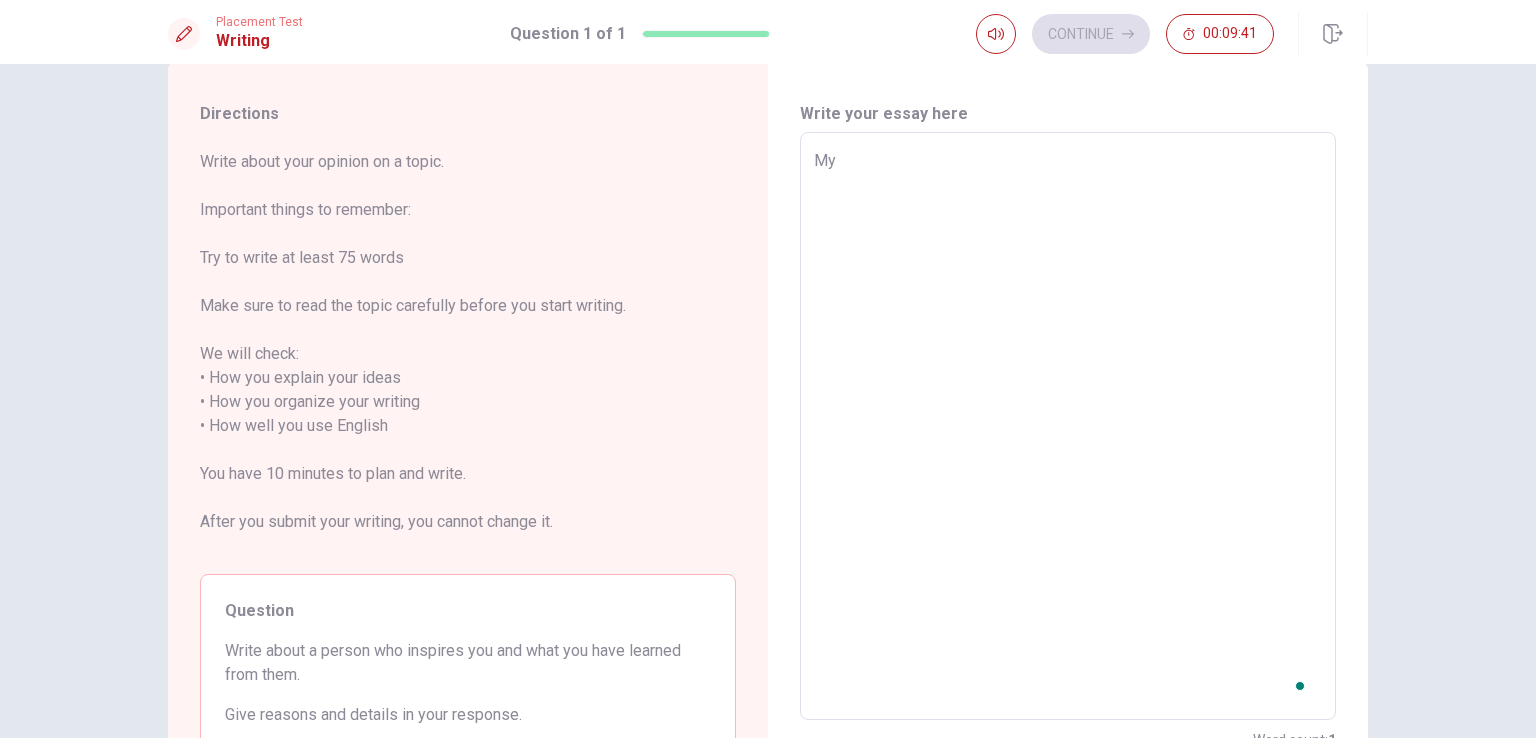 type on "My" 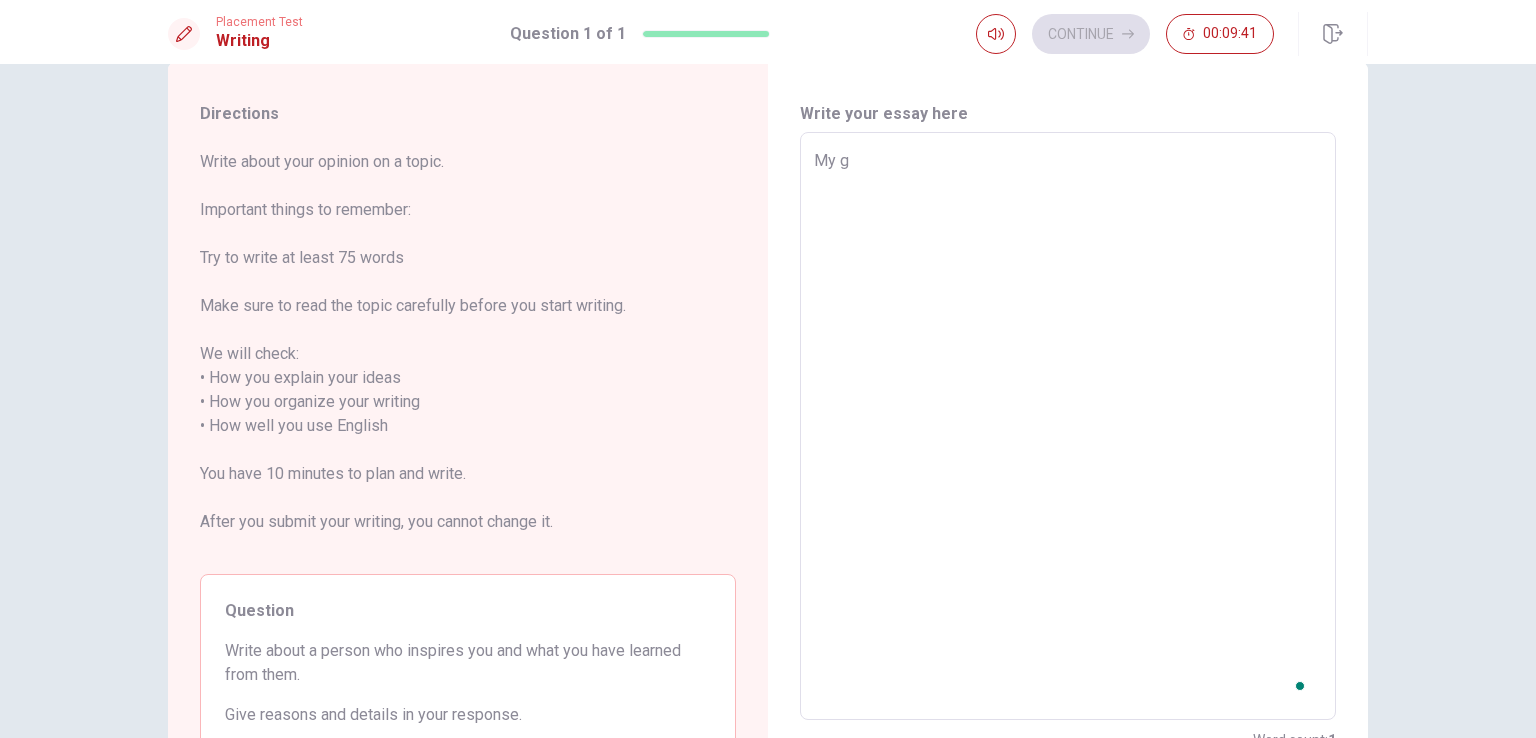 type on "x" 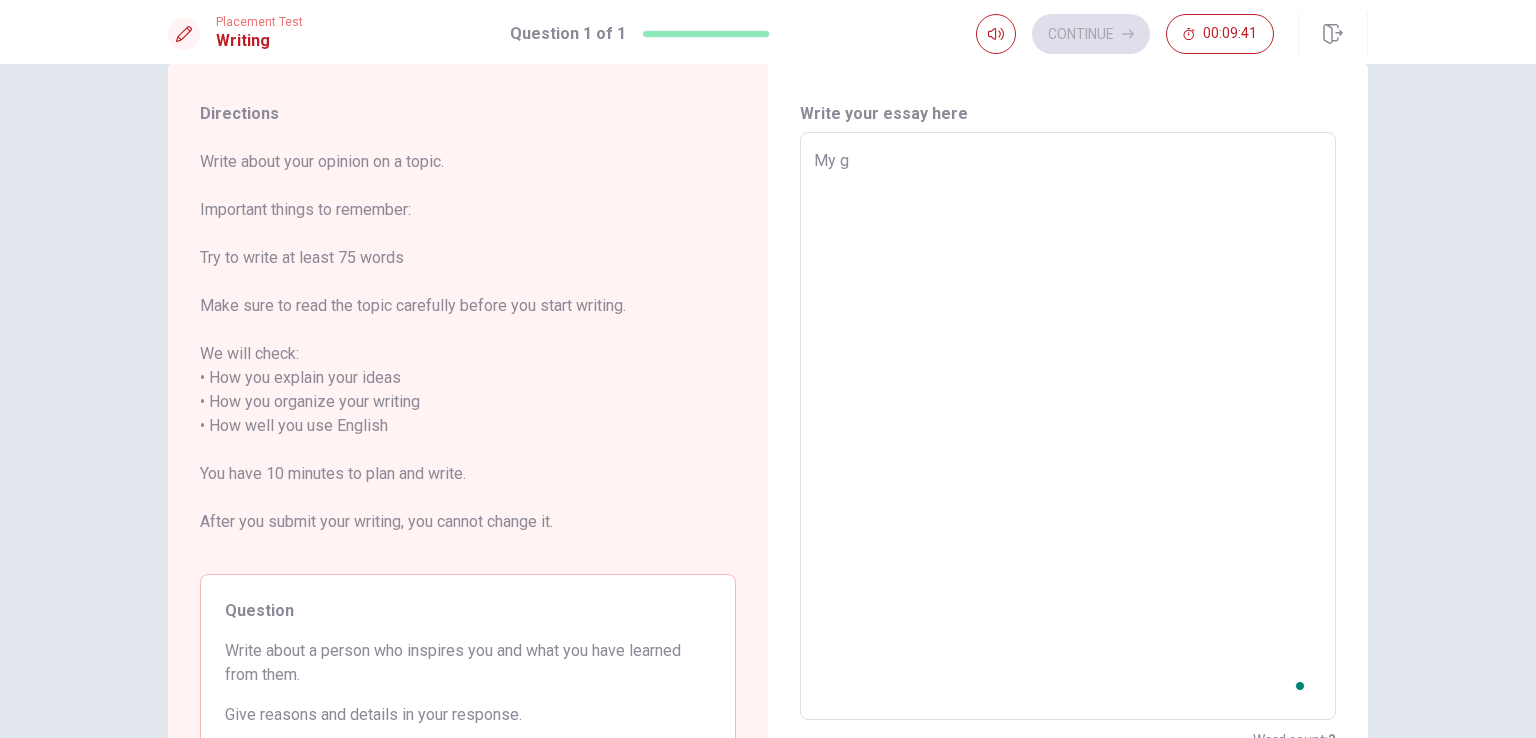 type on "My gr" 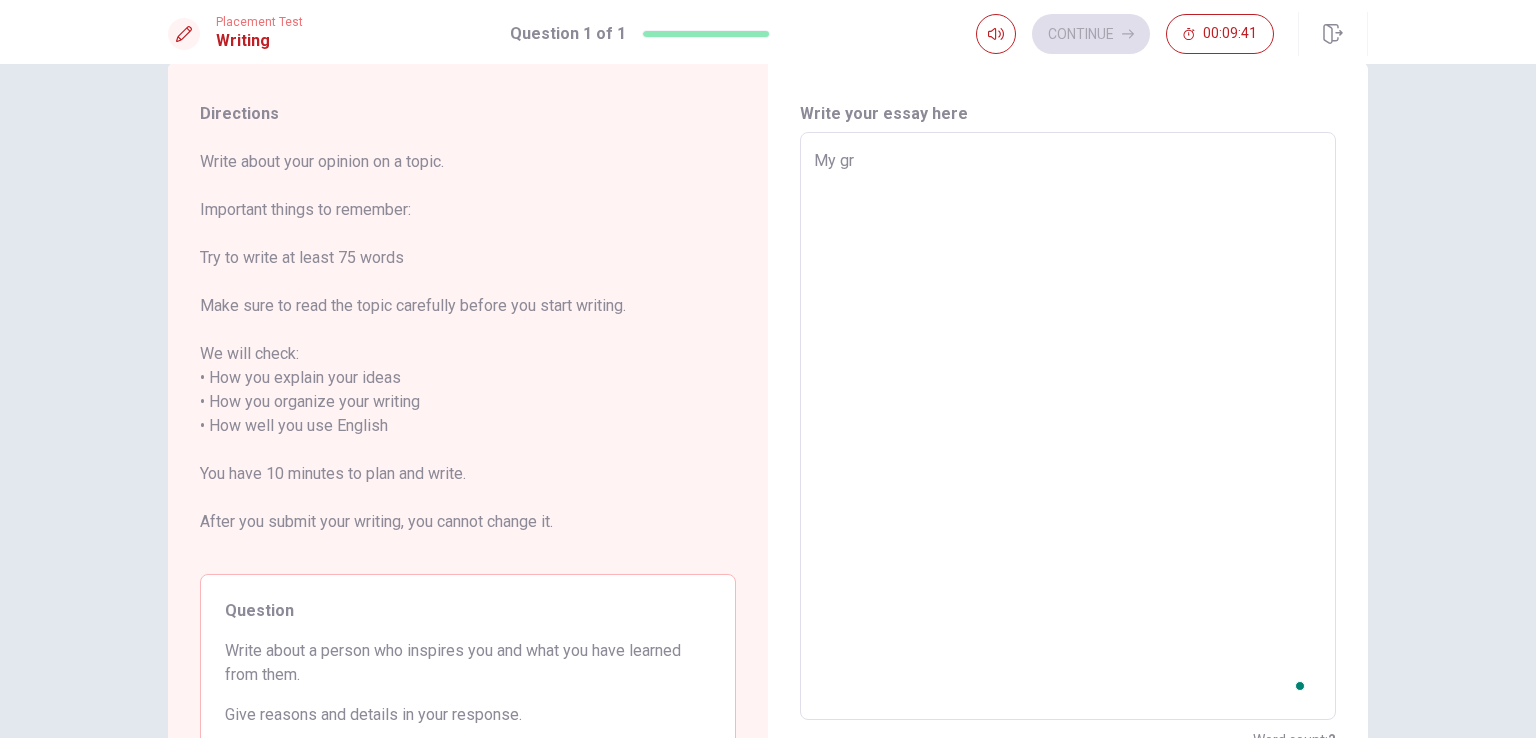 type on "x" 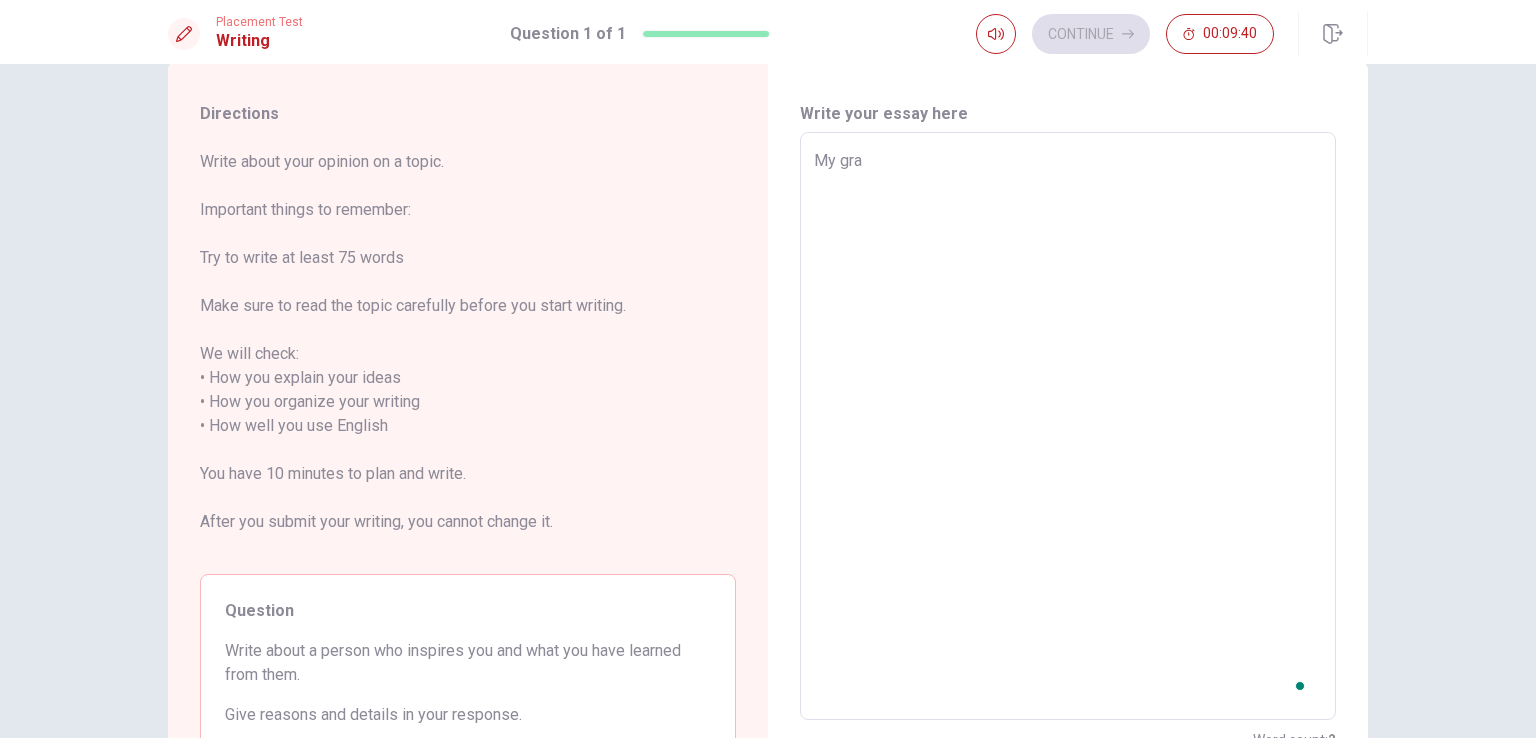 type on "x" 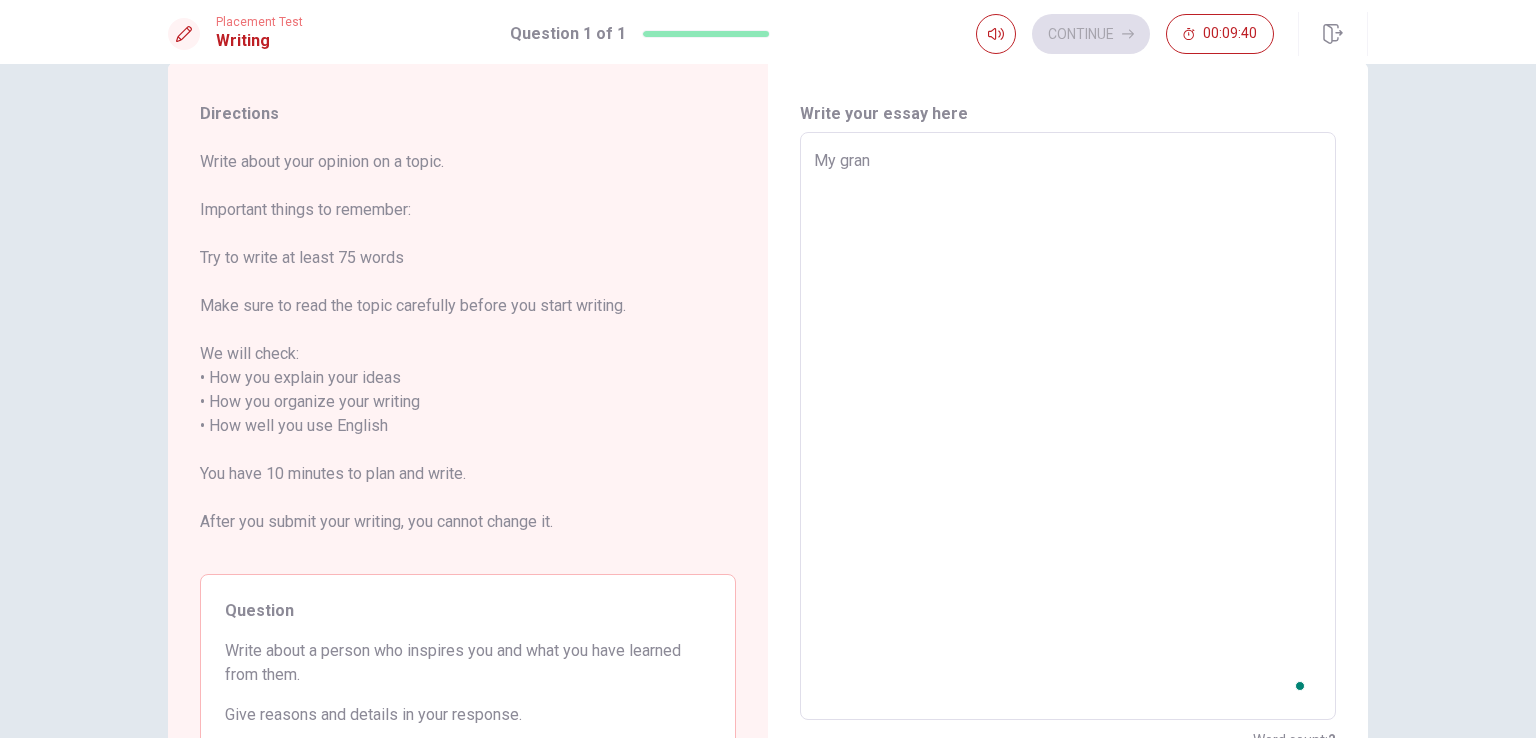 type on "x" 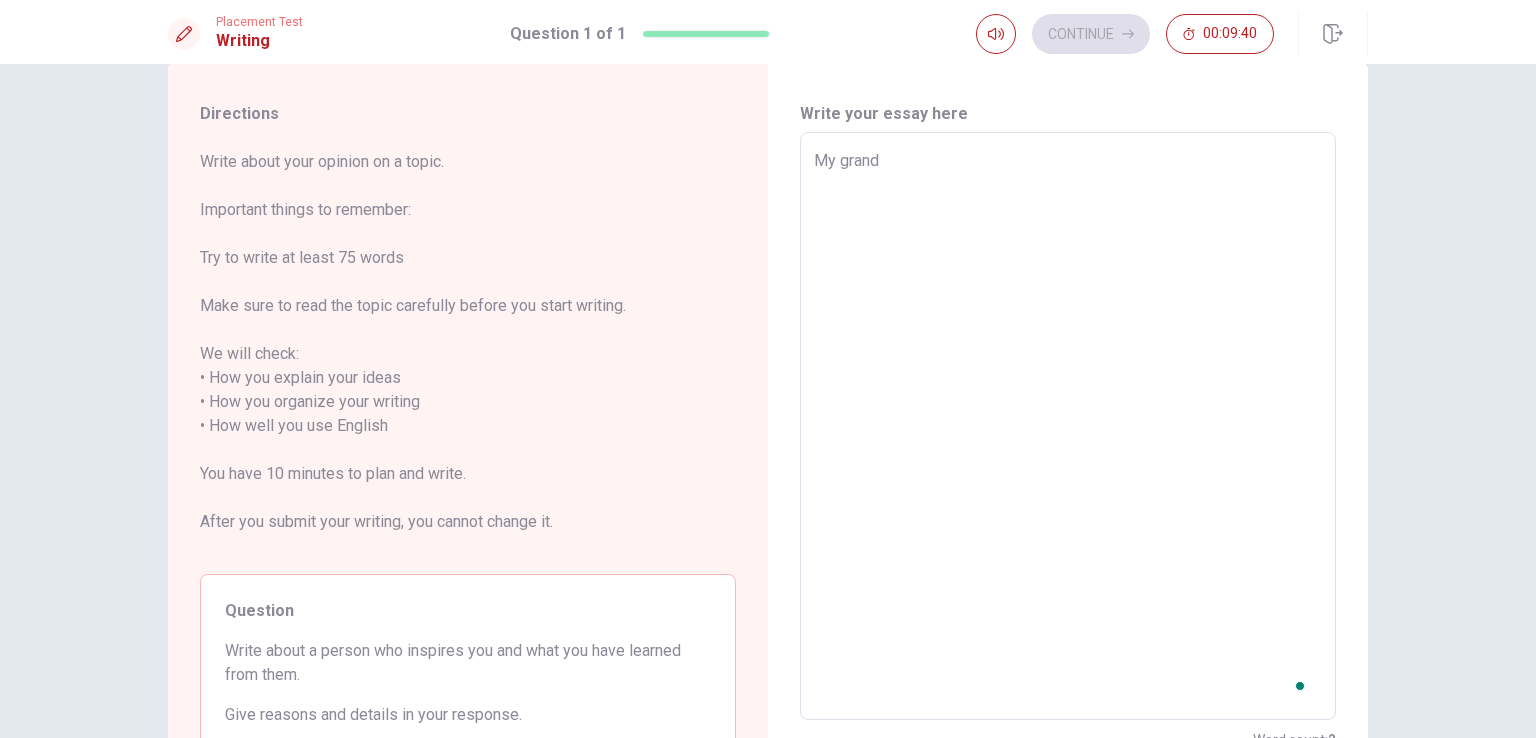 type on "x" 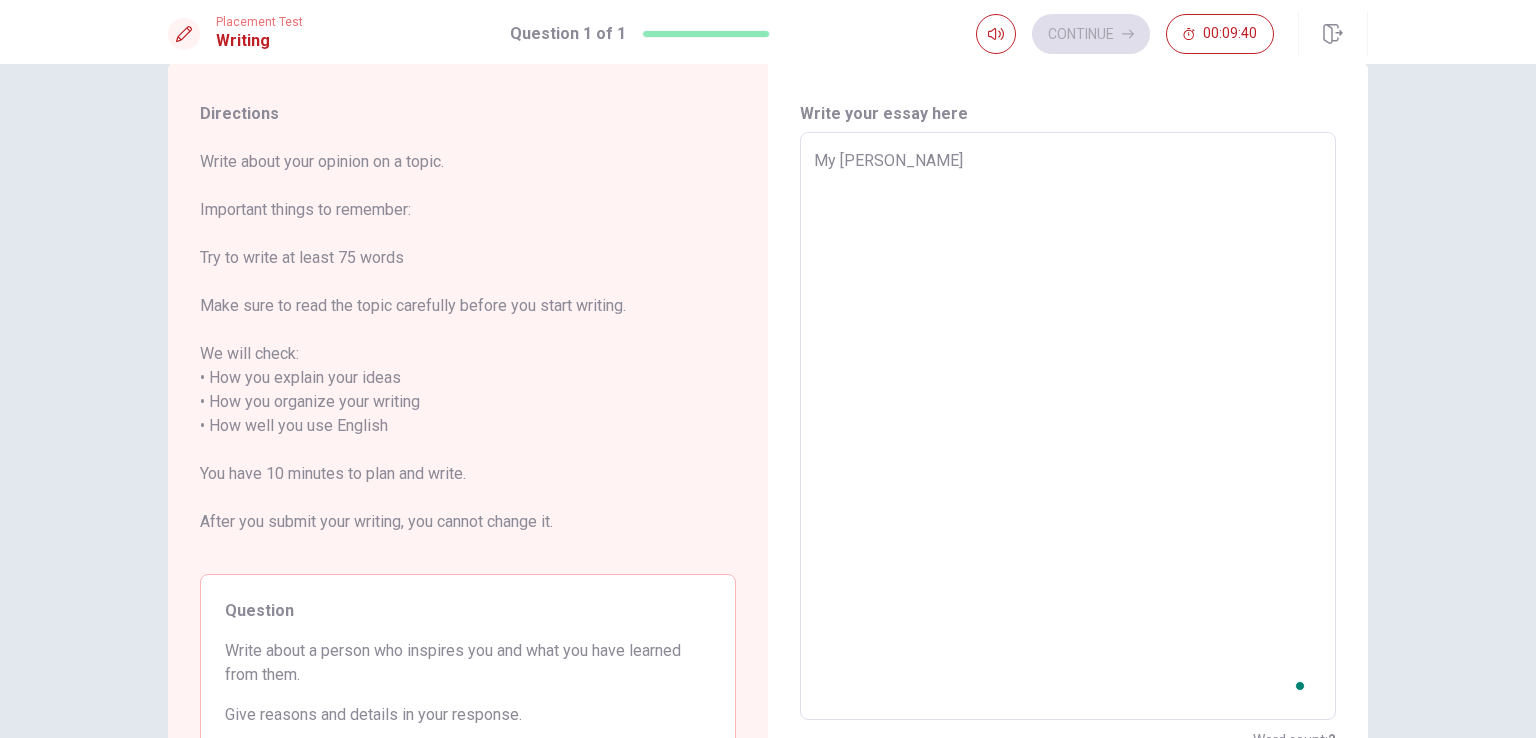 type on "x" 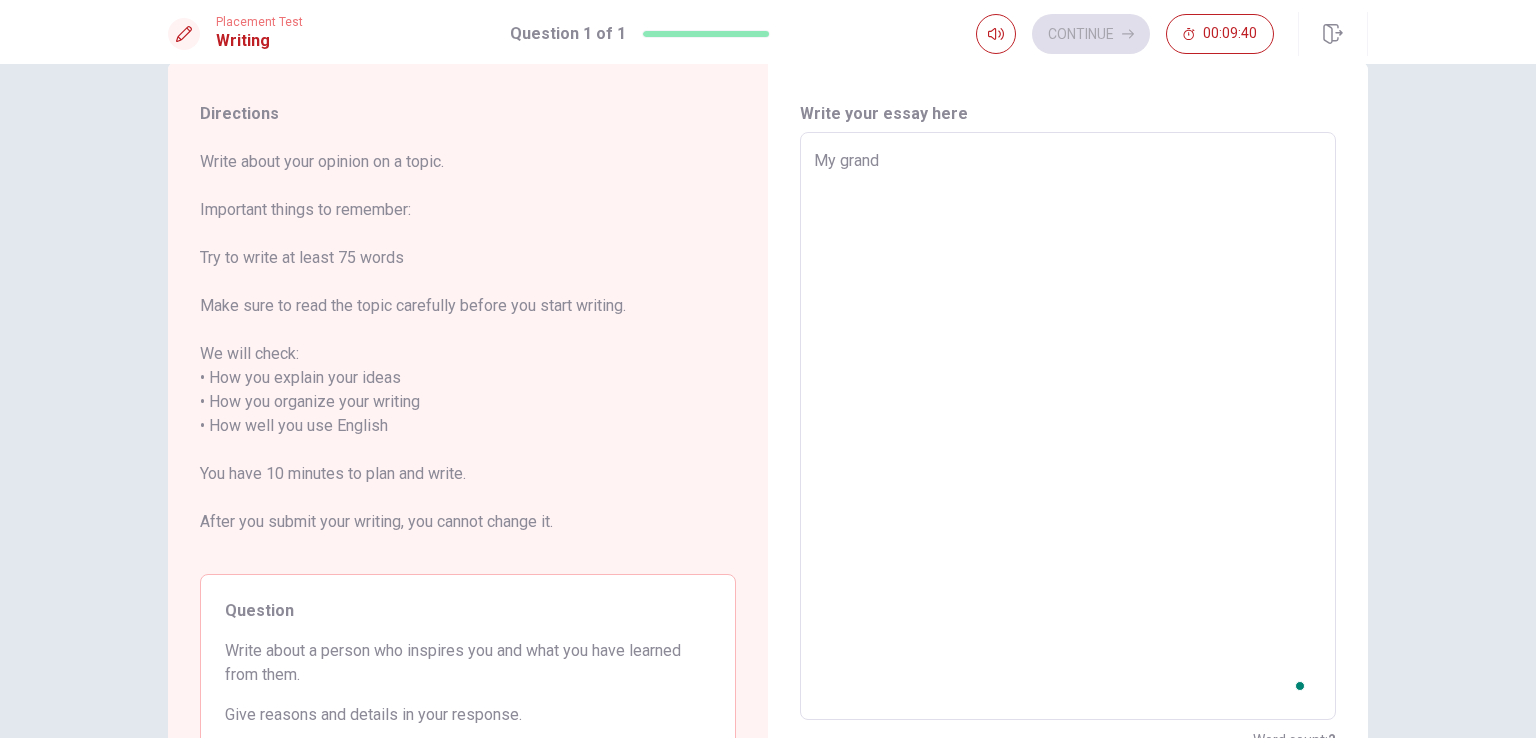 type on "x" 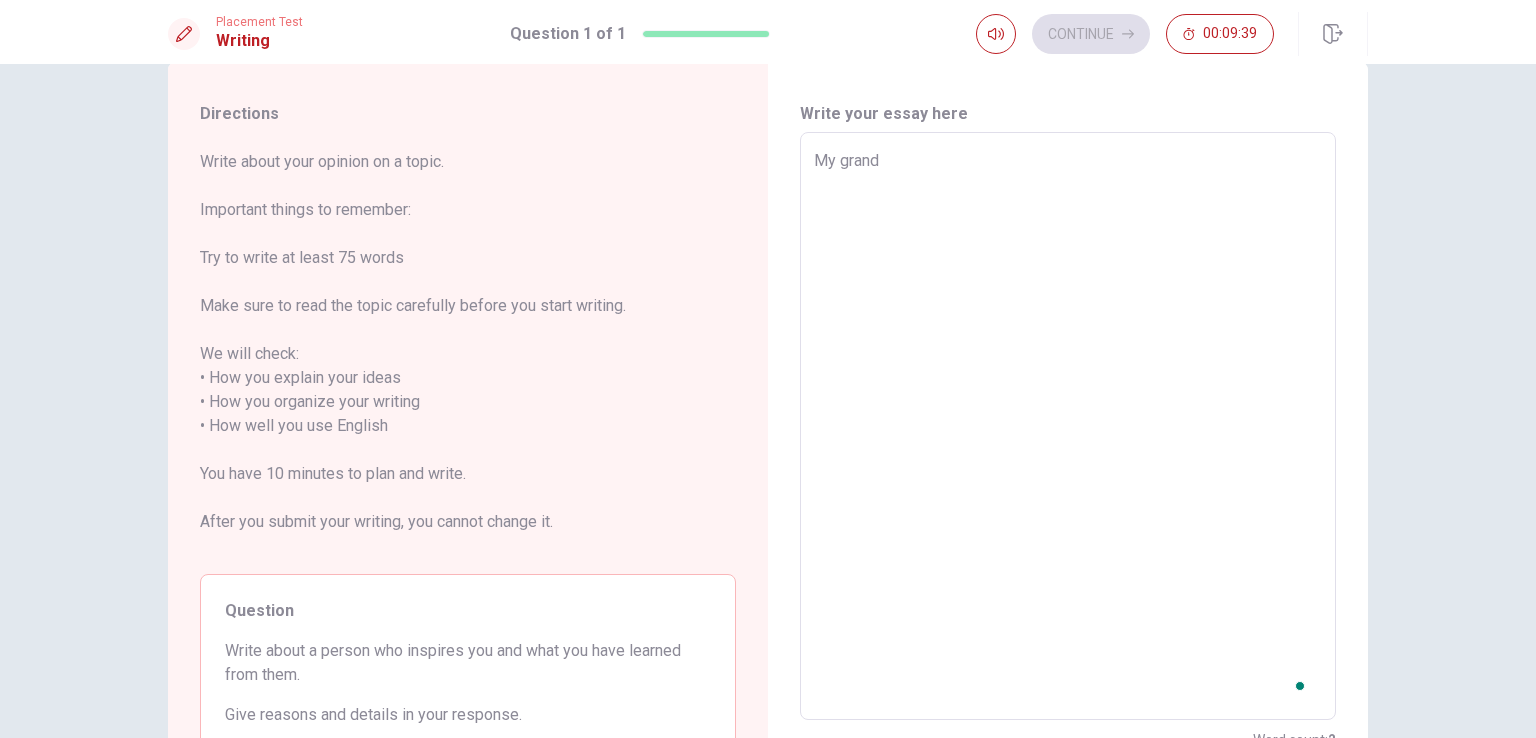type on "My gran" 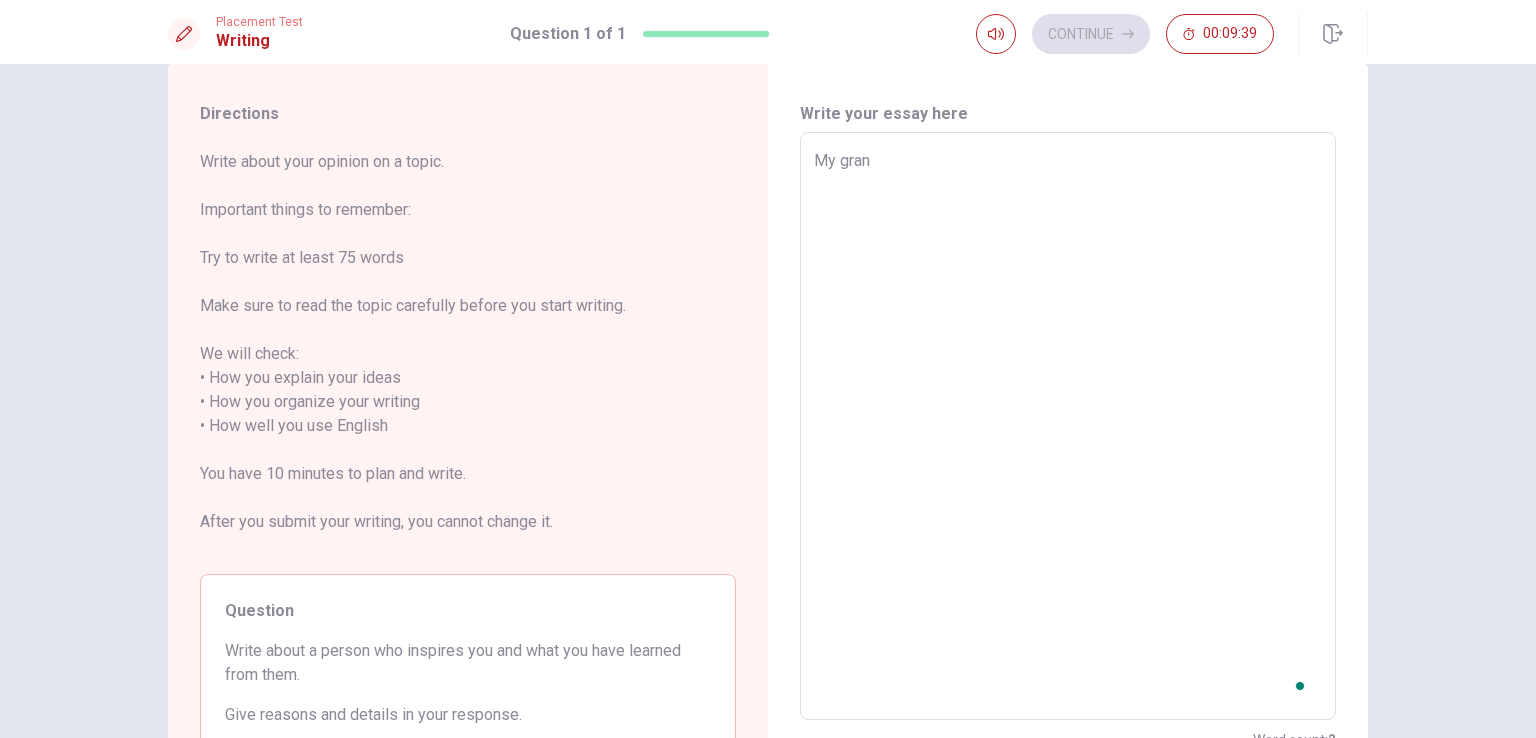 type on "x" 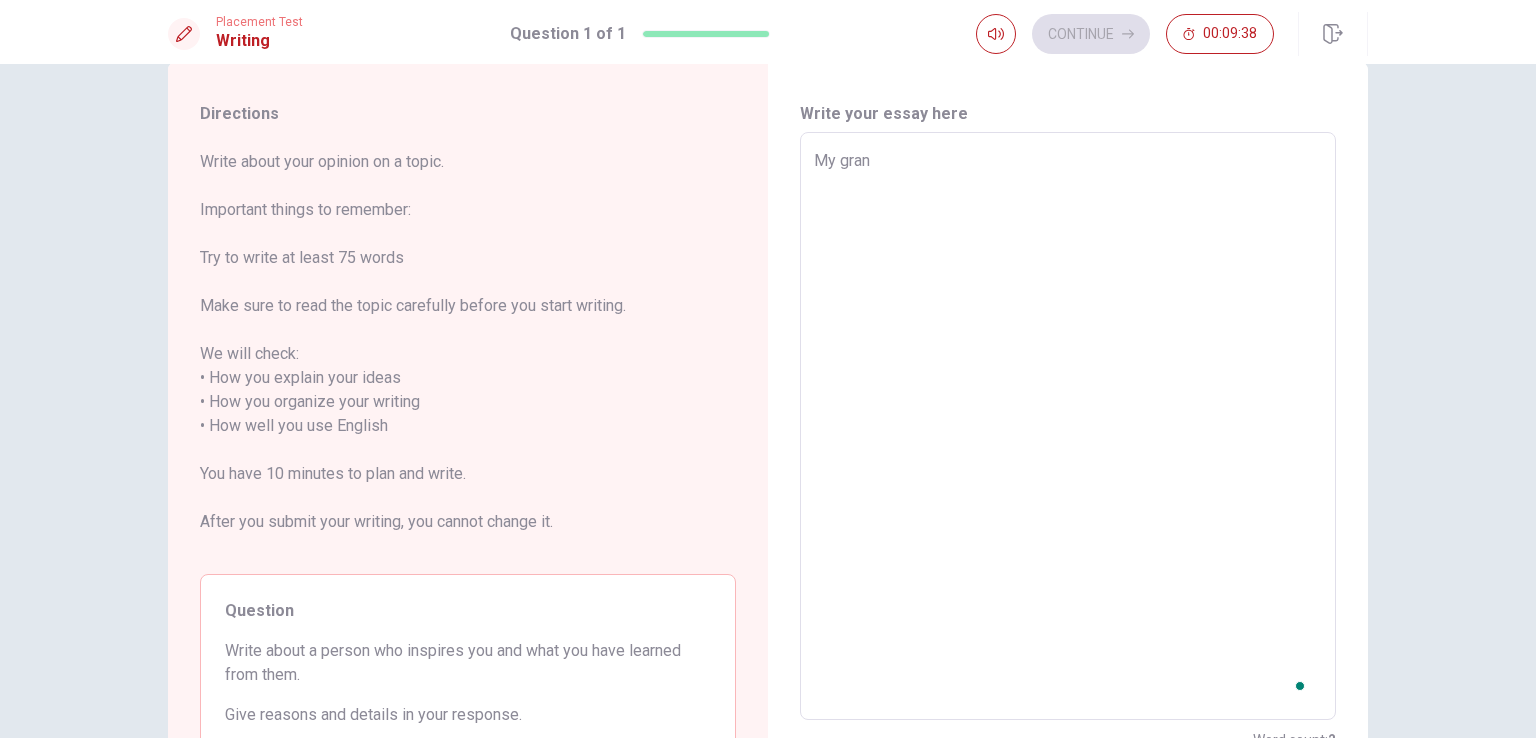 type on "My grand" 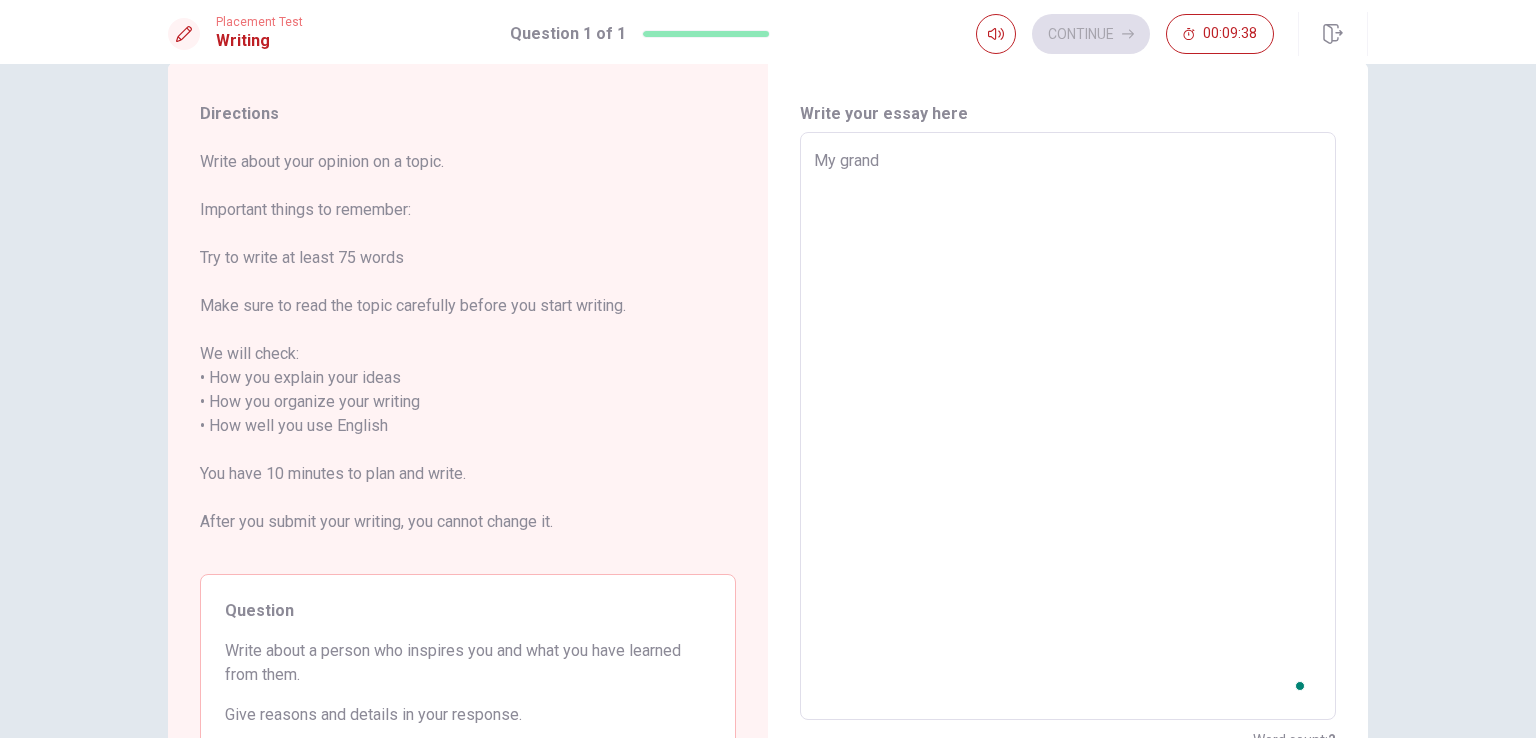 type on "x" 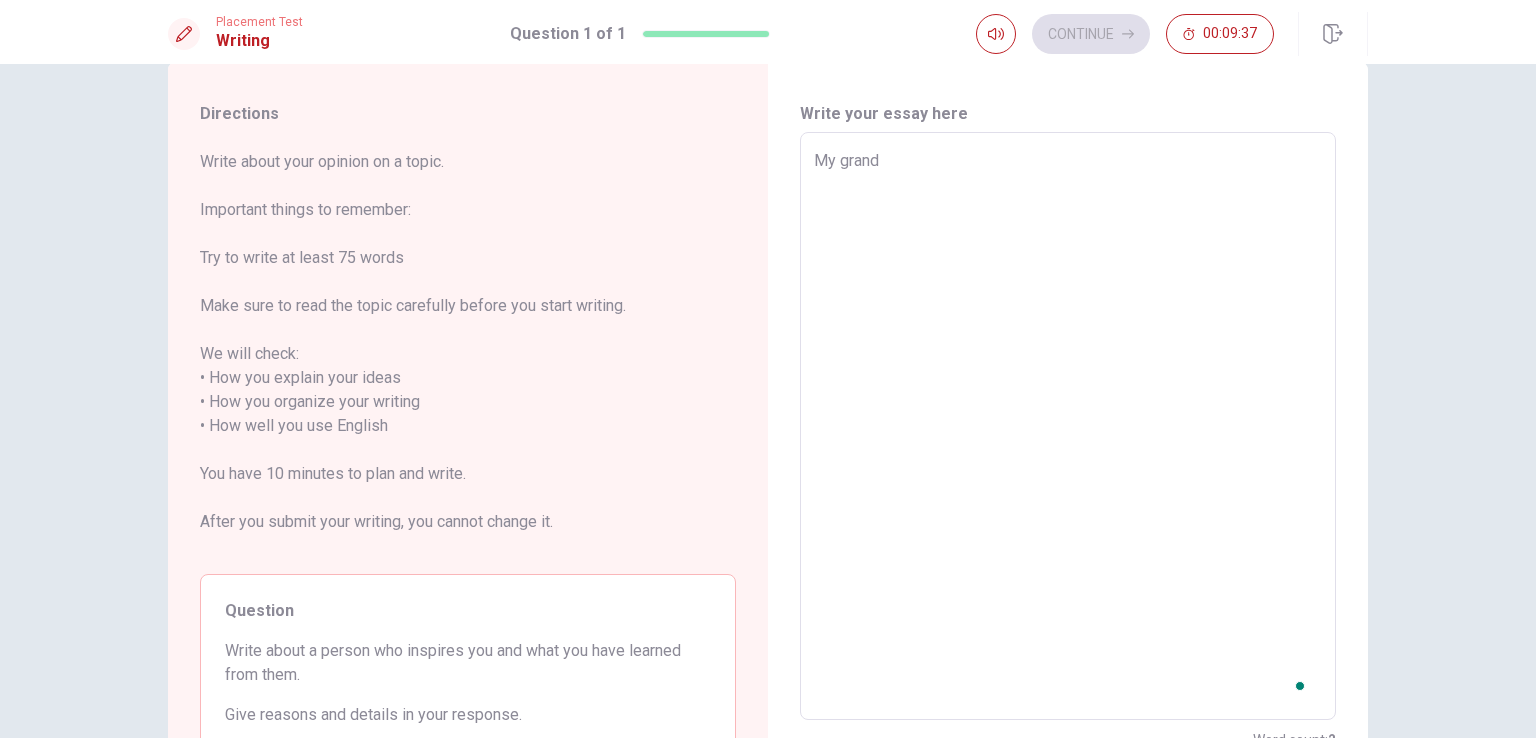 type on "My grandm" 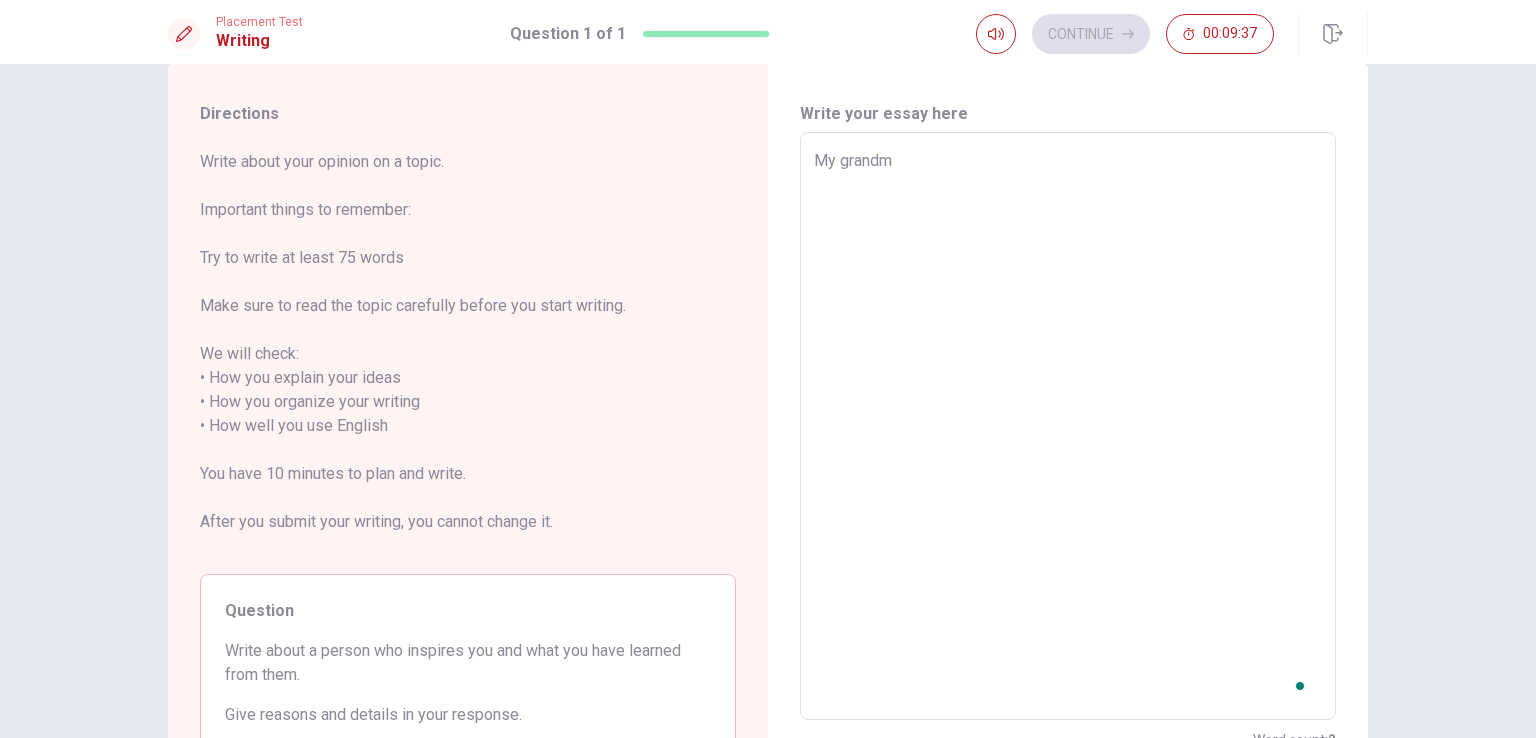 type on "x" 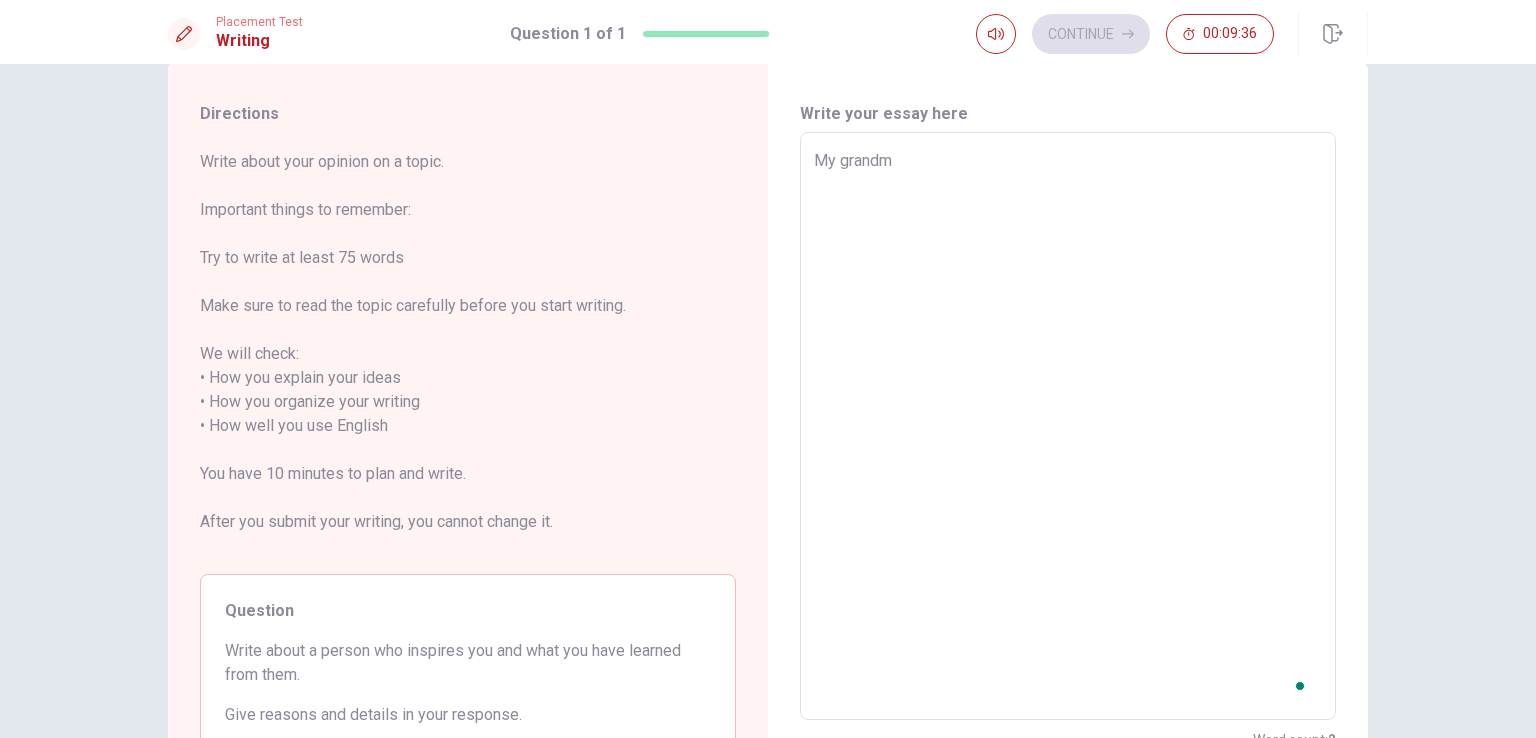 type on "My grandmo" 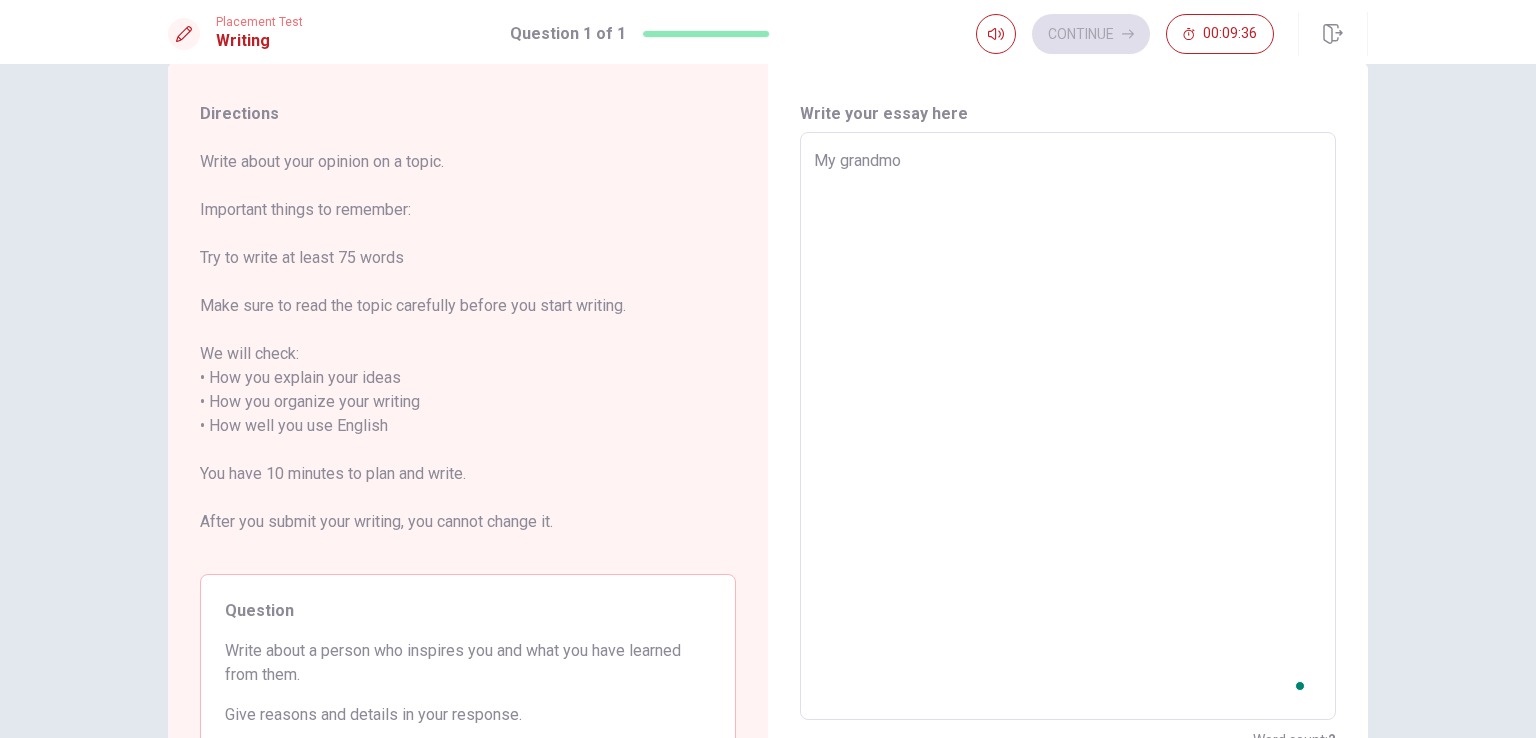 type on "x" 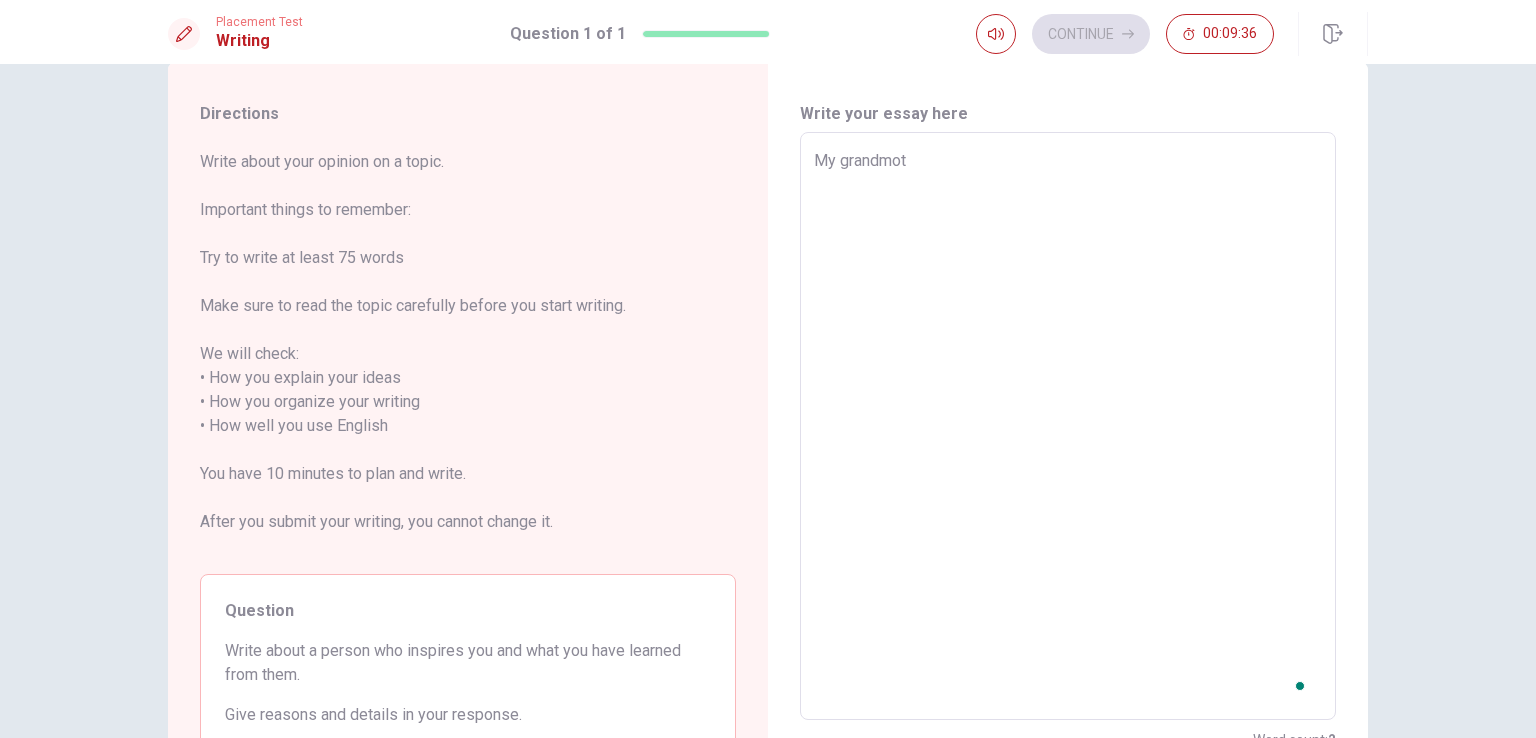 type on "x" 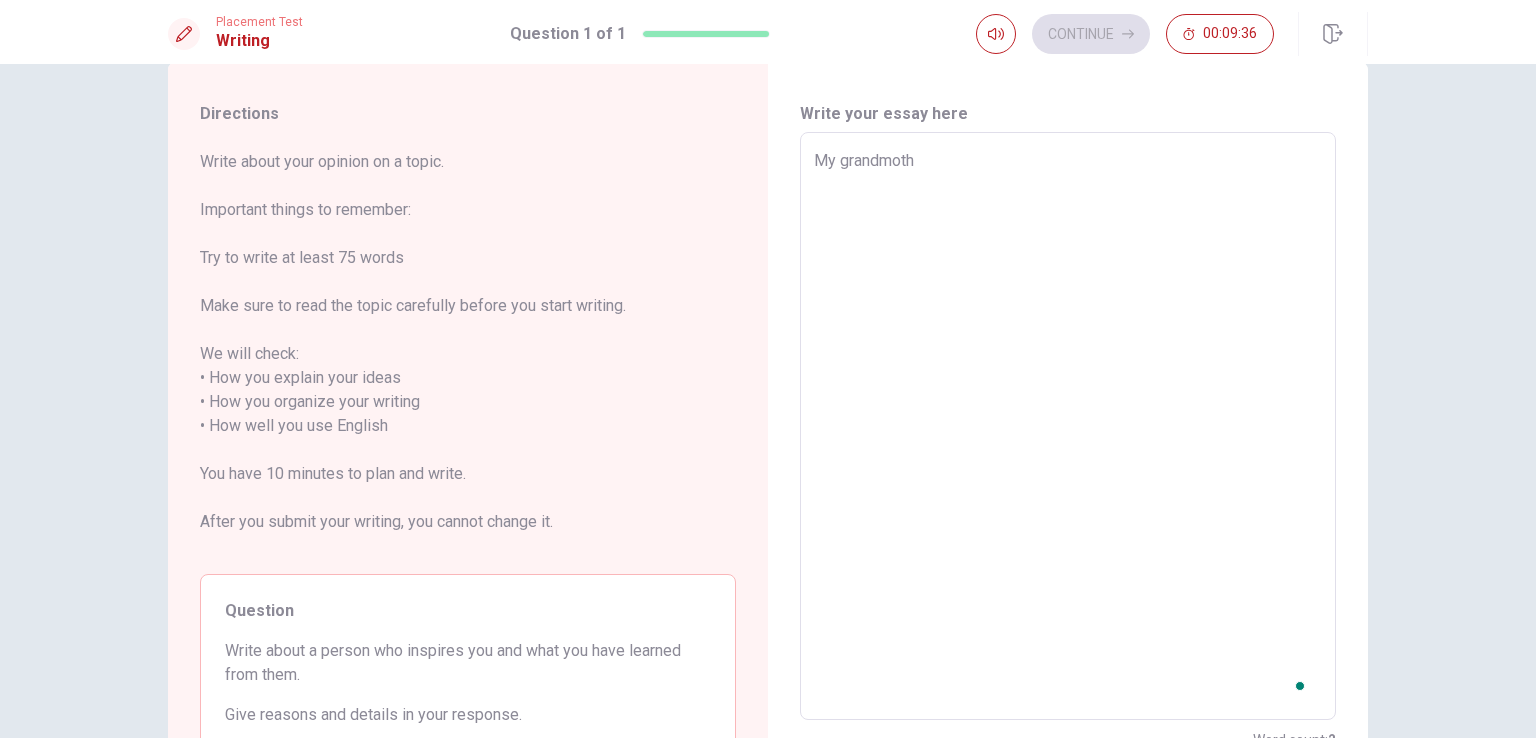 type on "My grandmothg" 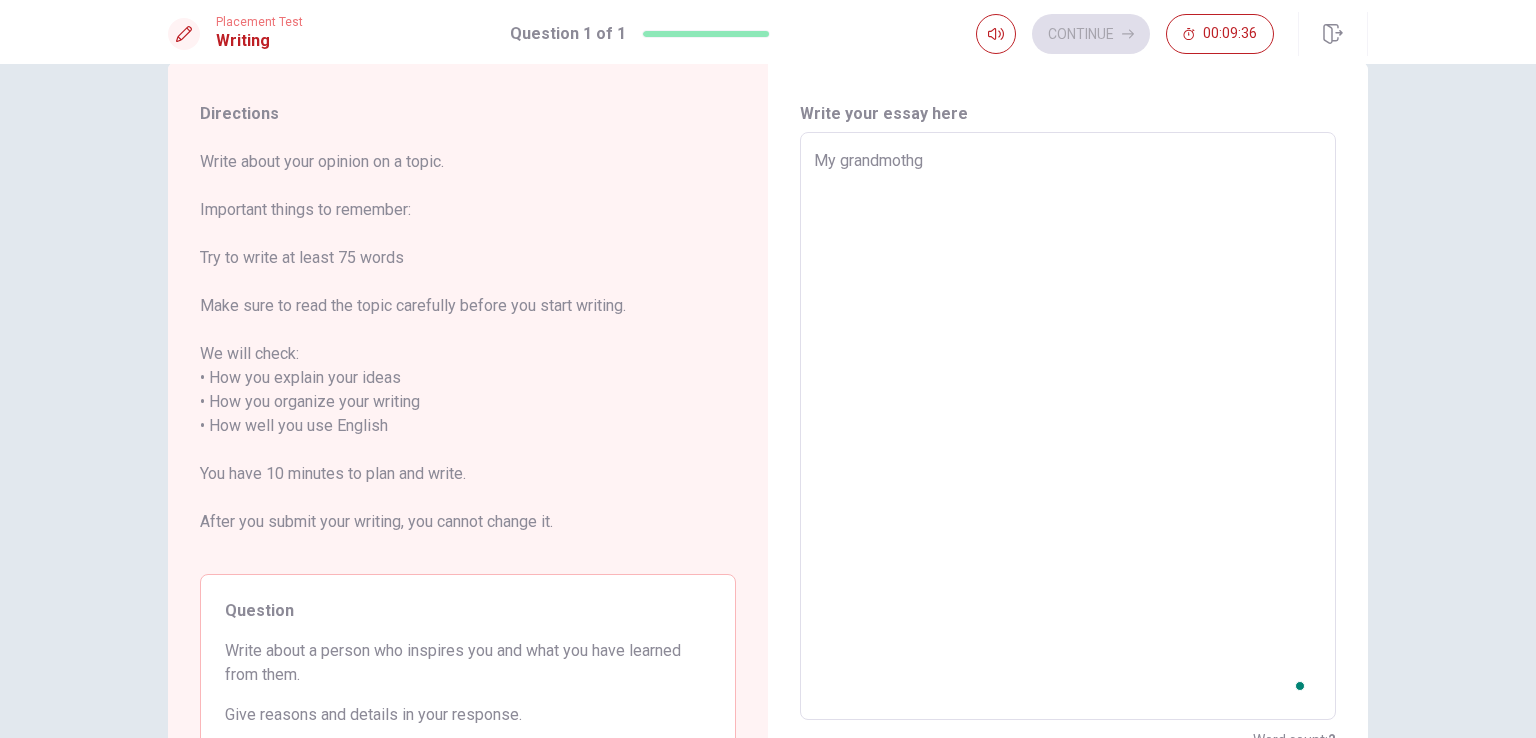 type on "x" 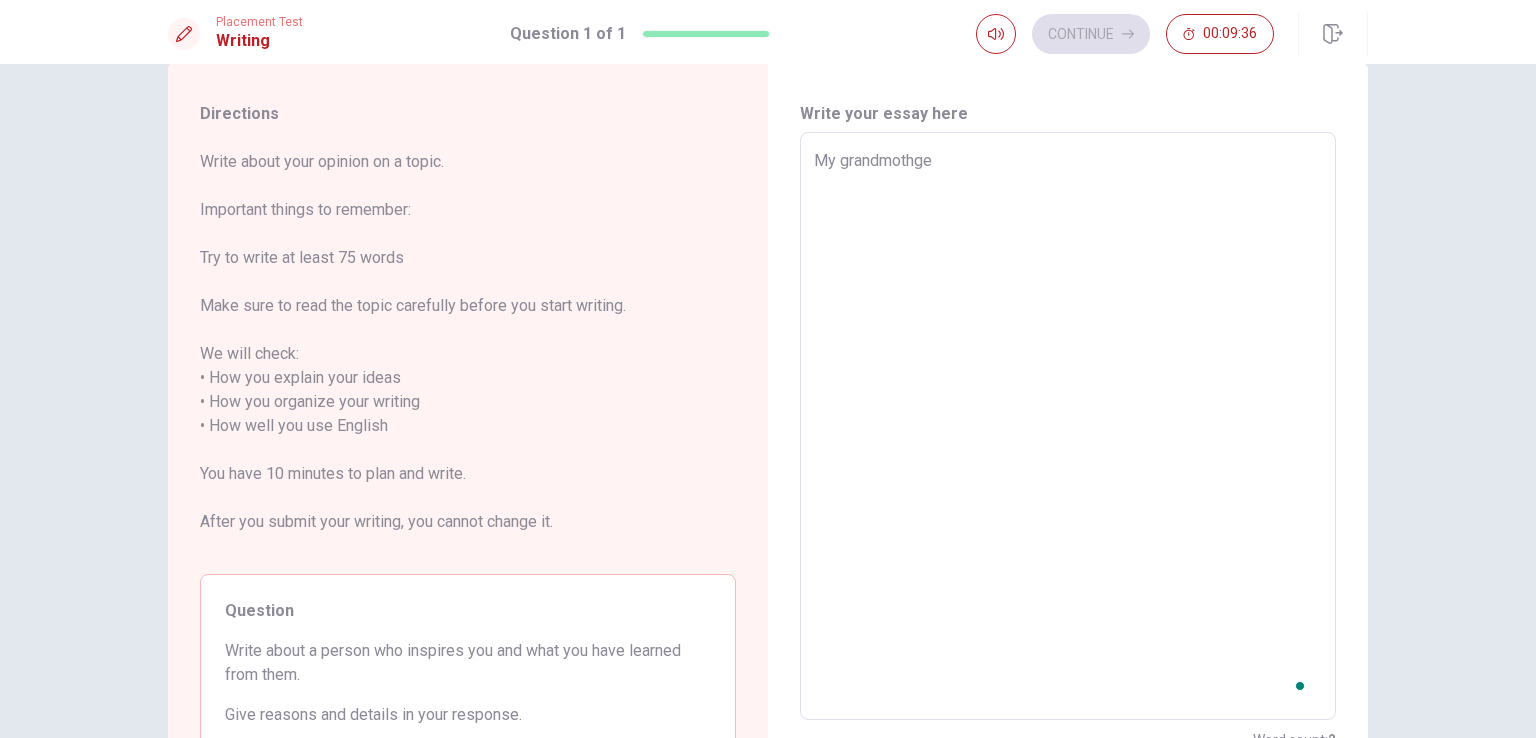type on "x" 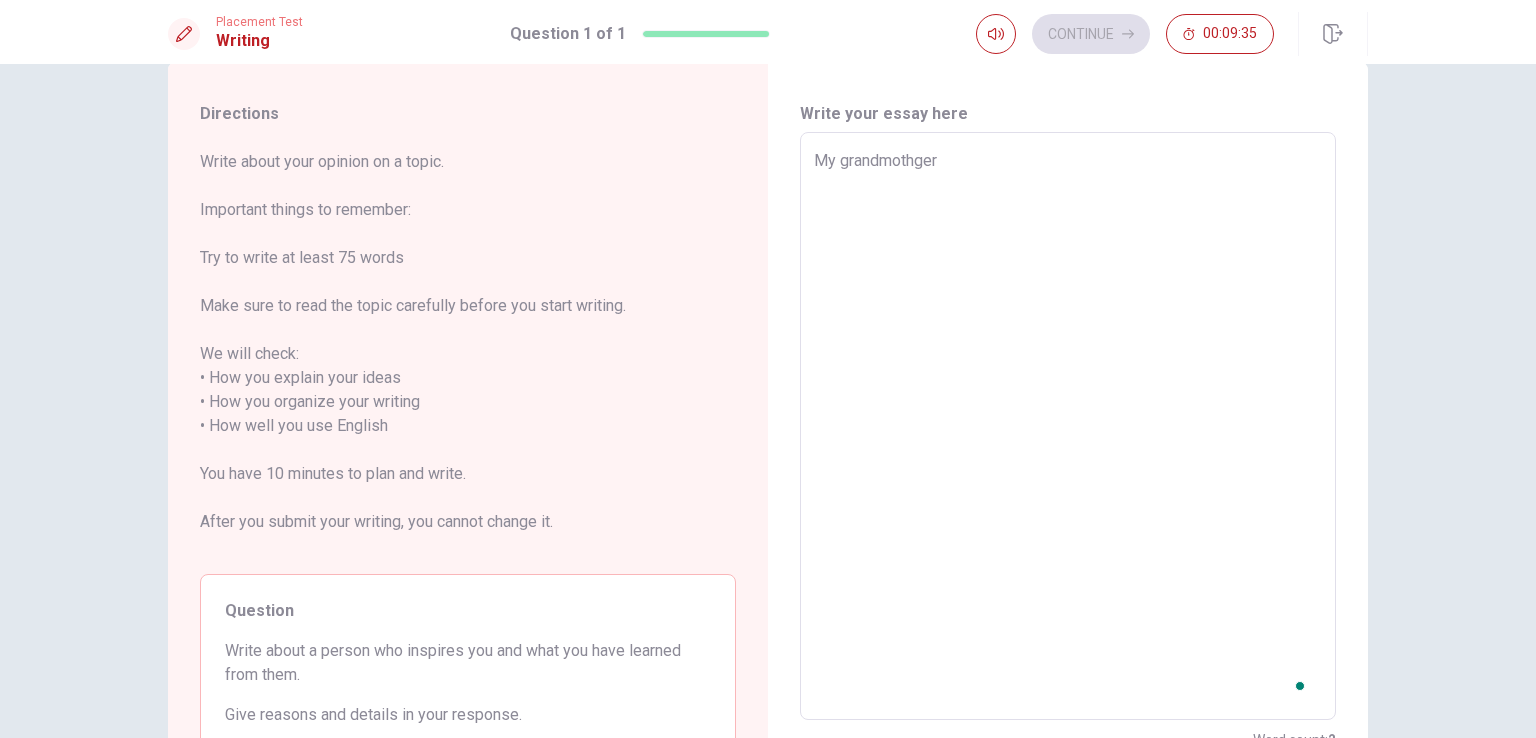 type on "x" 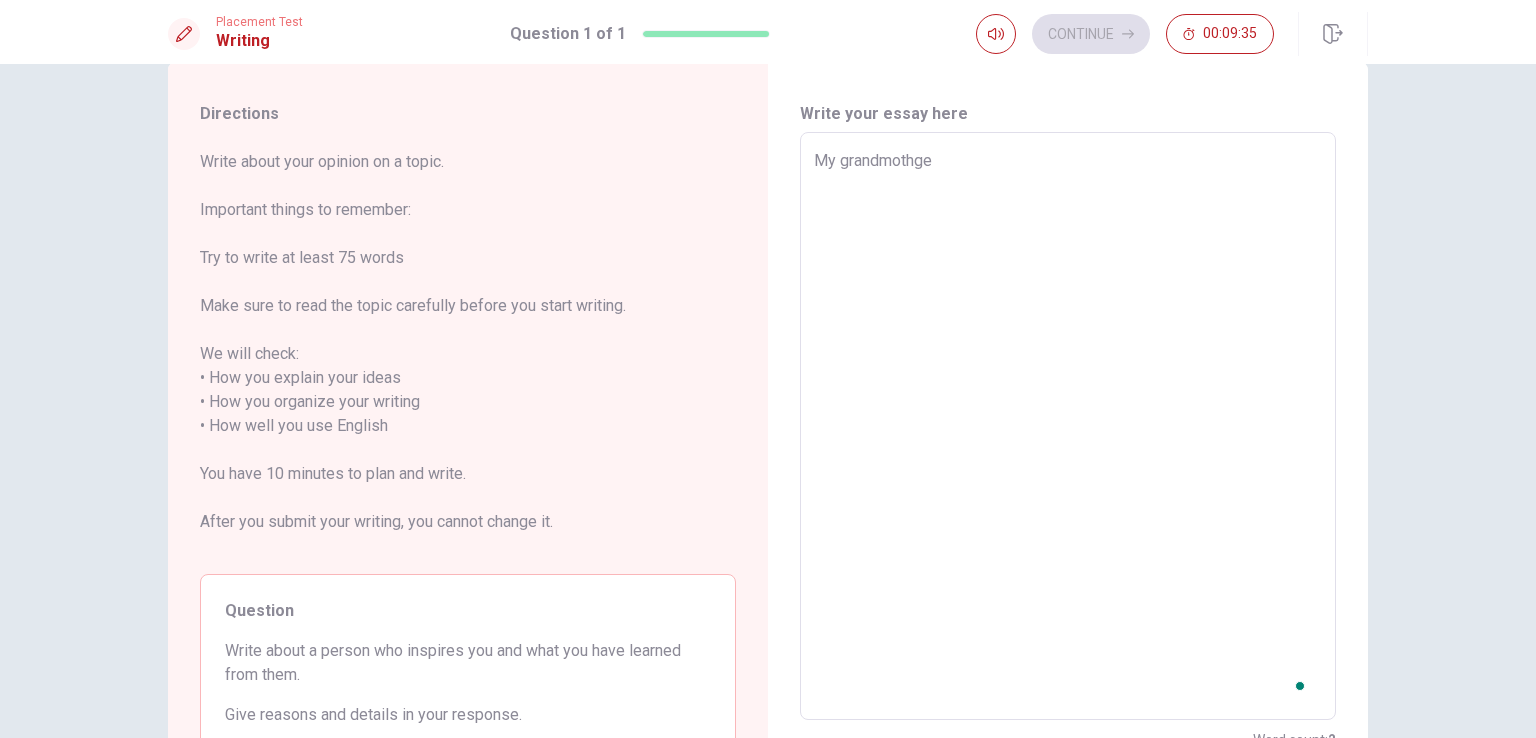 type on "x" 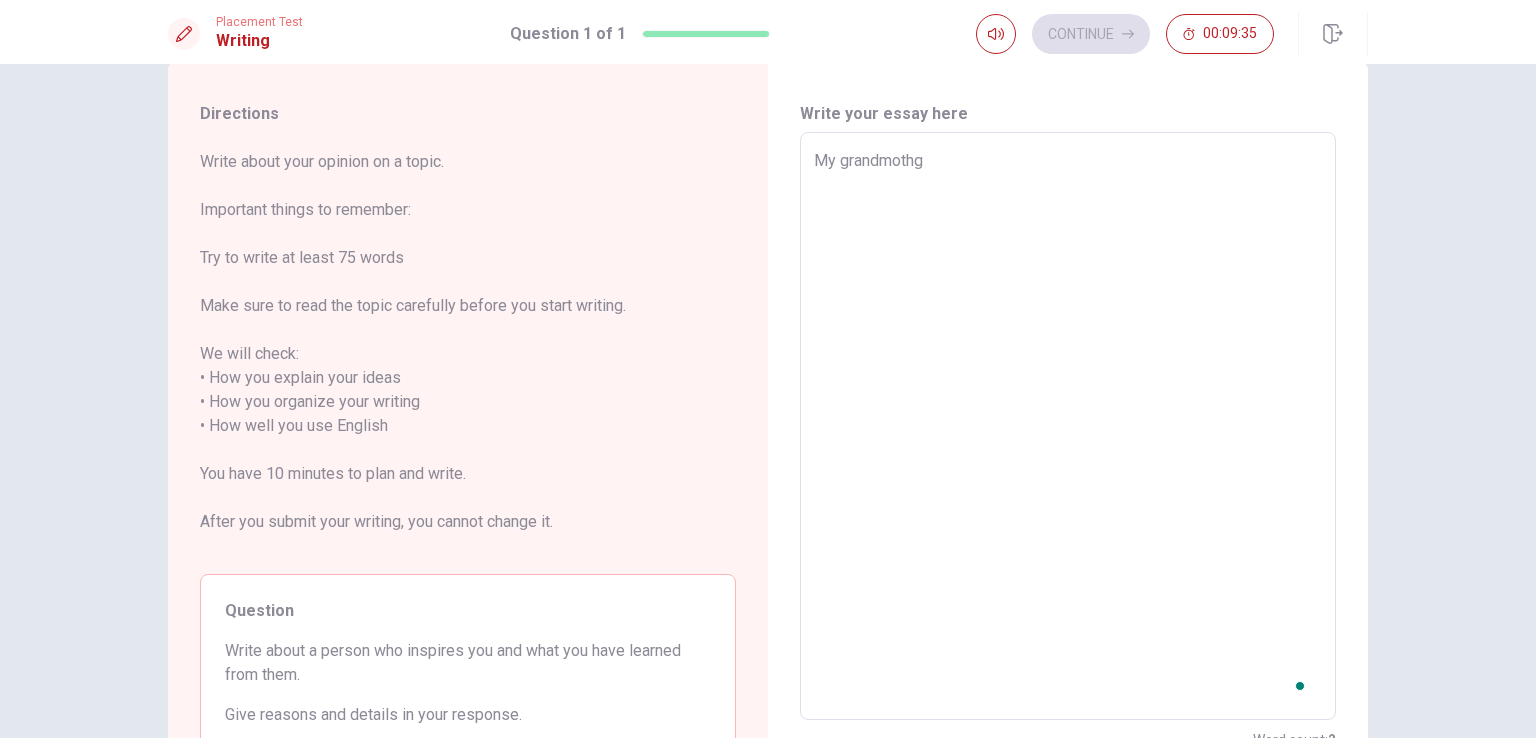 type on "My grandmoth" 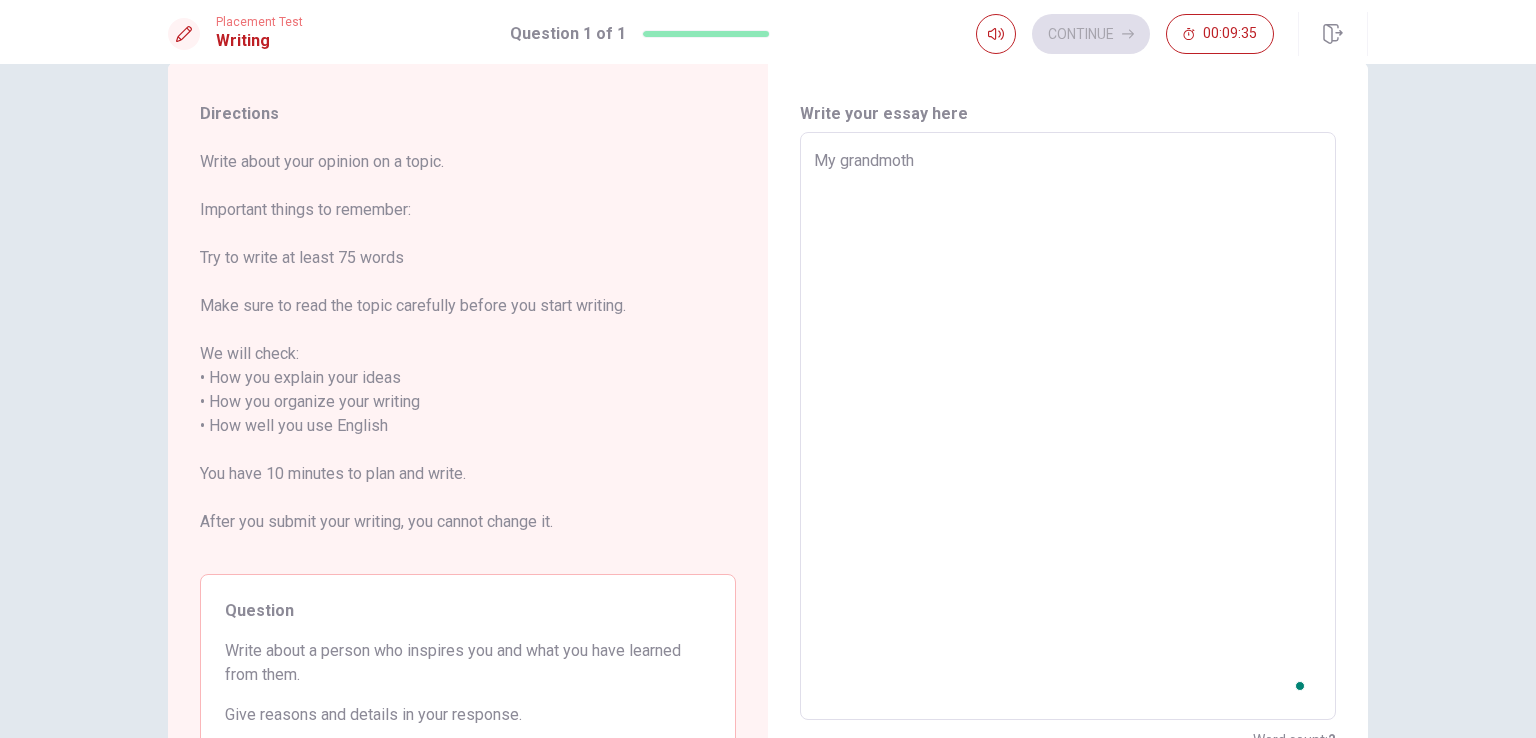 type on "x" 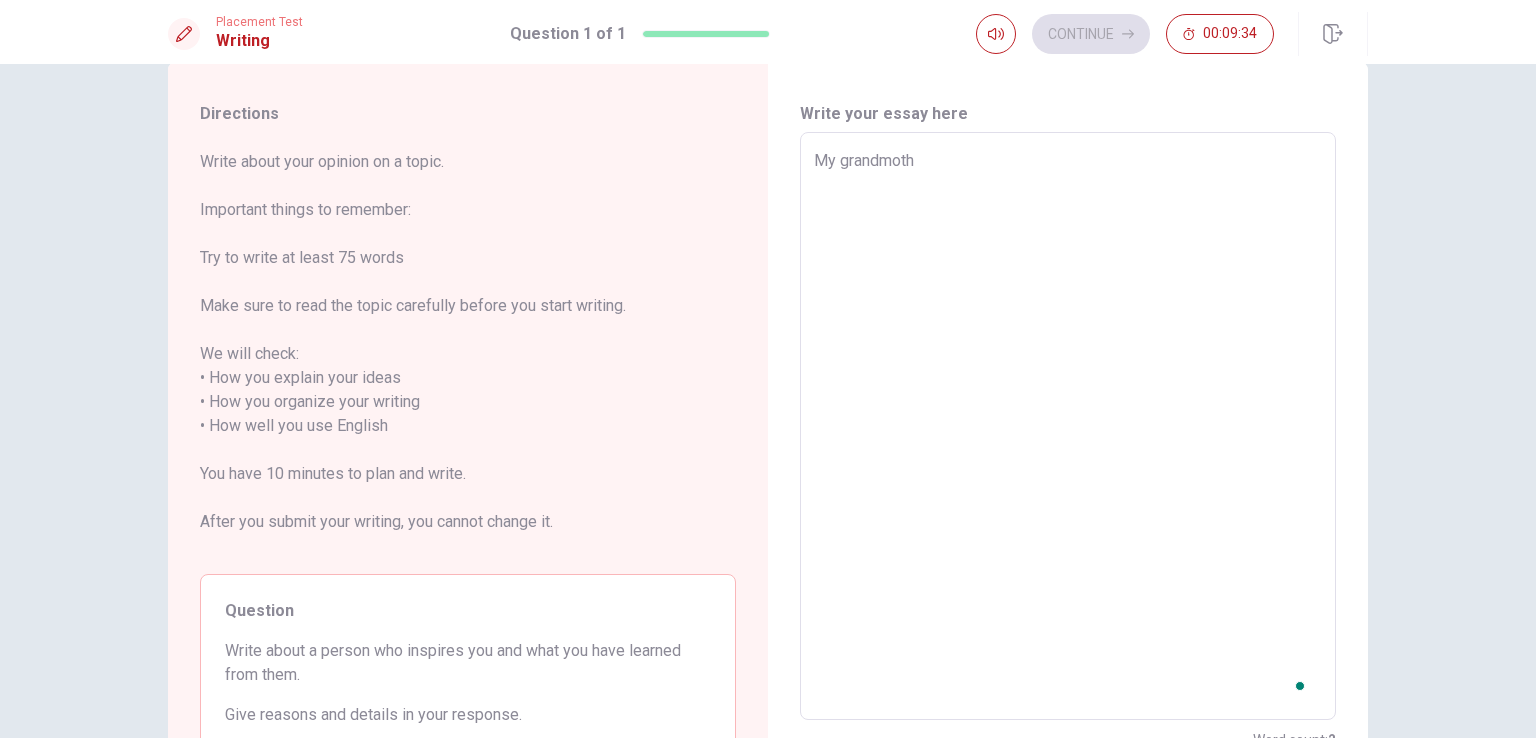 type on "My grandmothh" 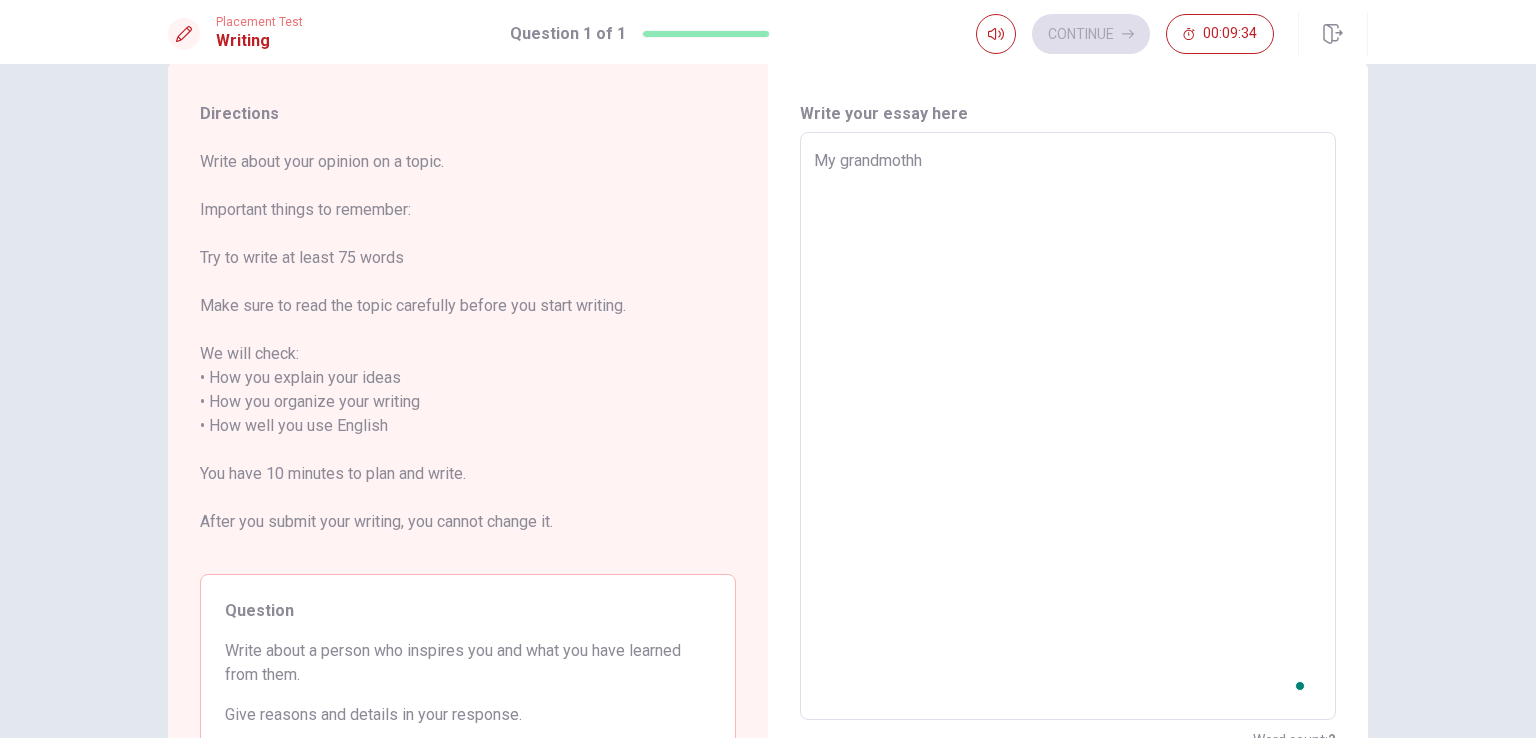 type on "x" 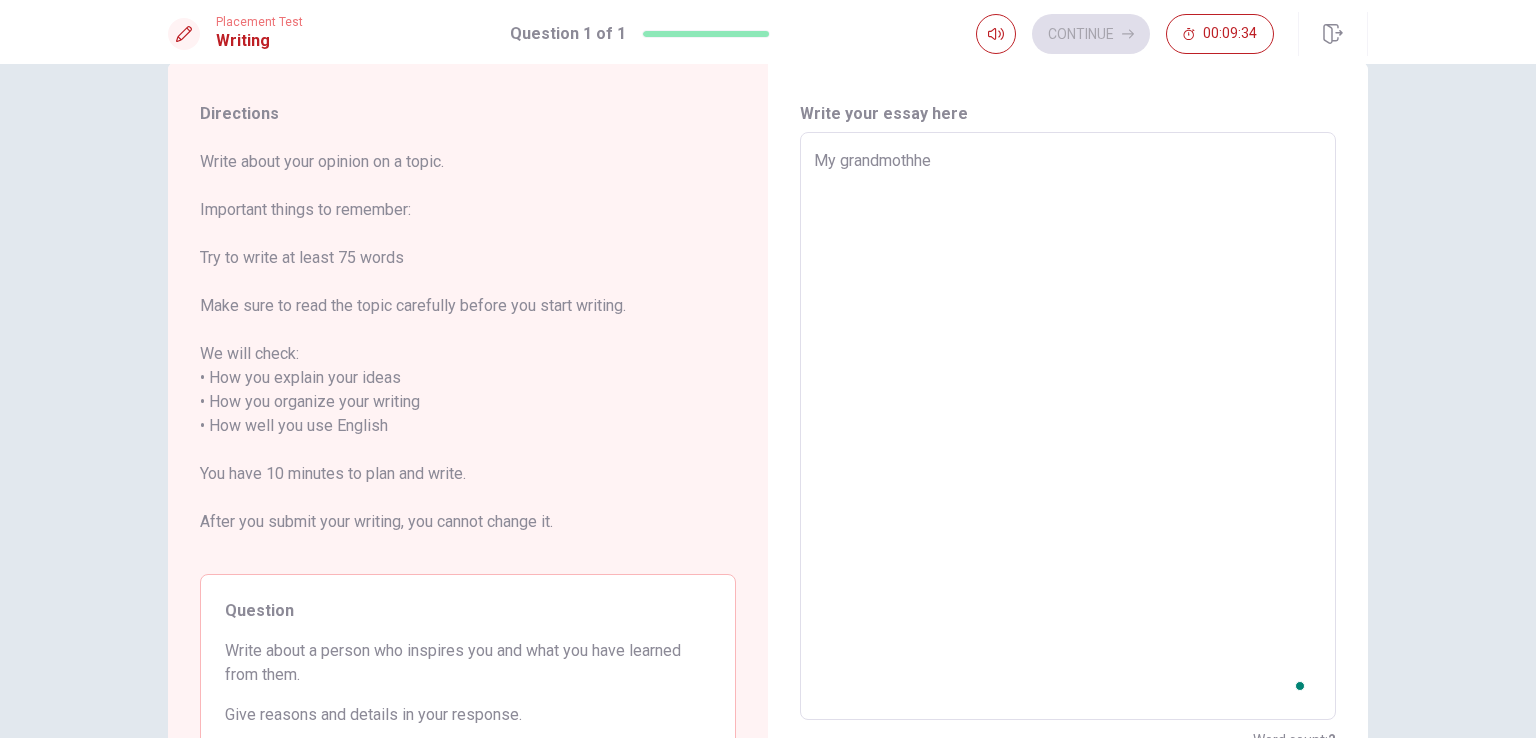 type on "My grandmothher" 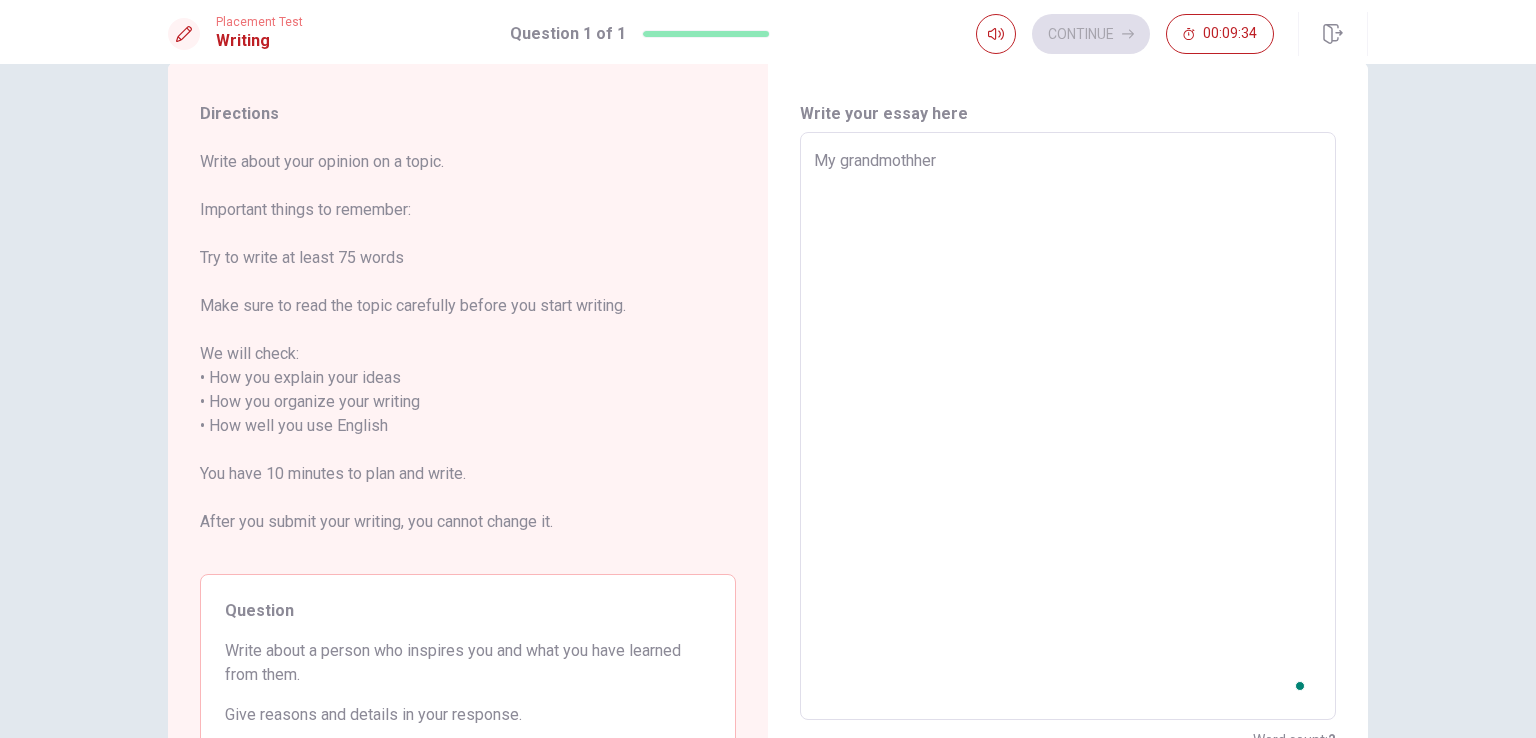type on "x" 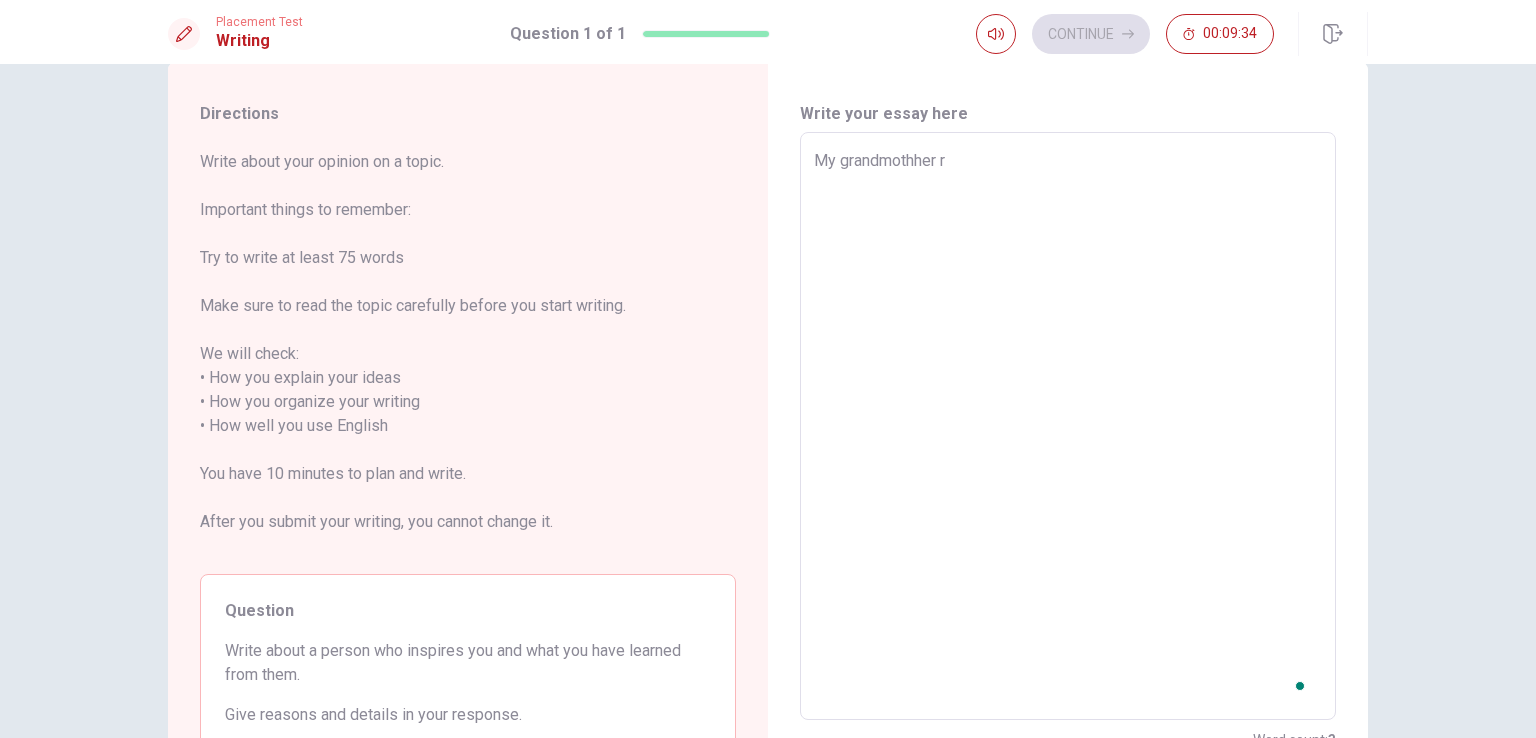 type on "x" 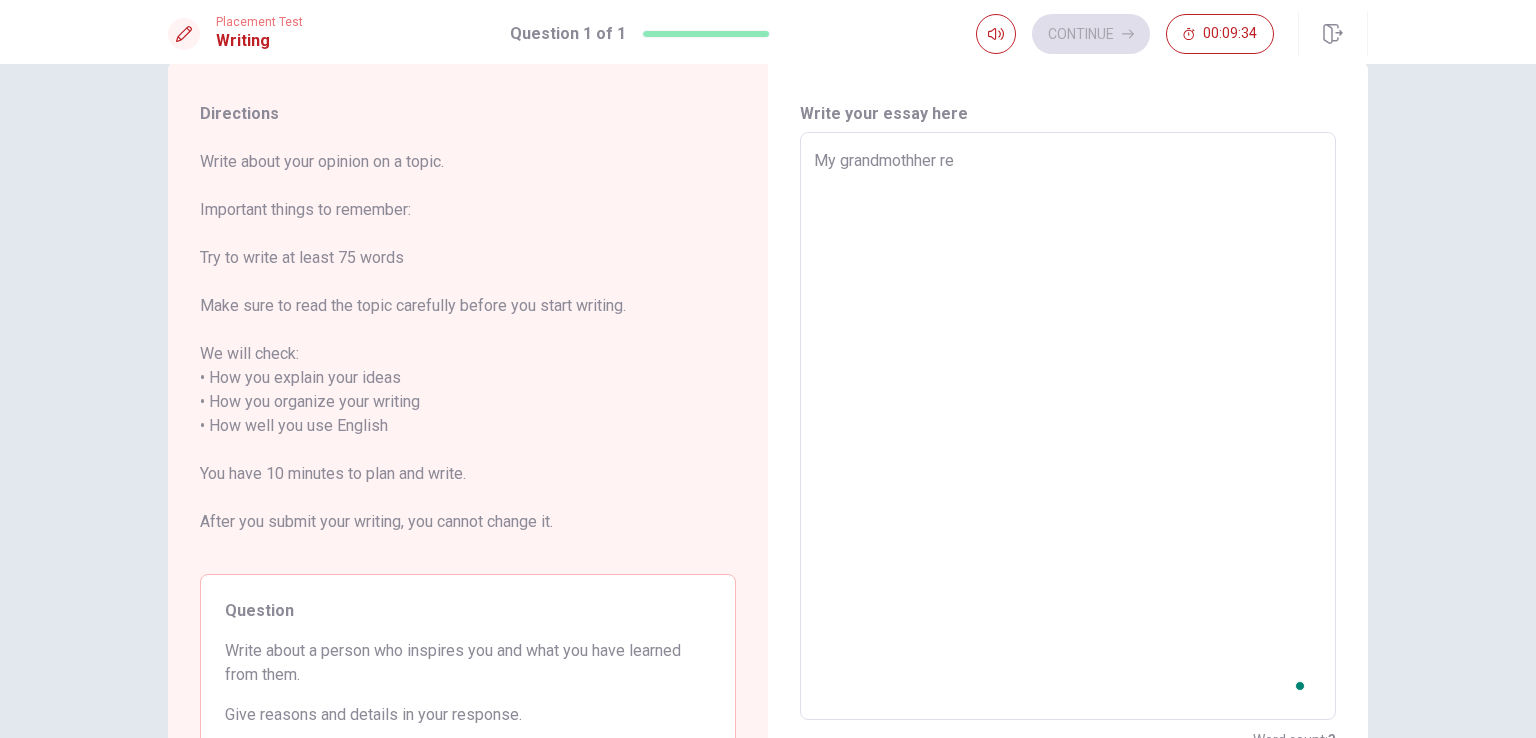 type on "x" 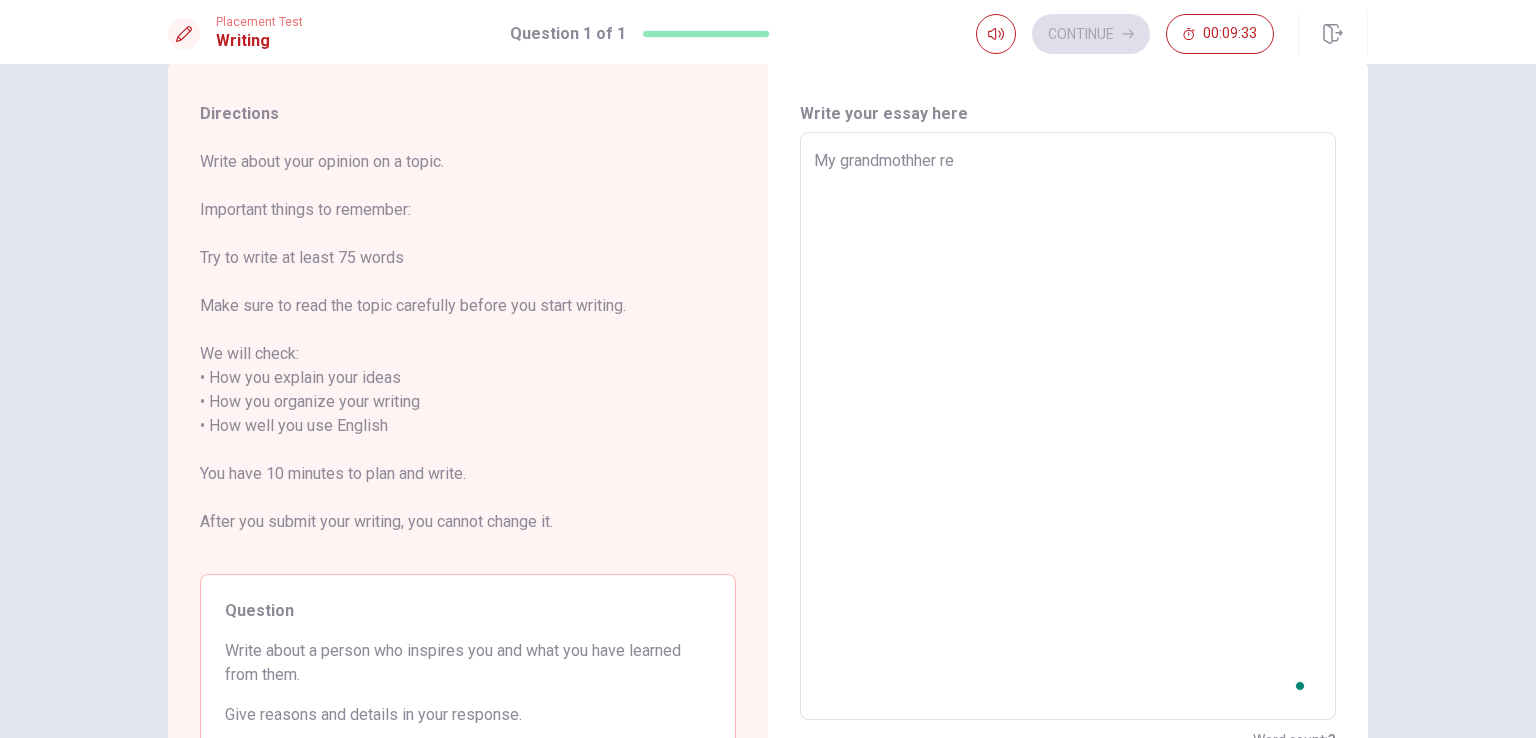 type on "My grandmothher rea" 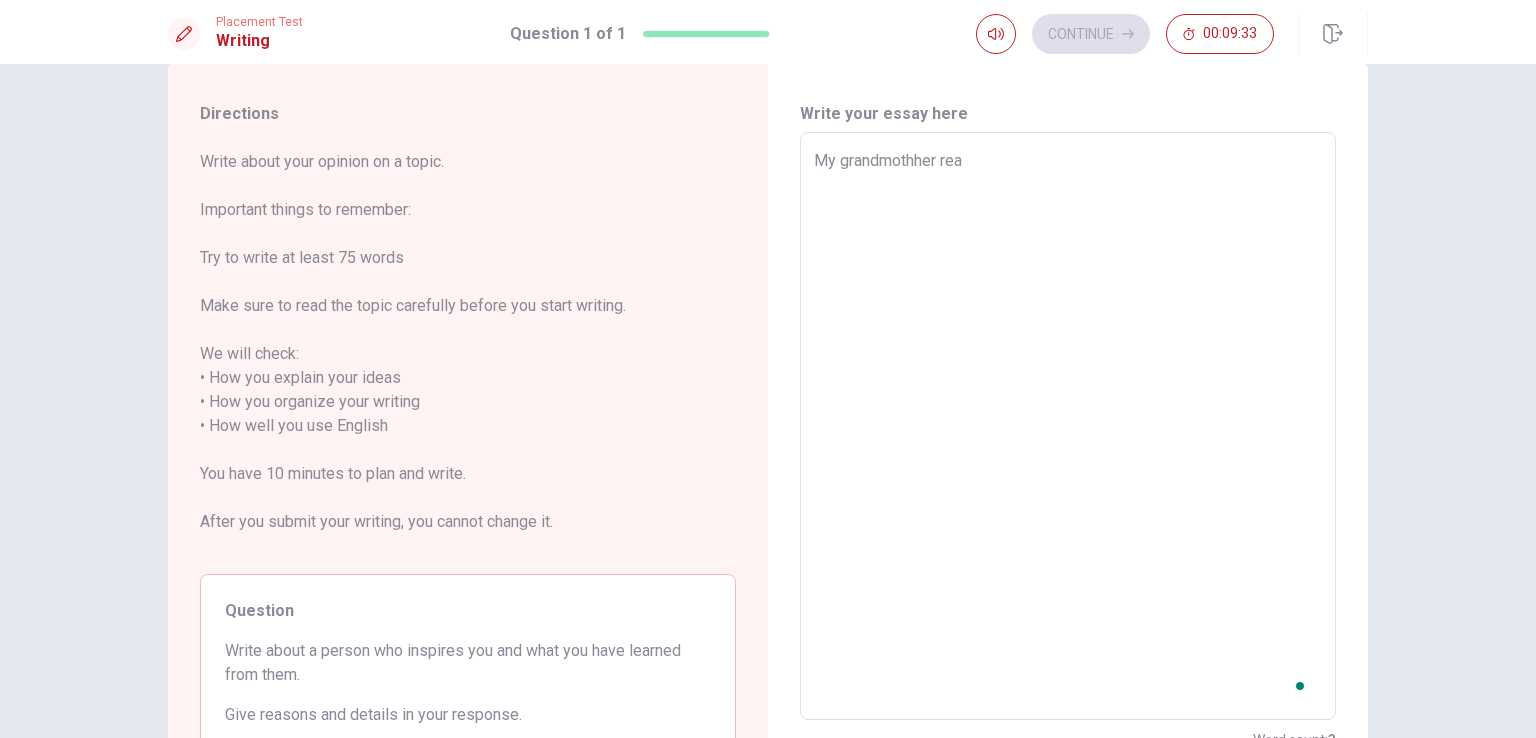 type on "x" 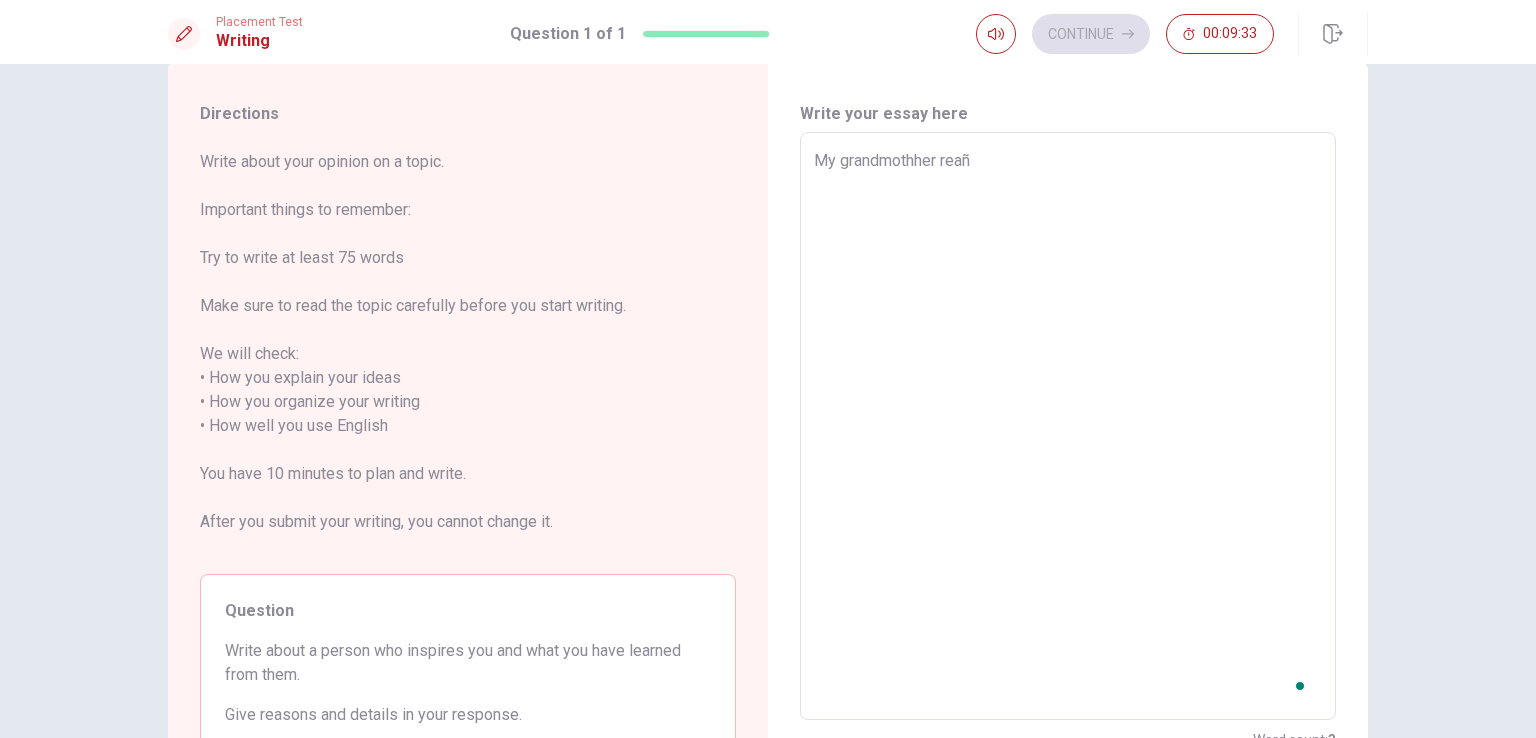 type on "x" 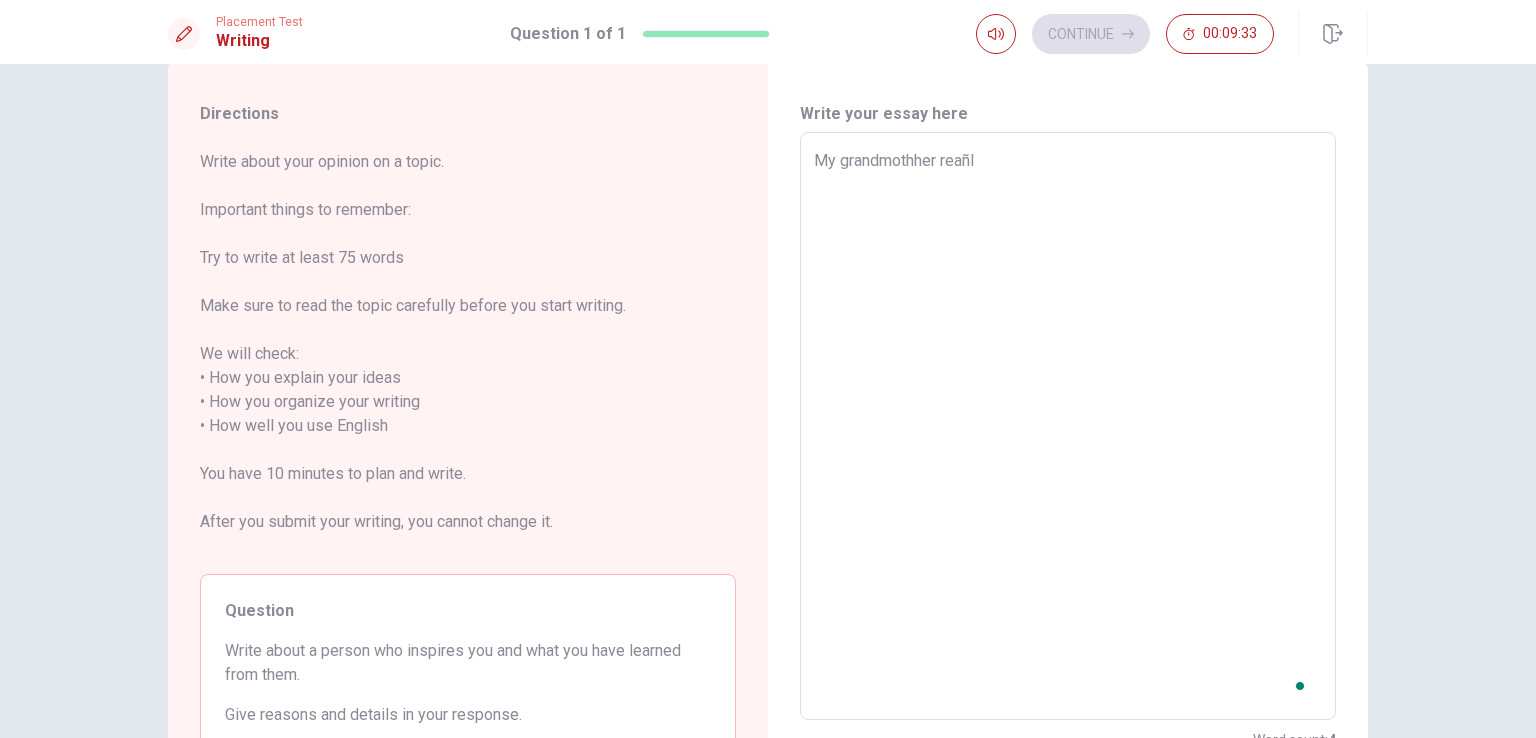 type on "x" 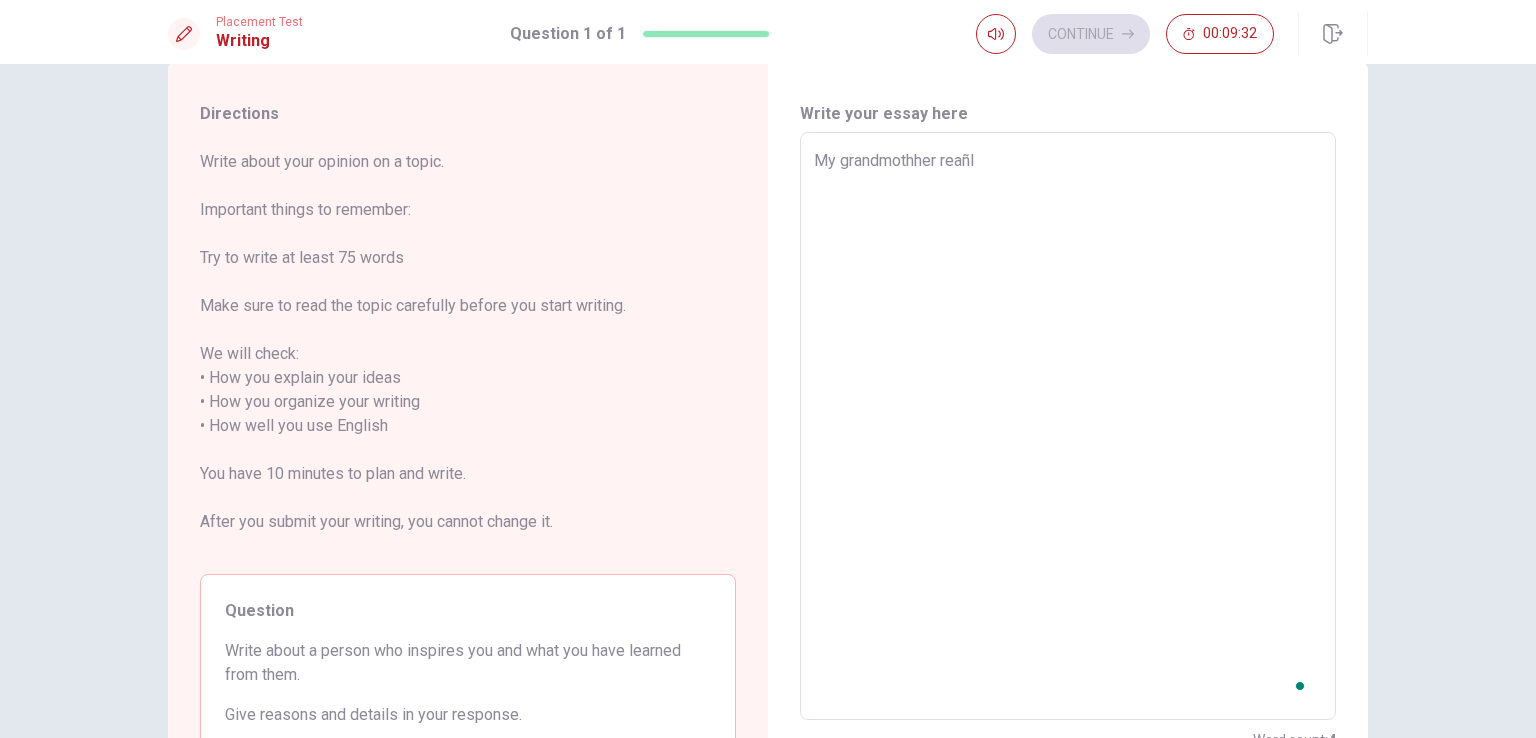 type on "My grandmothher reañ" 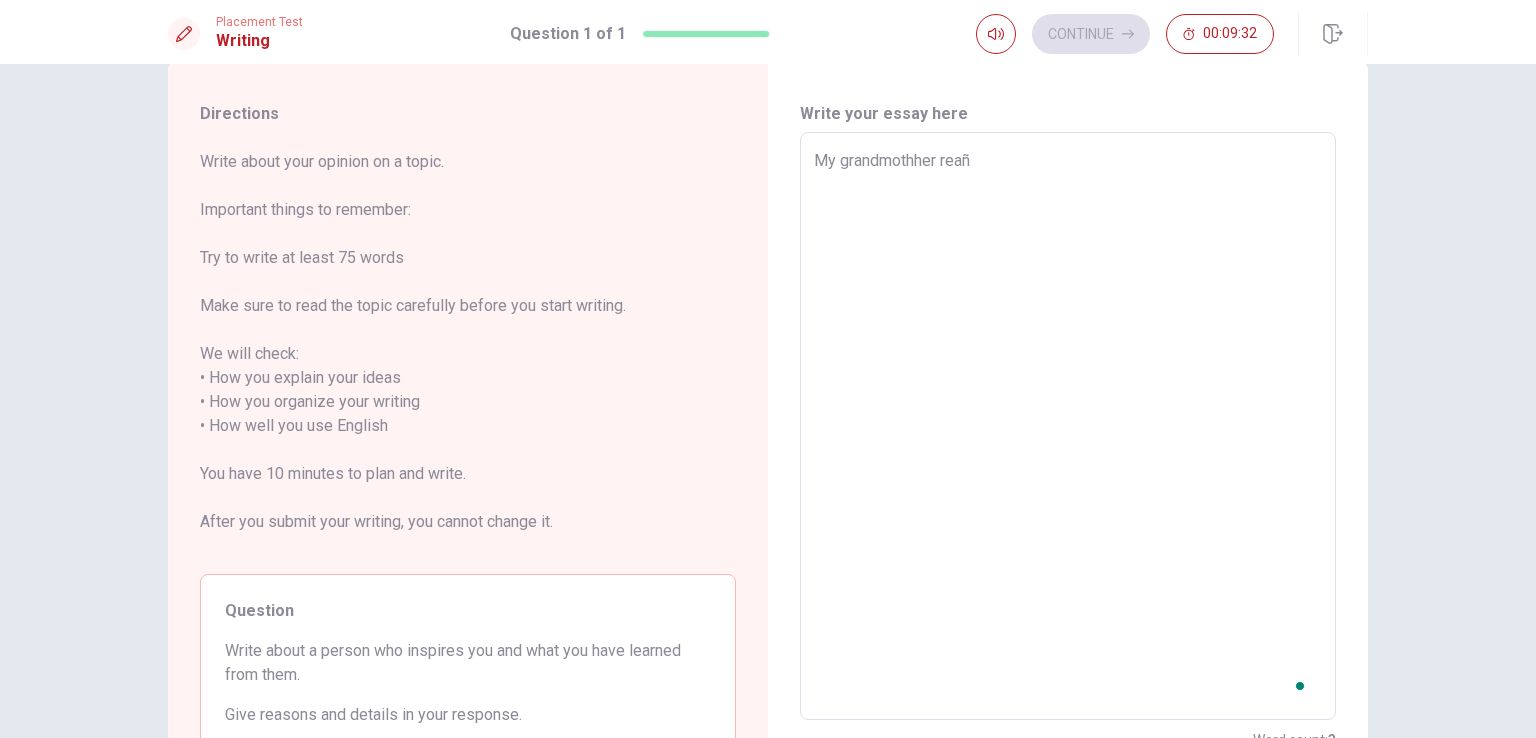 type on "x" 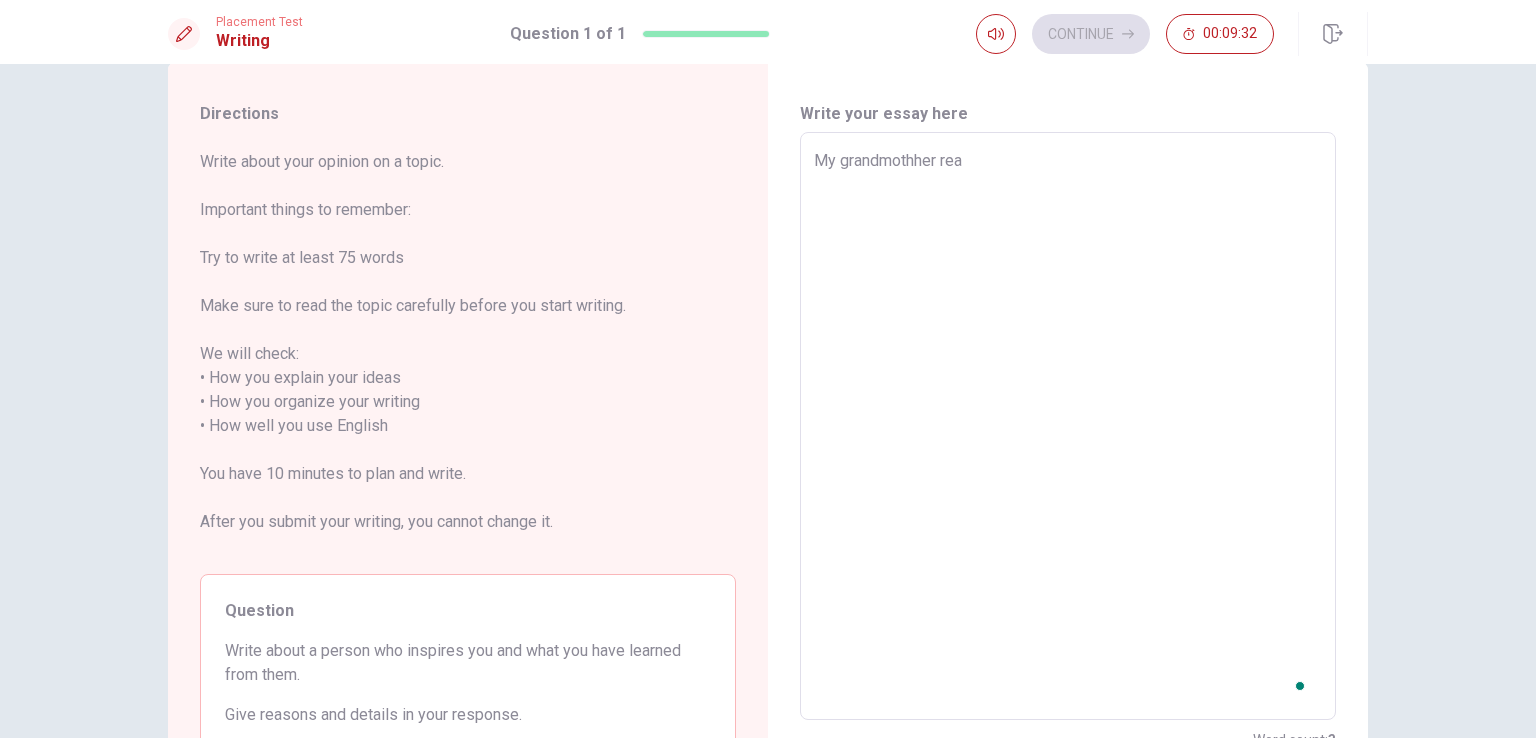 type on "x" 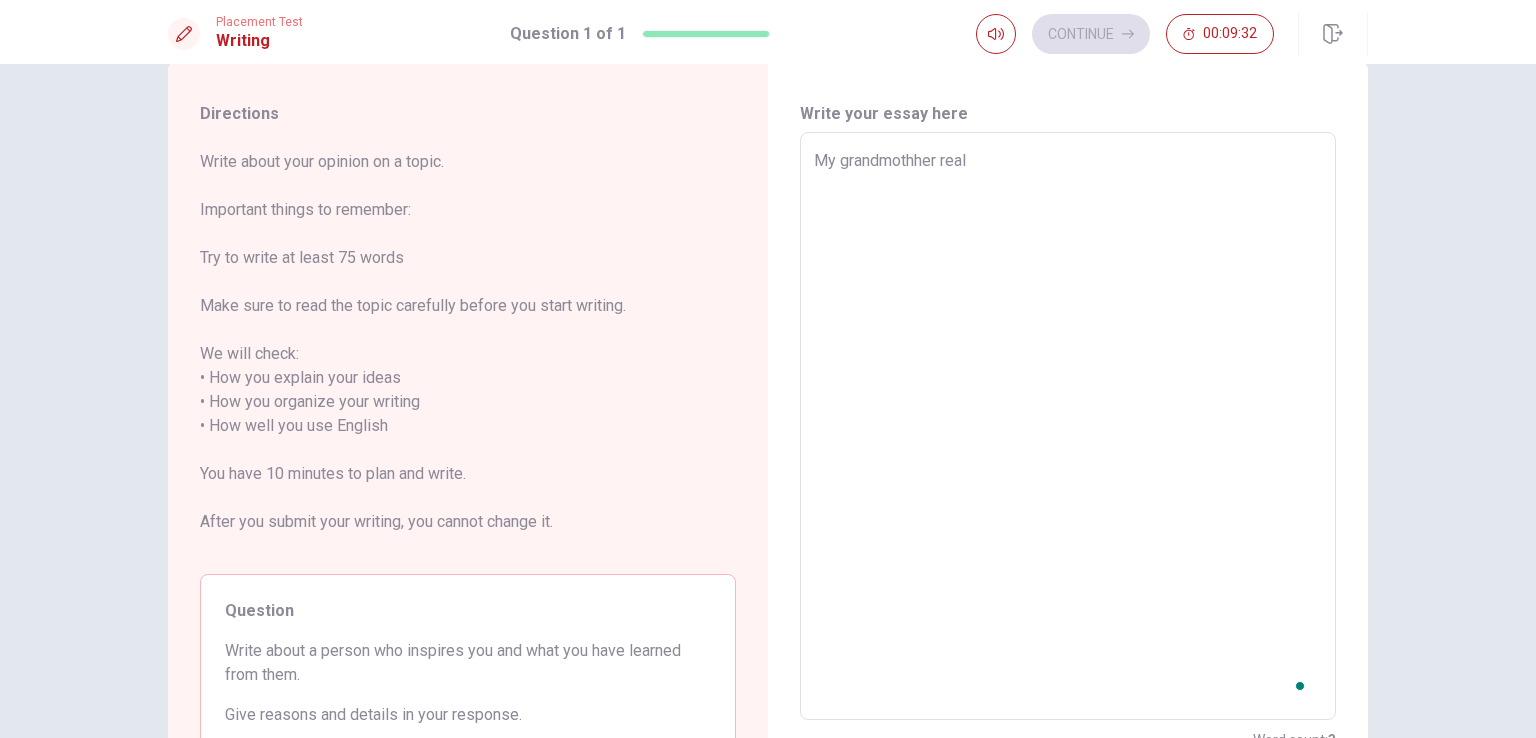 type on "x" 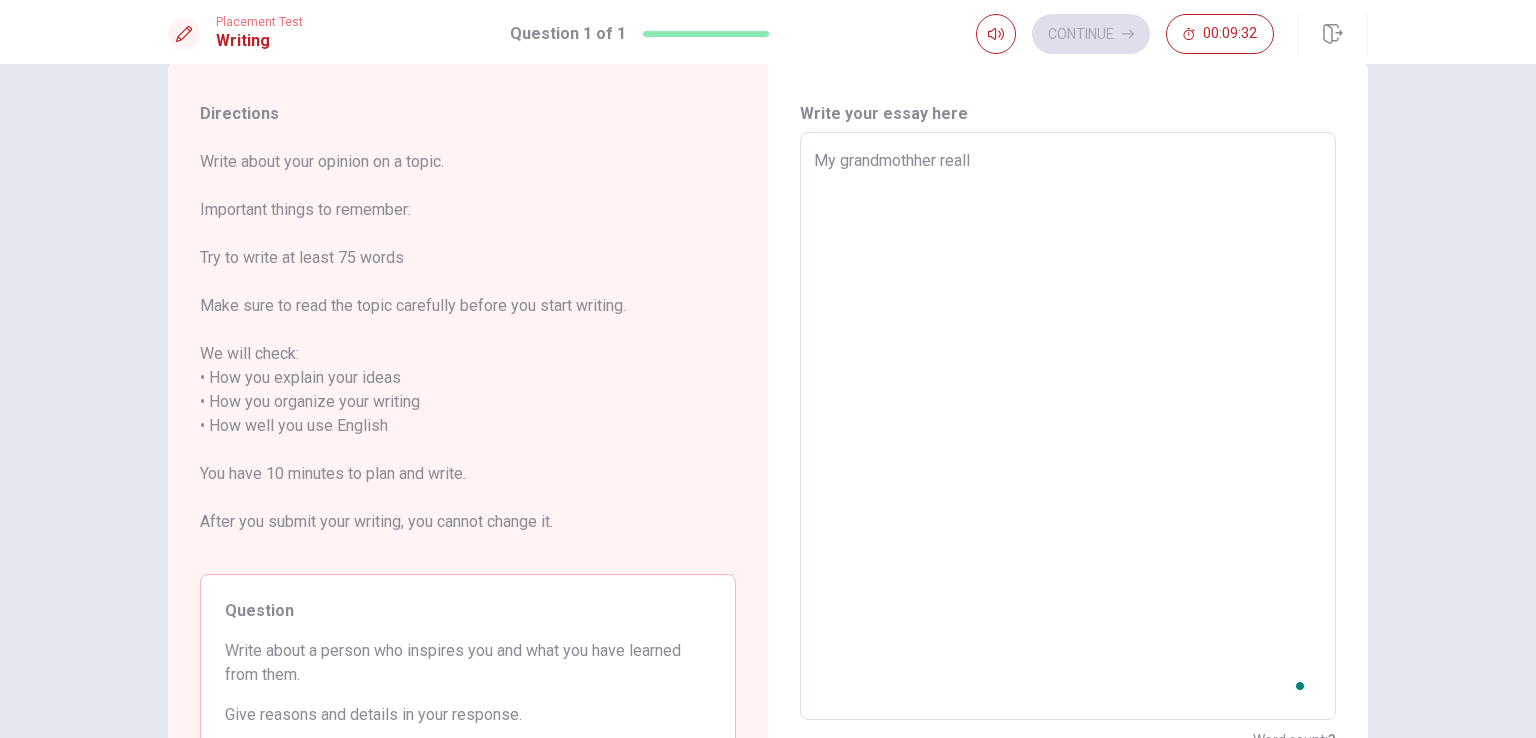 type on "x" 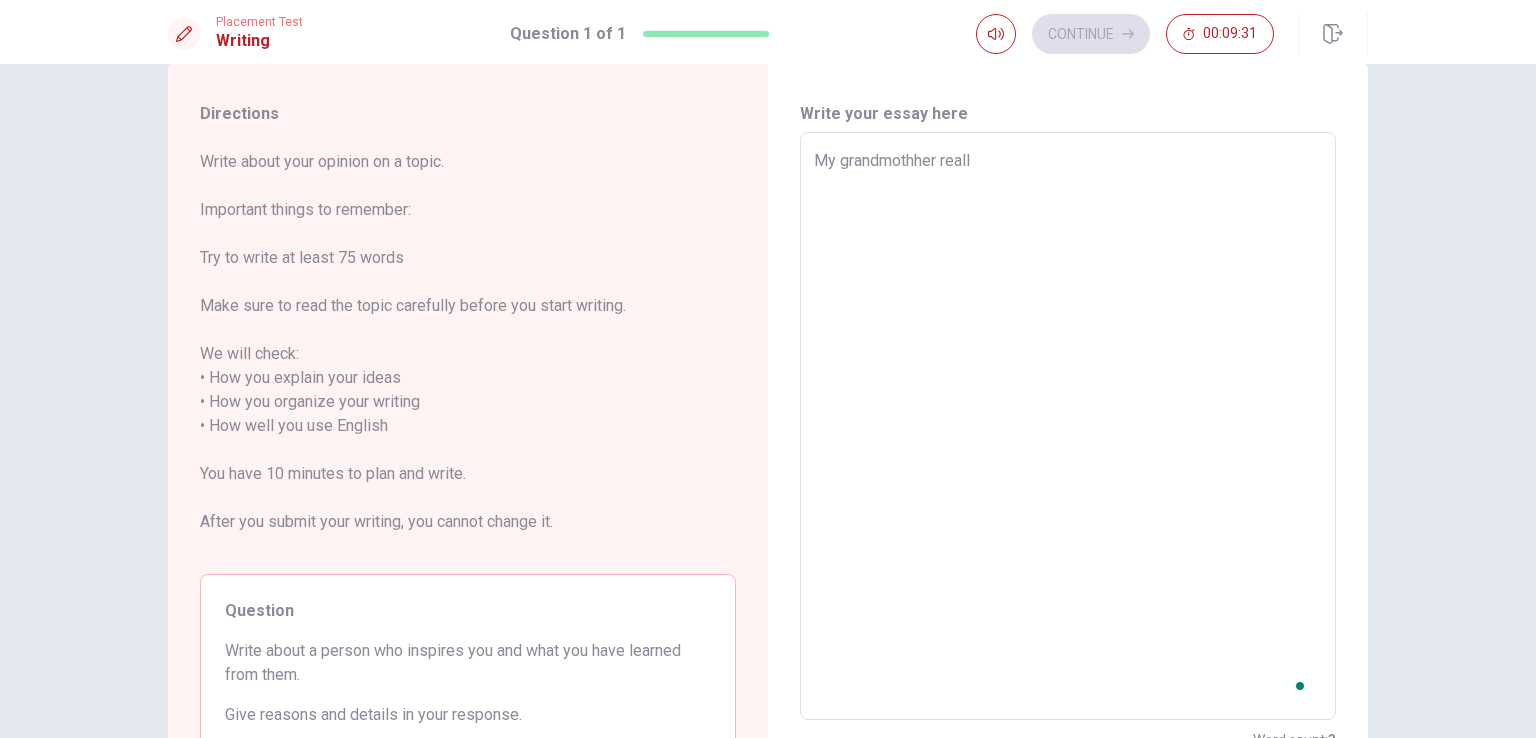 type on "My grandmothher really" 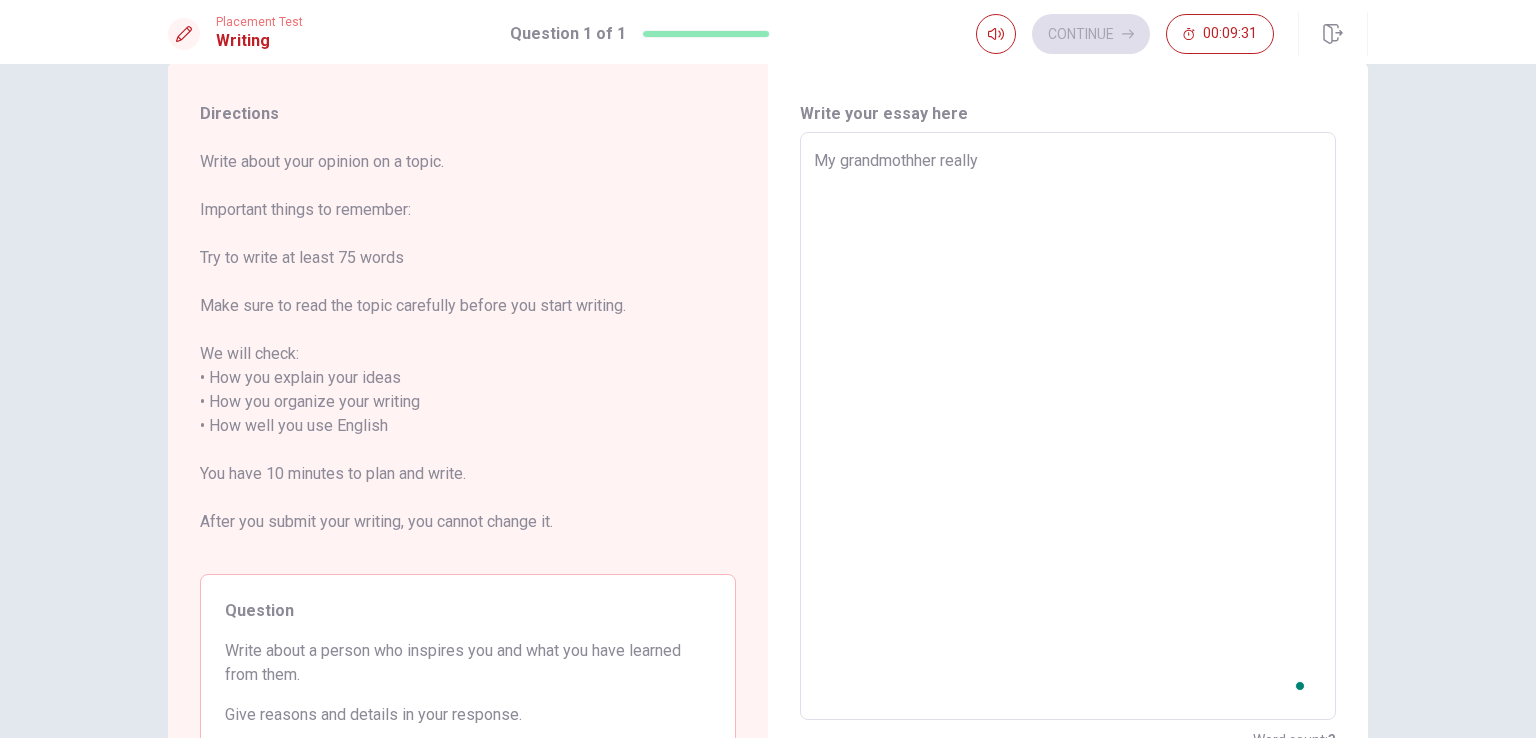 type on "x" 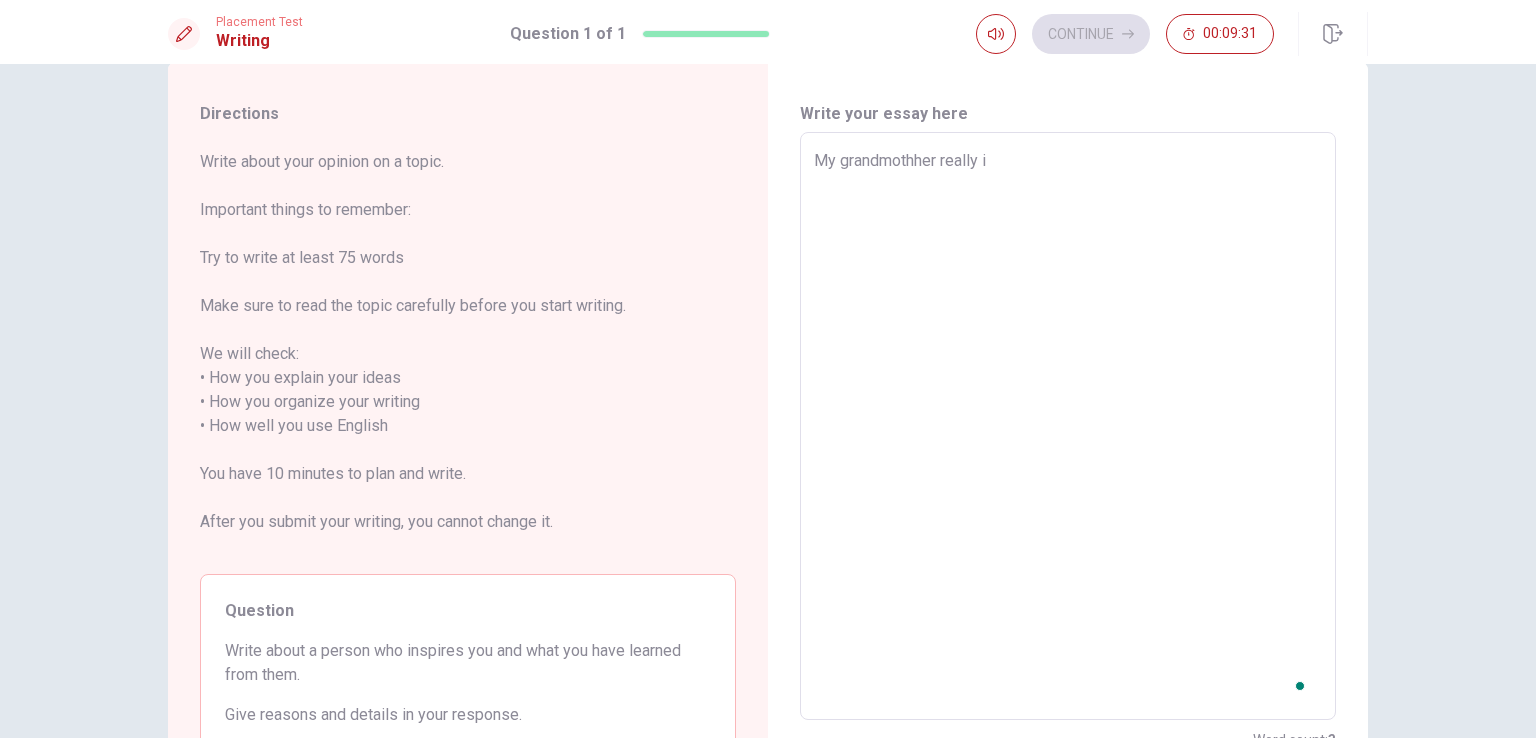 type on "x" 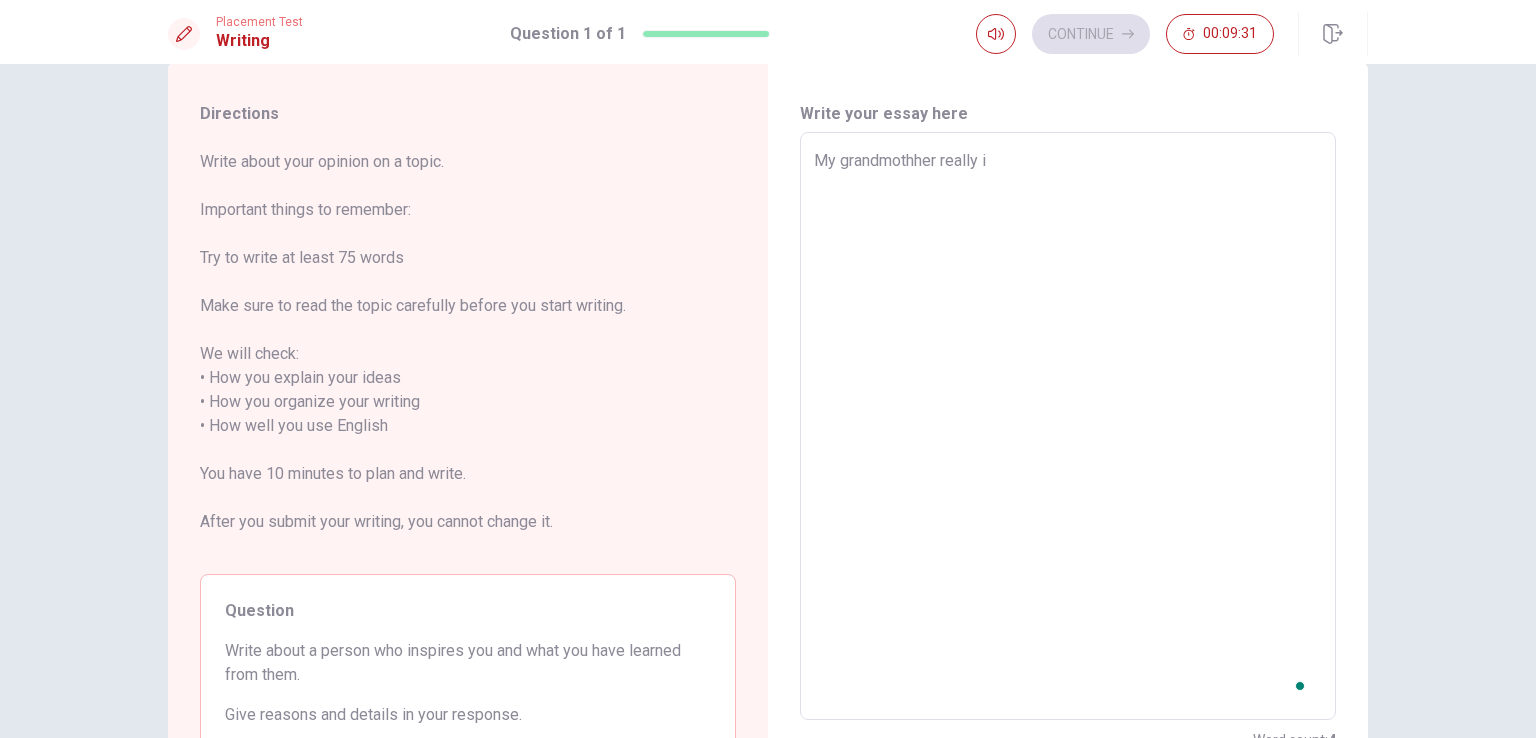 type on "My grandmothher really in" 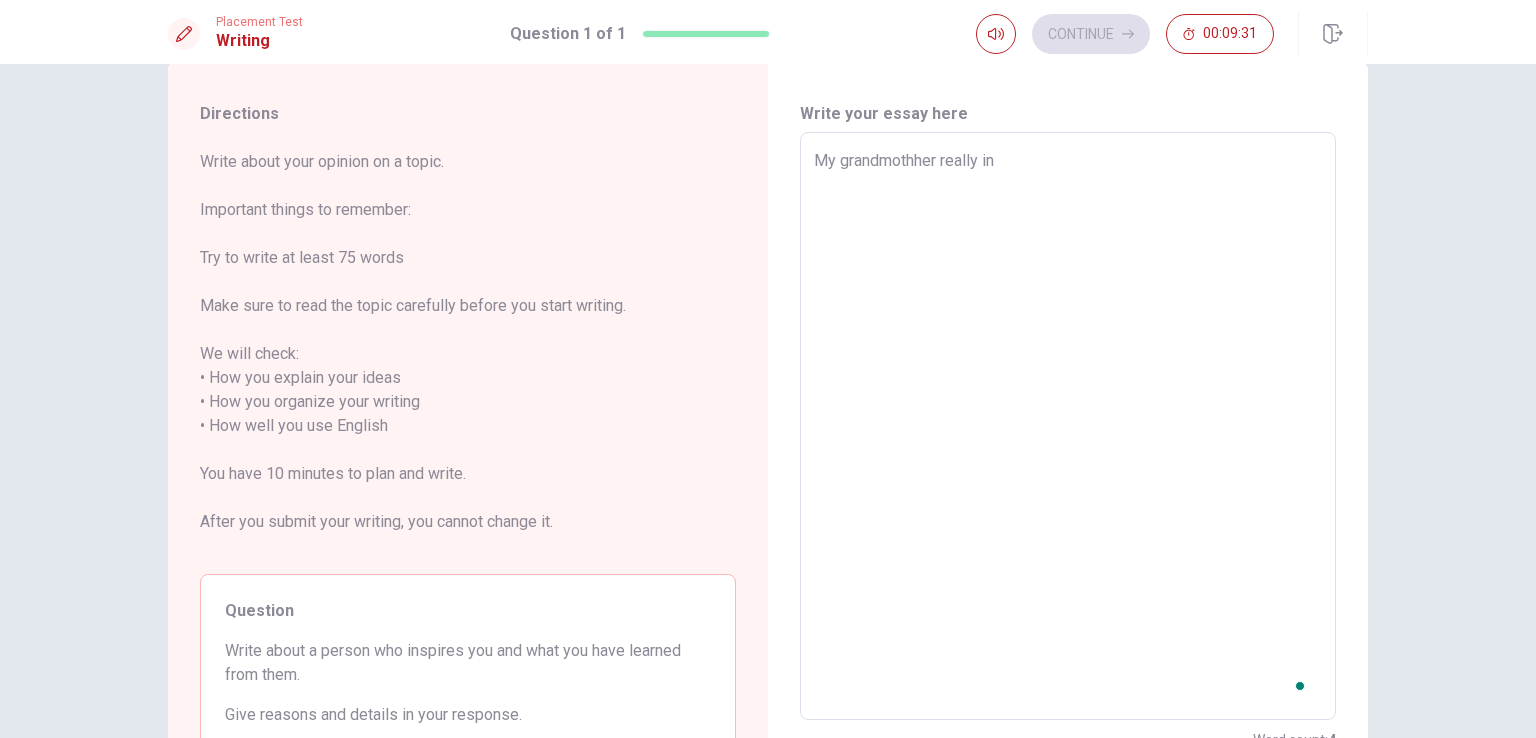 type on "x" 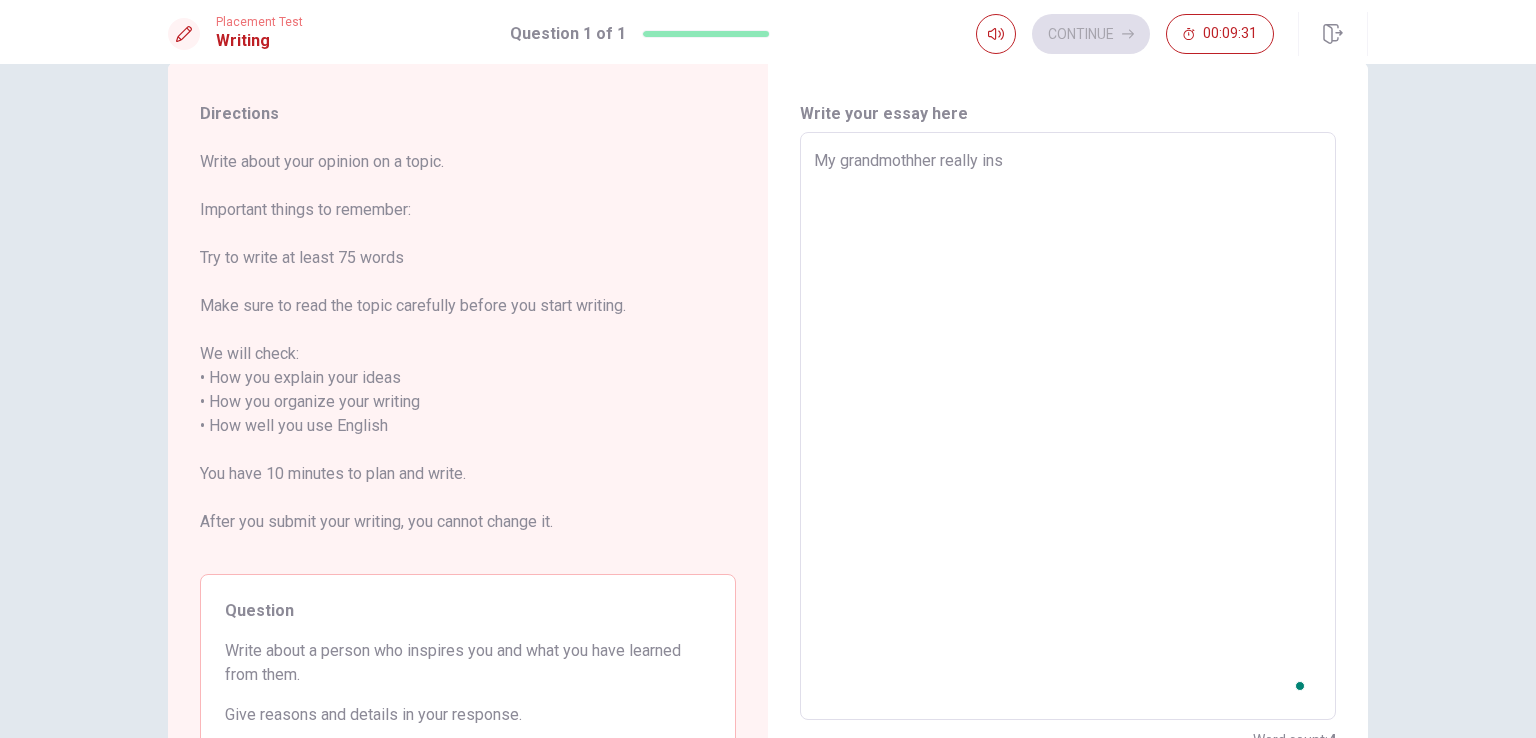 type on "x" 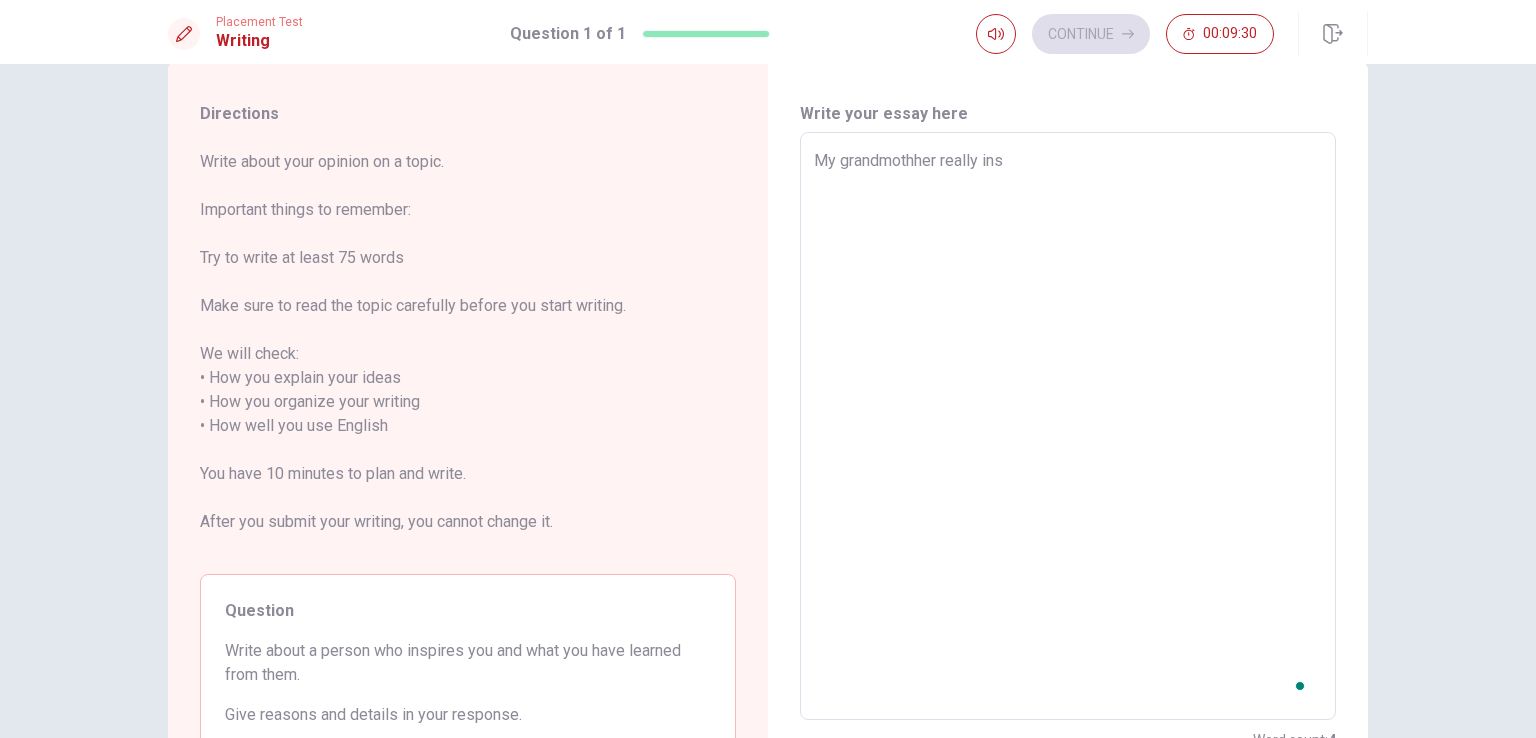 type on "My grandmothher really insp" 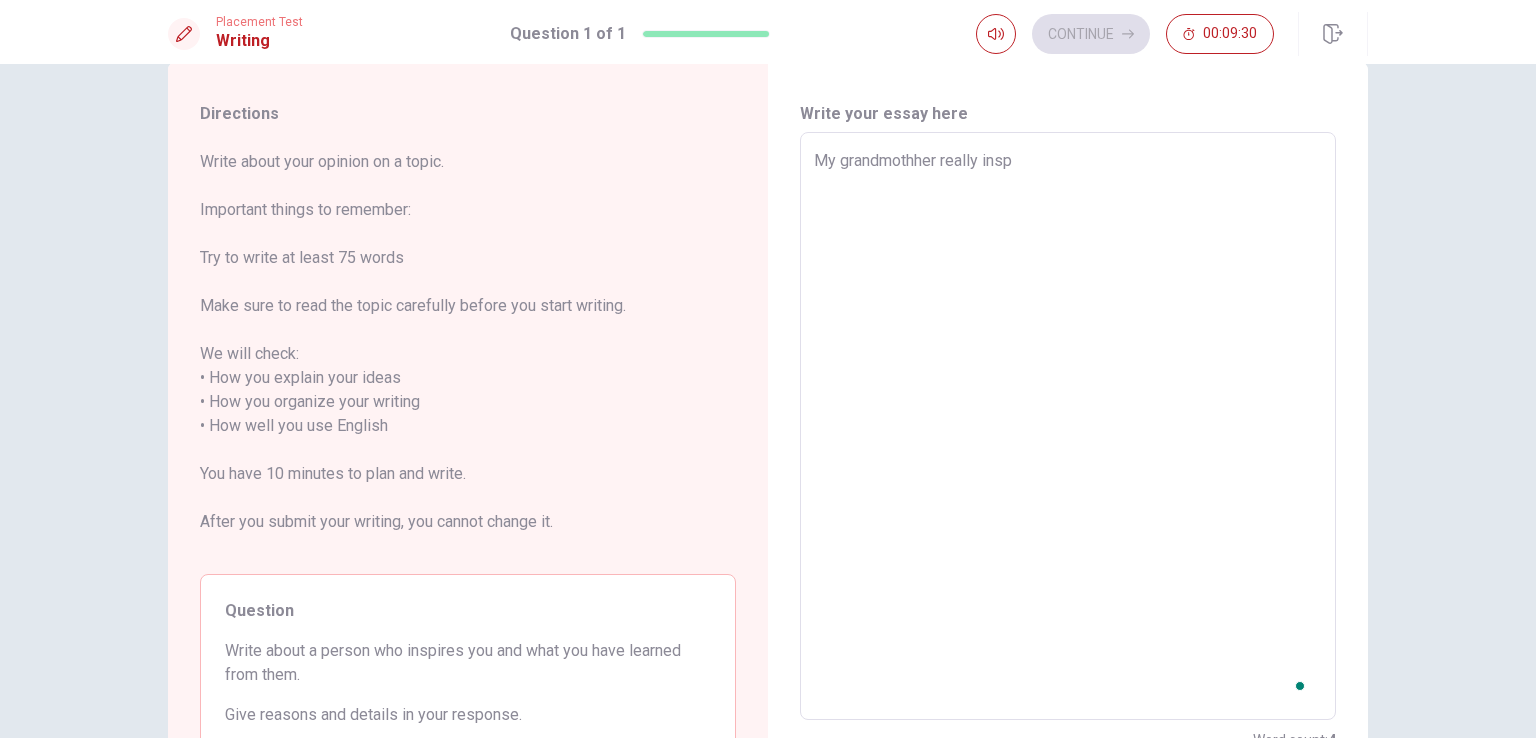type on "x" 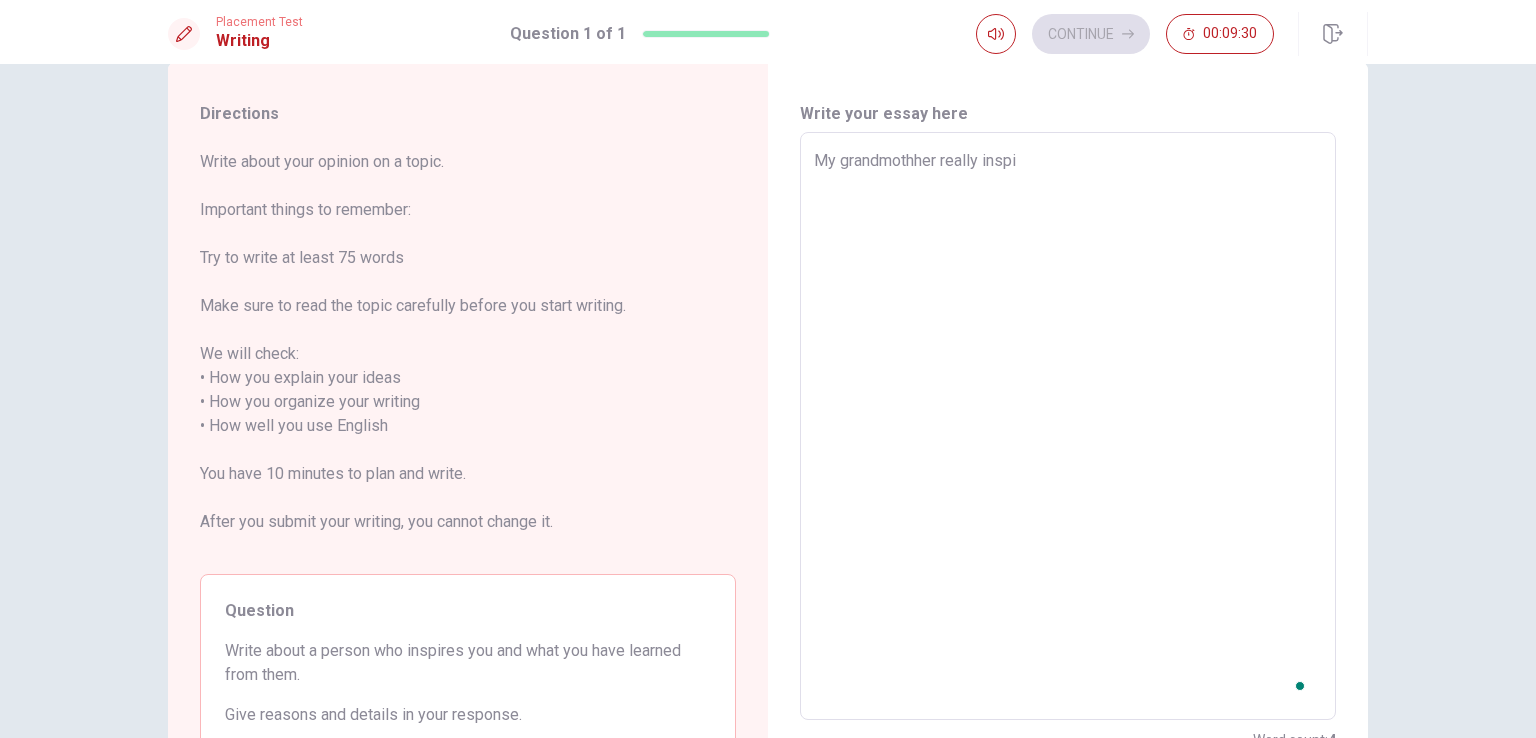 type on "x" 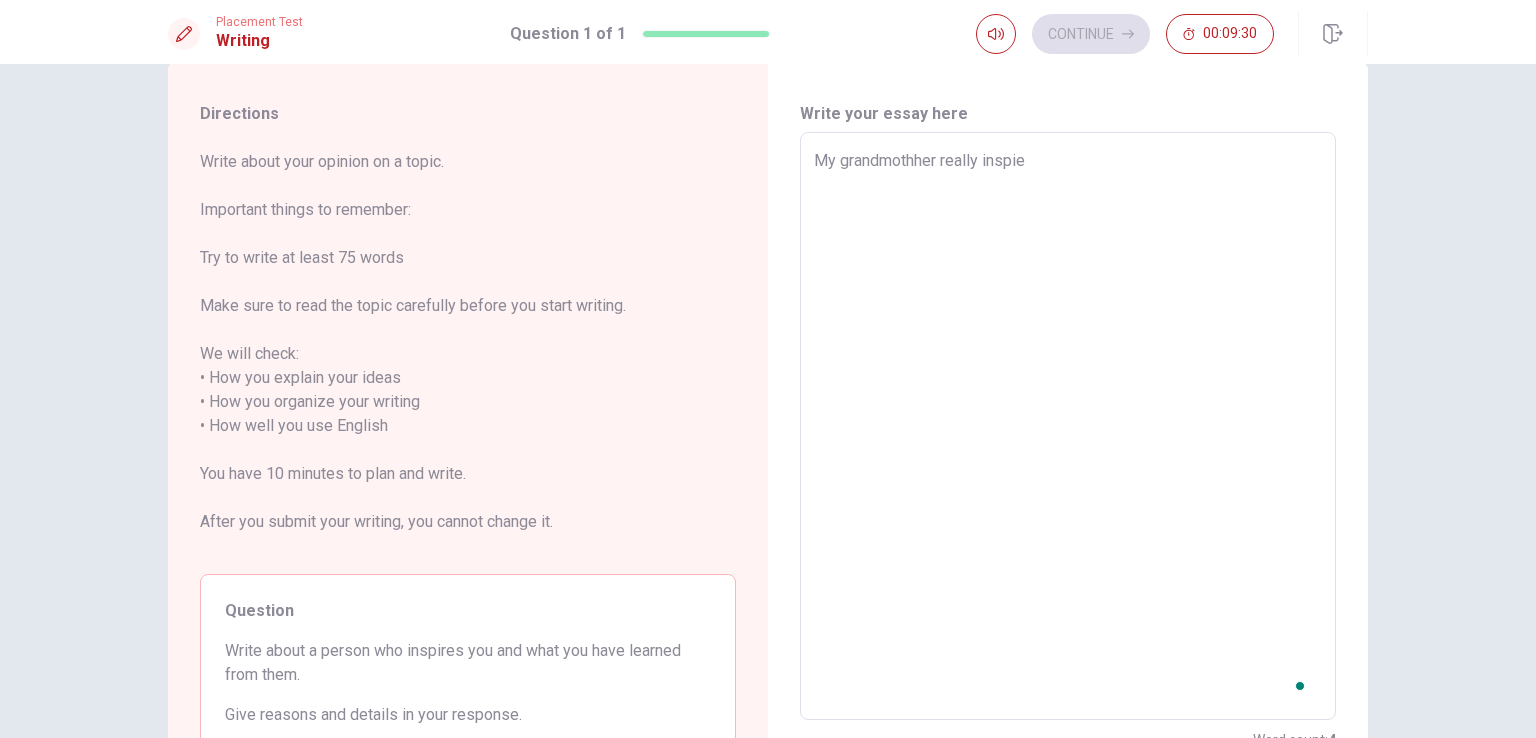 type on "x" 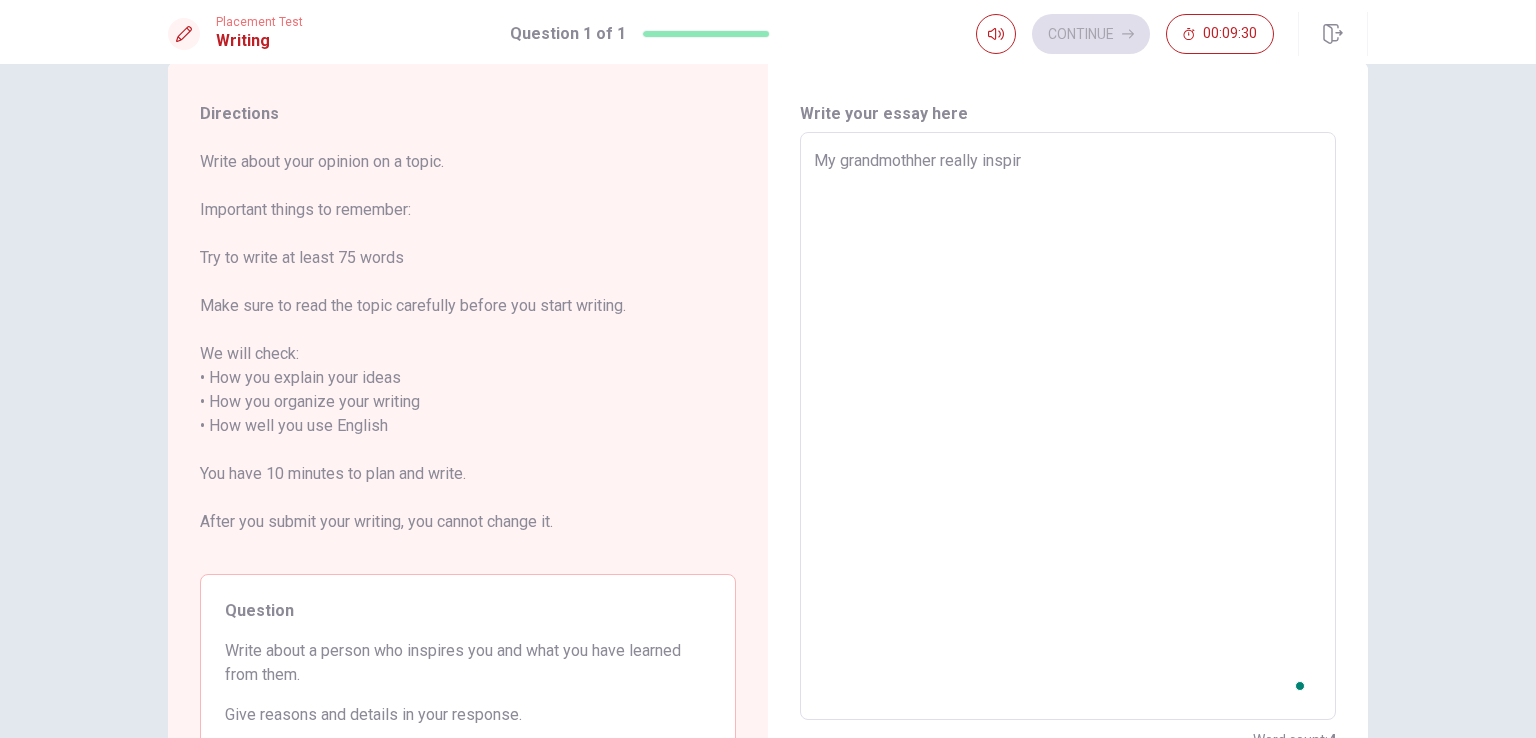 type on "My grandmothher really inspire" 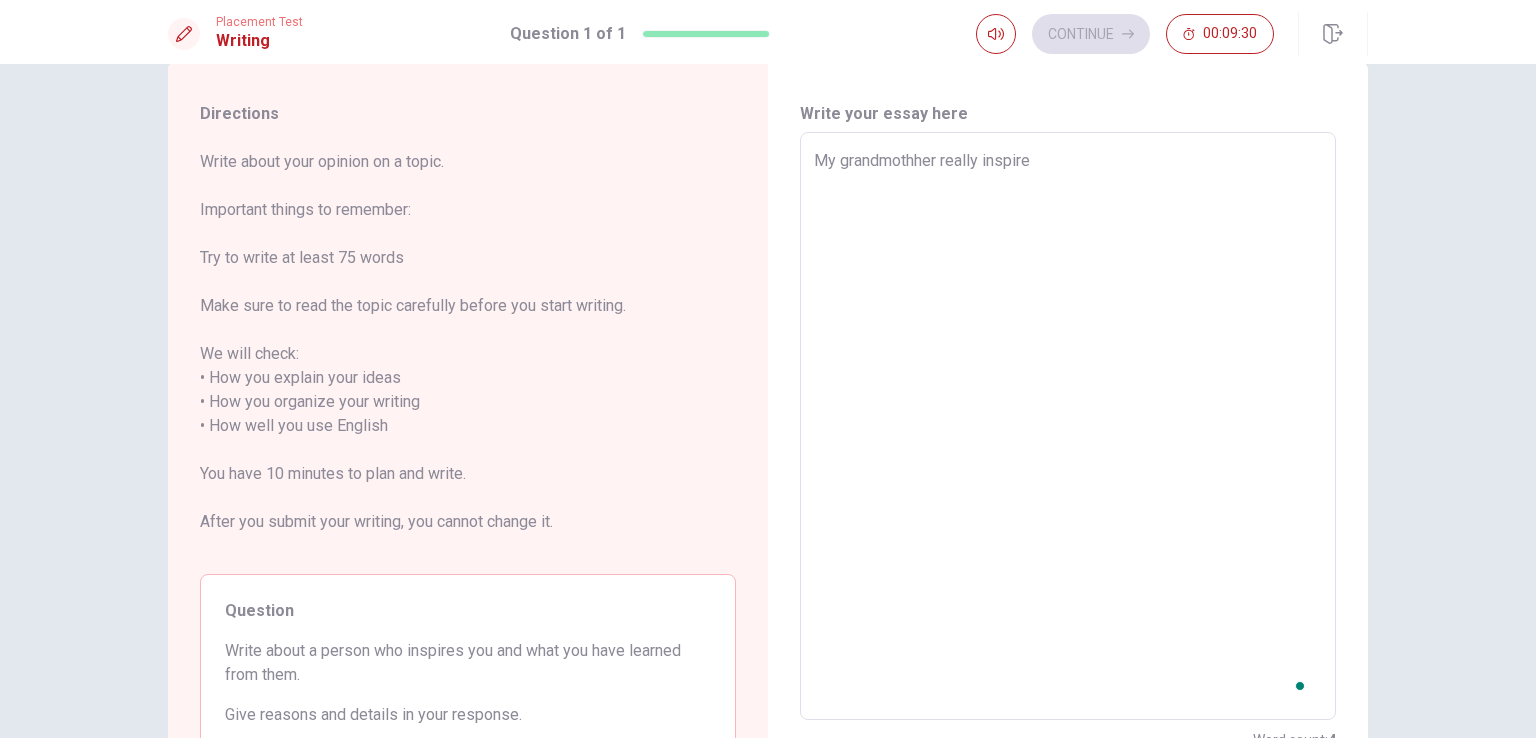 type on "x" 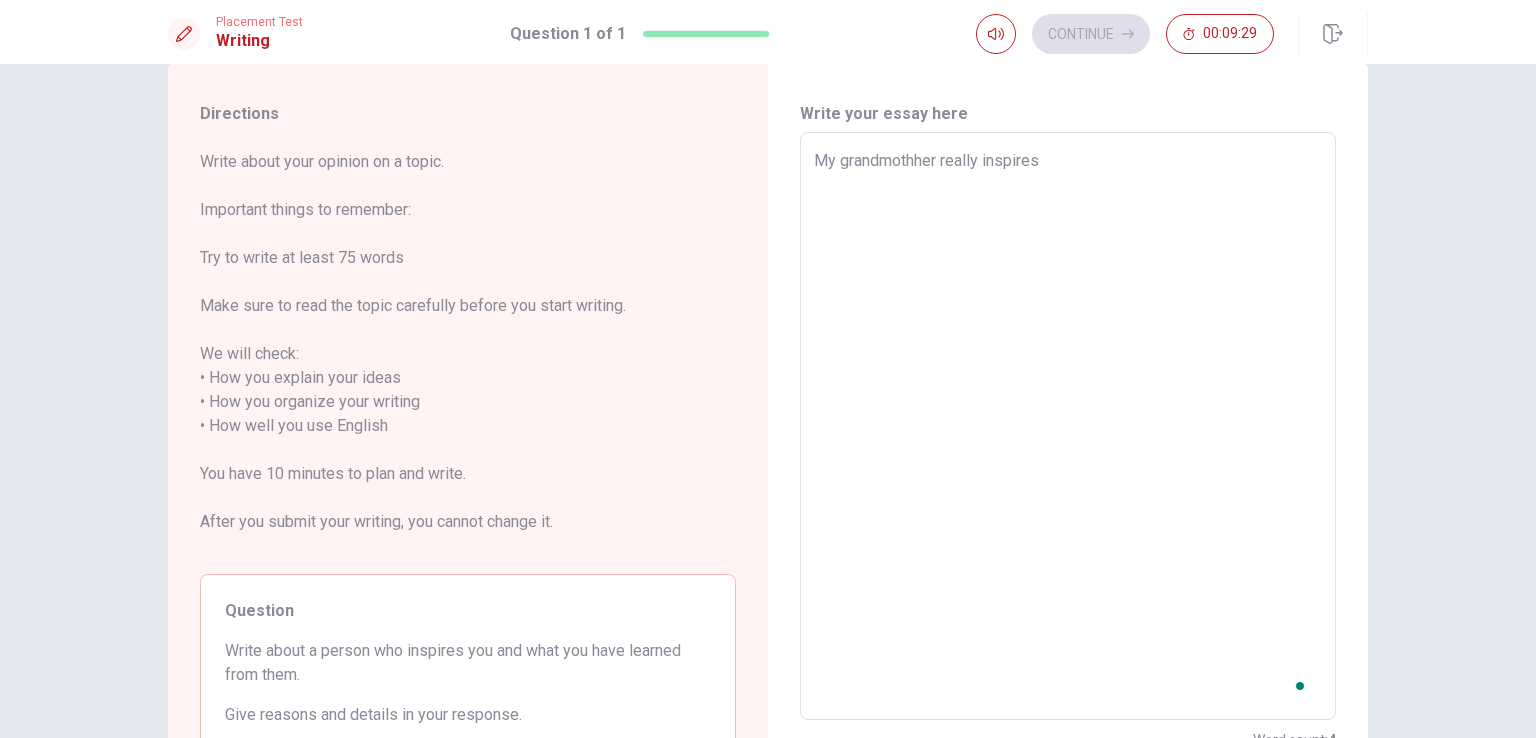 type on "x" 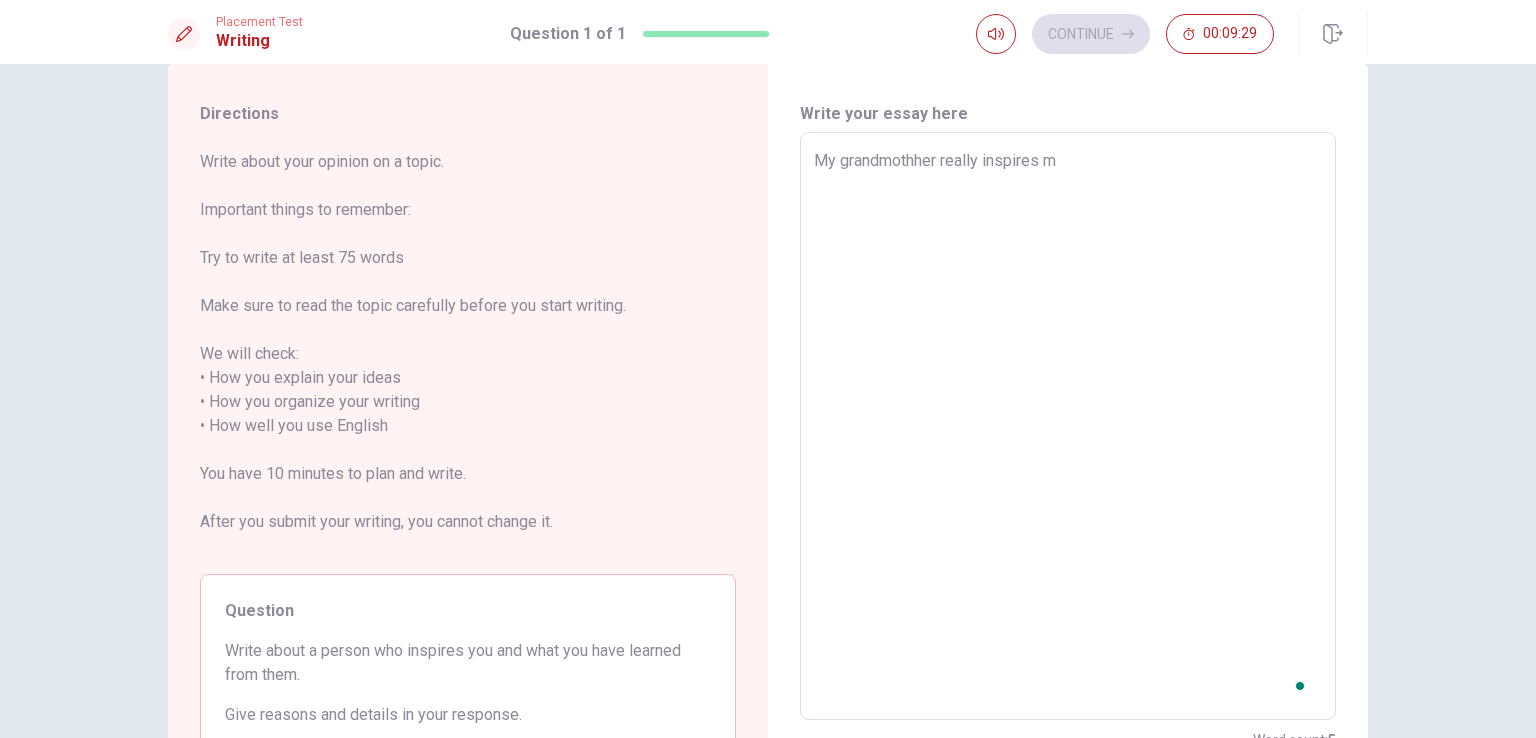 type on "x" 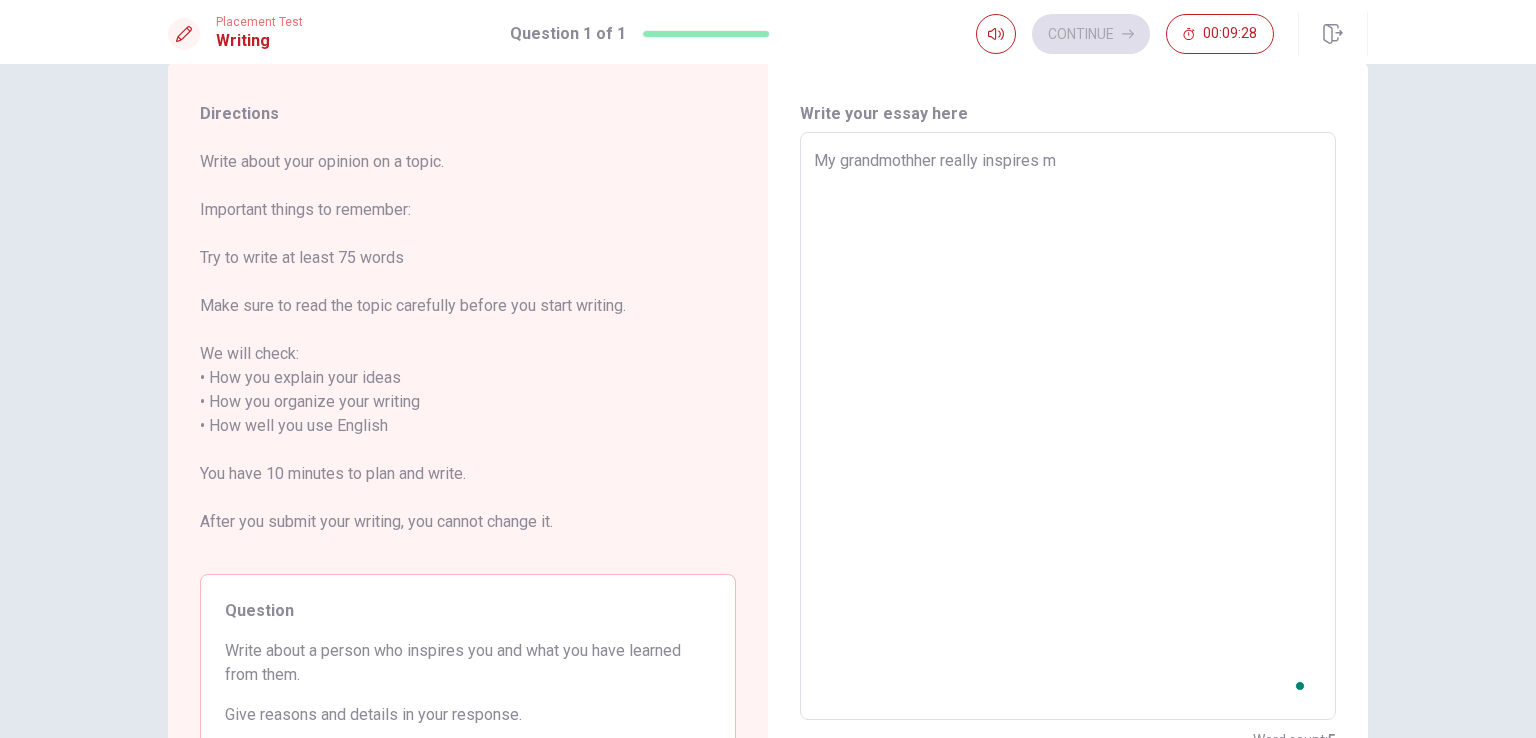 type on "My grandmothher really inspires me" 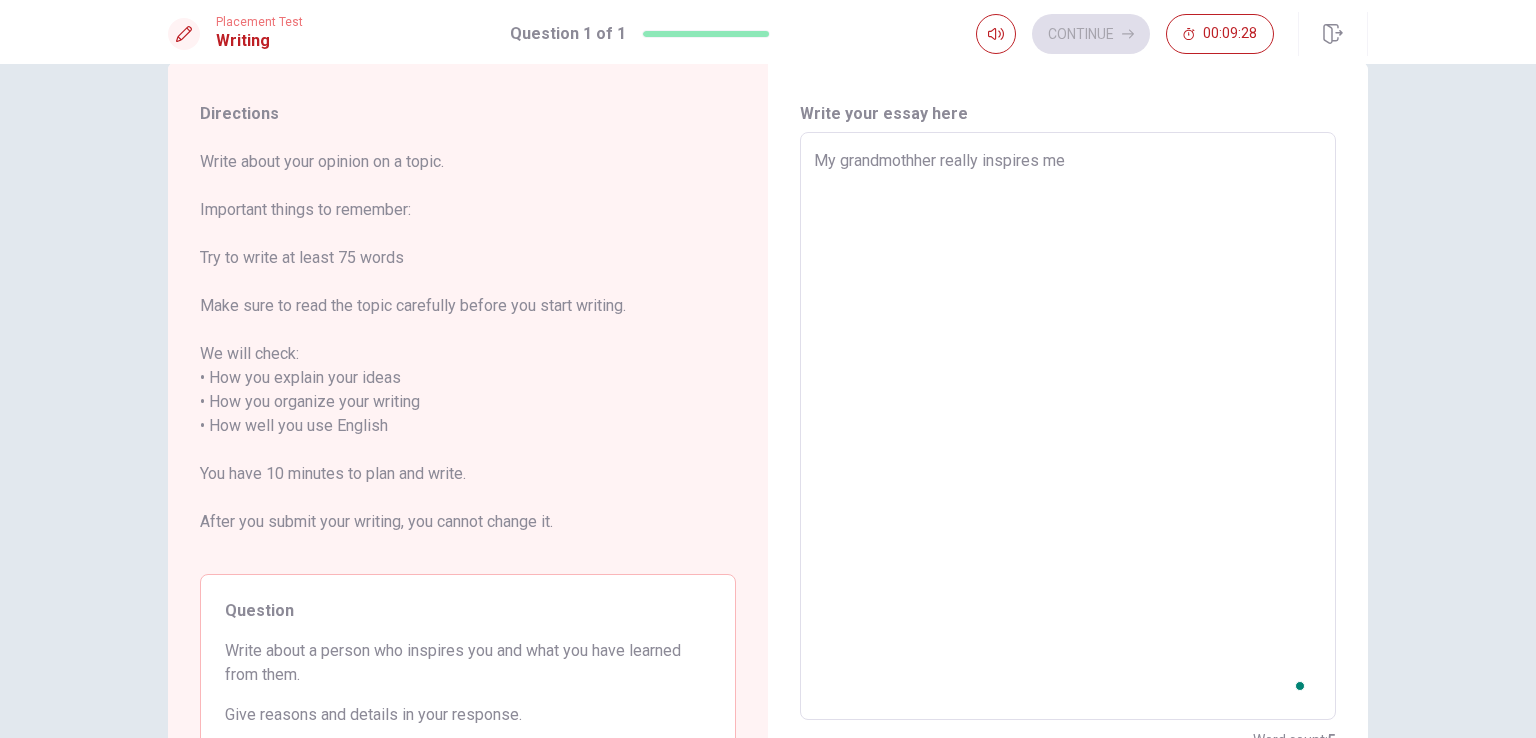 type on "x" 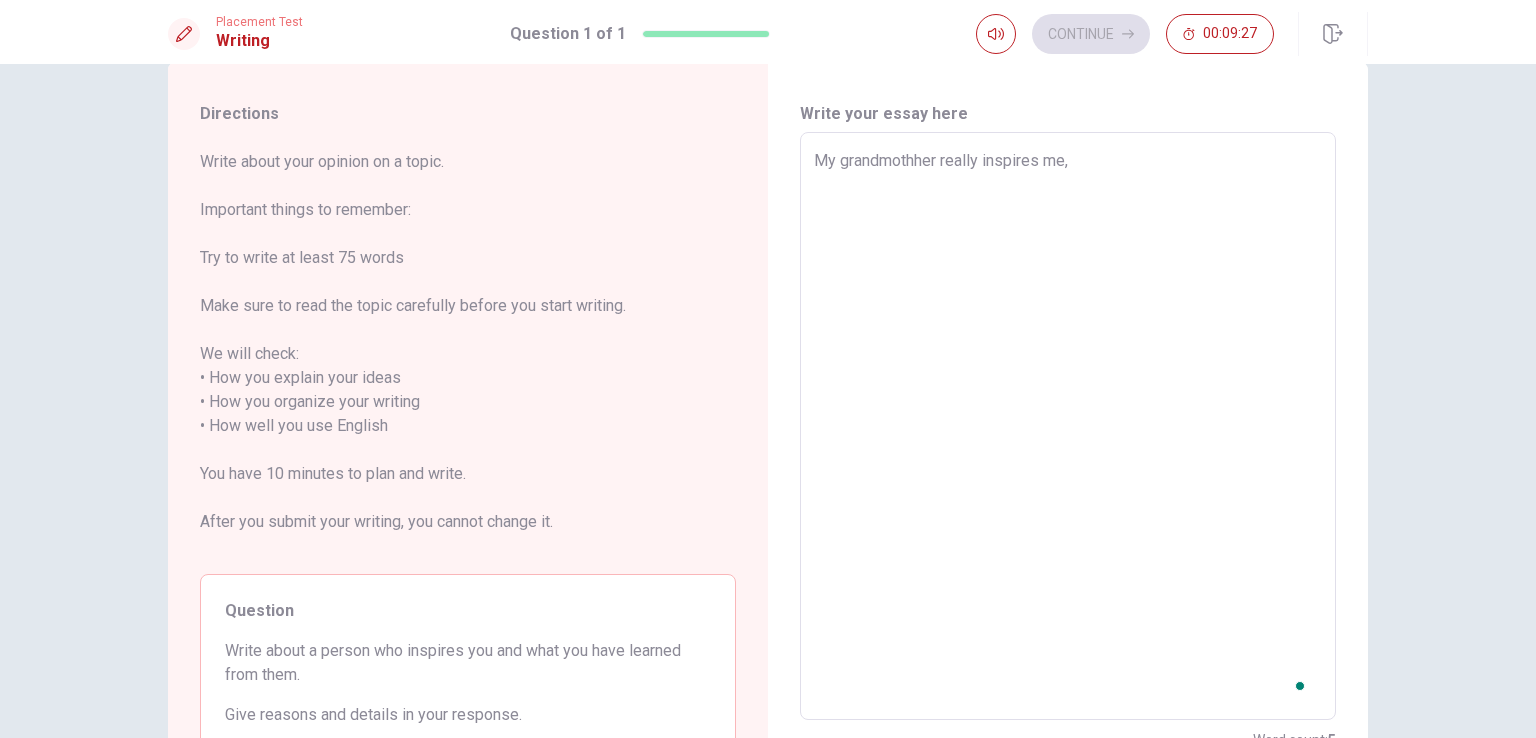 type on "x" 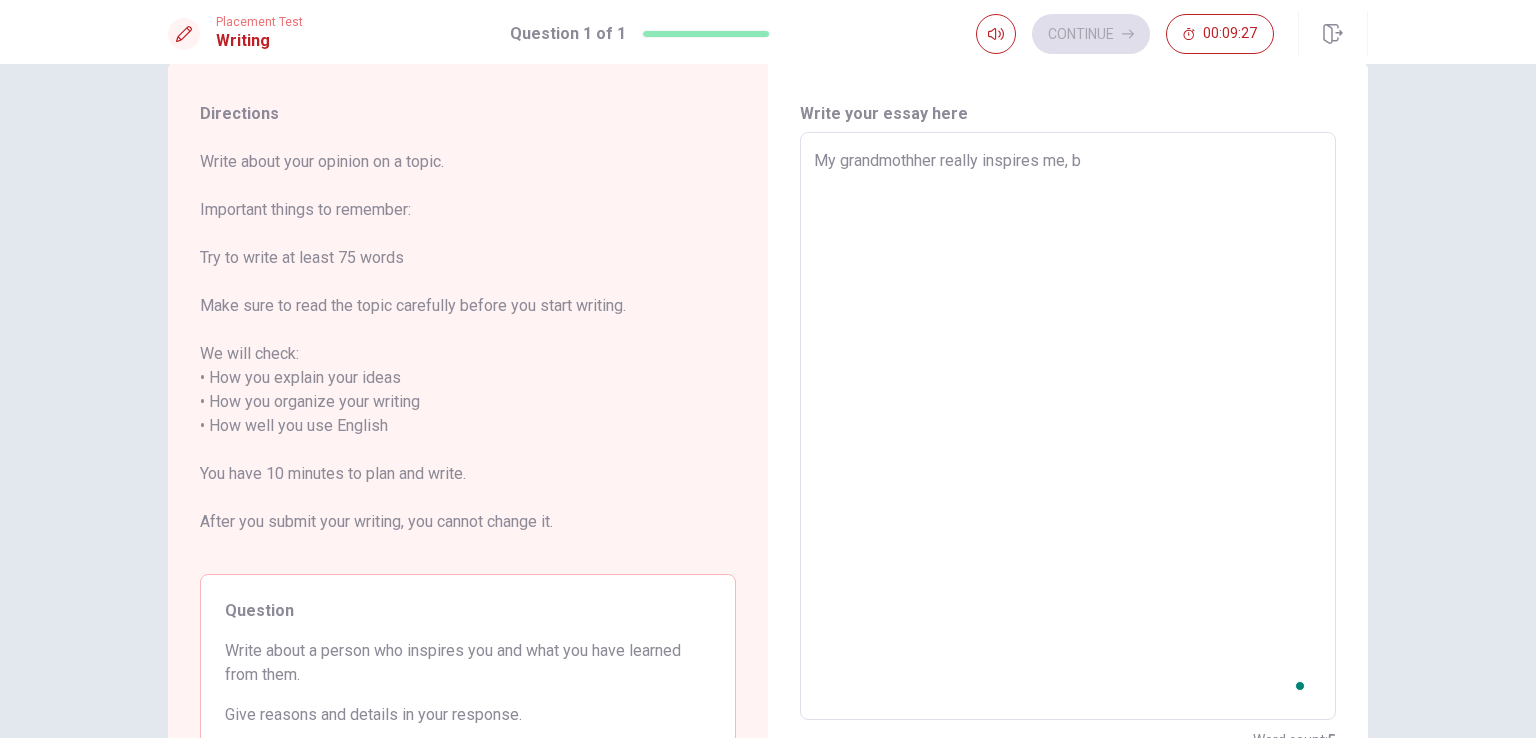 type on "x" 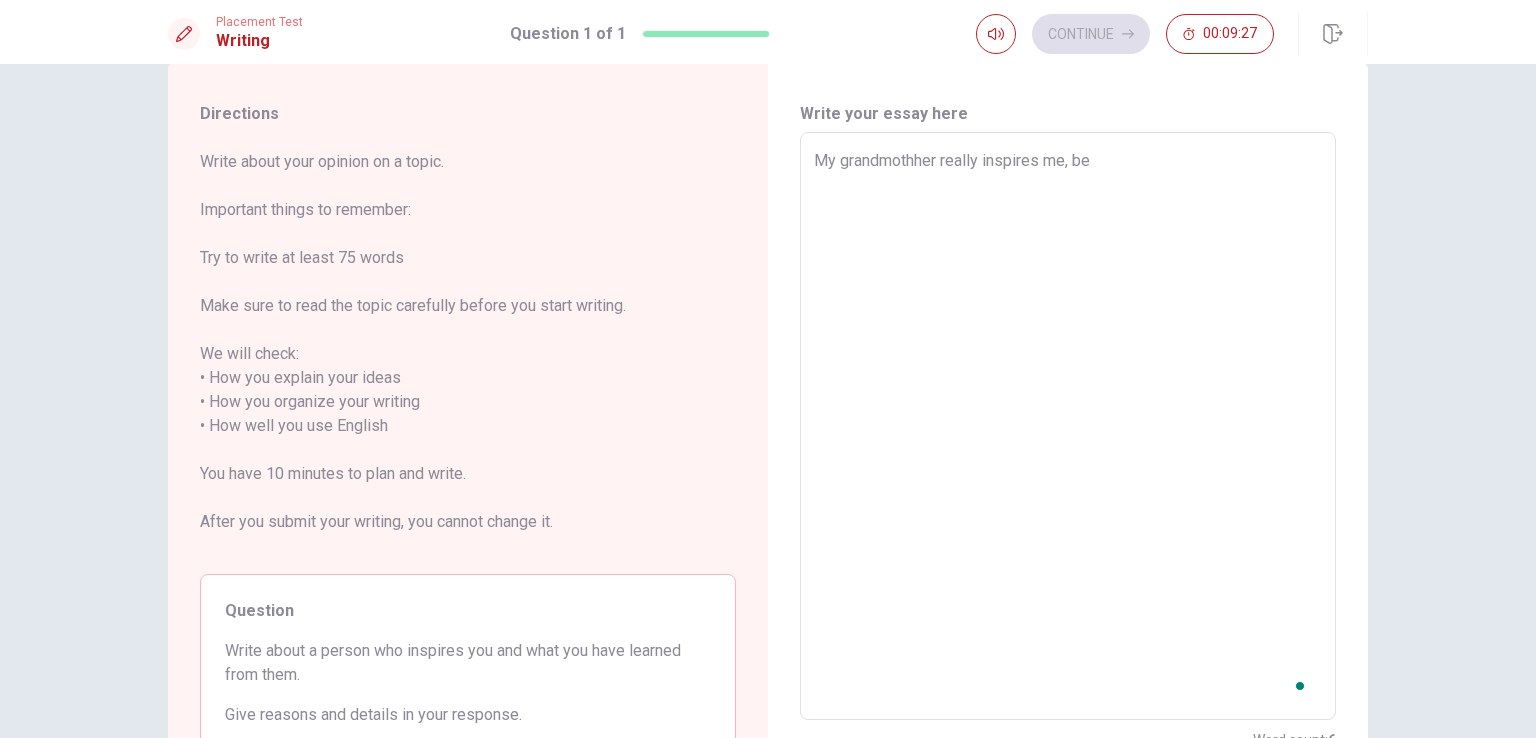 type on "x" 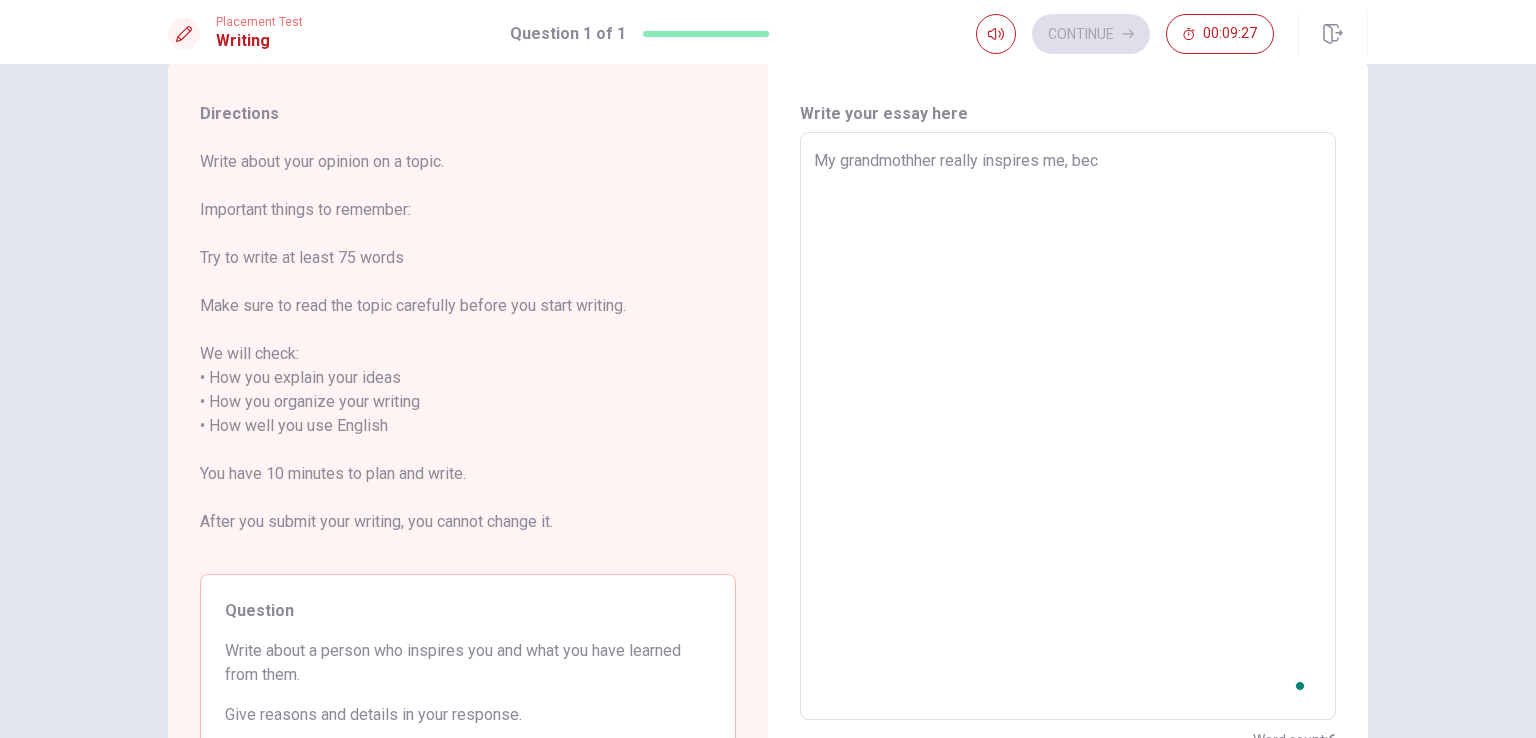 type on "x" 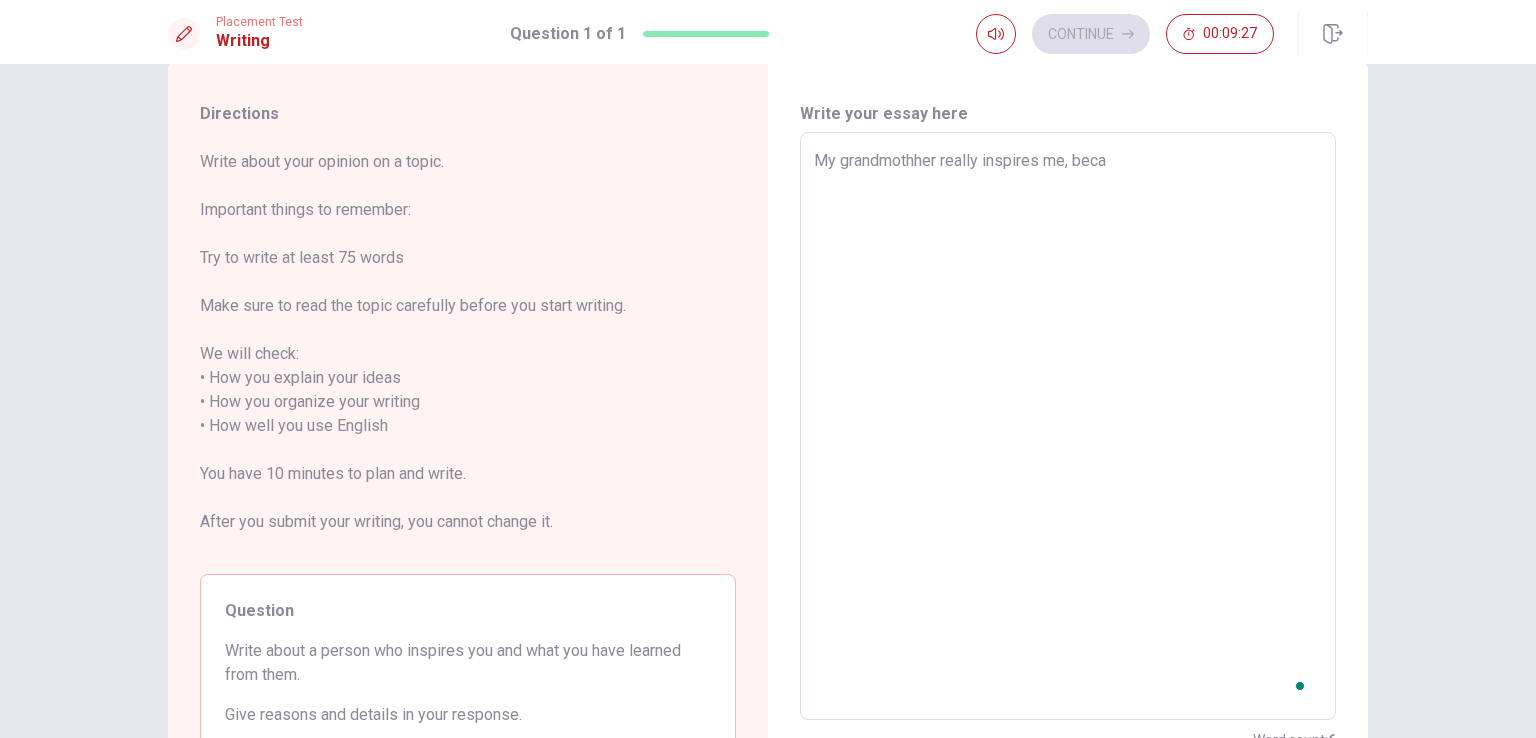 type on "x" 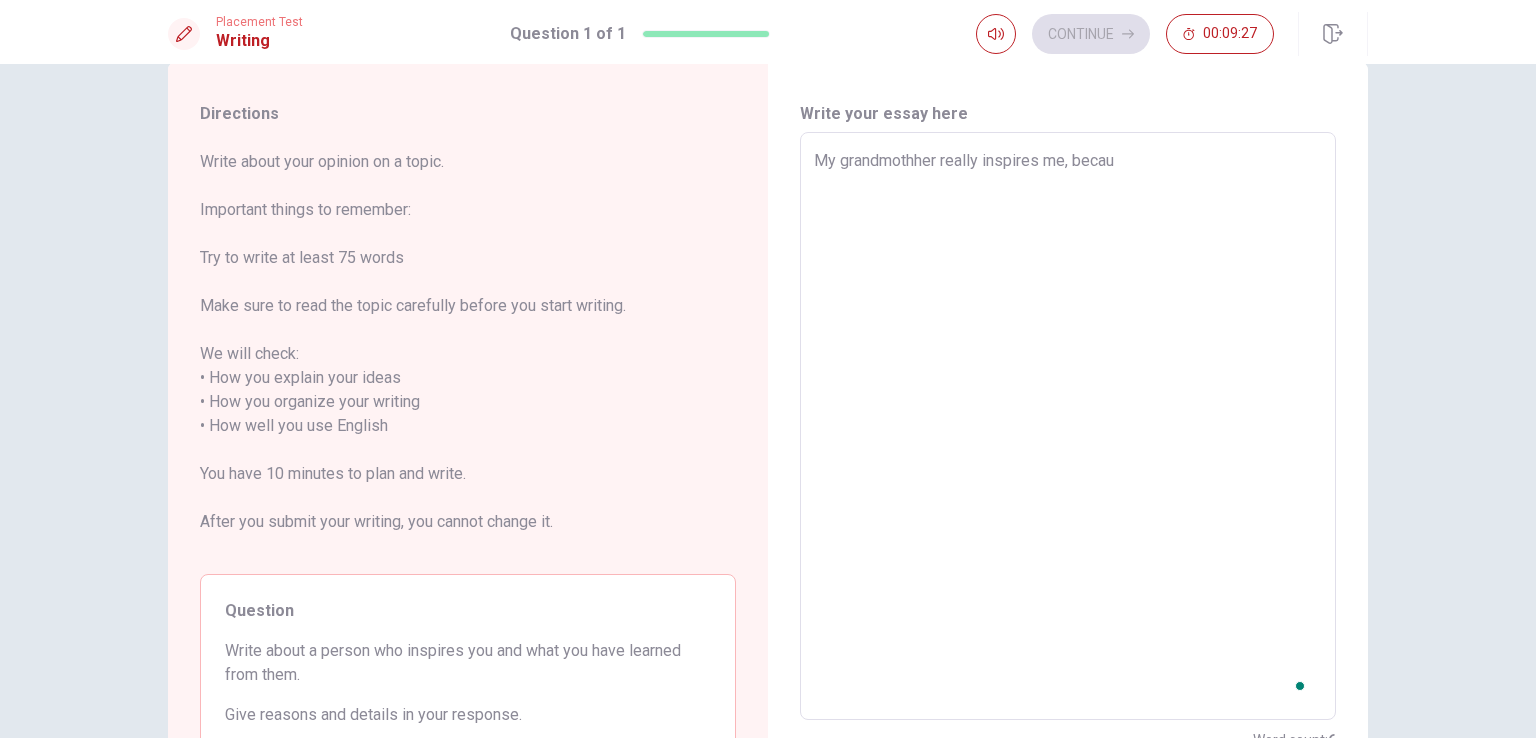 type on "x" 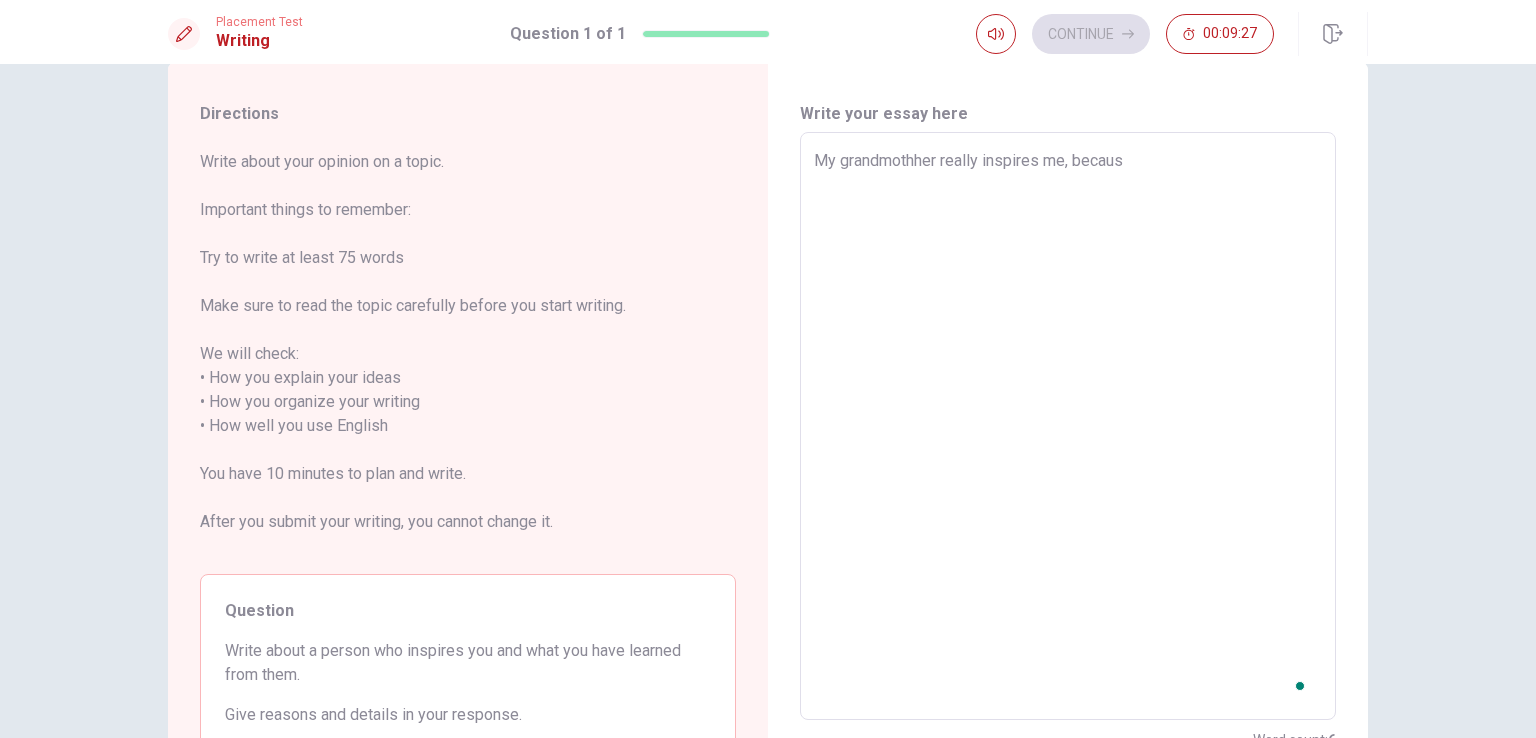 type on "x" 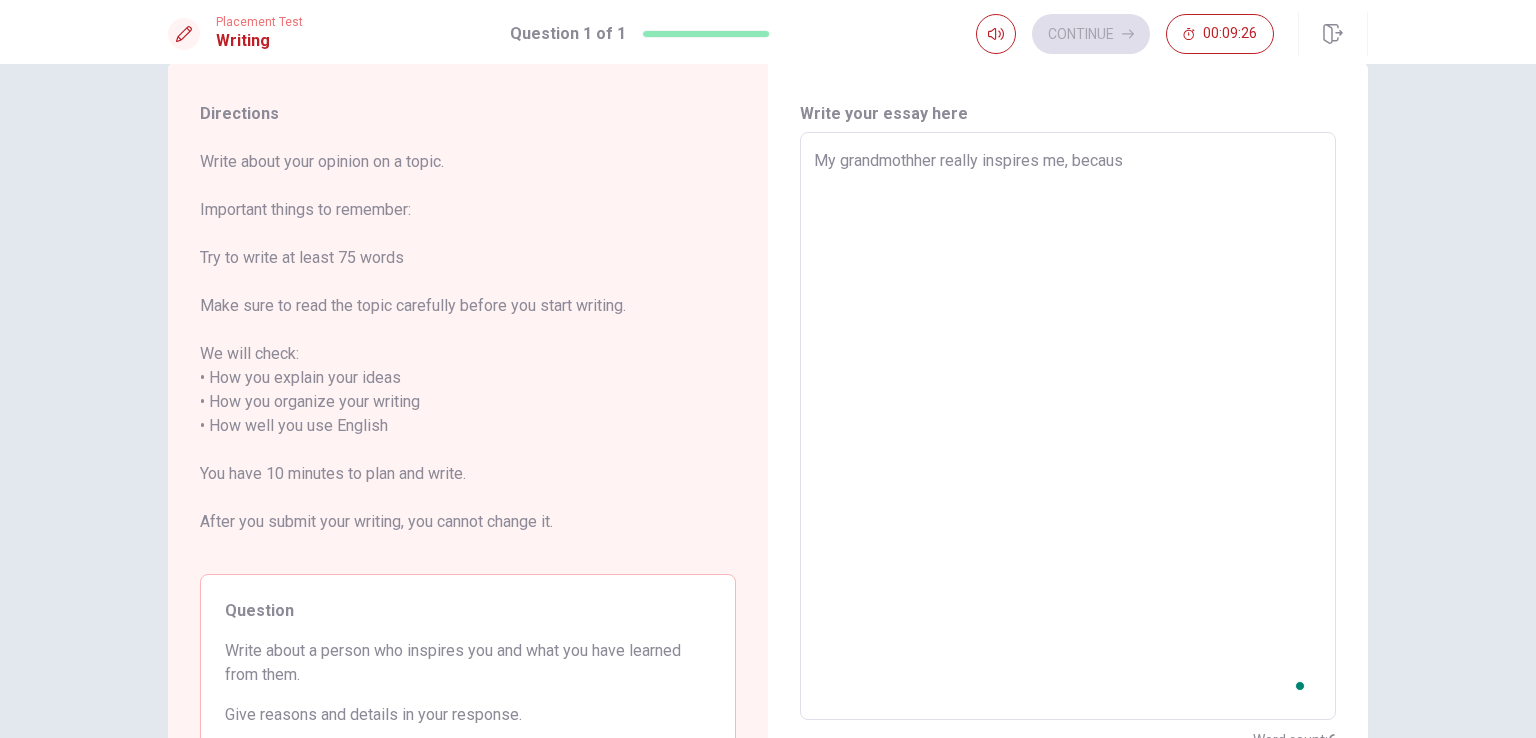 type on "My grandmothher really inspires me, because" 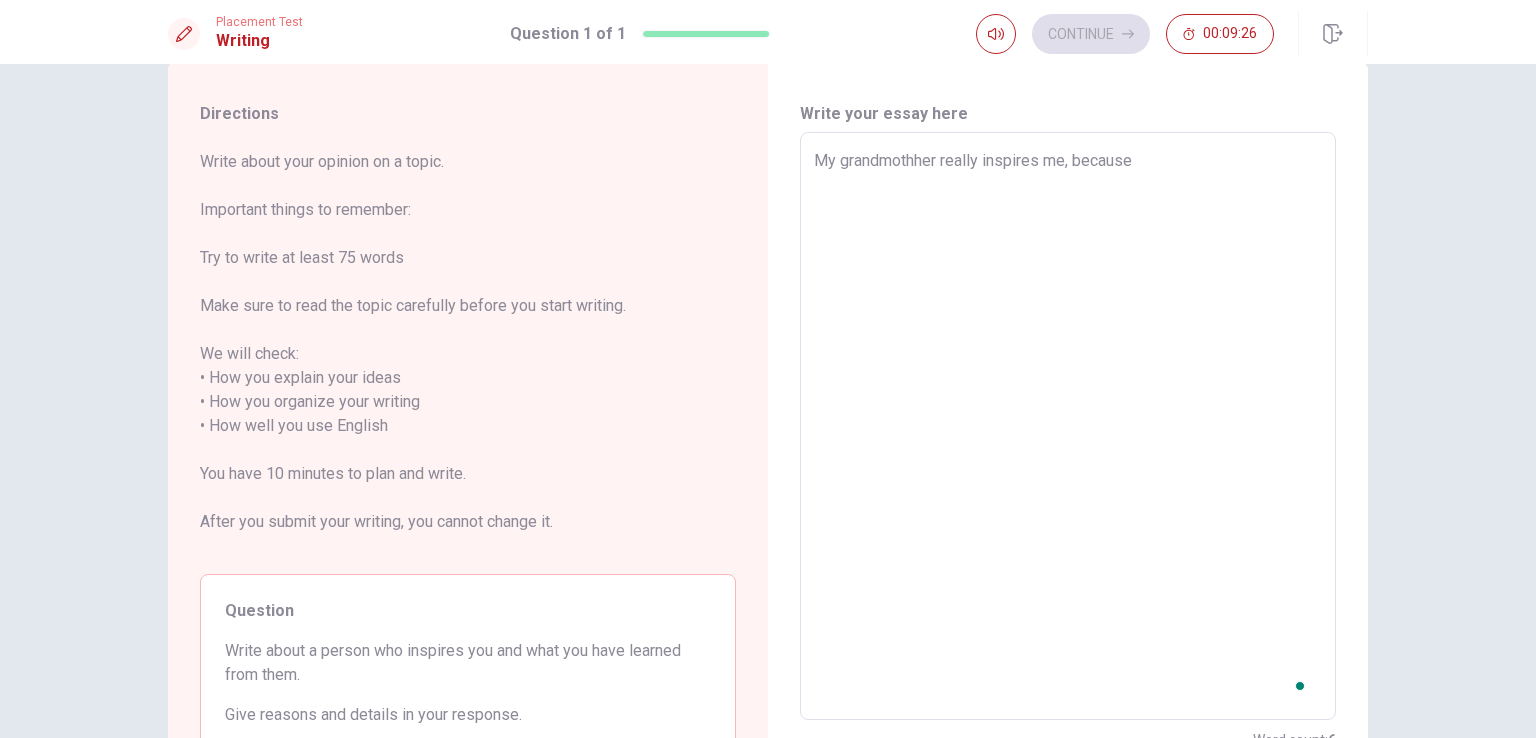 type on "x" 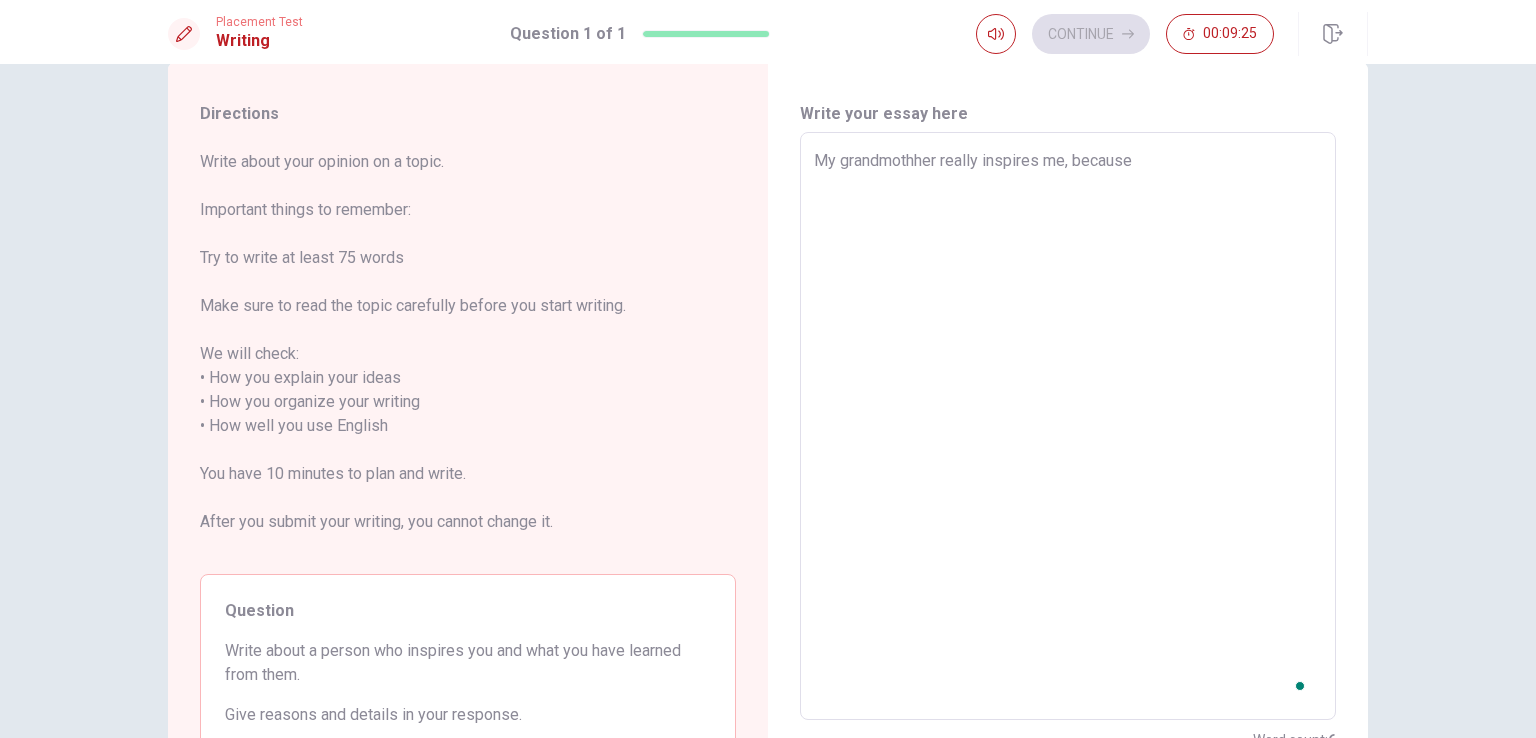 type on "My grandmothher really inspires me, because" 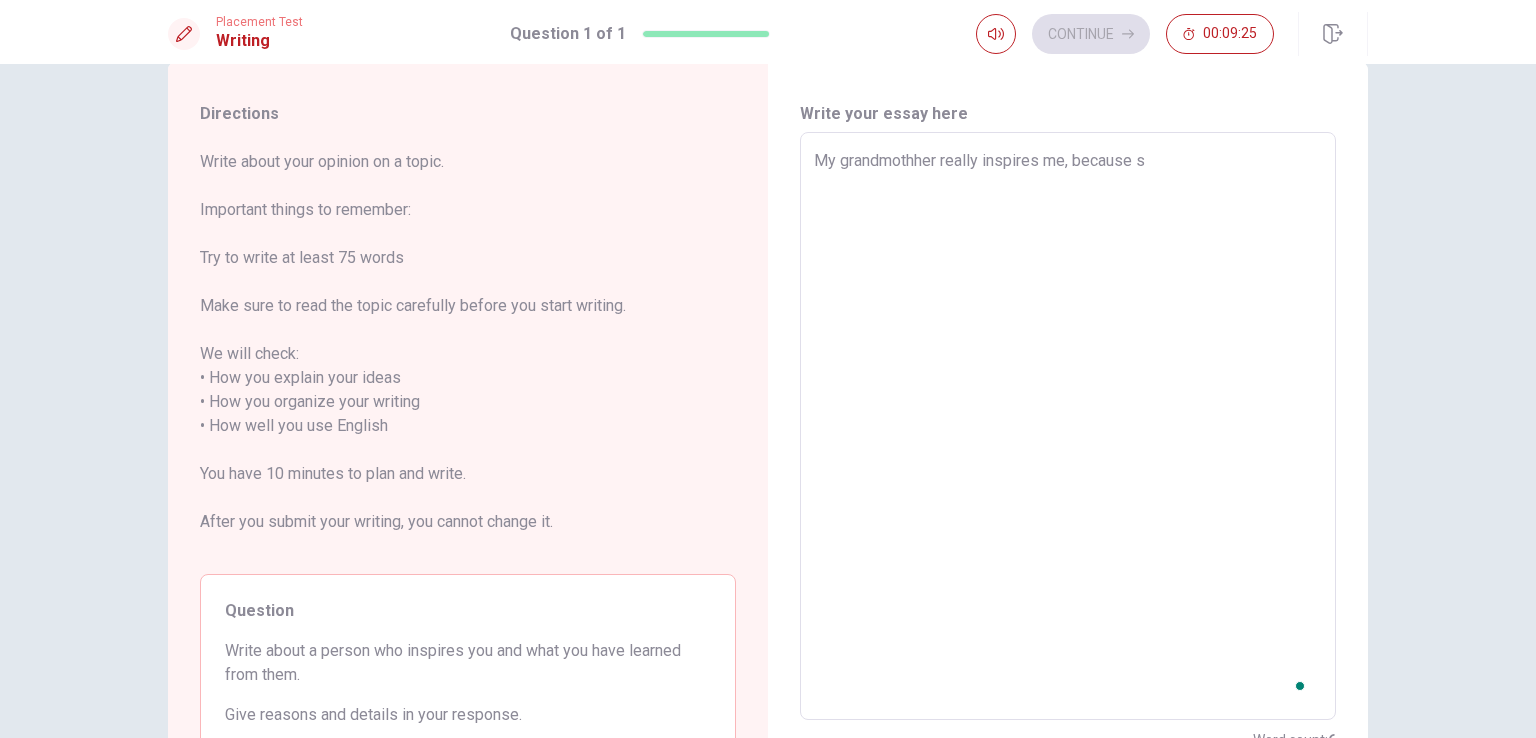 type on "My grandmothher really inspires me, because sh" 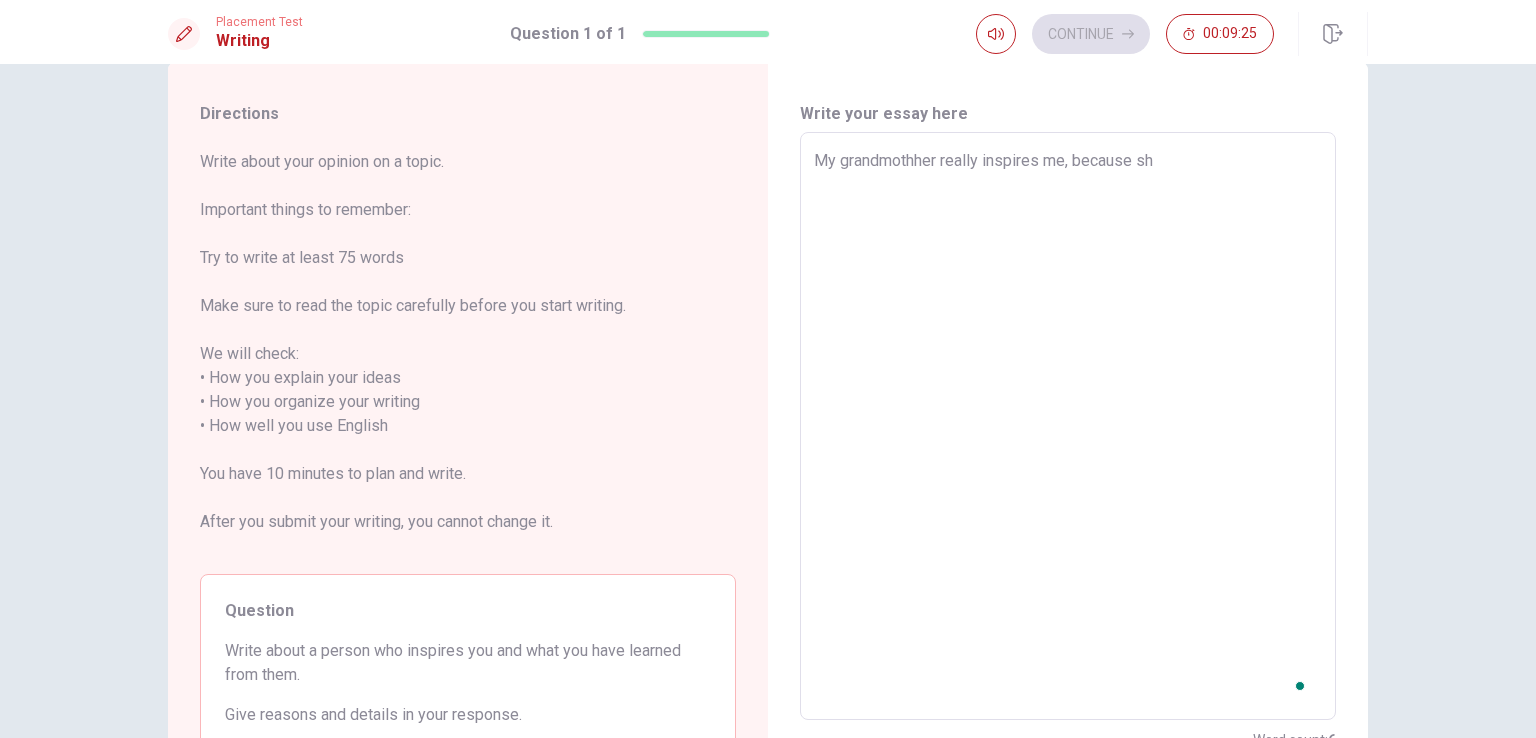 type on "x" 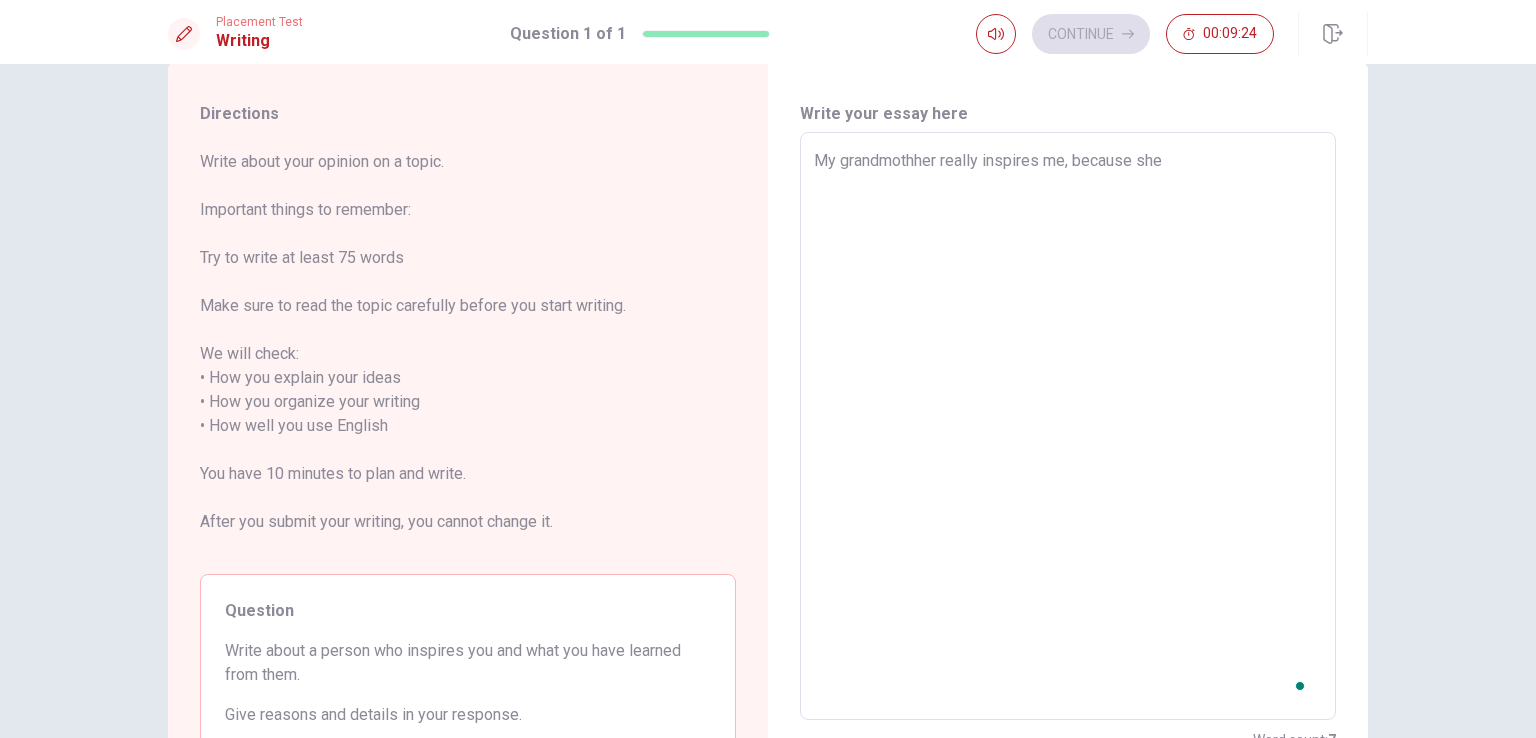 type on "My grandmothher really inspires me, because she" 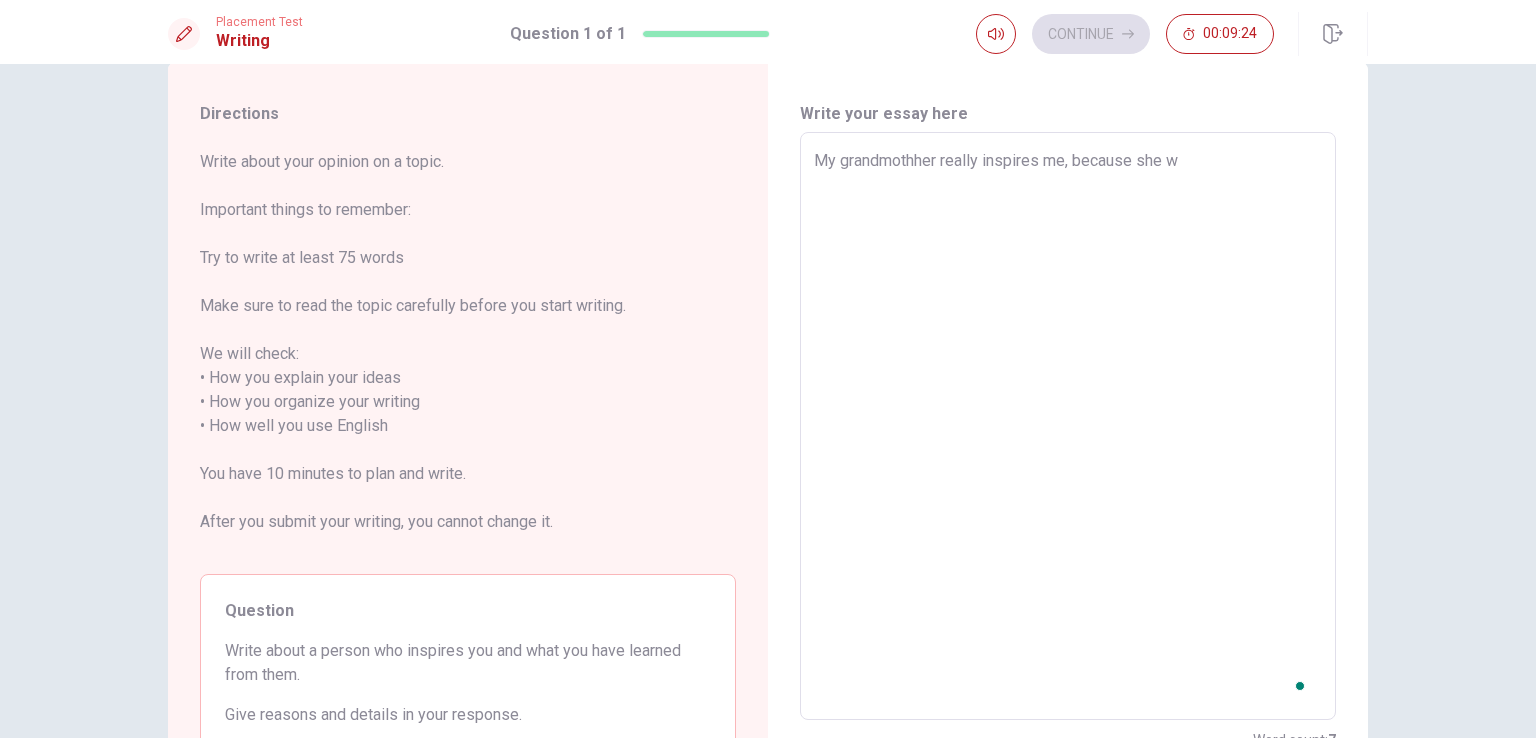 type on "x" 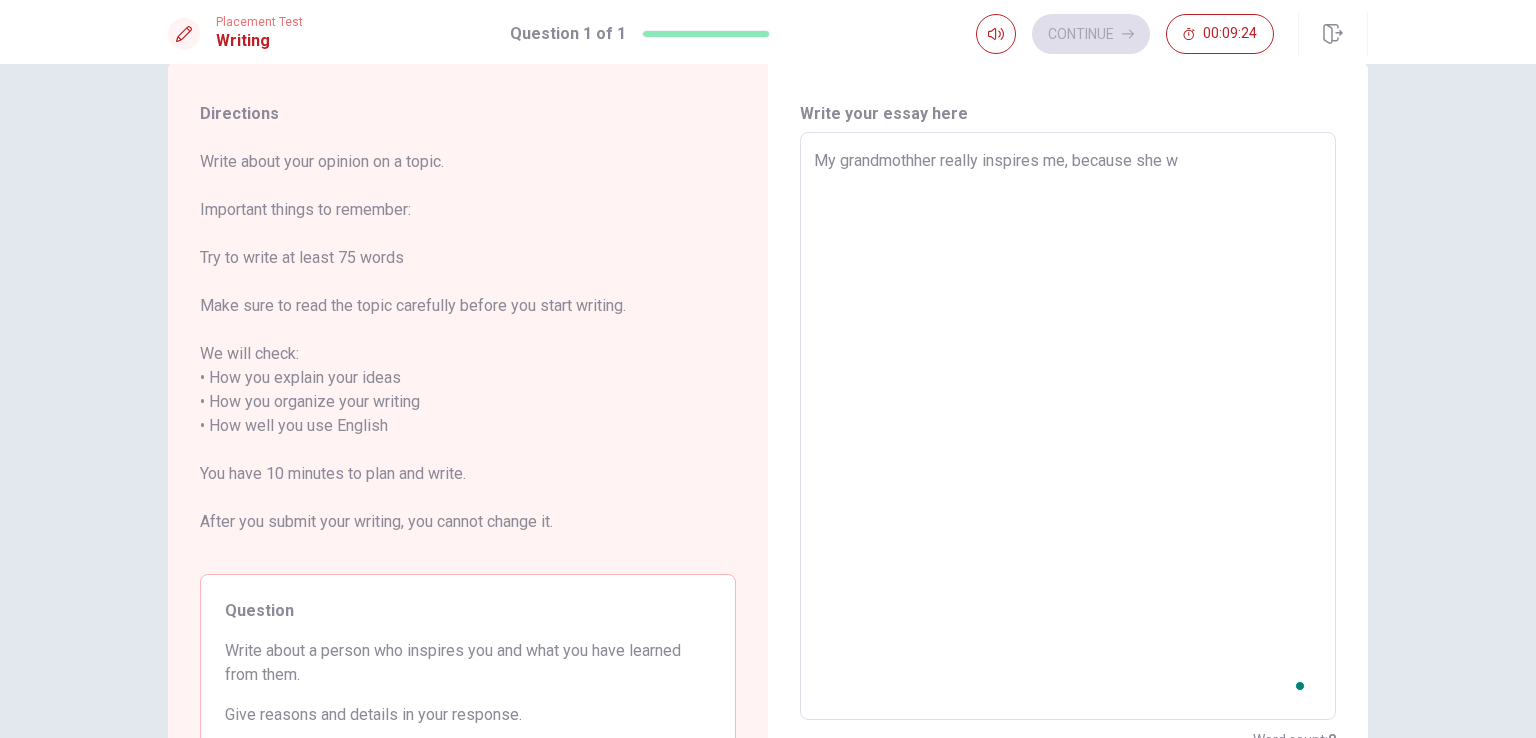 type on "My grandmothher really inspires me, because she wa" 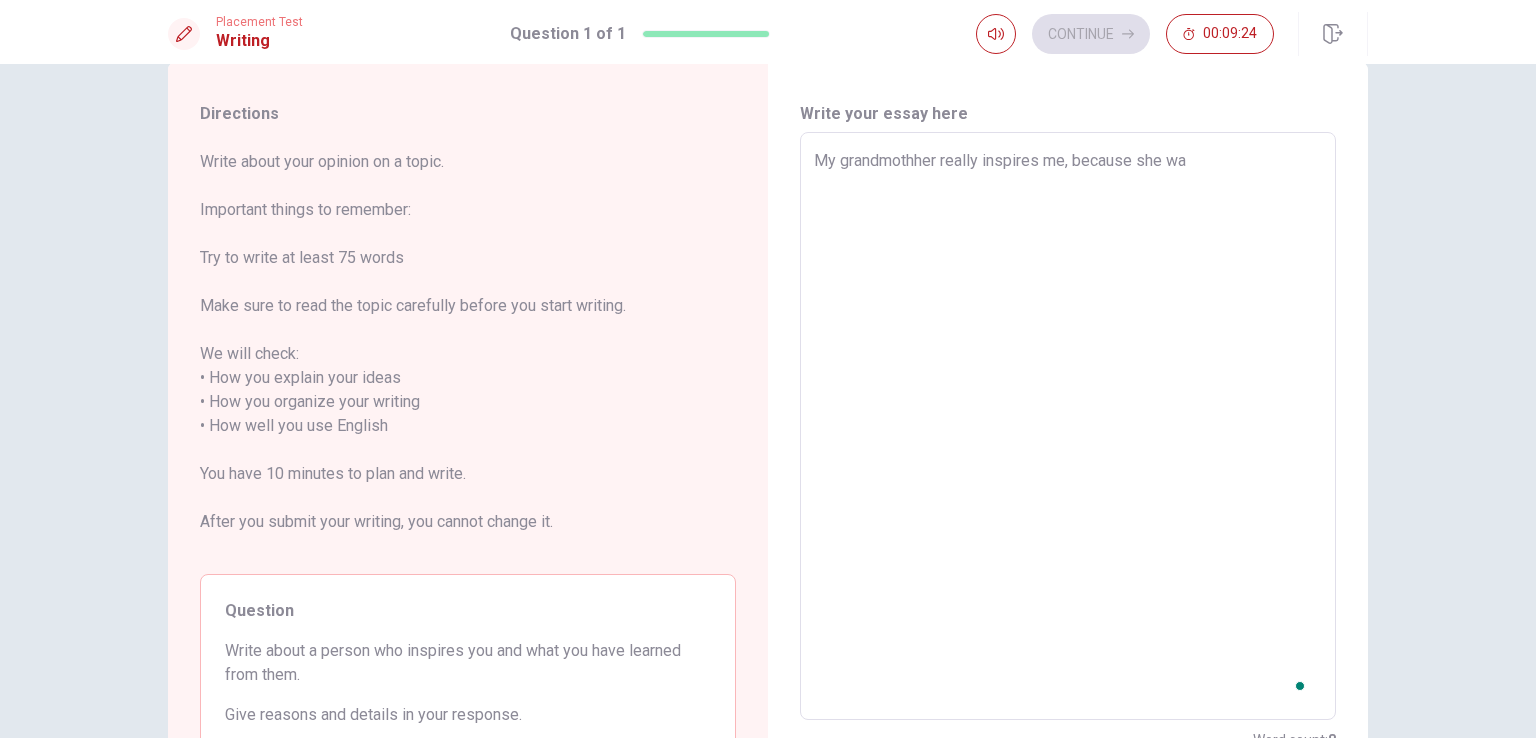 type on "My grandmothher really inspires me, because she was" 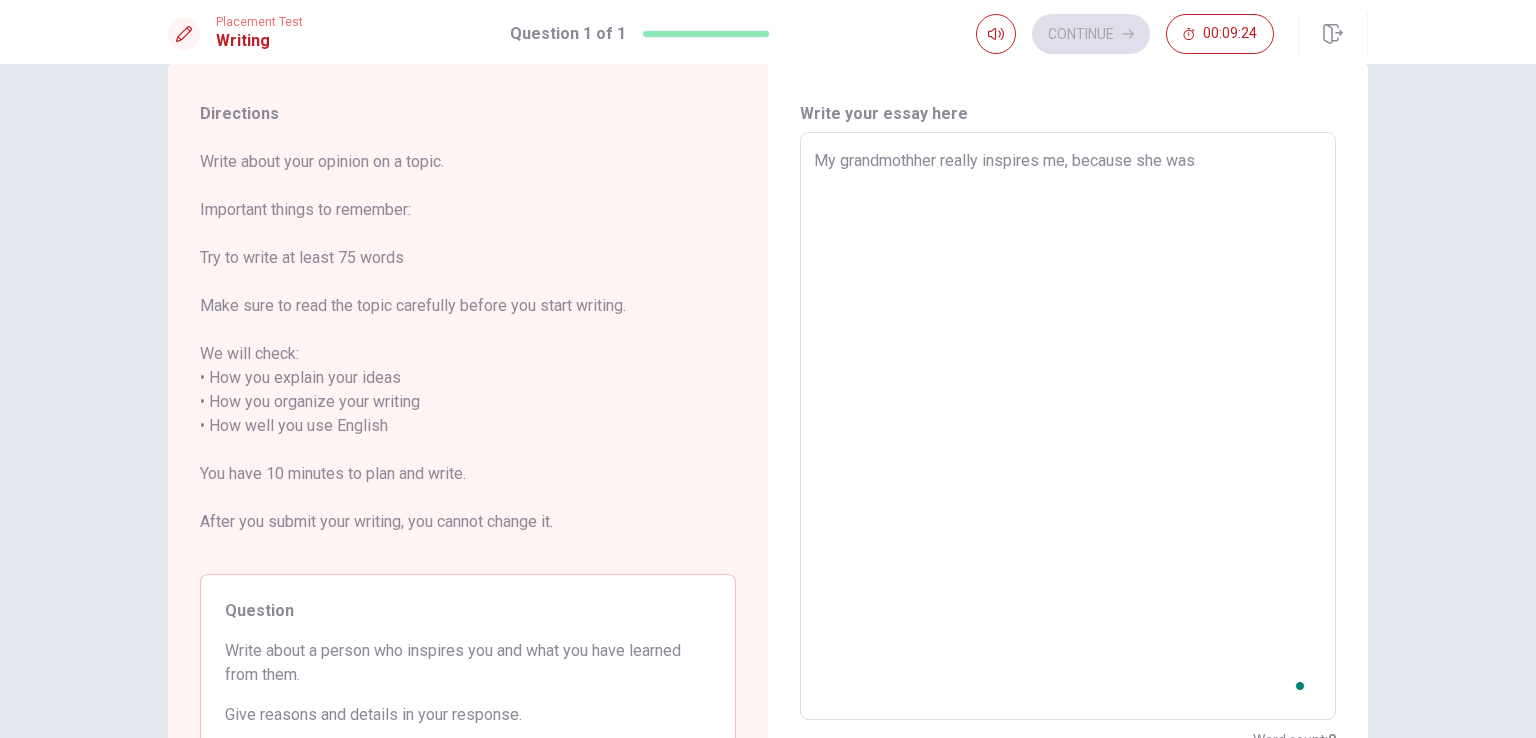 type on "x" 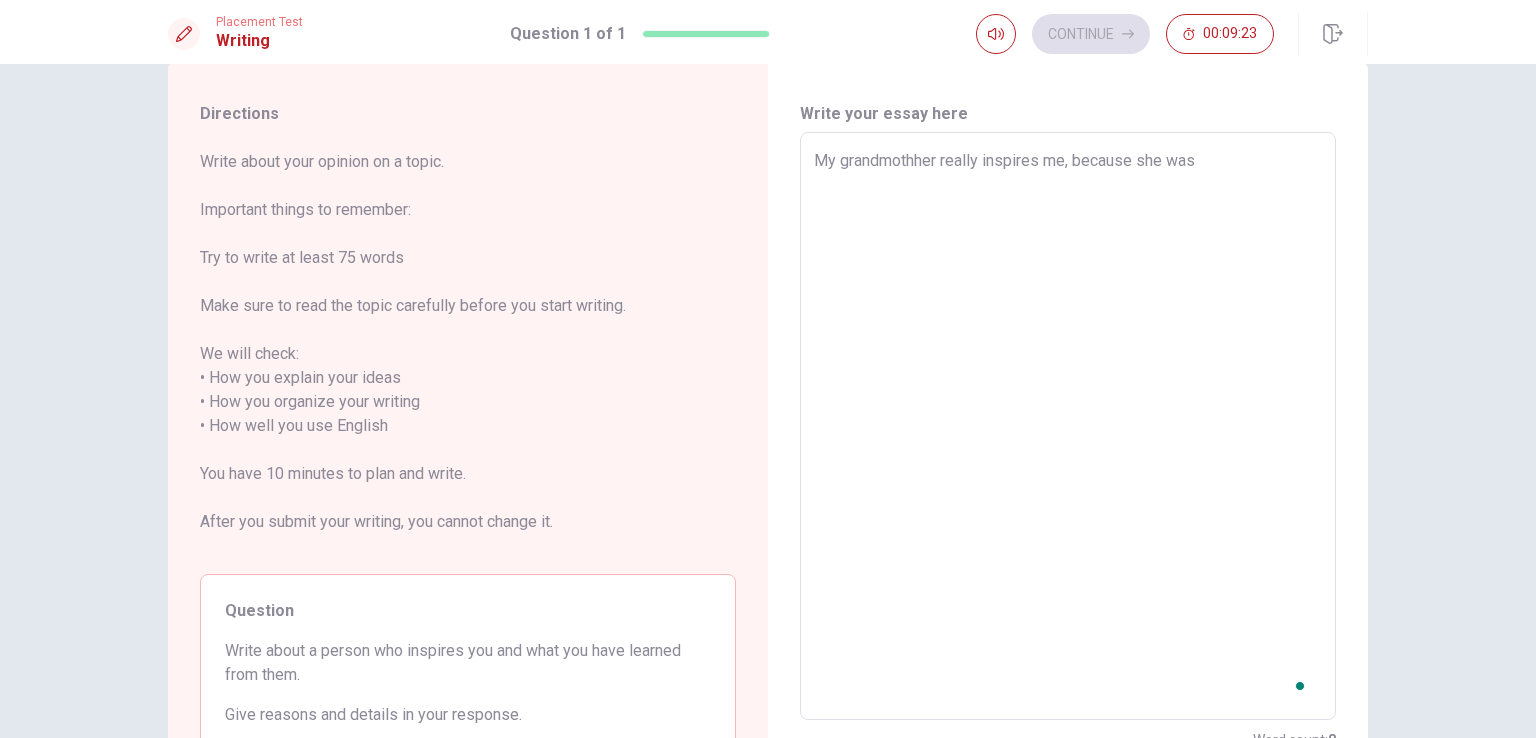 type on "x" 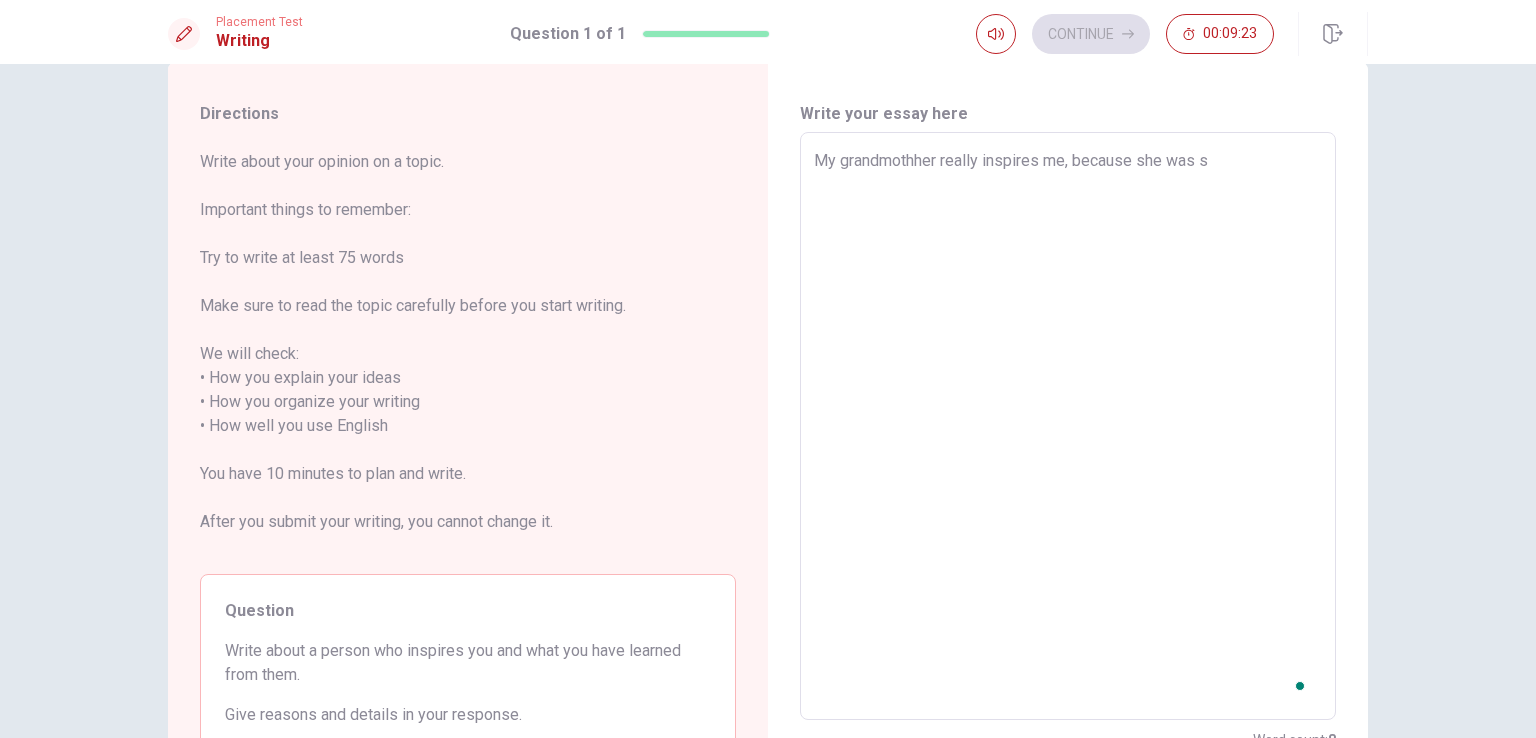 type on "x" 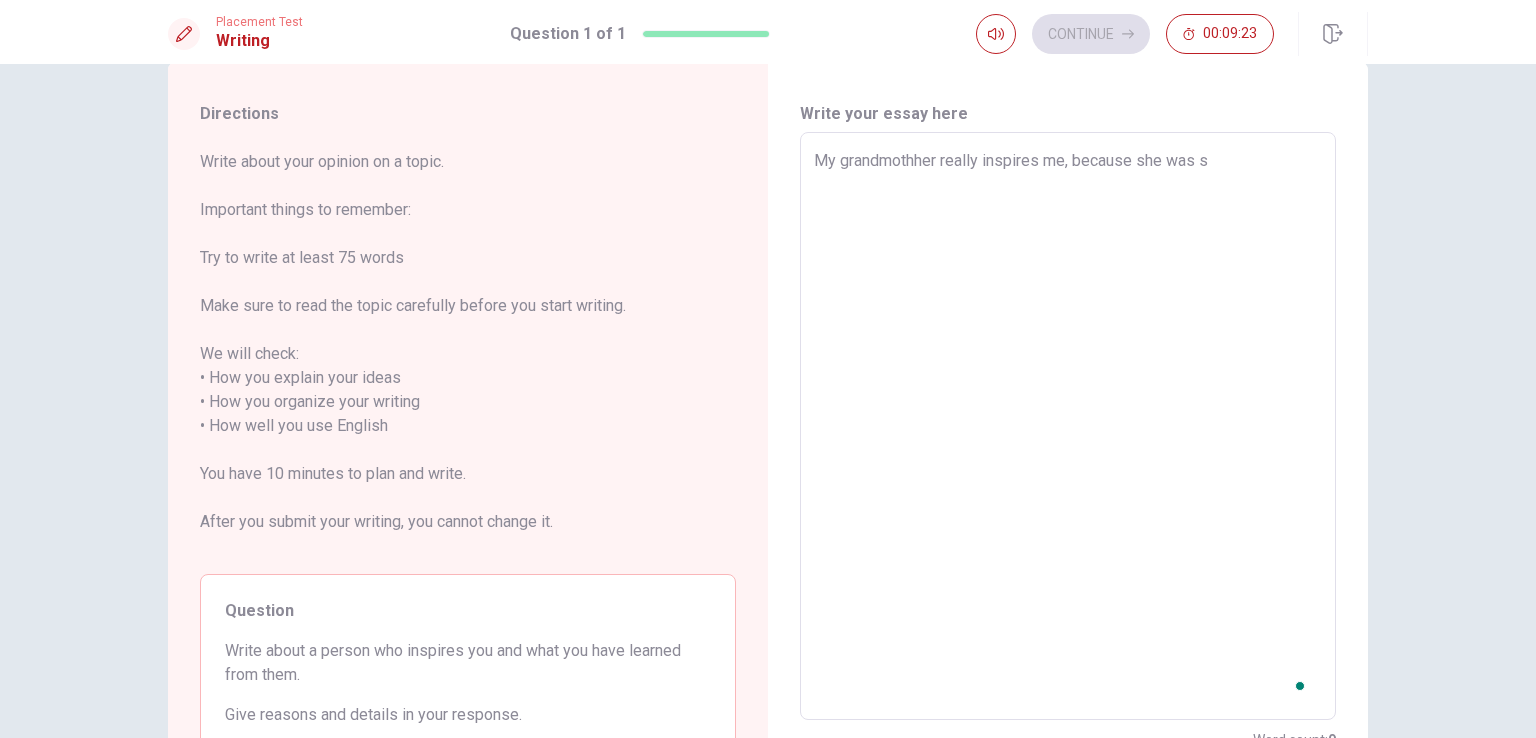 type on "My grandmothher really inspires me, because she was" 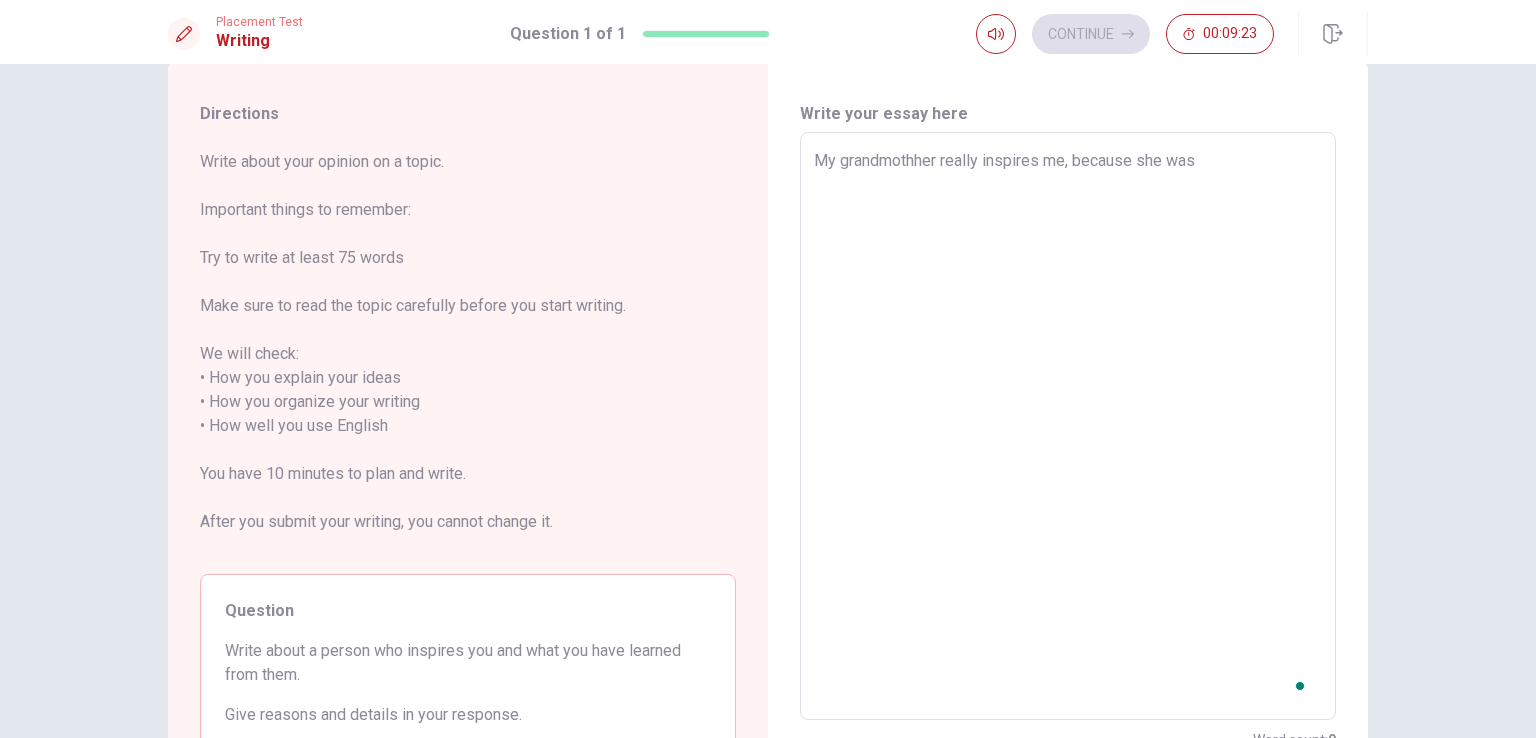 type on "x" 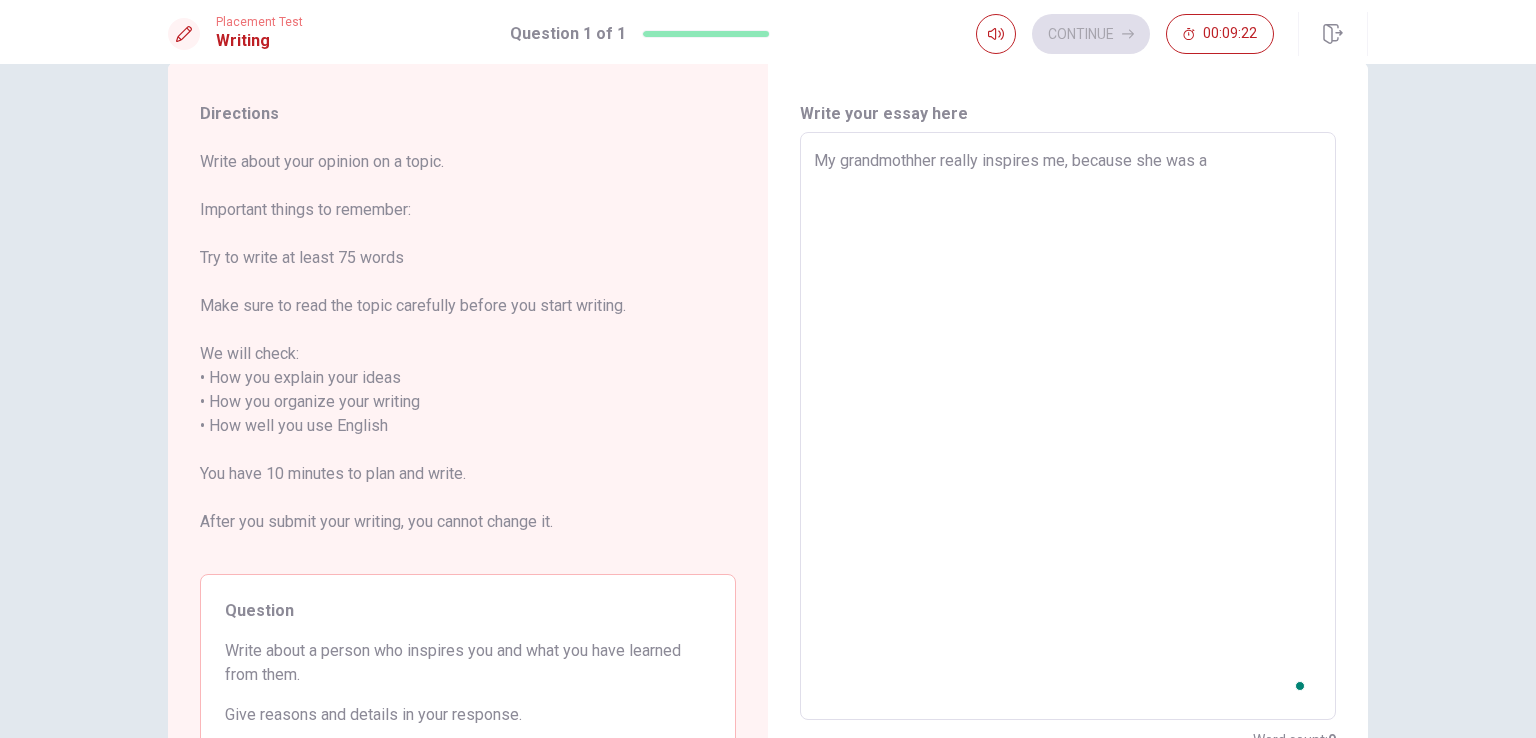 type on "x" 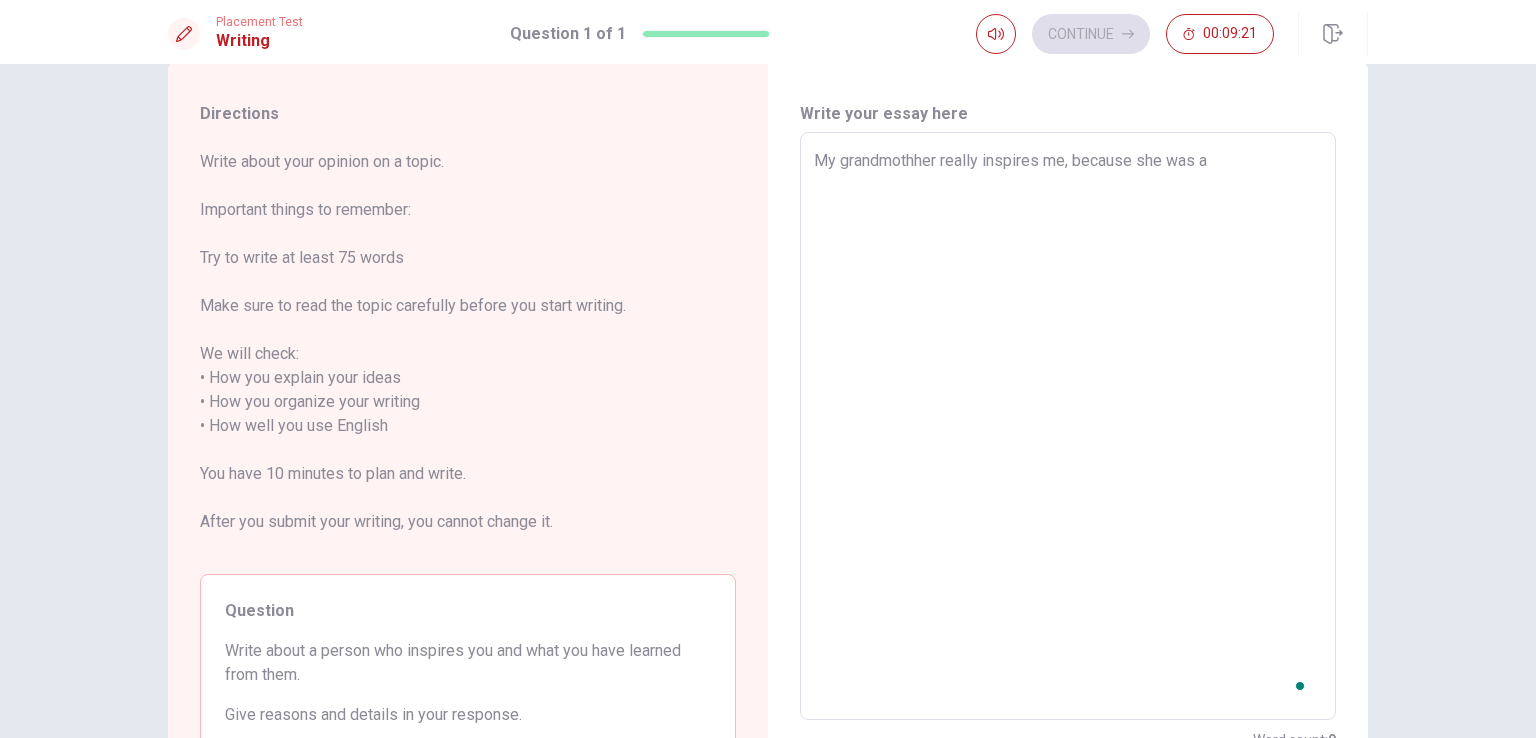 type on "My grandmothher really inspires me, because she was a" 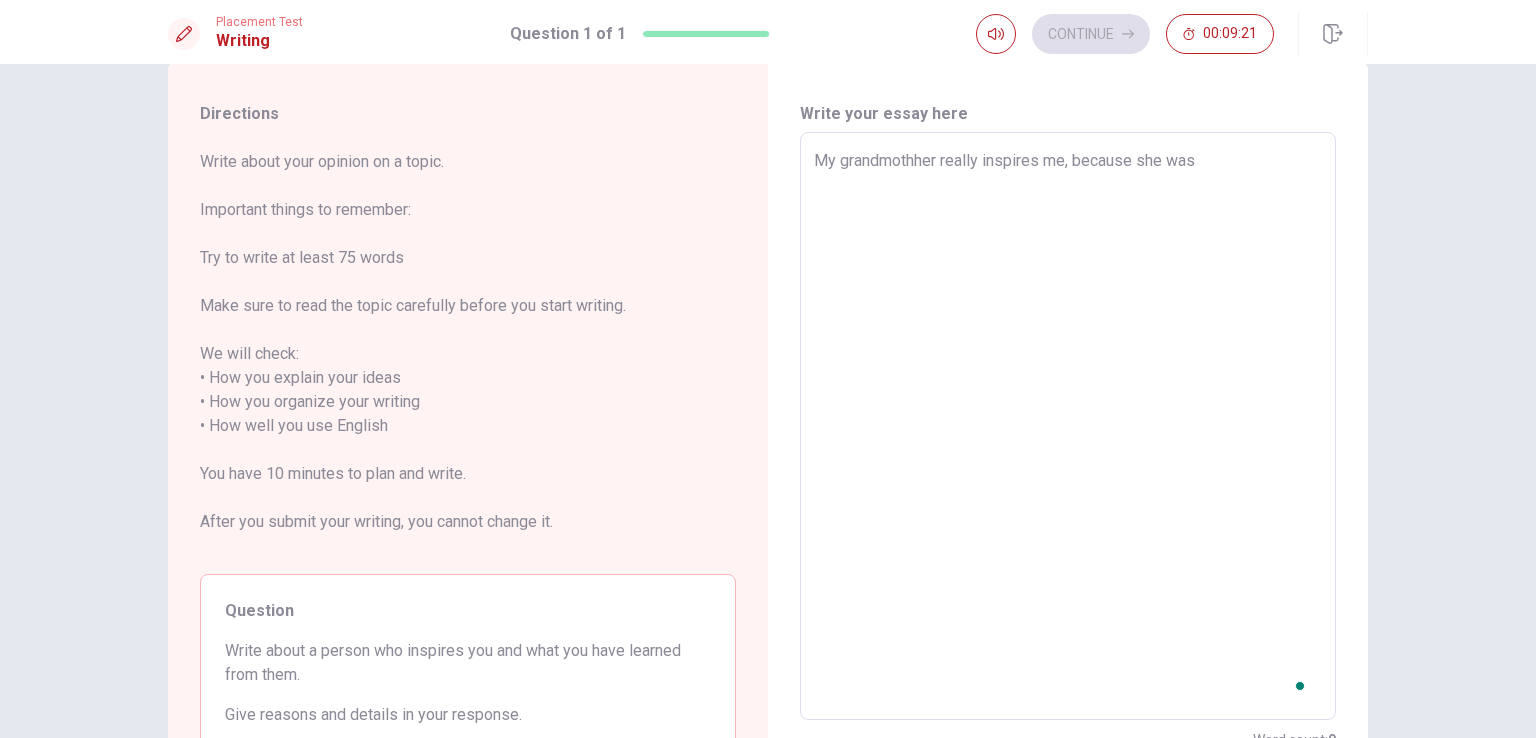 type on "x" 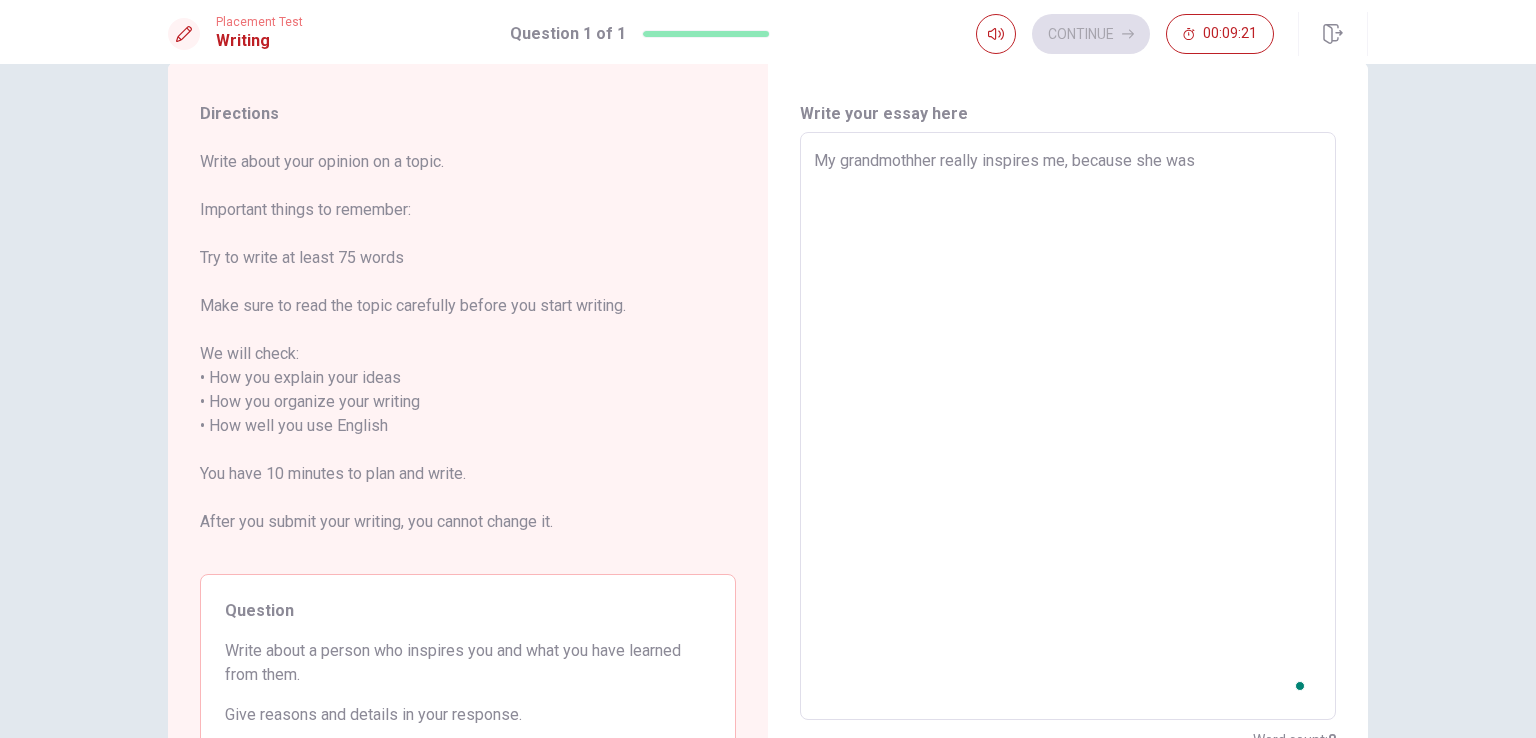 type on "My grandmothher really inspires me, because she was" 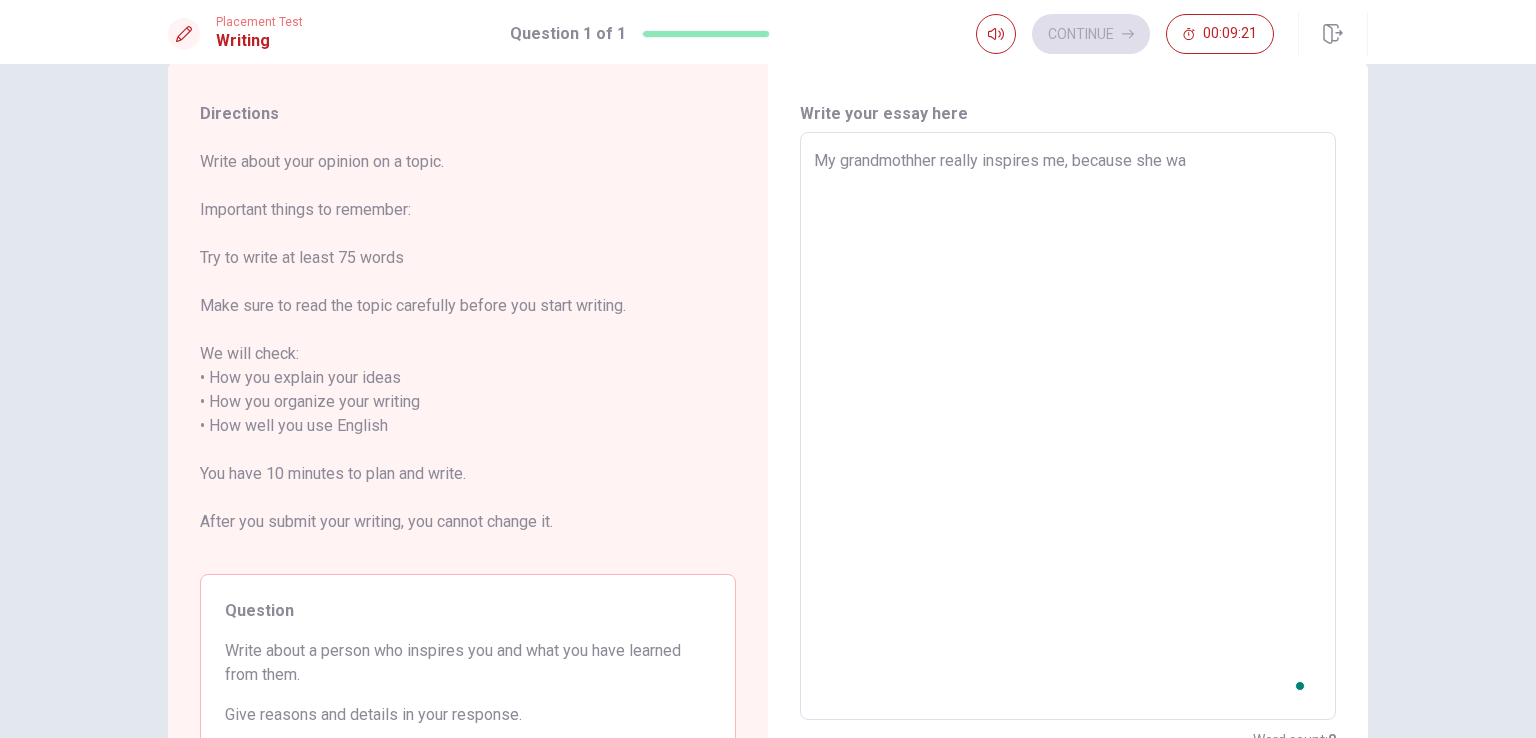 type on "x" 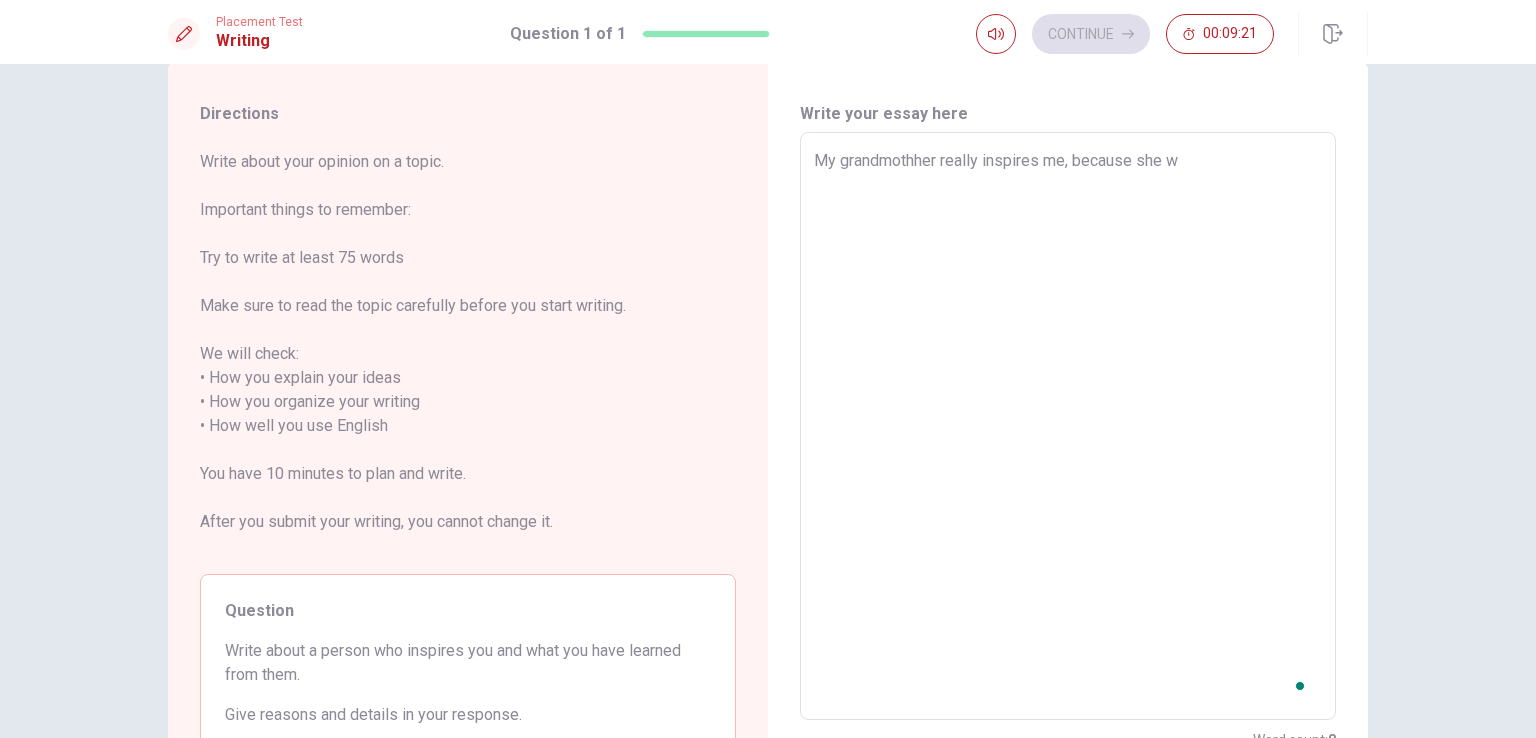 type on "x" 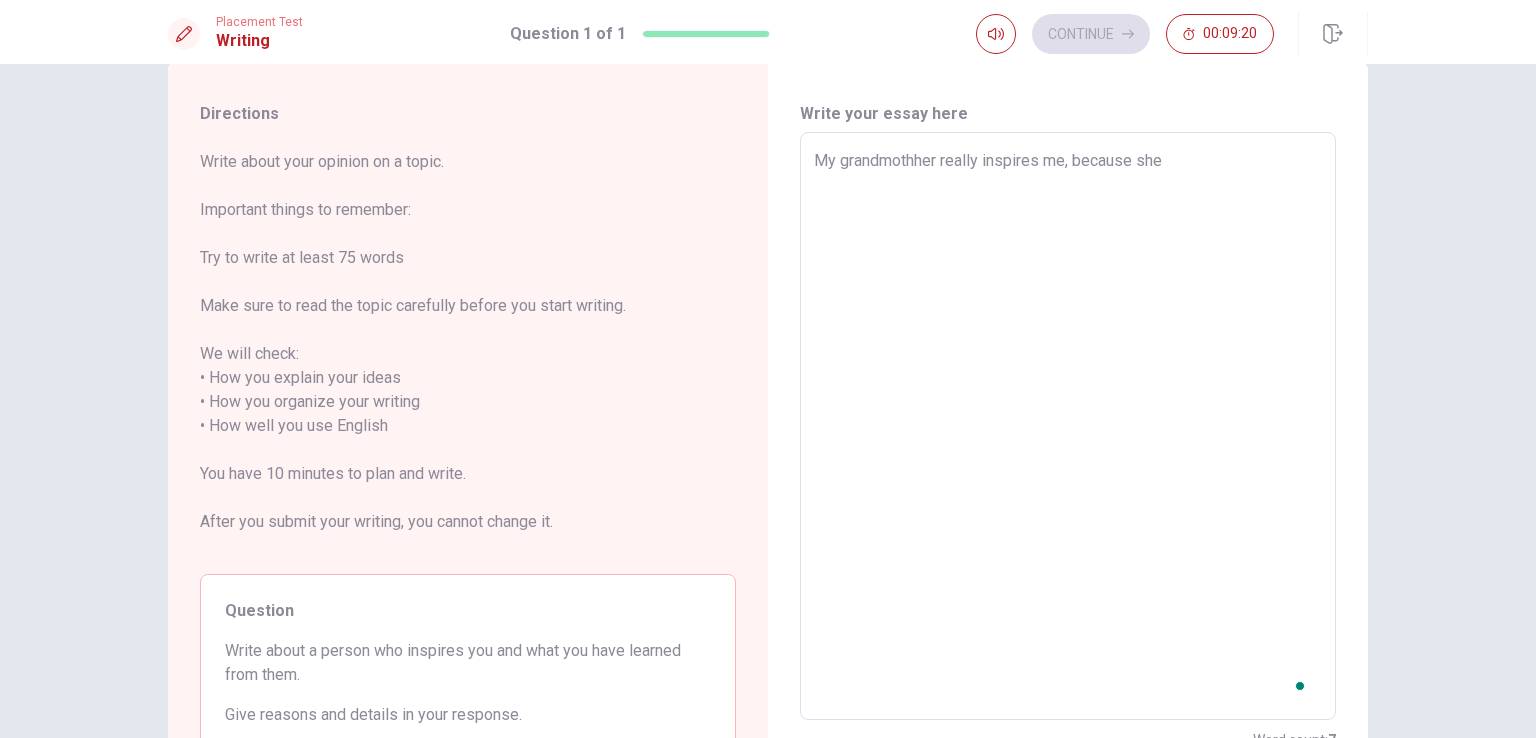 type on "x" 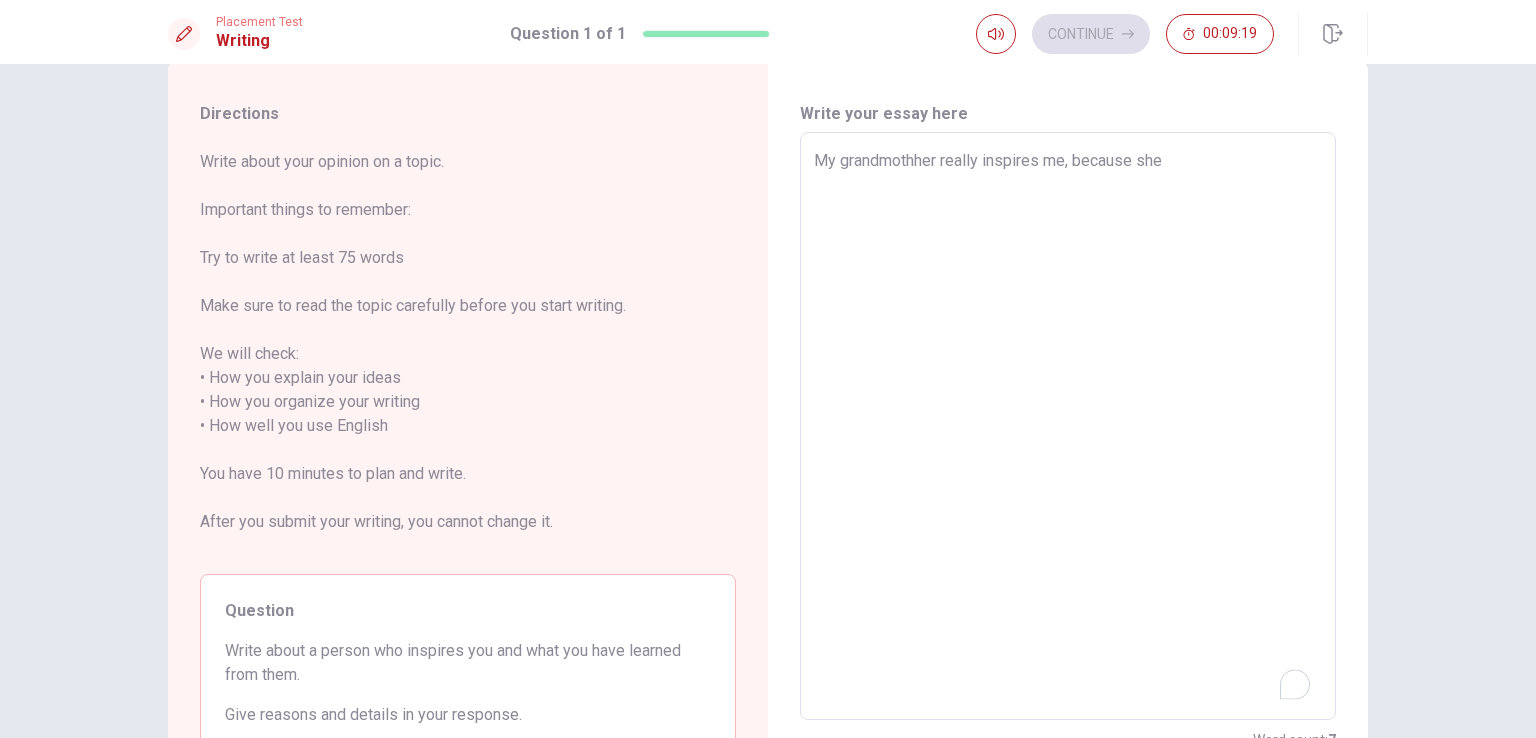 type on "My grandmothher really inspires me, because she w" 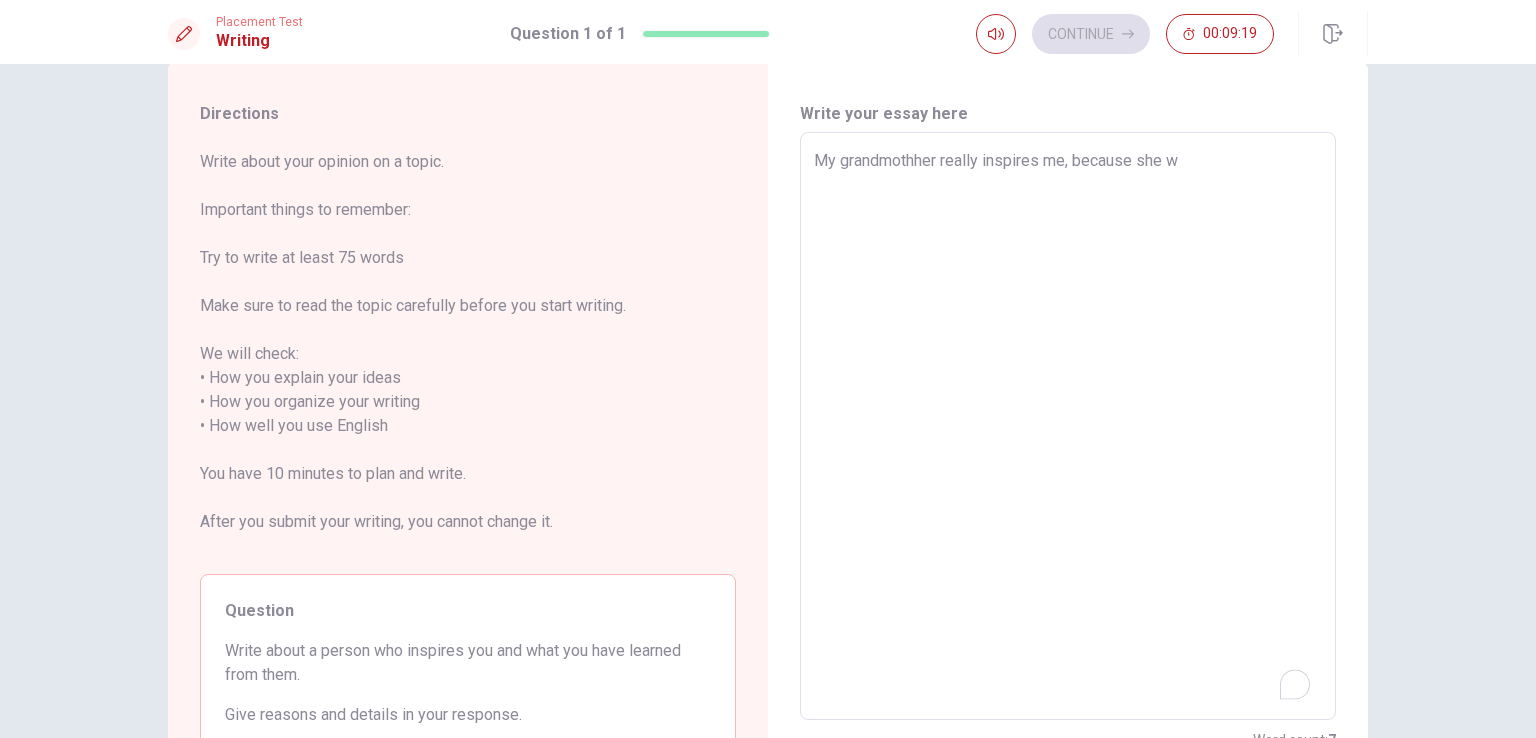 type on "x" 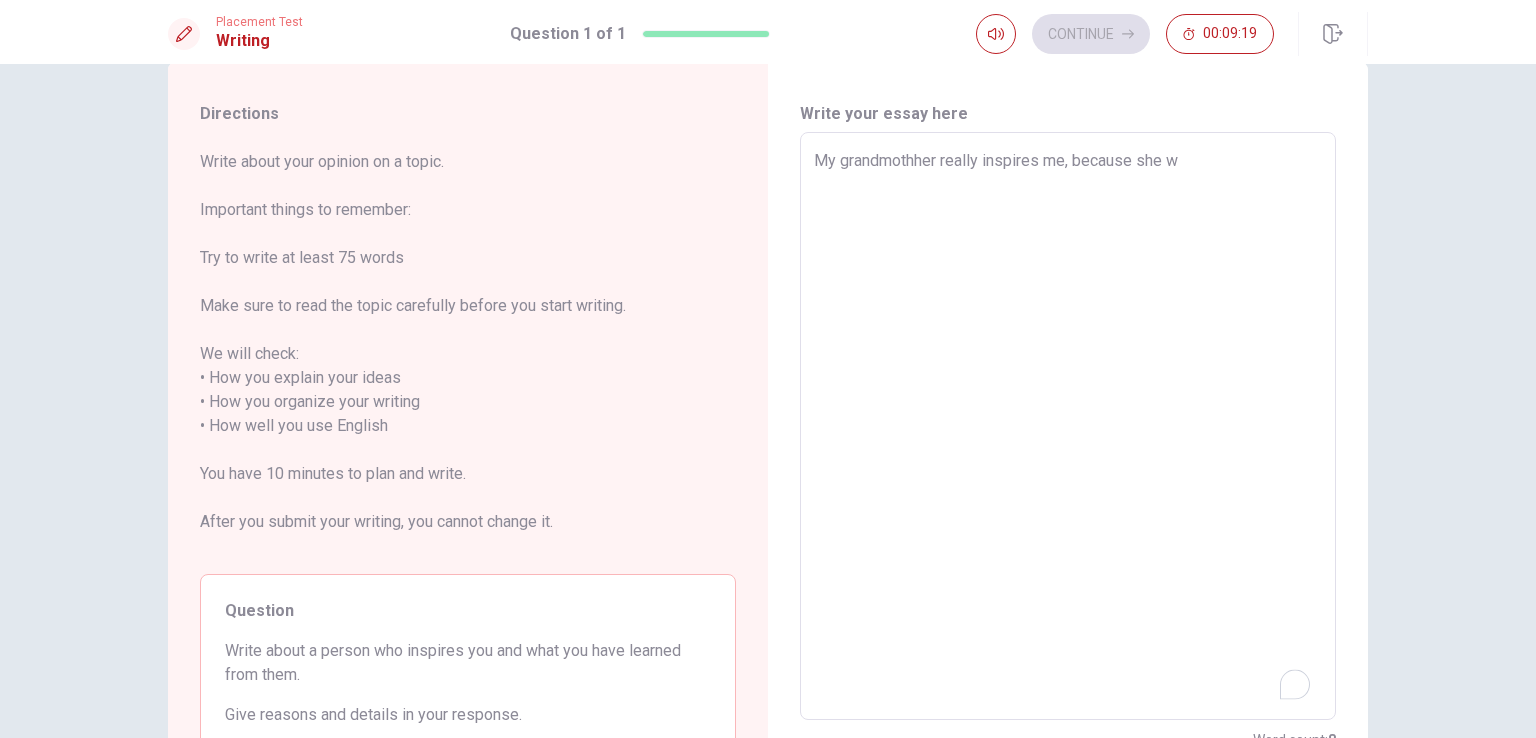 type on "My grandmothher really inspires me, because she wa" 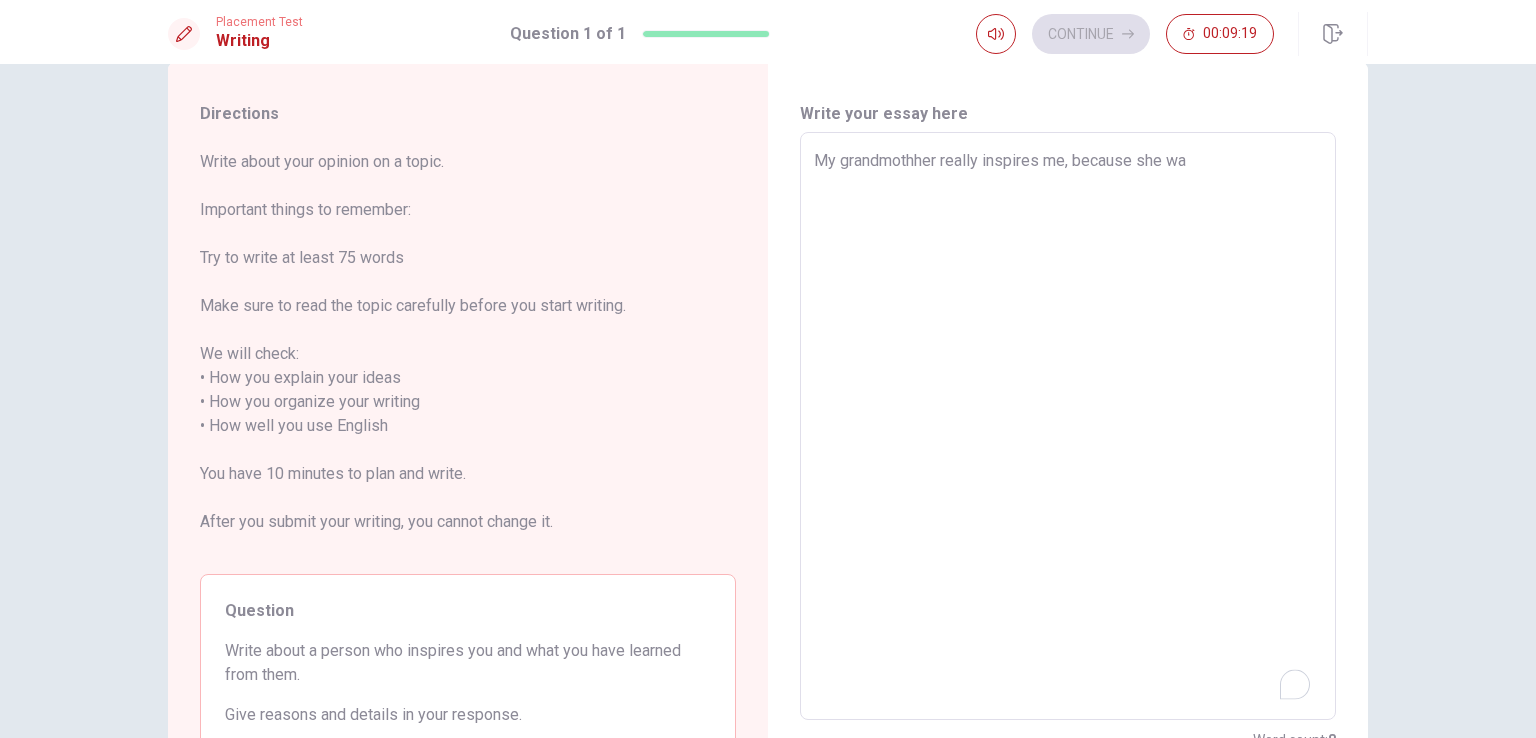 type on "x" 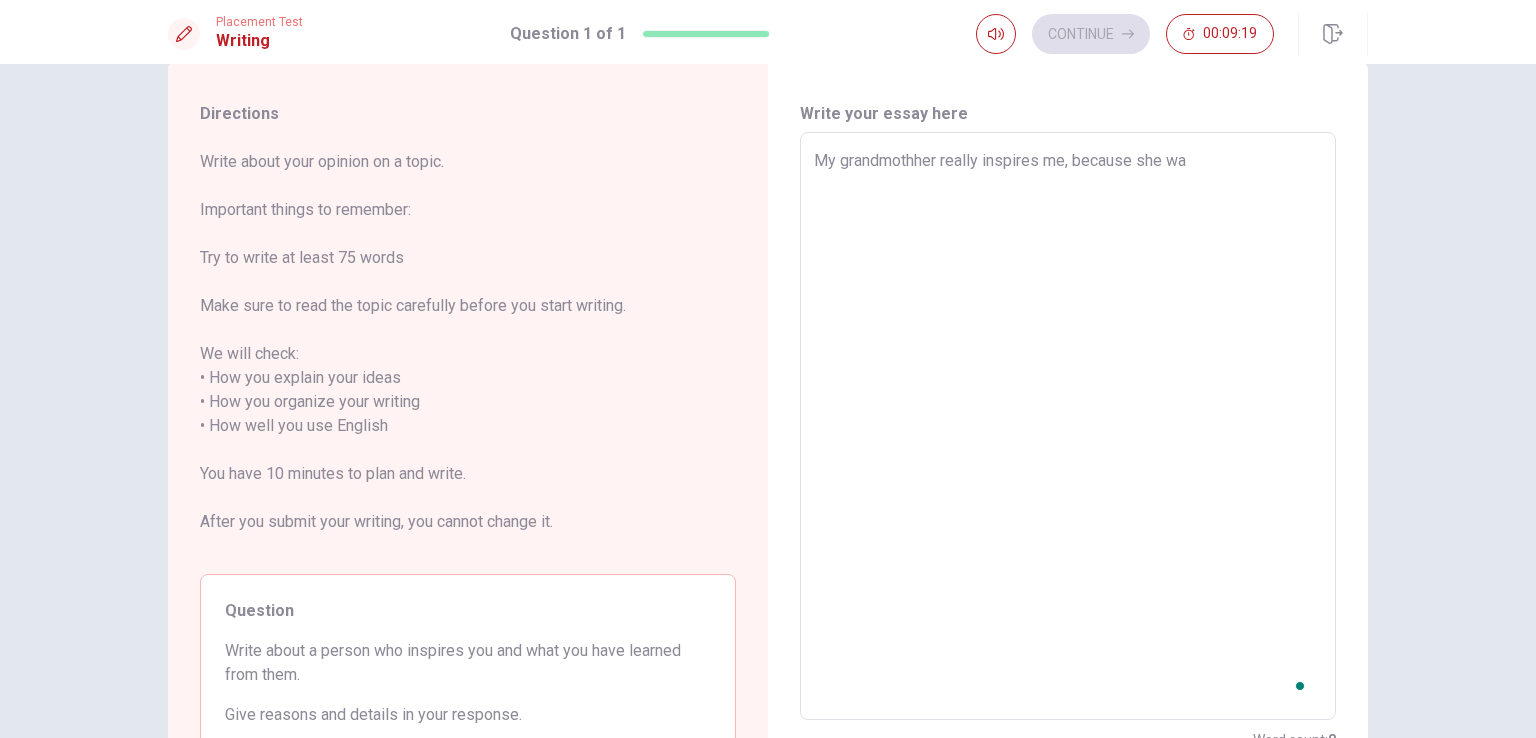 type on "My grandmothher really inspires me, because she was" 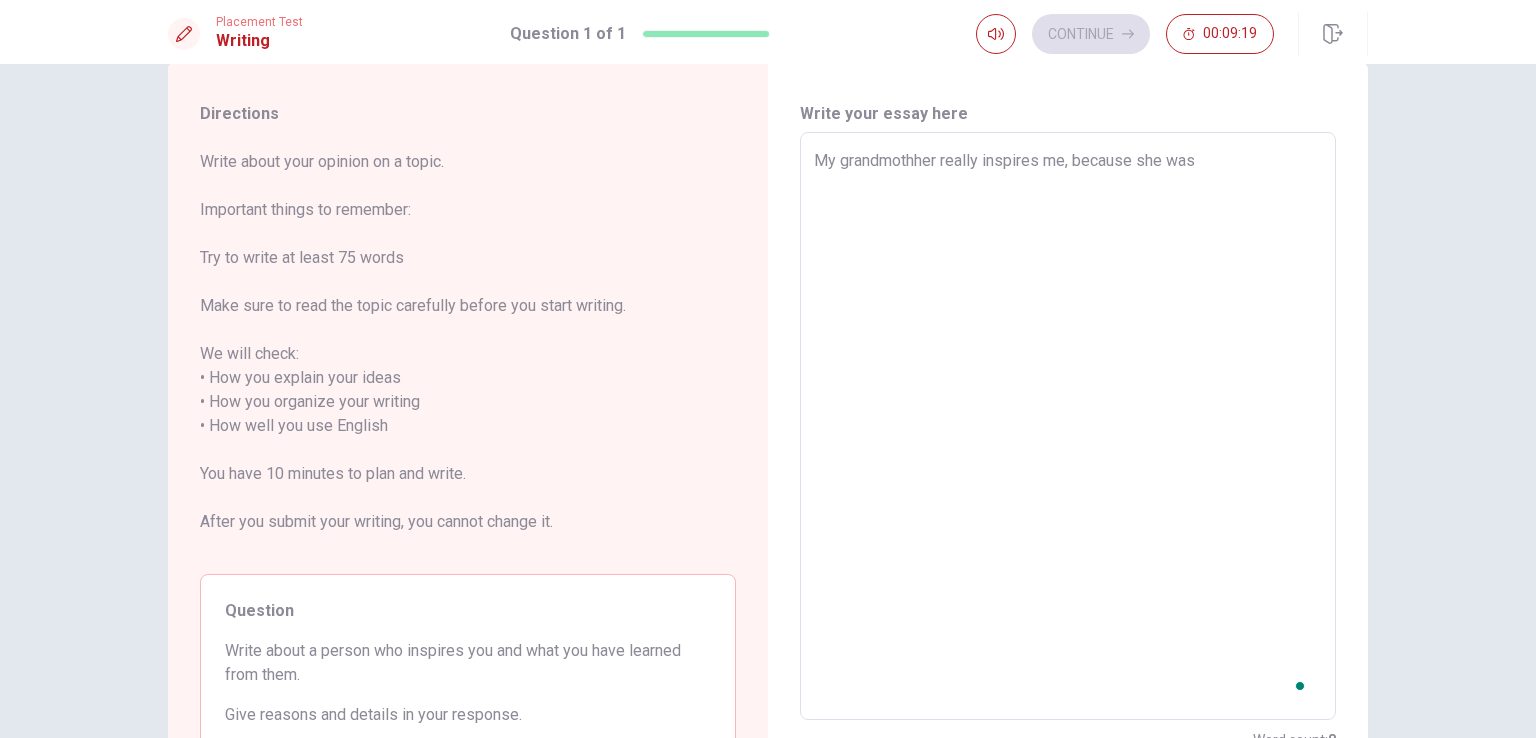 type on "x" 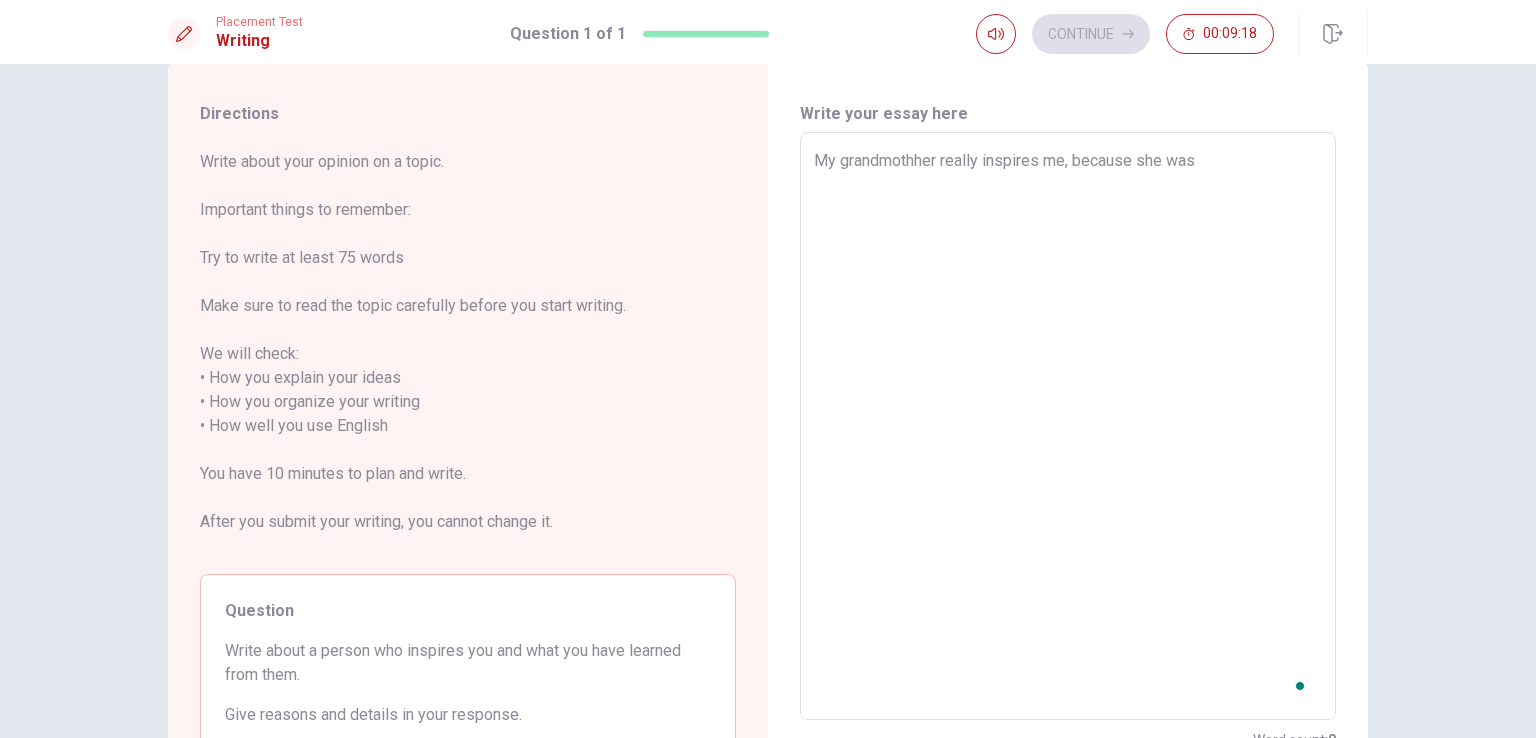 type on "My grandmothher really inspires me, because she was i" 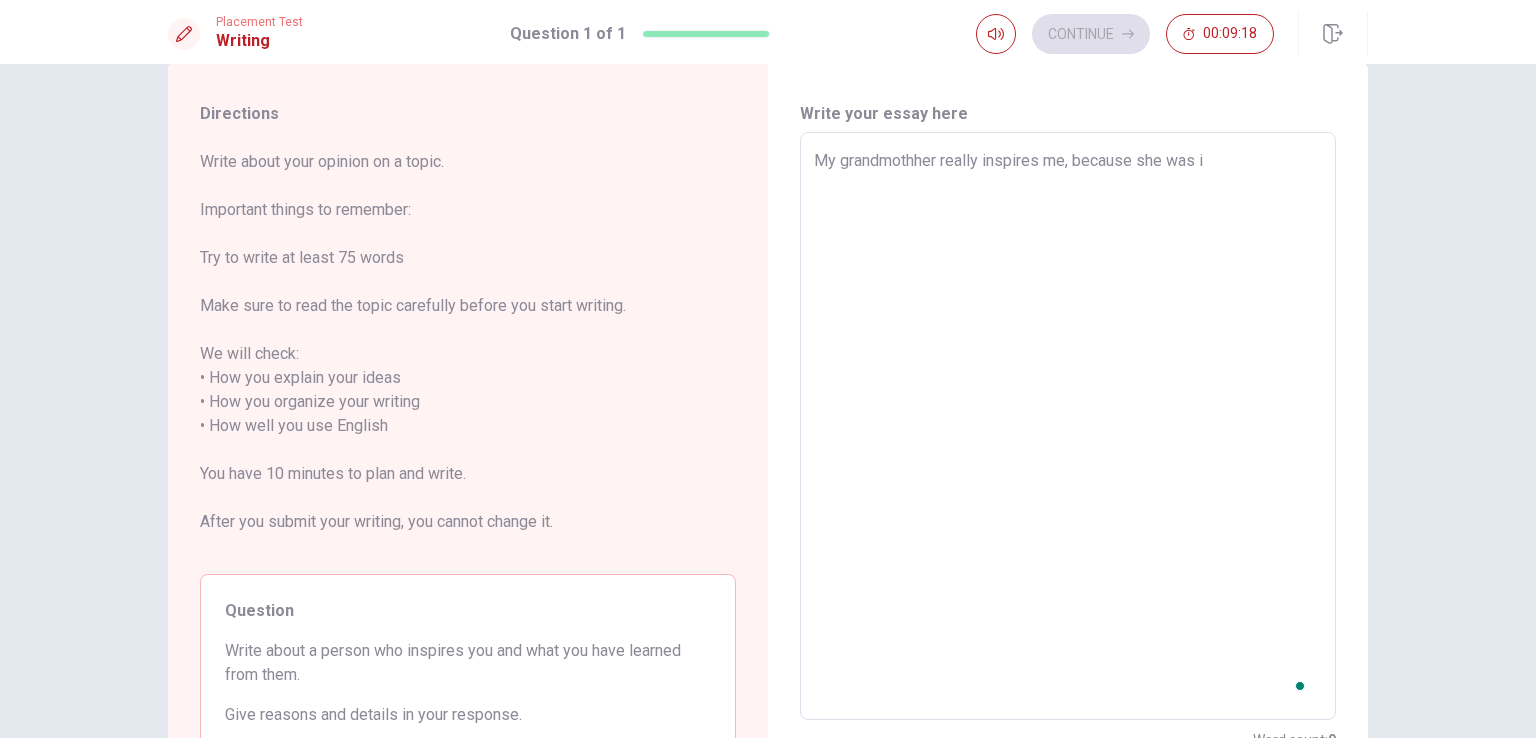 type on "x" 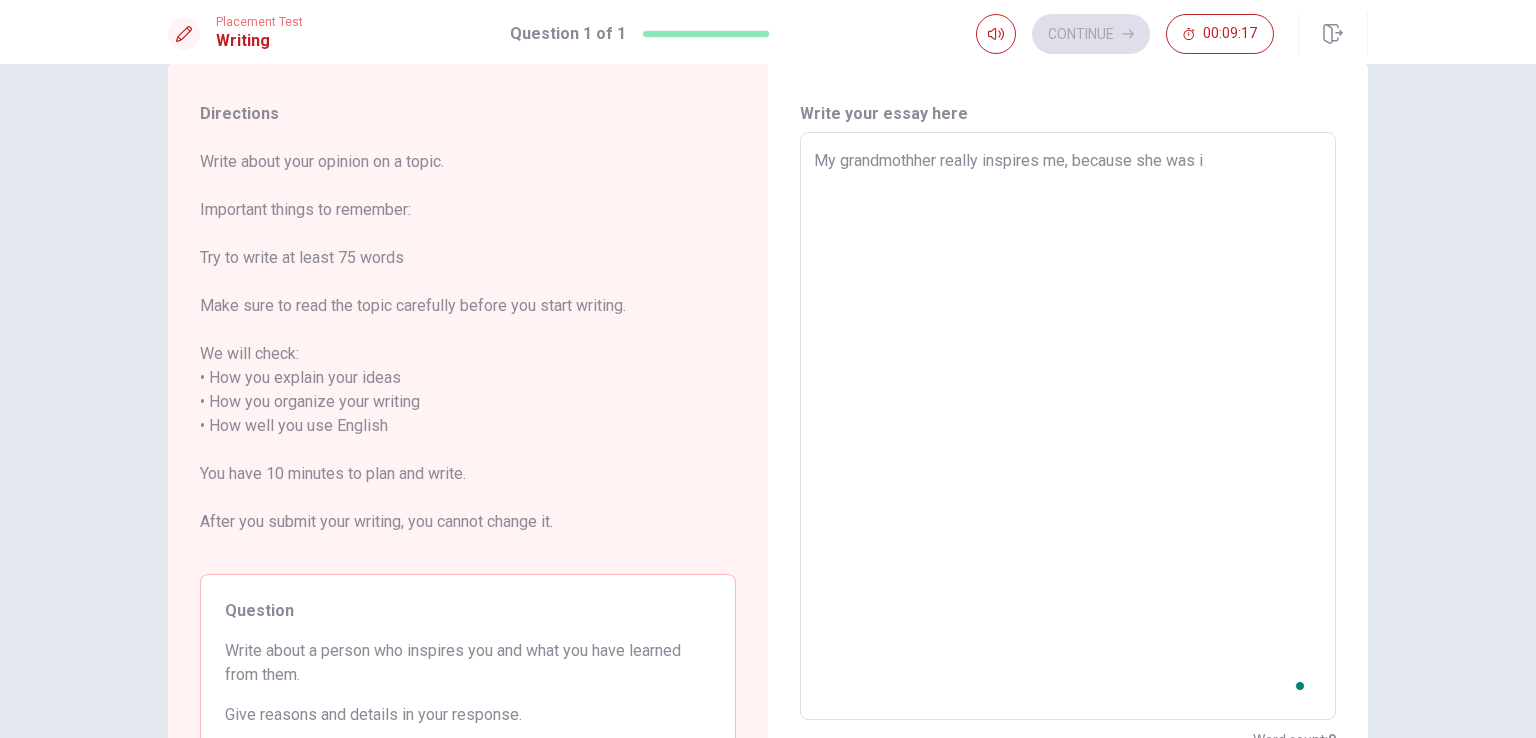 type on "My grandmothher really inspires me, because she was" 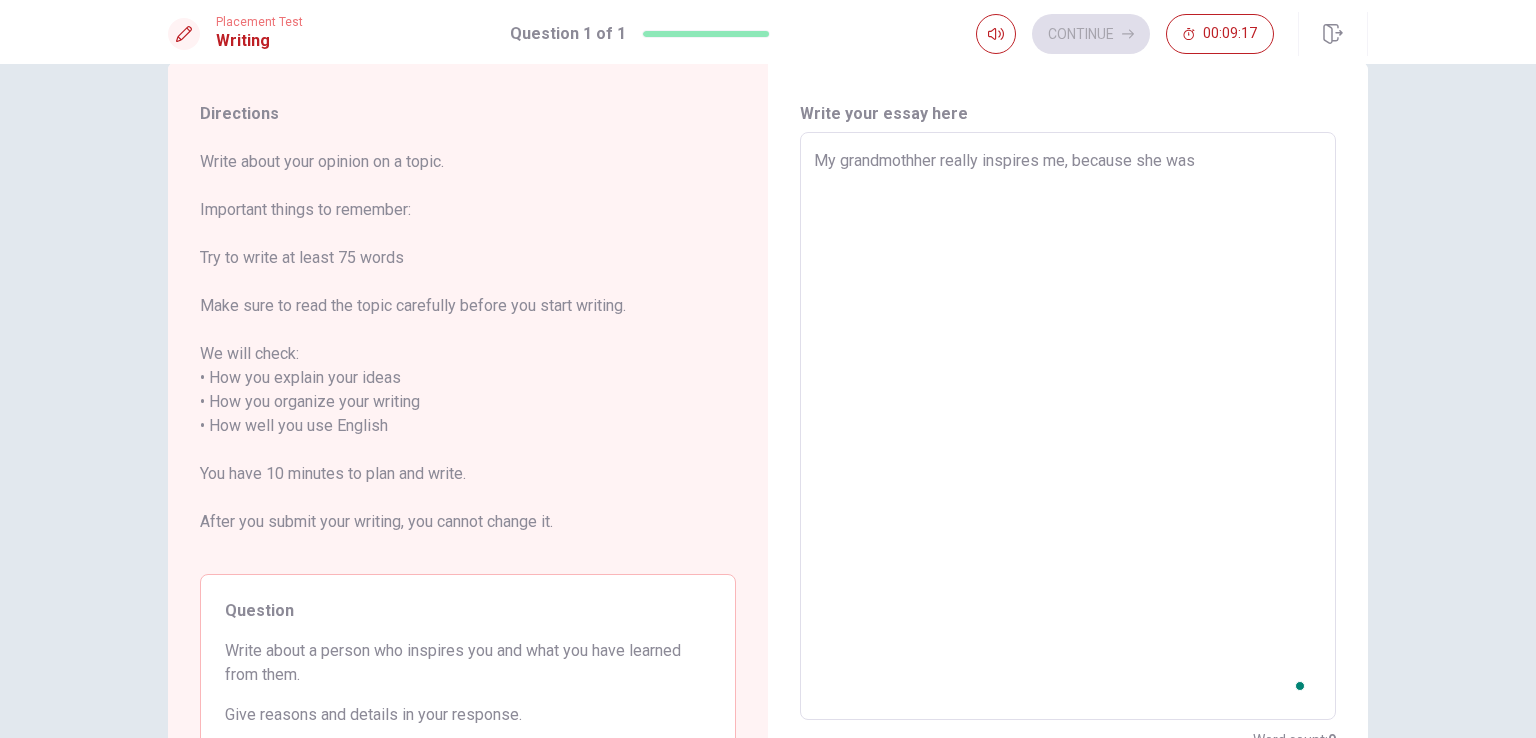 type on "x" 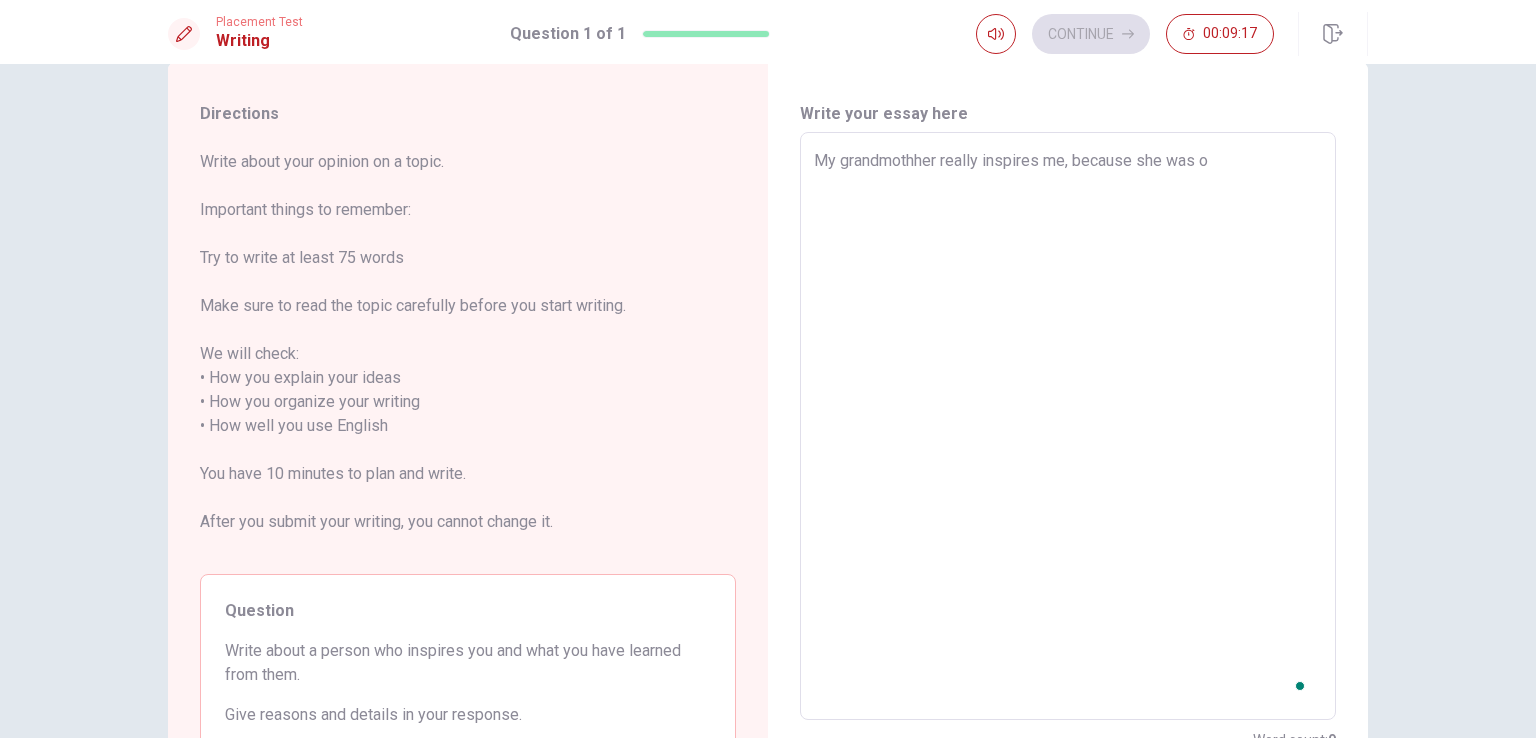 type on "x" 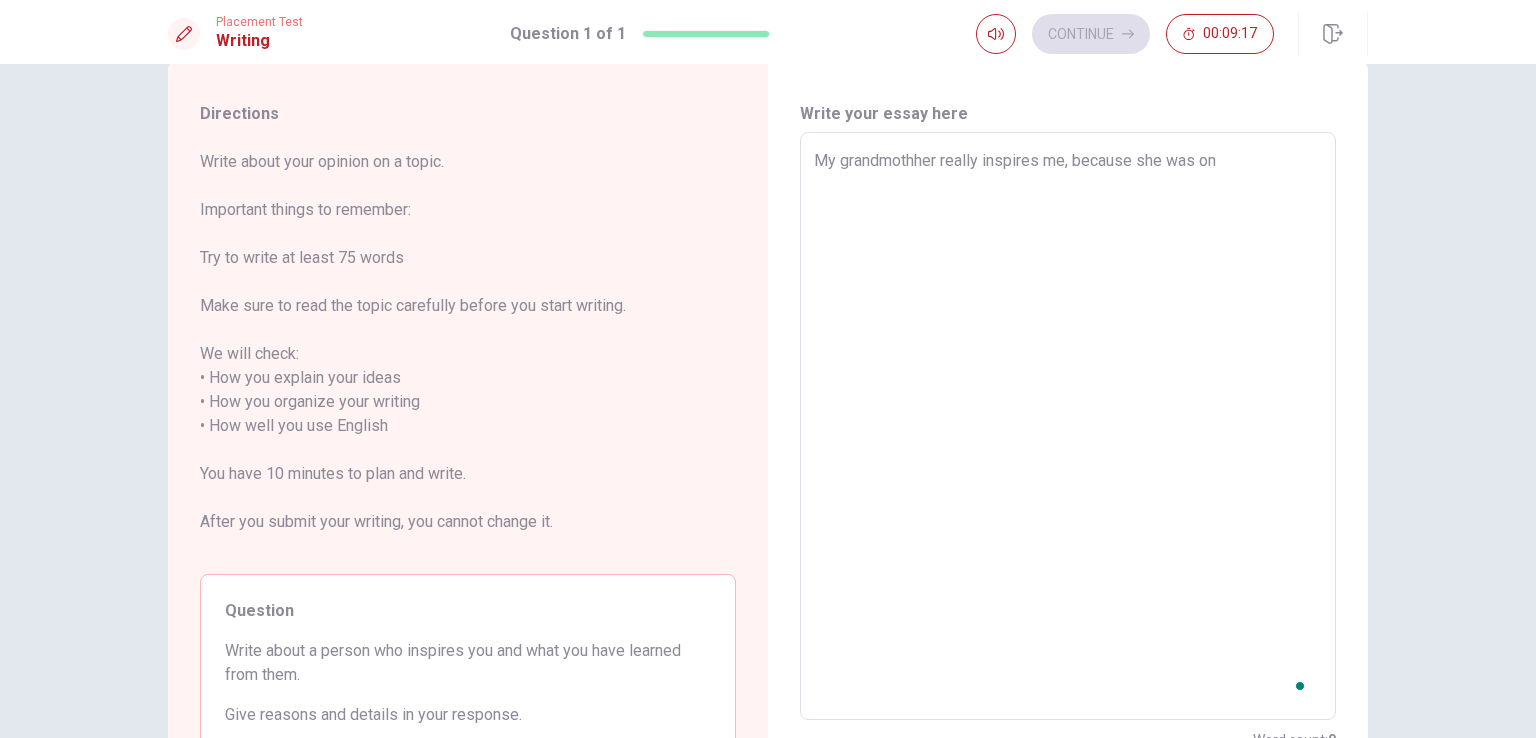 type on "x" 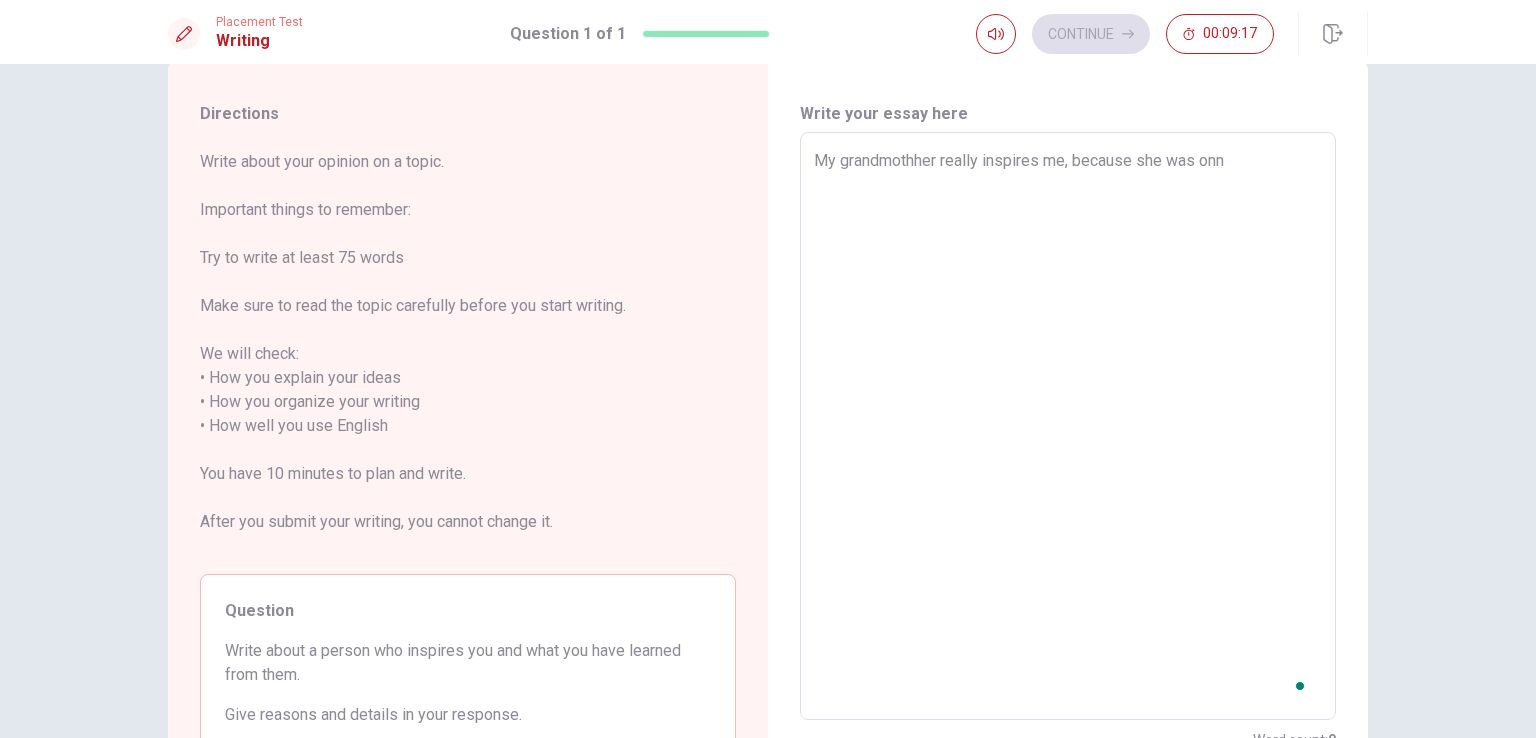 type on "My grandmothher really inspires me, because she was onn" 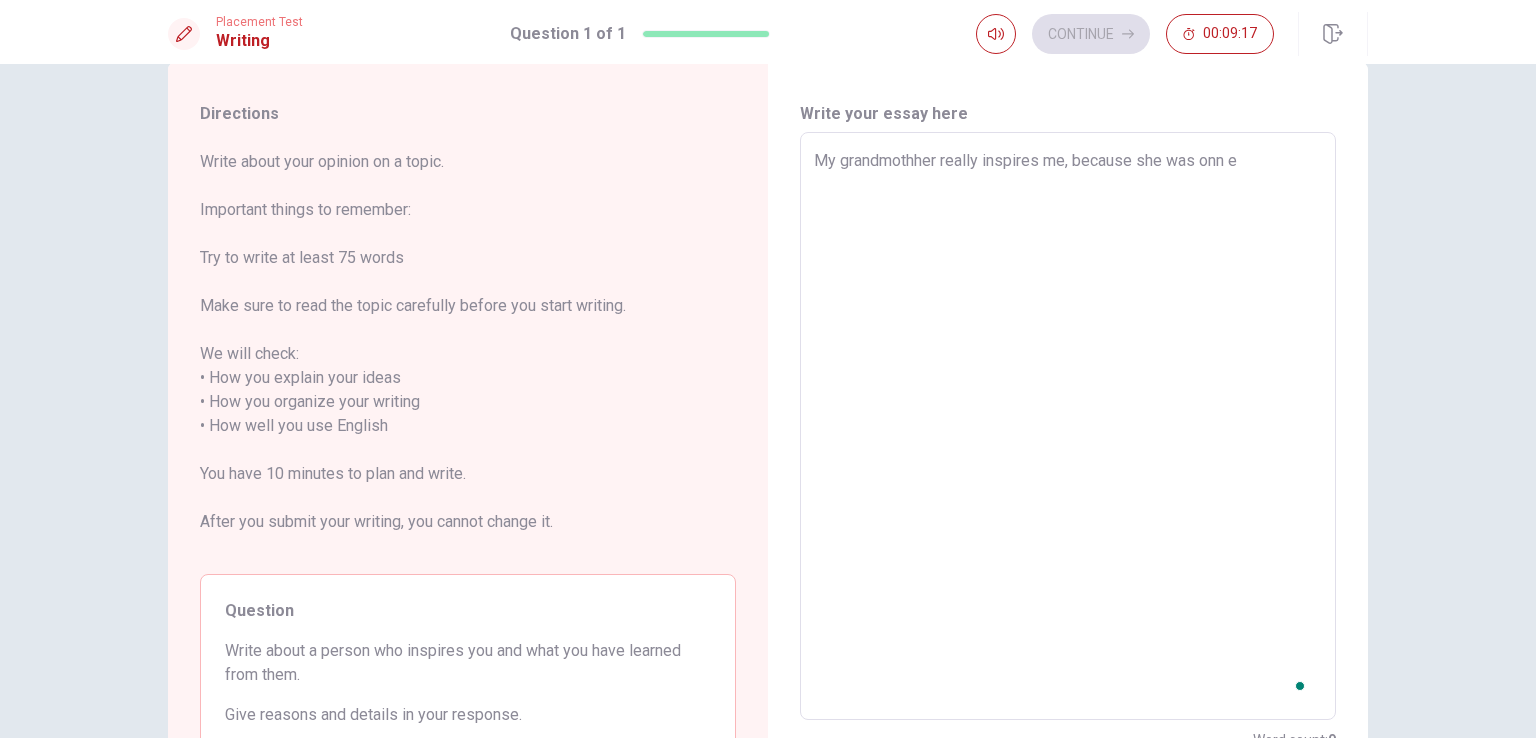 type on "x" 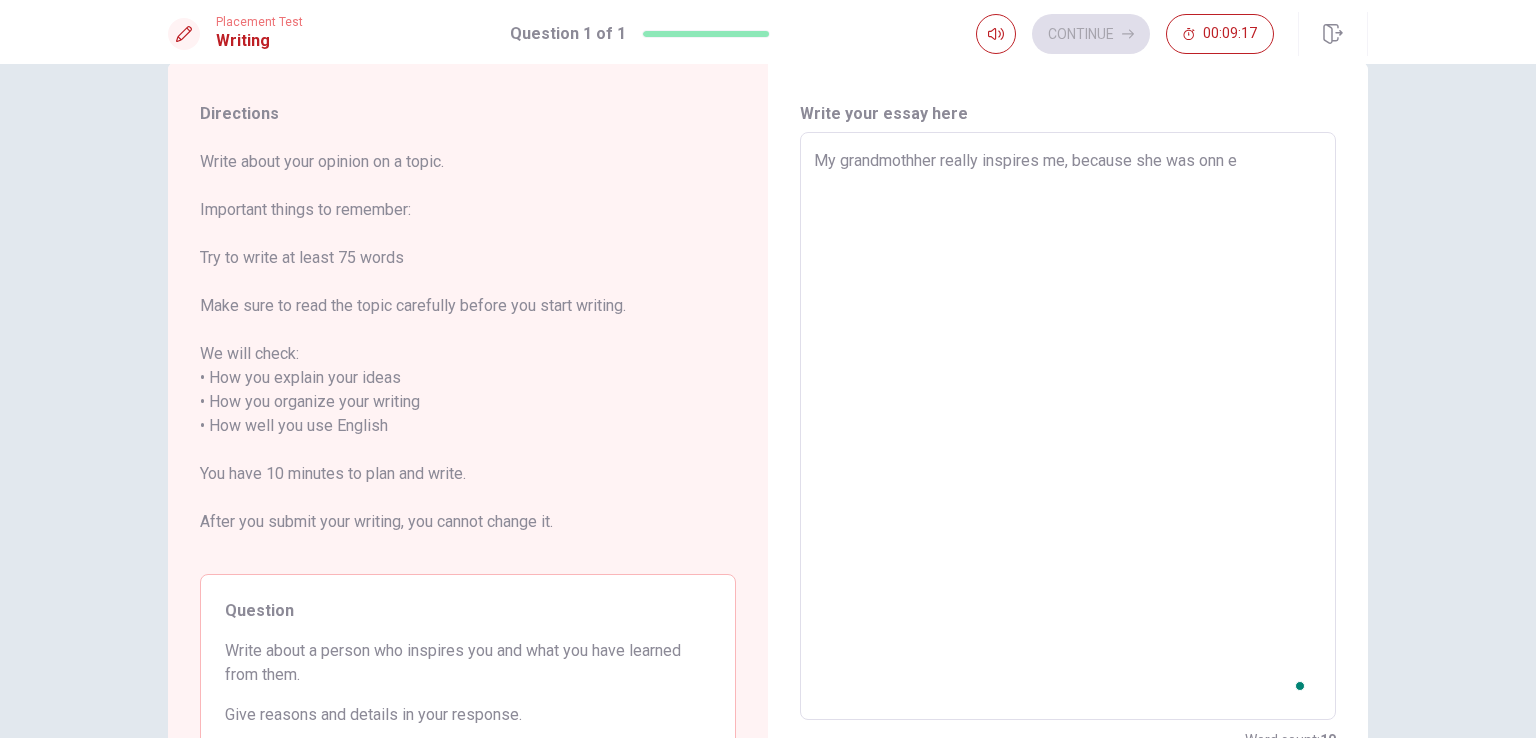 type on "My grandmothher really inspires me, because she was onn" 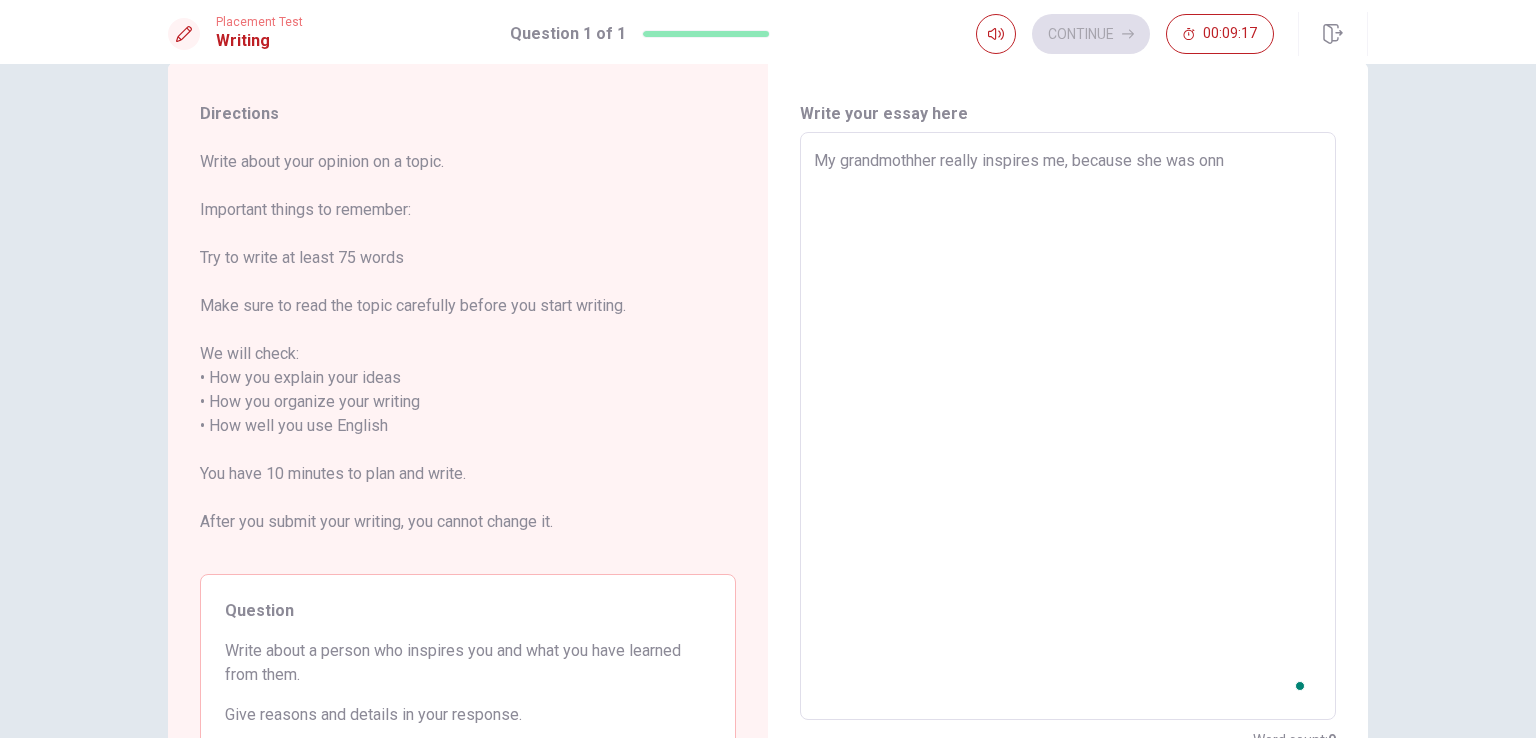 type on "x" 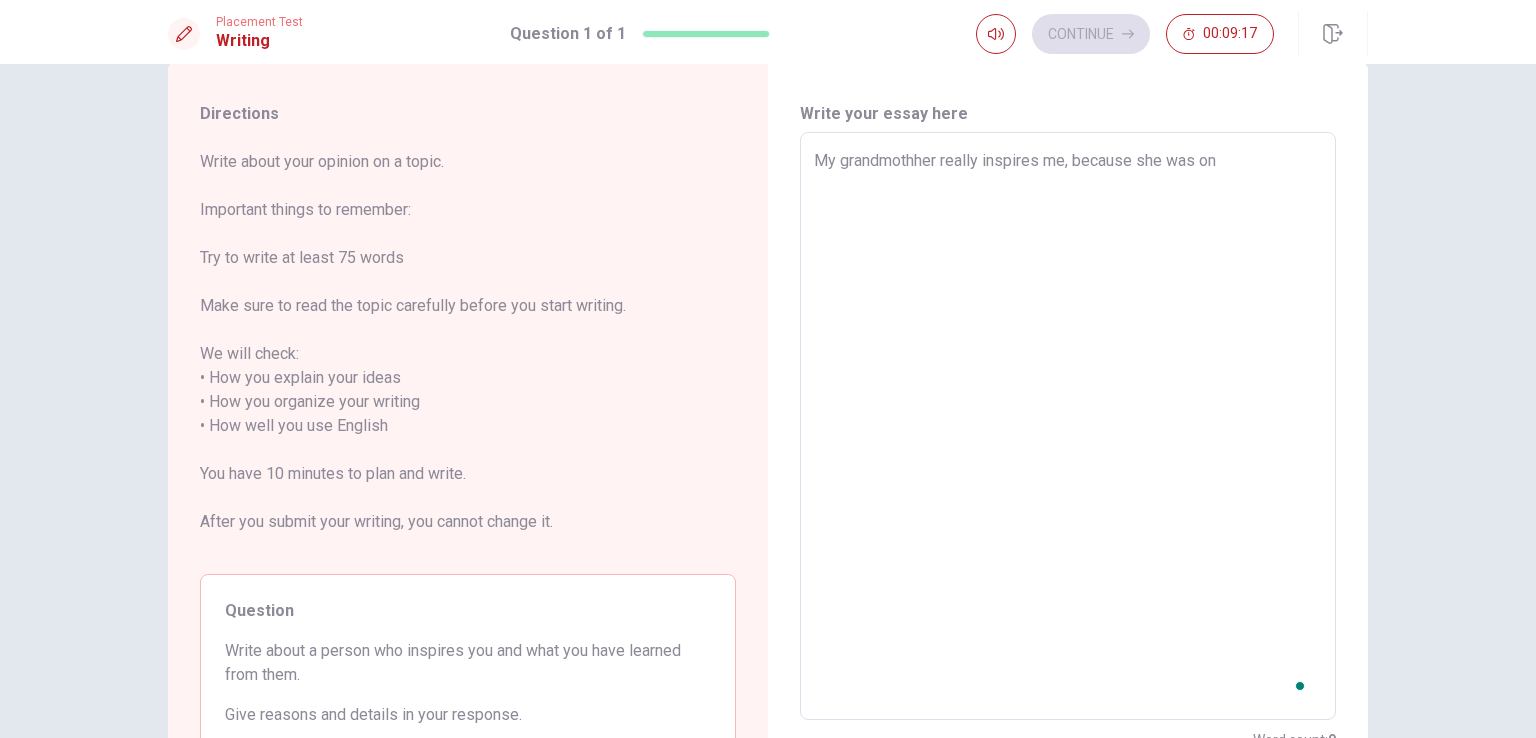 type on "x" 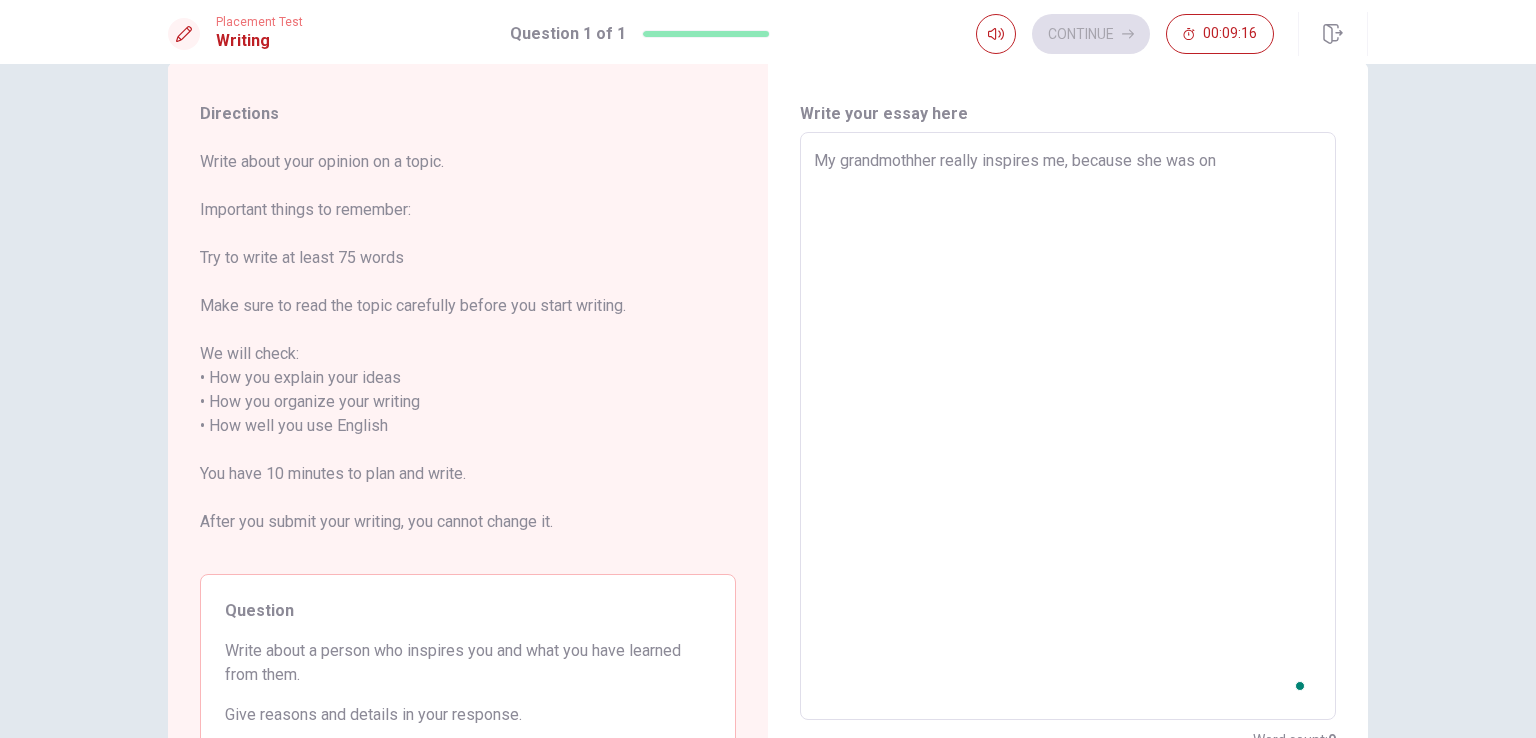 type on "My grandmothher really inspires me, because she was one" 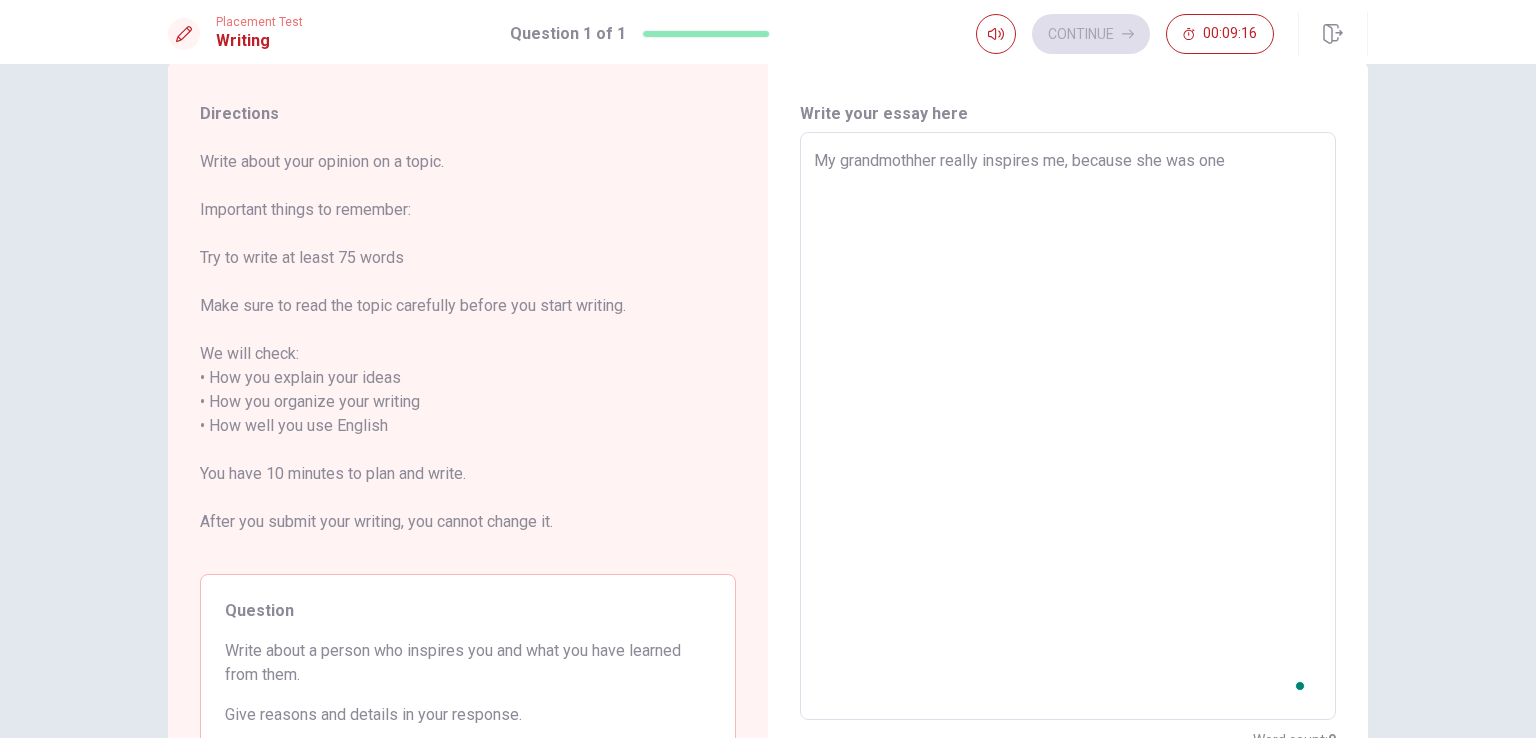 type on "x" 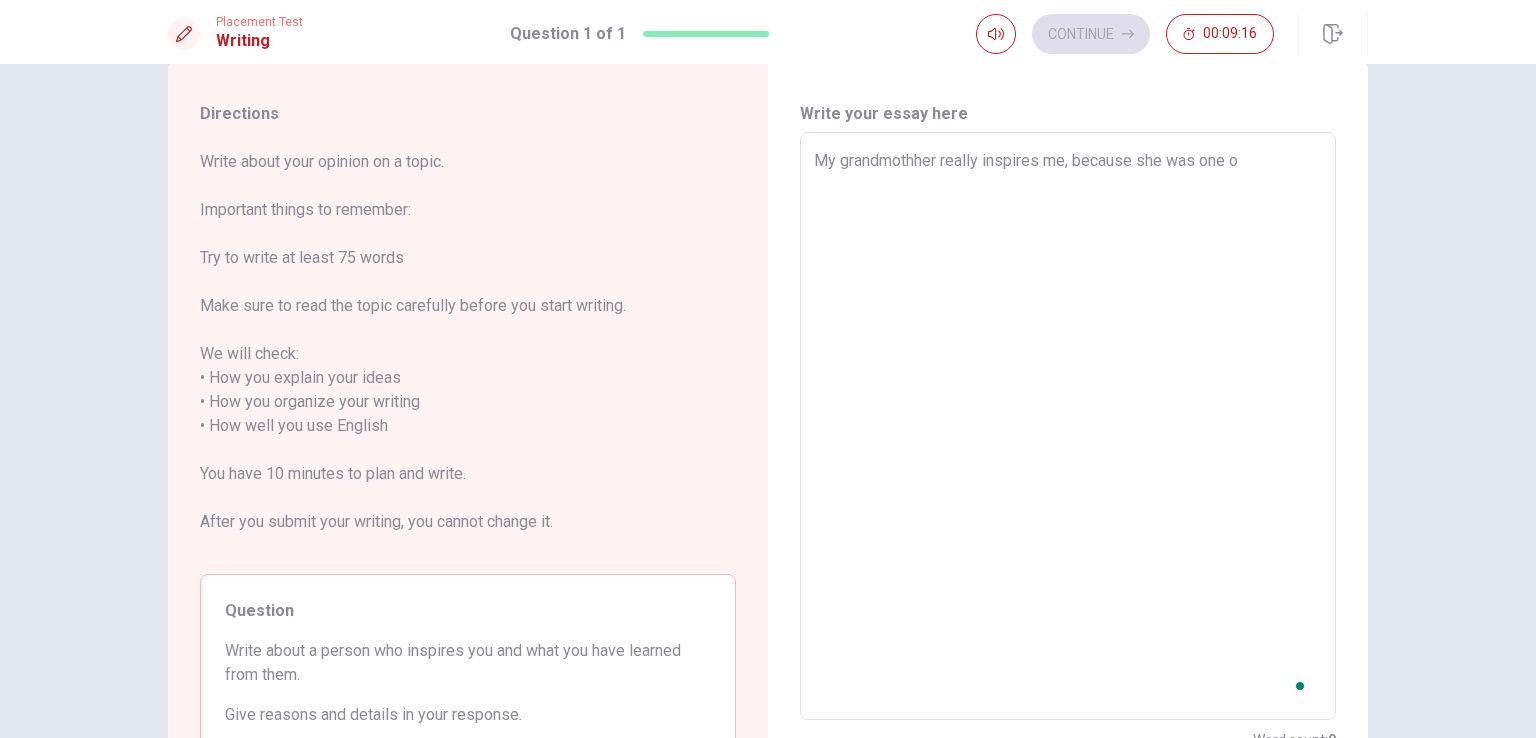 type on "x" 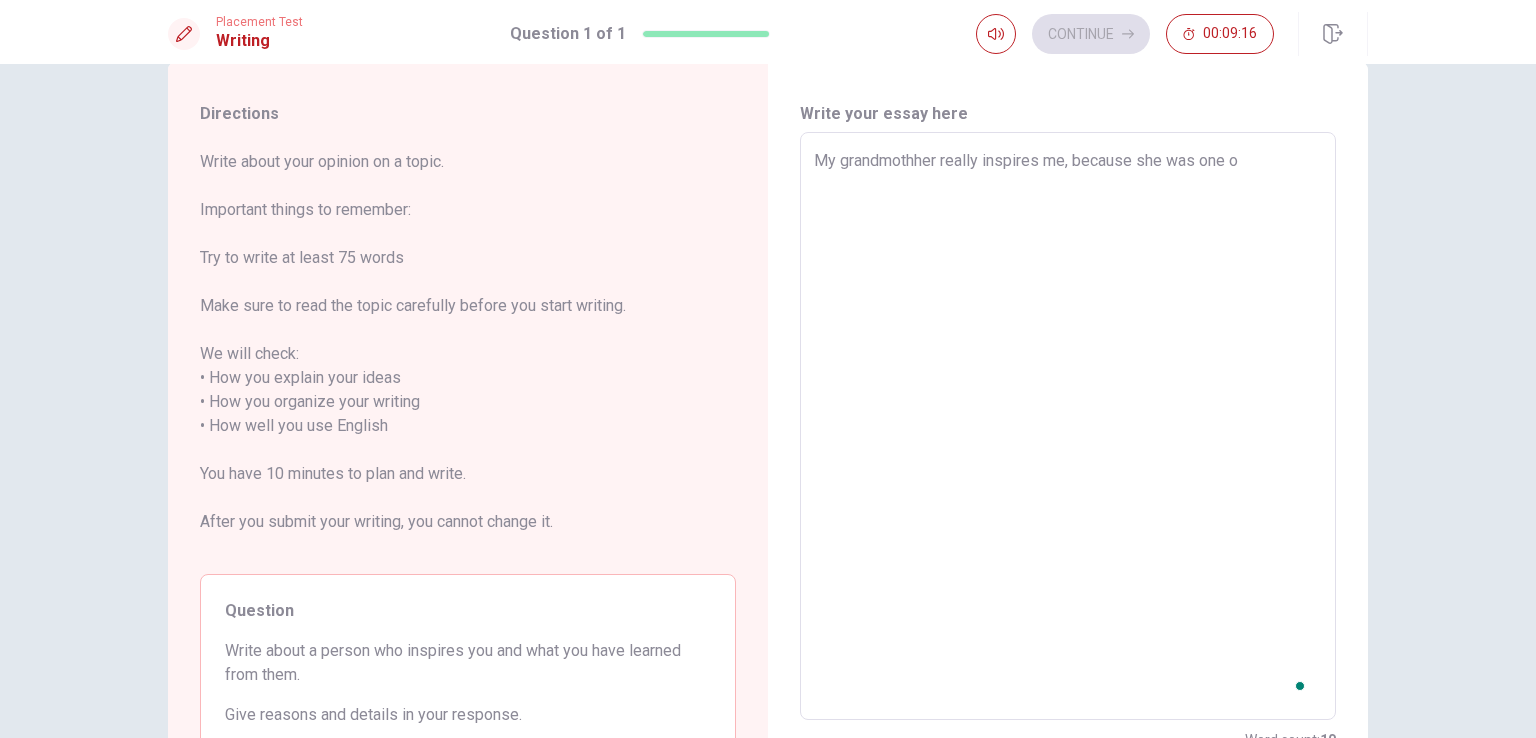 type on "My grandmothher really inspires me, because she was one of" 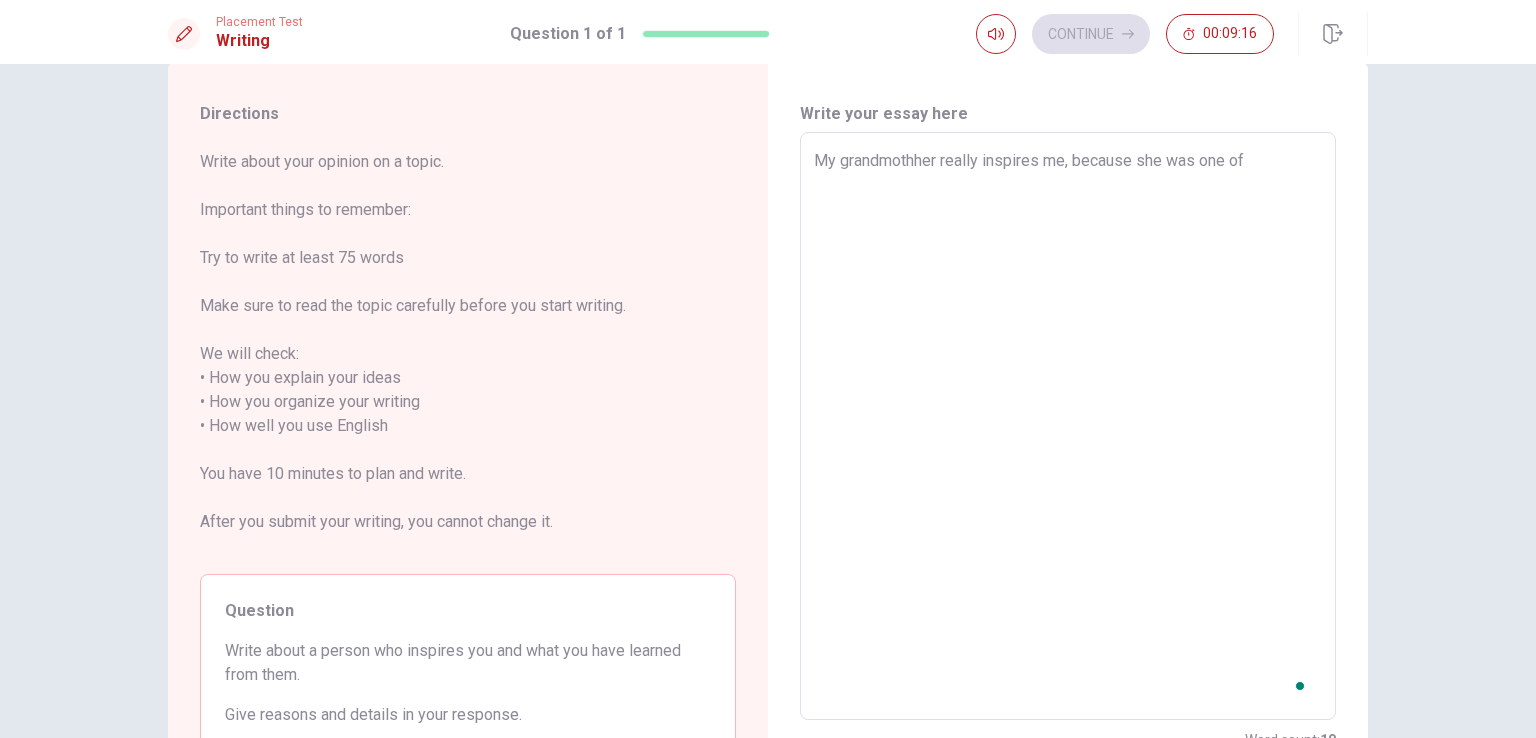 type 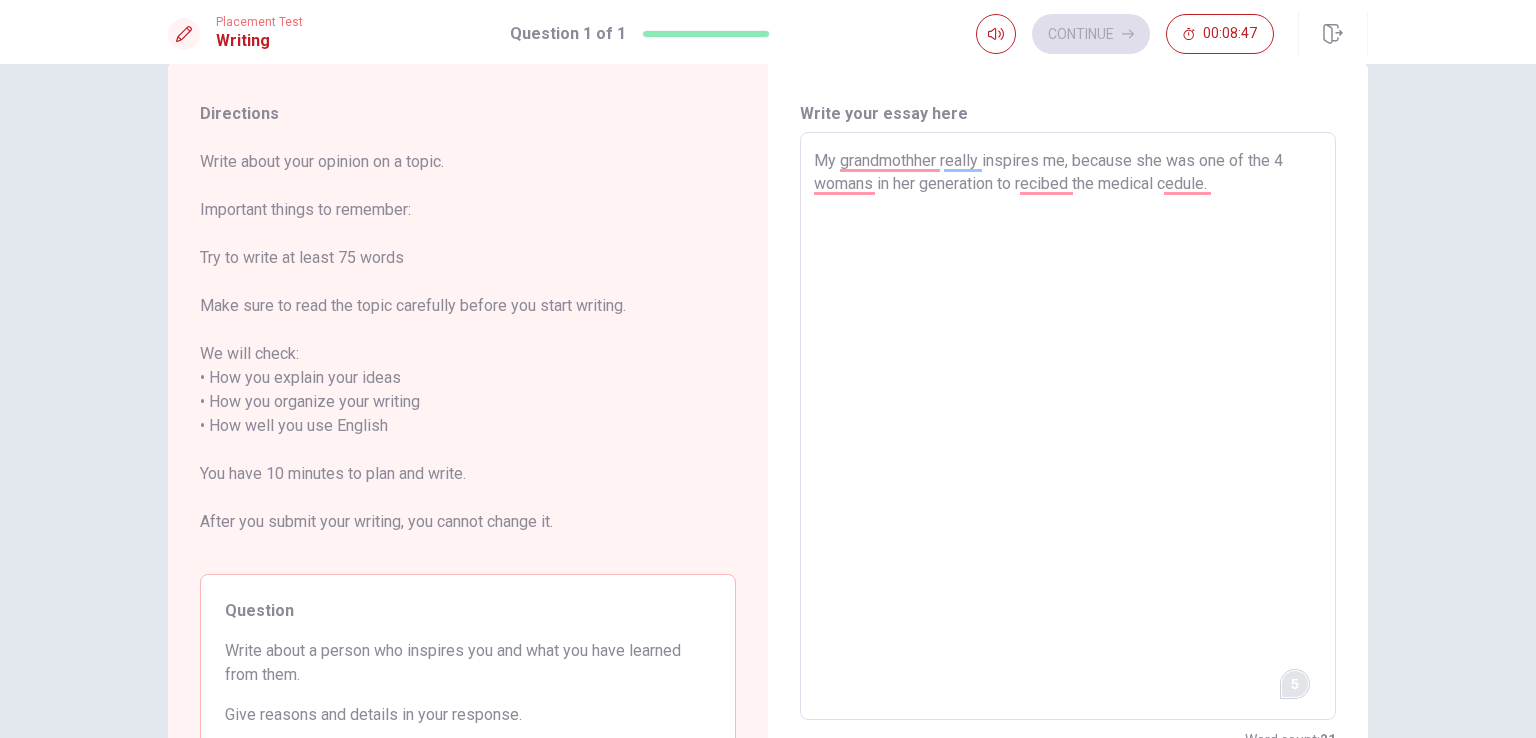 click on "This site uses cookies, as explained in our  Privacy Policy . If you agree to the use of cookies, please click the Accept button and continue to browse our site.   Privacy Policy Accept Placement Test   Writing Question 1 of 1 Continue 00:08:47 Question 1 of 1 Continue 00:08:47 Directions Write about your opinion on a topic.
Important things to remember:
Try to write at least 75 words
Make sure to read the topic carefully before you start writing.
We will check:
• How you explain your ideas
• How you organize your writing
• How well you use English
You have 10 minutes to plan and write.
After you submit your writing, you cannot change it.  Question Write about a person who inspires you and what you have learned from them. Give reasons and details in your response. Write your essay here My grandmothher really inspires me, because she was one of the 4 womans in her generation to recibed the medical cedule.  x ​ Word count :  21 © Copyright  2025 Going somewhere? 00:00 WARNING: Continue" at bounding box center [768, 369] 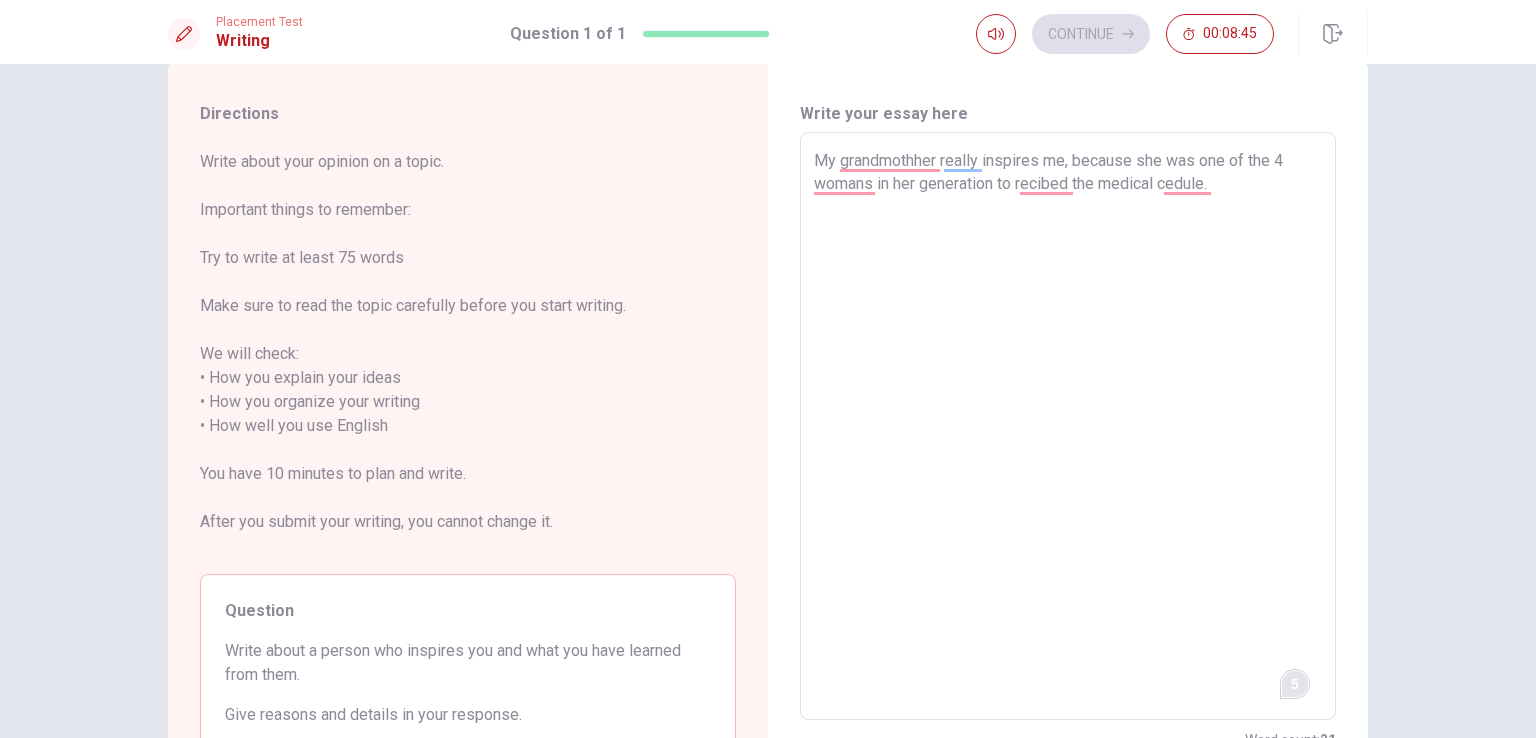 click on "My grandmothher really inspires me, because she was one of the 4 womans in her generation to recibed the medical cedule." at bounding box center (1068, 426) 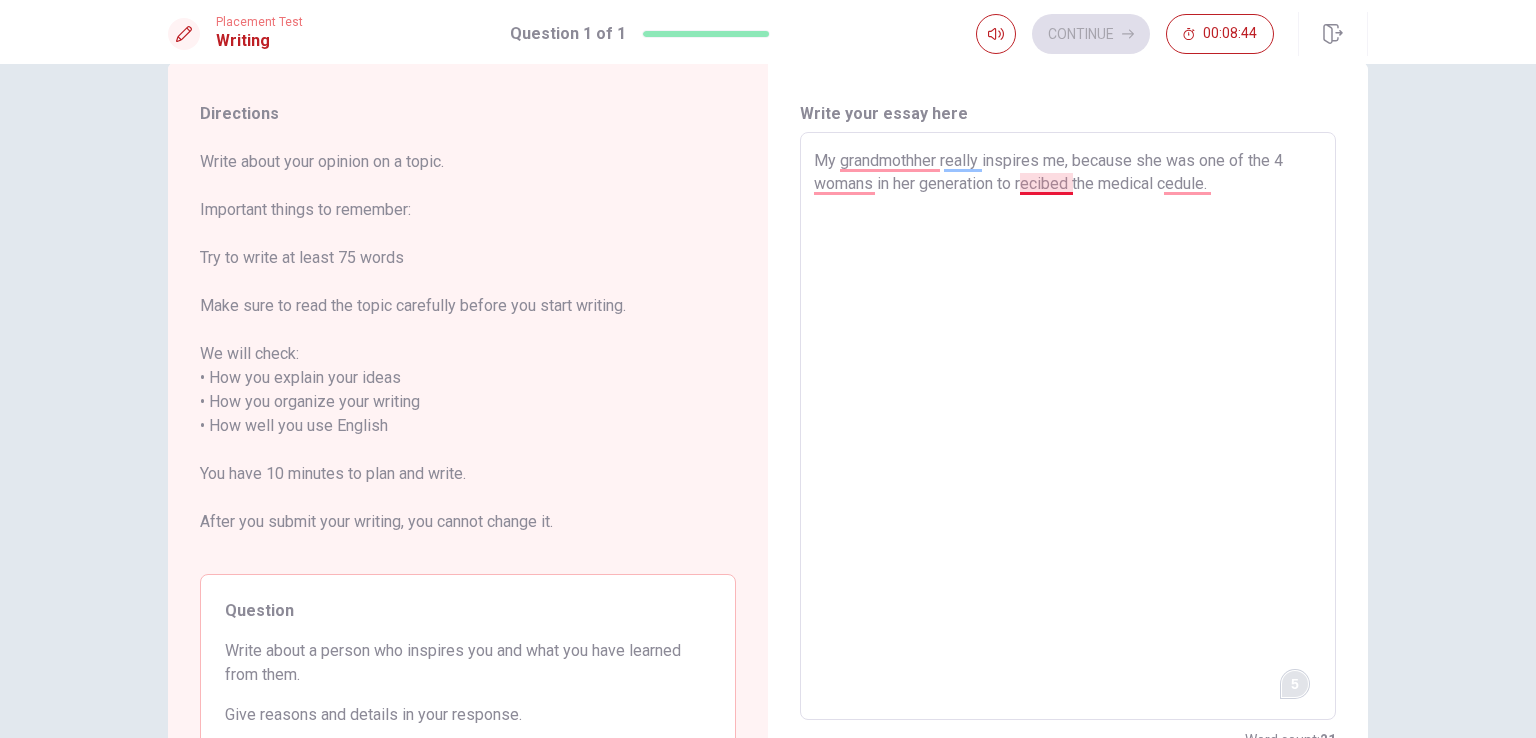 click on "My grandmothher really inspires me, because she was one of the 4 womans in her generation to recibed the medical cedule." at bounding box center (1068, 426) 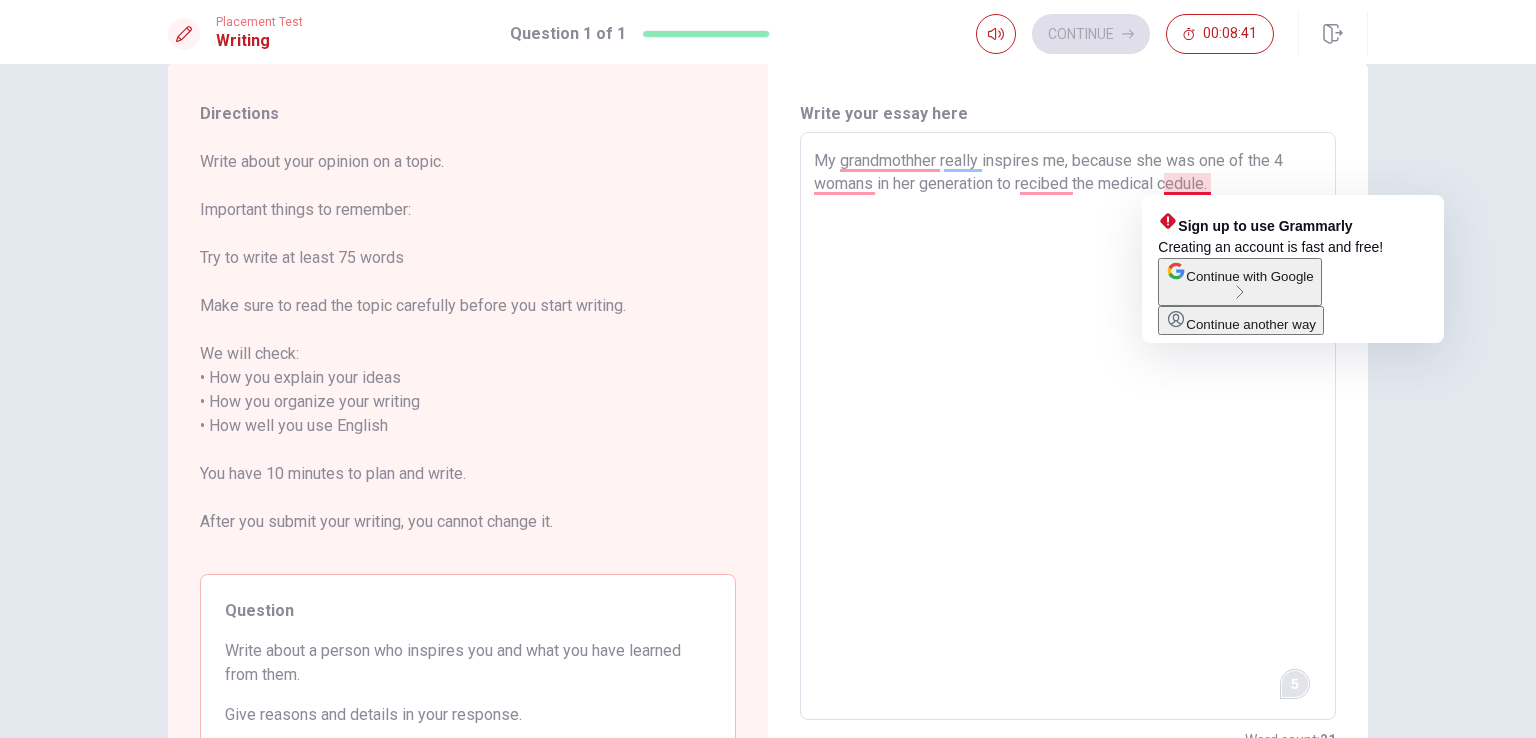 click on "My grandmothher really inspires me, because she was one of the 4 womans in her generation to recibed the medical cedule." at bounding box center (1068, 426) 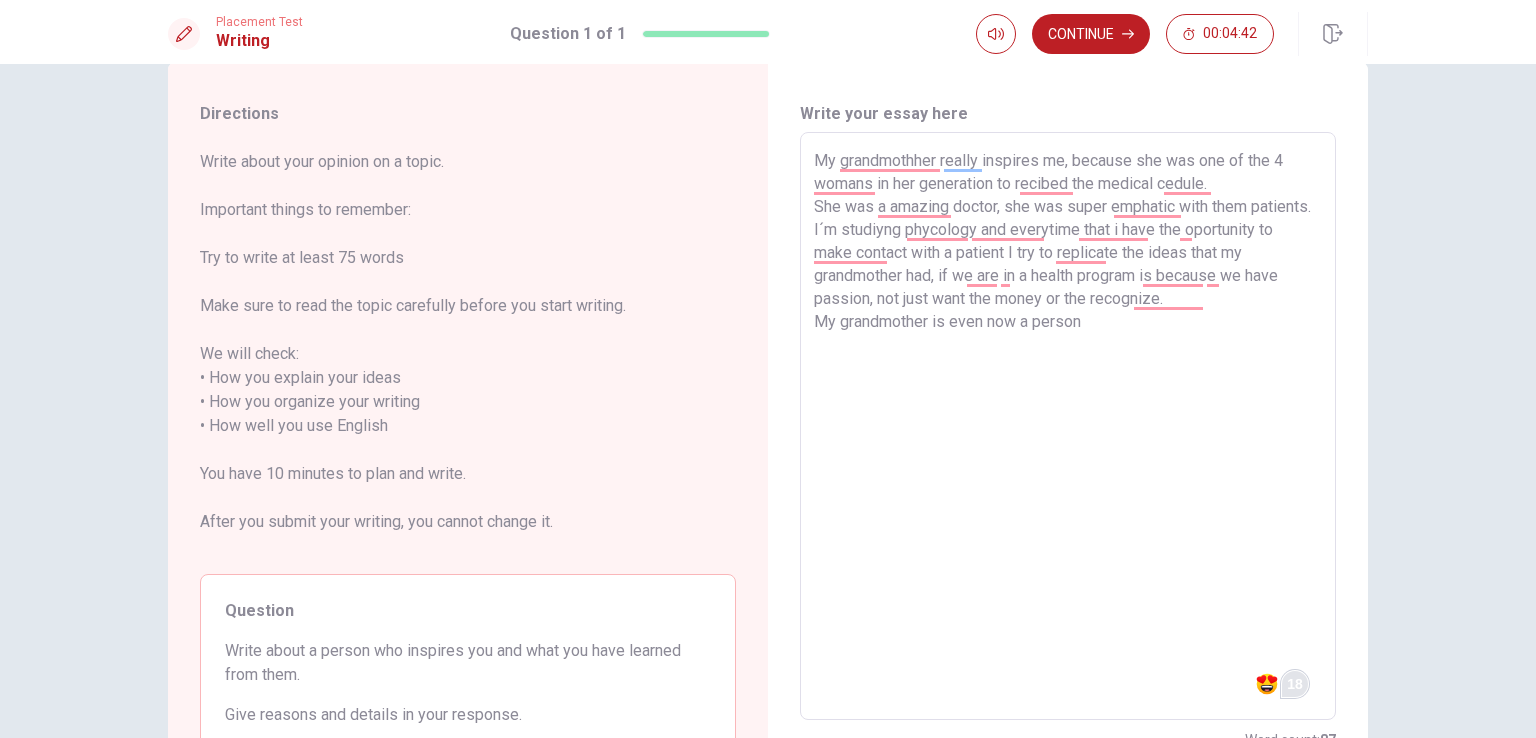 click on "My grandmothher really inspires me, because she was one of the 4 womans in her generation to recibed the medical cedule.
She was a amazing doctor, she was super emphatic with them patients. I´m studiyng phycology and everytime that i have the oportunity to make contact with a patient I try to replicate the ideas that my grandmother had, if we are in a health program is because we have passion, not just want the money or the recognize.
My grandmother is even now a person" at bounding box center [1068, 426] 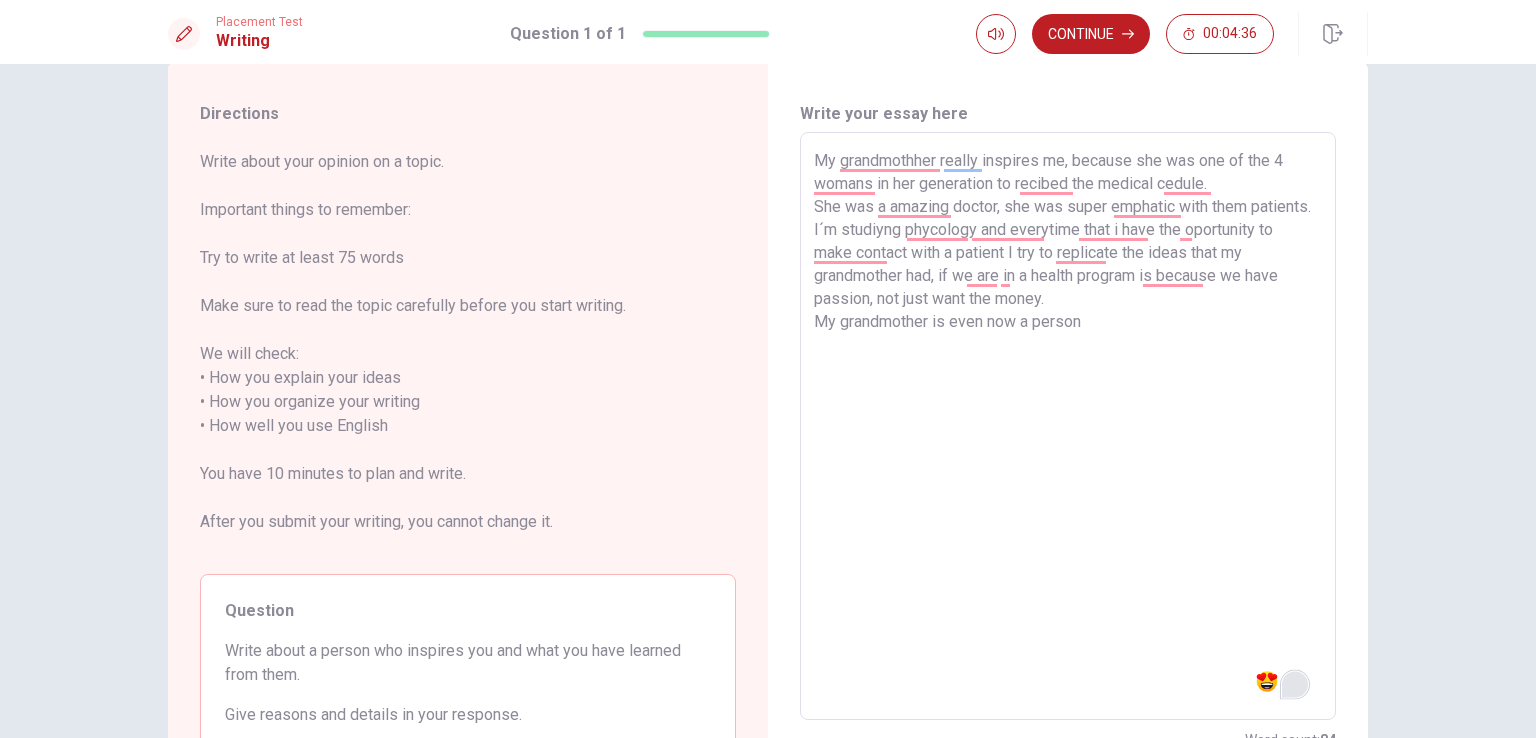 click on "My grandmothher really inspires me, because she was one of the 4 womans in her generation to recibed the medical cedule.
She was a amazing doctor, she was super emphatic with them patients. I´m studiyng phycology and everytime that i have the oportunity to make contact with a patient I try to replicate the ideas that my grandmother had, if we are in a health program is because we have passion, not just want the money.
My grandmother is even now a person" at bounding box center [1068, 426] 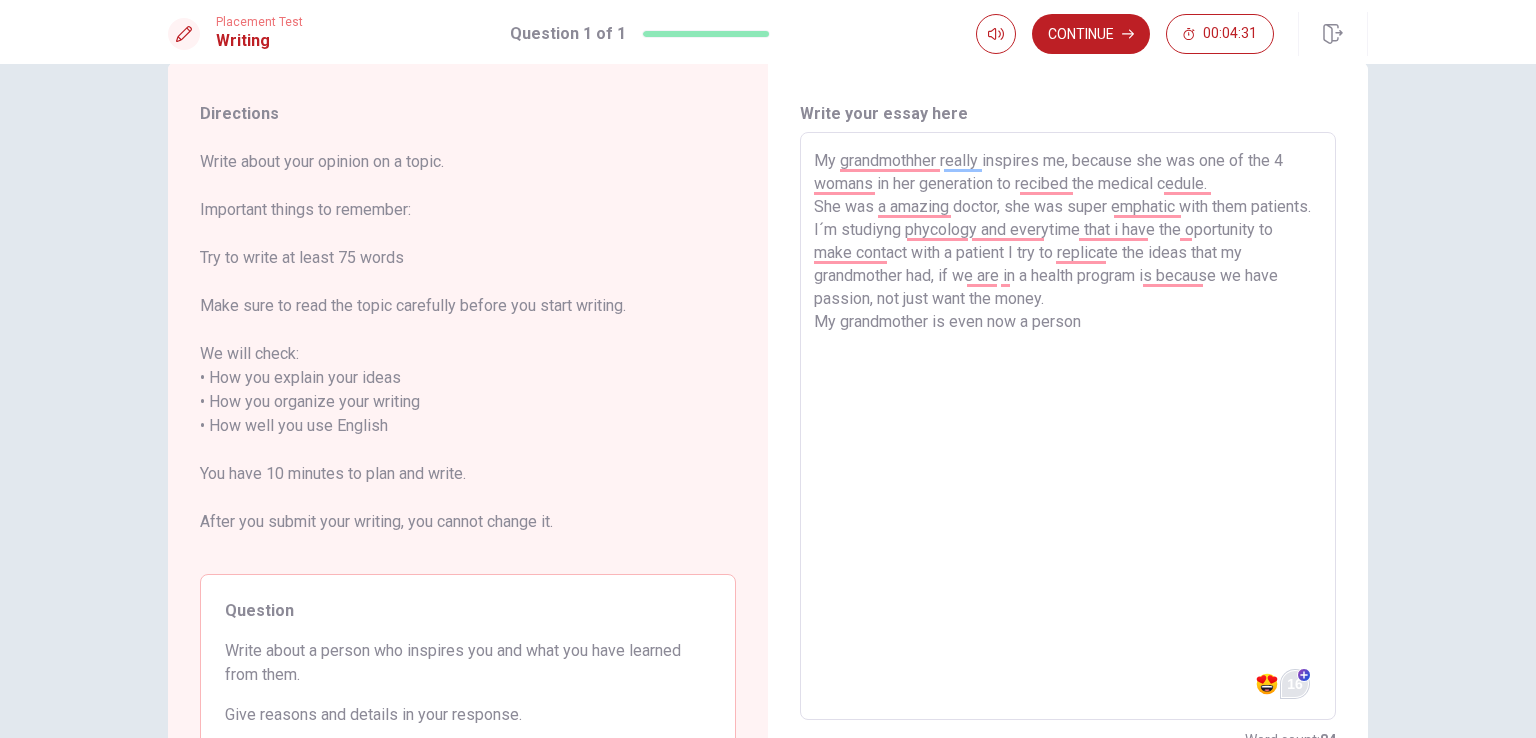 click on "My grandmothher really inspires me, because she was one of the 4 womans in her generation to recibed the medical cedule.
She was a amazing doctor, she was super emphatic with them patients. I´m studiyng phycology and everytime that i have the oportunity to make contact with a patient I try to replicate the ideas that my grandmother had, if we are in a health program is because we have passion, not just want the money.
My grandmother is even now a person" at bounding box center (1068, 426) 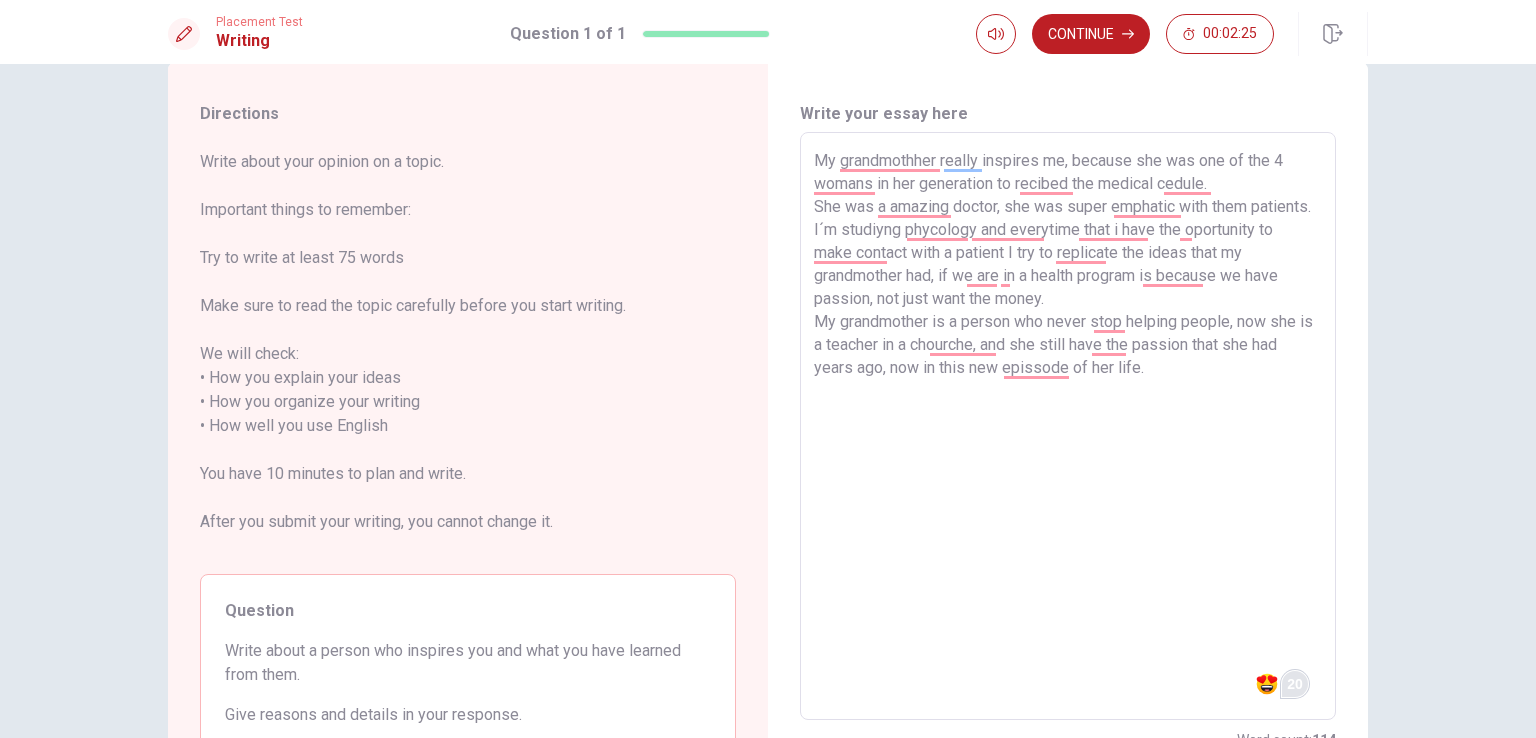 click on "My grandmothher really inspires me, because she was one of the 4 womans in her generation to recibed the medical cedule.
She was a amazing doctor, she was super emphatic with them patients. I´m studiyng phycology and everytime that i have the oportunity to make contact with a patient I try to replicate the ideas that my grandmother had, if we are in a health program is because we have passion, not just want the money.
My grandmother is a person who never stop helping people, now she is a teacher in a chourche, and she still have the passion that she had years ago, now in this new epissode of her life." at bounding box center (1068, 426) 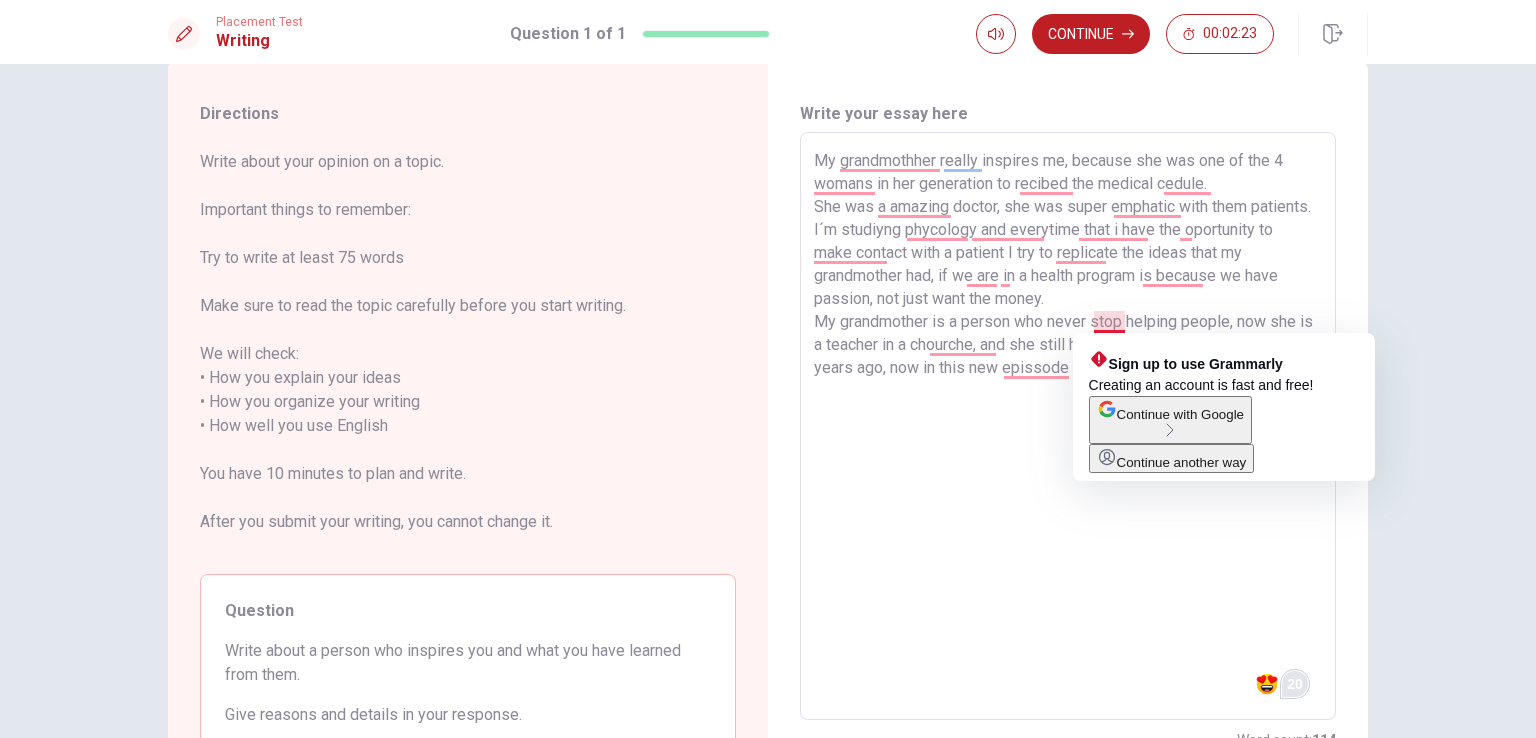click on "My grandmothher really inspires me, because she was one of the 4 womans in her generation to recibed the medical cedule.
She was a amazing doctor, she was super emphatic with them patients. I´m studiyng phycology and everytime that i have the oportunity to make contact with a patient I try to replicate the ideas that my grandmother had, if we are in a health program is because we have passion, not just want the money.
My grandmother is a person who never stop helping people, now she is a teacher in a chourche, and she still have the passion that she had years ago, now in this new epissode of her life." at bounding box center (1068, 426) 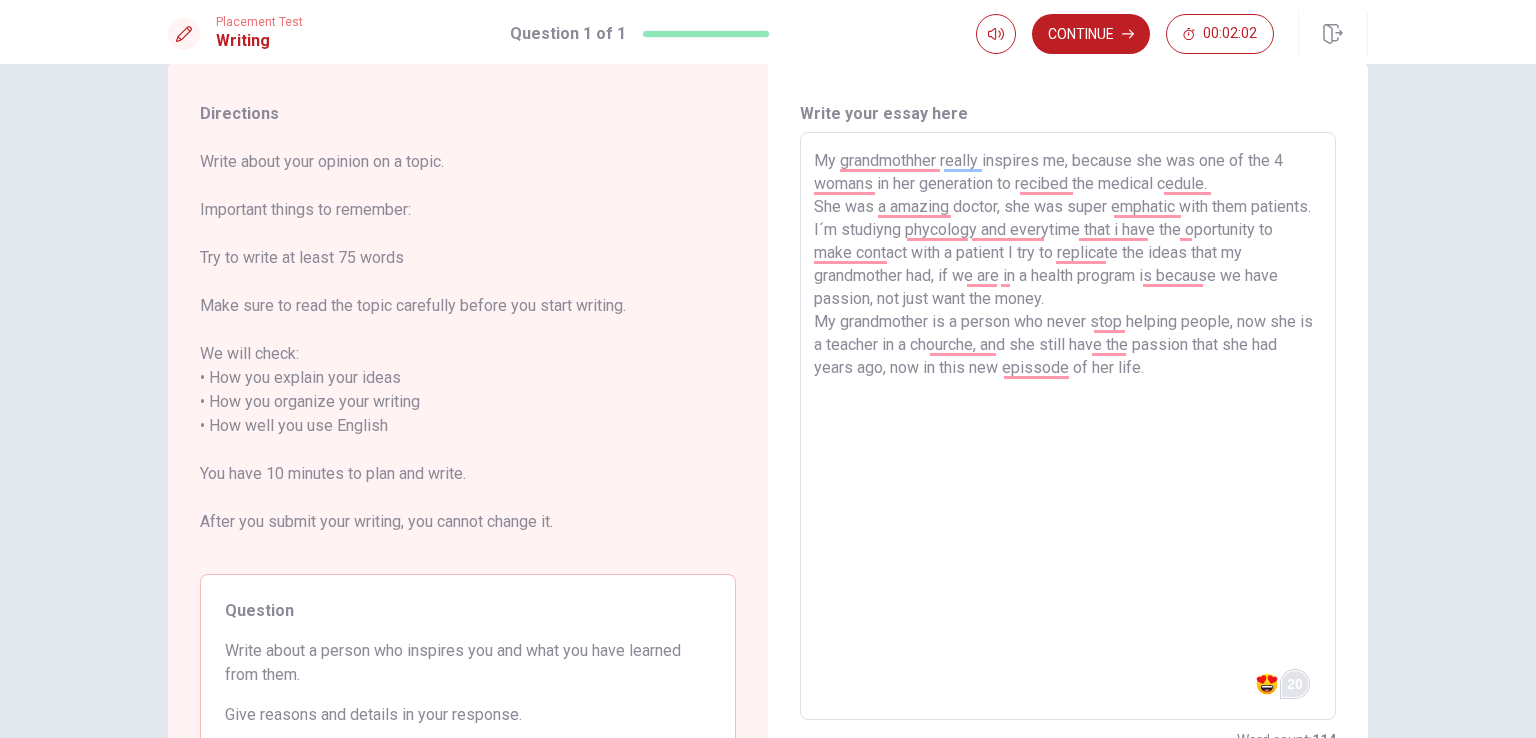 click on "My grandmothher really inspires me, because she was one of the 4 womans in her generation to recibed the medical cedule.
She was a amazing doctor, she was super emphatic with them patients. I´m studiyng phycology and everytime that i have the oportunity to make contact with a patient I try to replicate the ideas that my grandmother had, if we are in a health program is because we have passion, not just want the money.
My grandmother is a person who never stop helping people, now she is a teacher in a chourche, and she still have the passion that she had years ago, now in this new epissode of her life." at bounding box center (1068, 426) 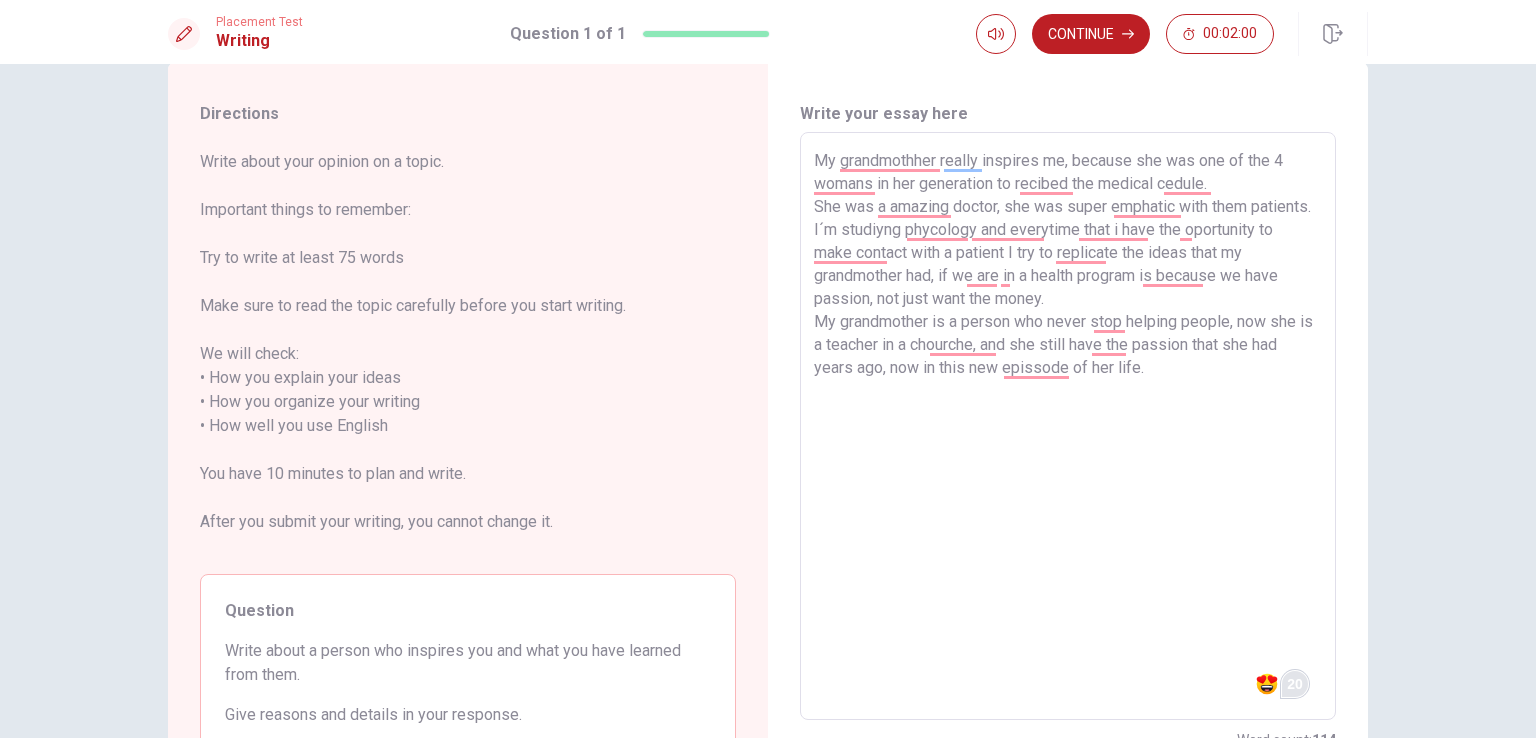 click on "My grandmothher really inspires me, because she was one of the 4 womans in her generation to recibed the medical cedule.
She was a amazing doctor, she was super emphatic with them patients. I´m studiyng phycology and everytime that i have the oportunity to make contact with a patient I try to replicate the ideas that my grandmother had, if we are in a health program is because we have passion, not just want the money.
My grandmother is a person who never stop helping people, now she is a teacher in a chourche, and she still have the passion that she had years ago, now in this new epissode of her life." at bounding box center (1068, 426) 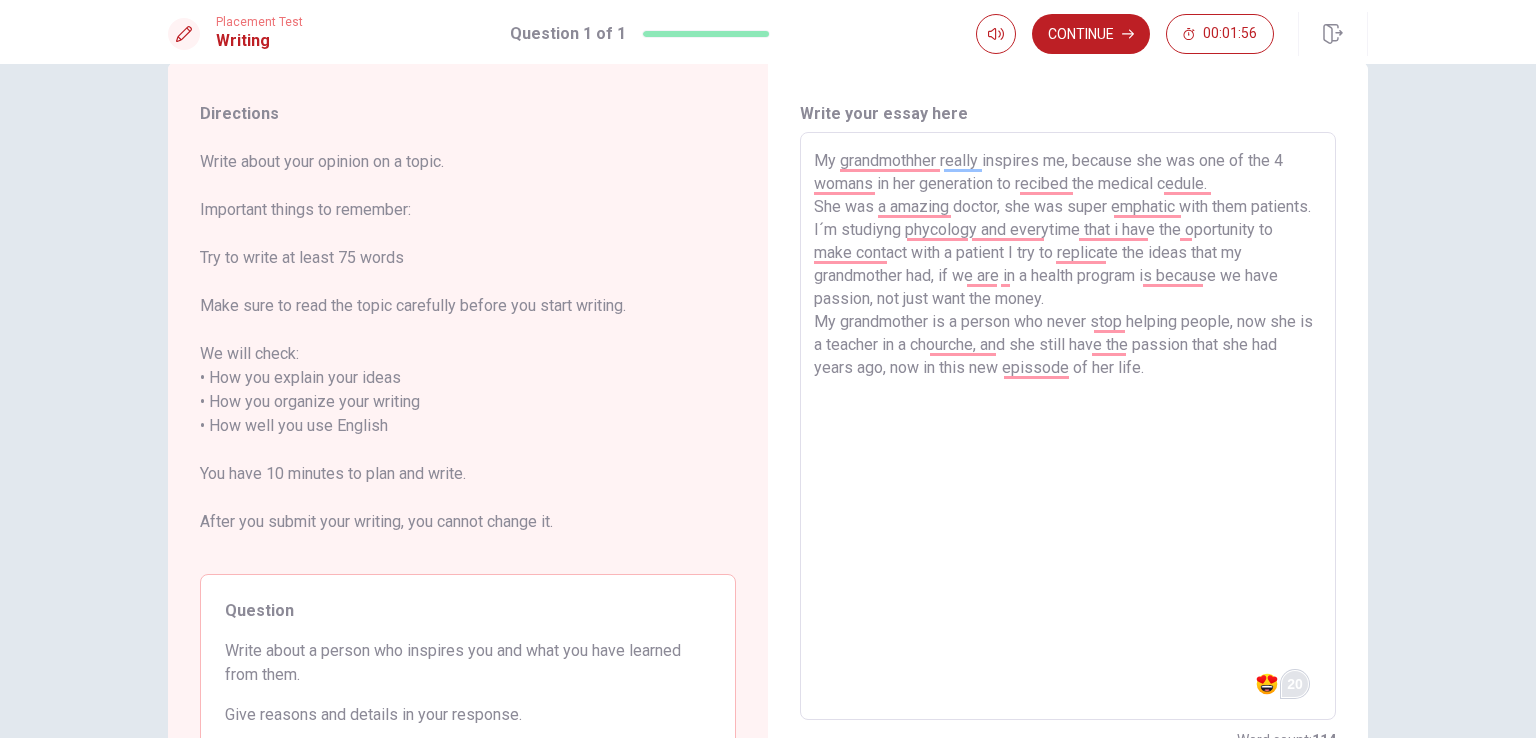click on "My grandmothher really inspires me, because she was one of the 4 womans in her generation to recibed the medical cedule.
She was a amazing doctor, she was super emphatic with them patients. I´m studiyng phycology and everytime that i have the oportunity to make contact with a patient I try to replicate the ideas that my grandmother had, if we are in a health program is because we have passion, not just want the money.
My grandmother is a person who never stop helping people, now she is a teacher in a chourche, and she still have the passion that she had years ago, now in this new epissode of her life." at bounding box center (1068, 426) 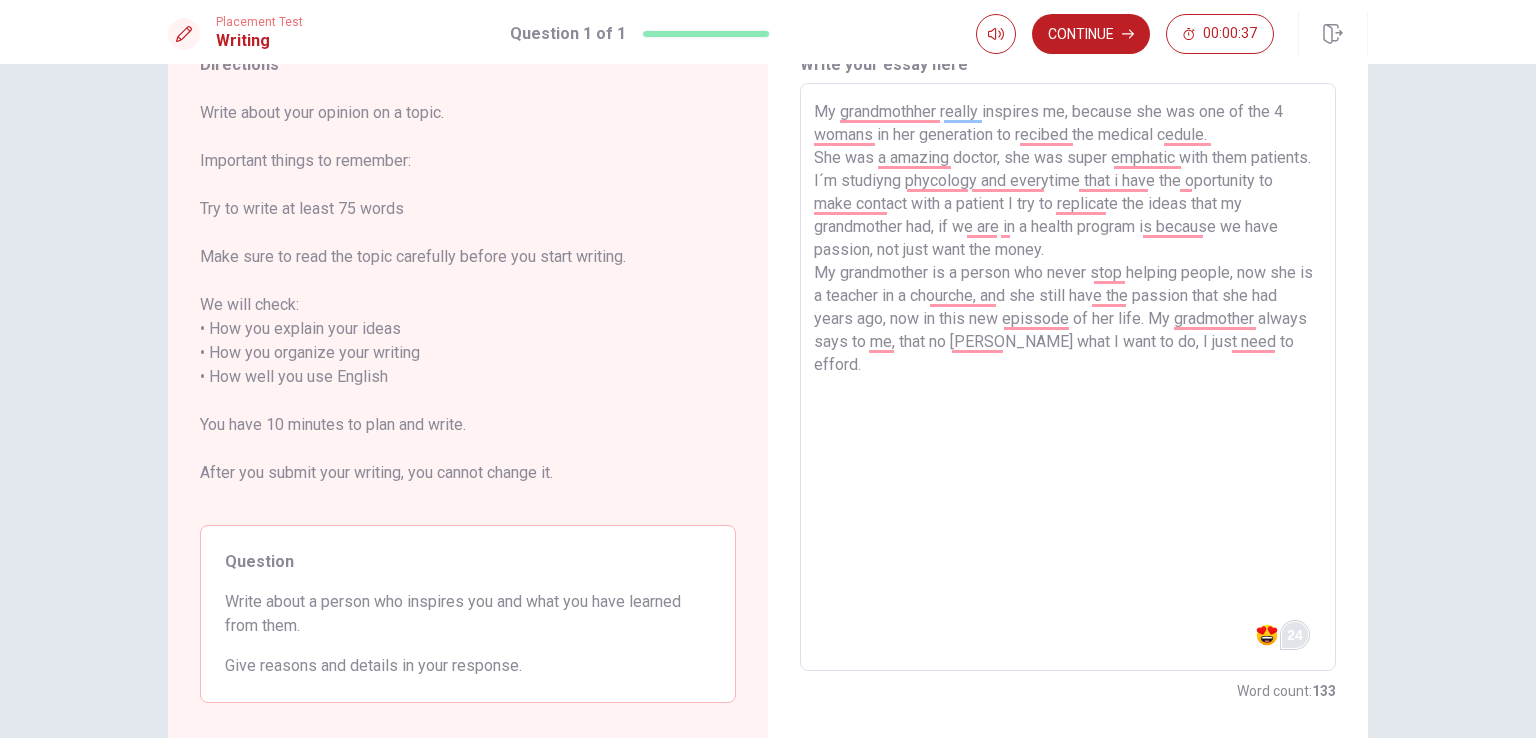 scroll, scrollTop: 80, scrollLeft: 0, axis: vertical 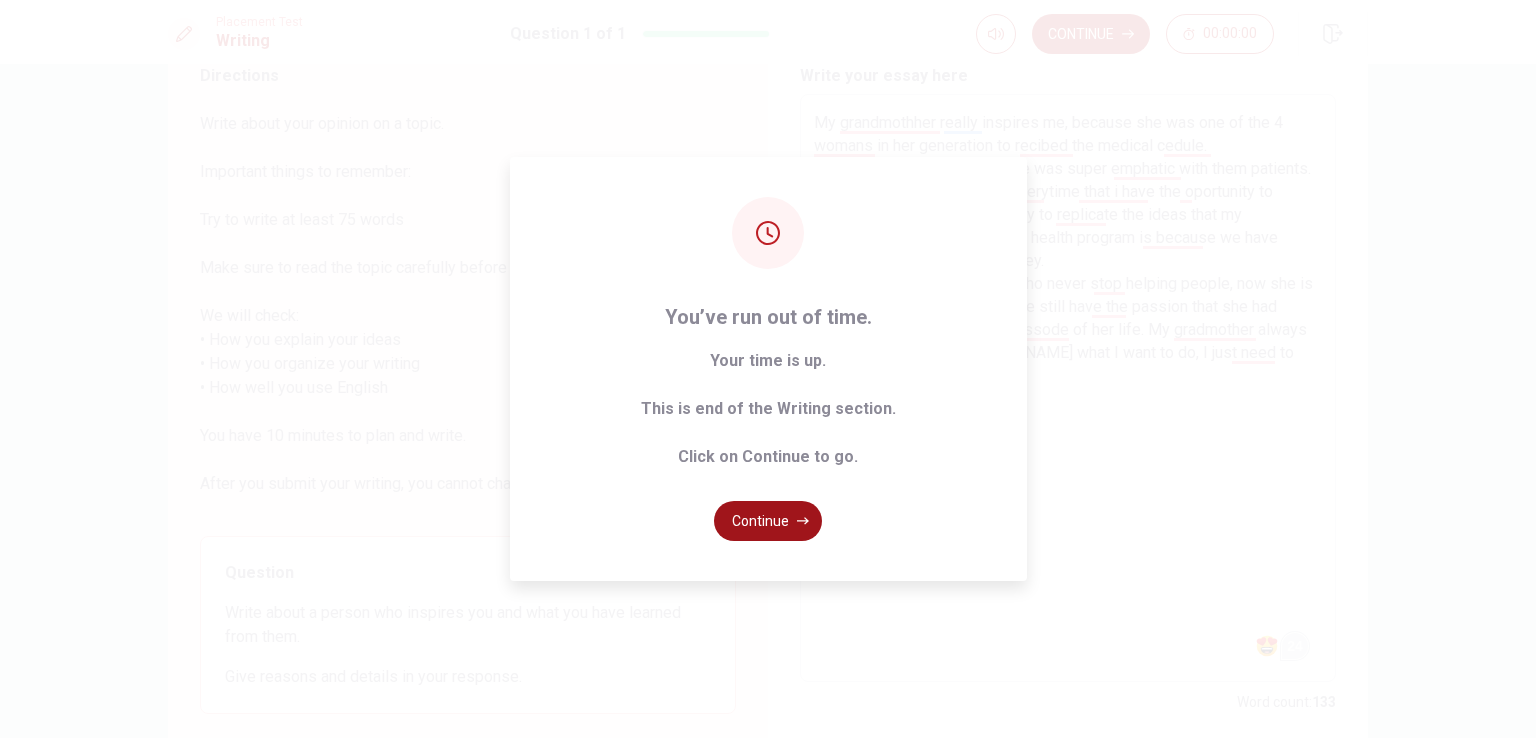 click on "Continue" at bounding box center (768, 521) 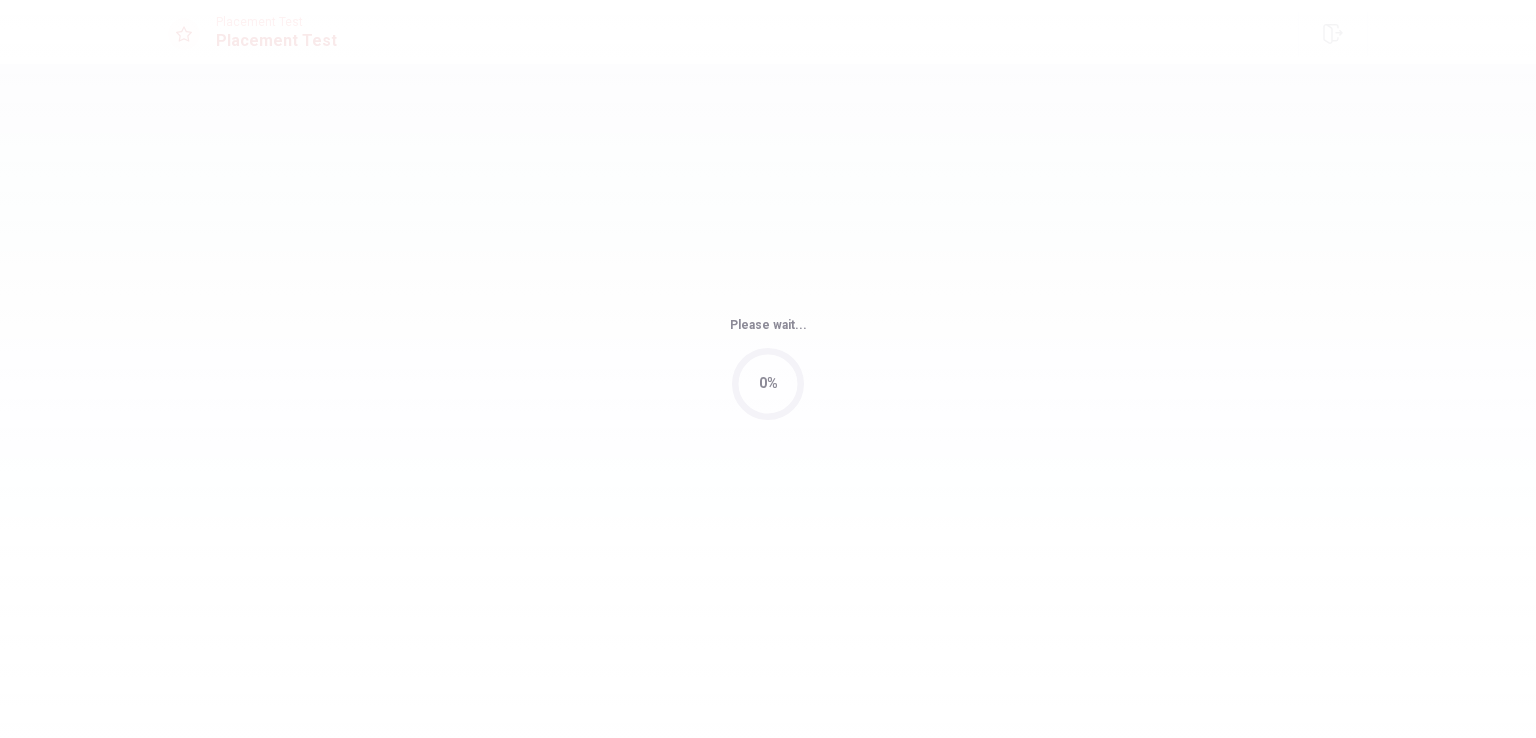 scroll, scrollTop: 0, scrollLeft: 0, axis: both 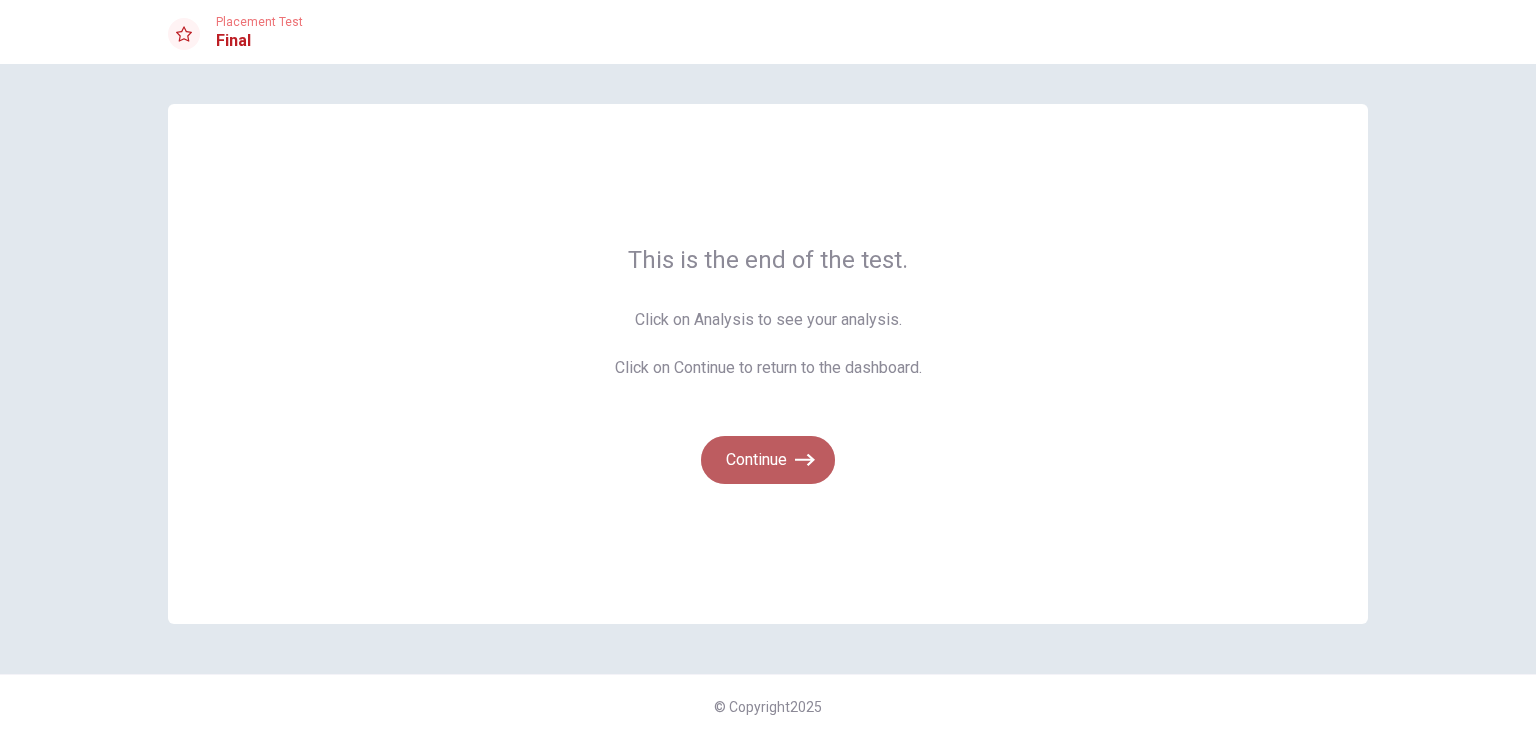 click on "Continue" at bounding box center [768, 460] 